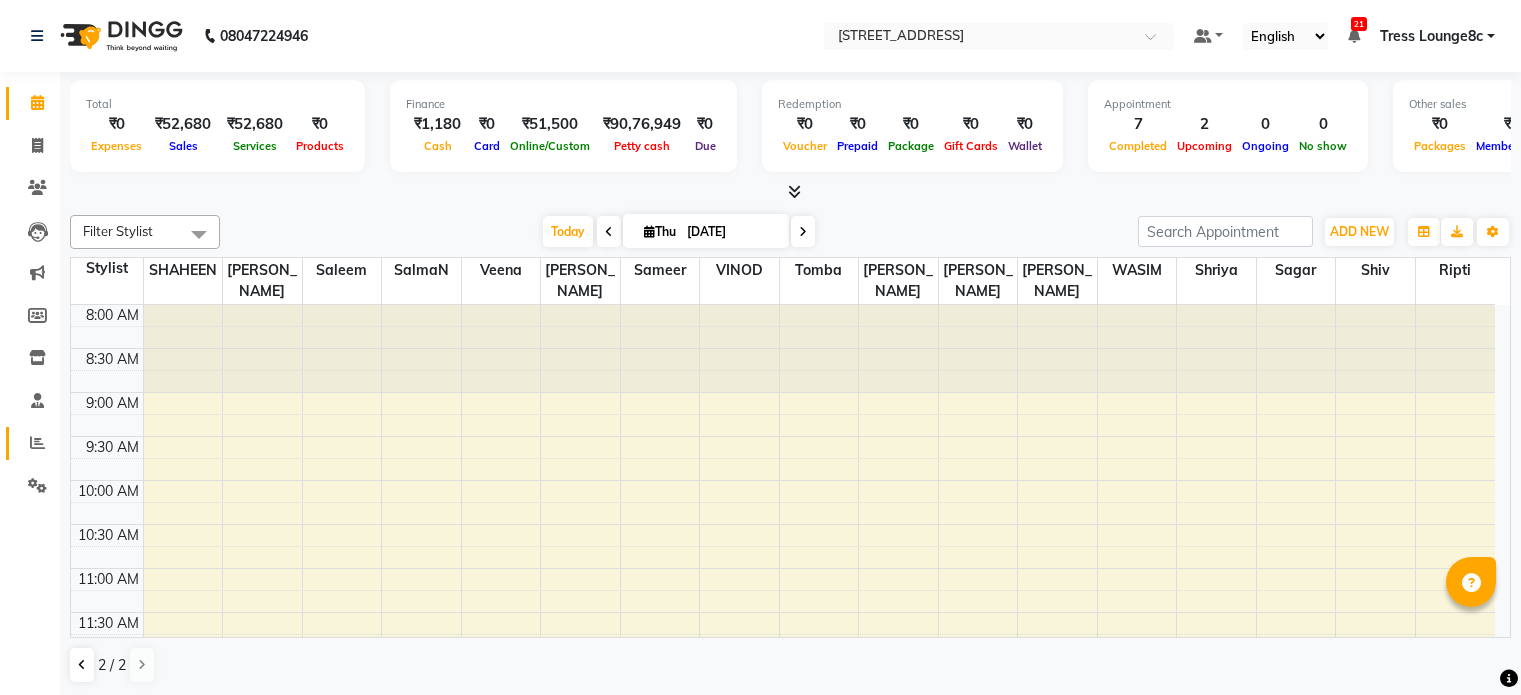 scroll, scrollTop: 0, scrollLeft: 0, axis: both 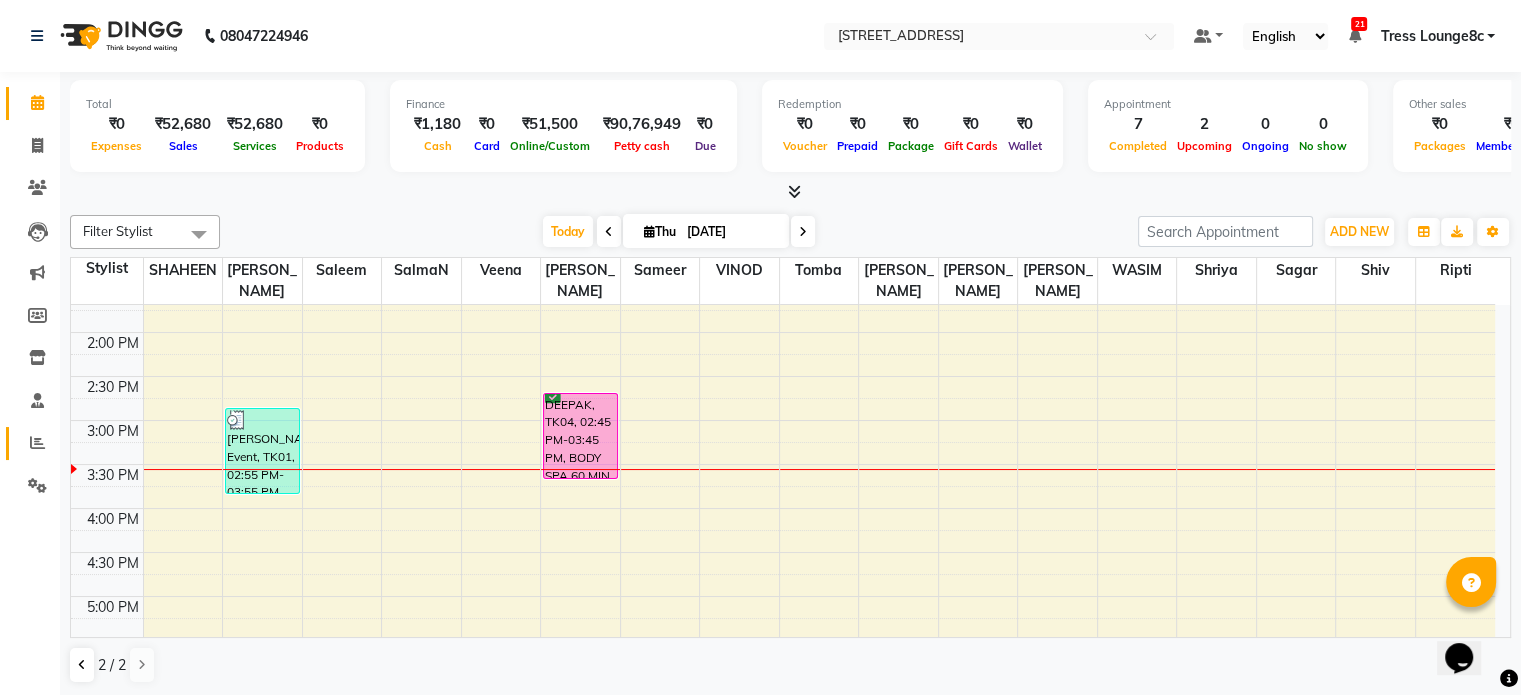 click 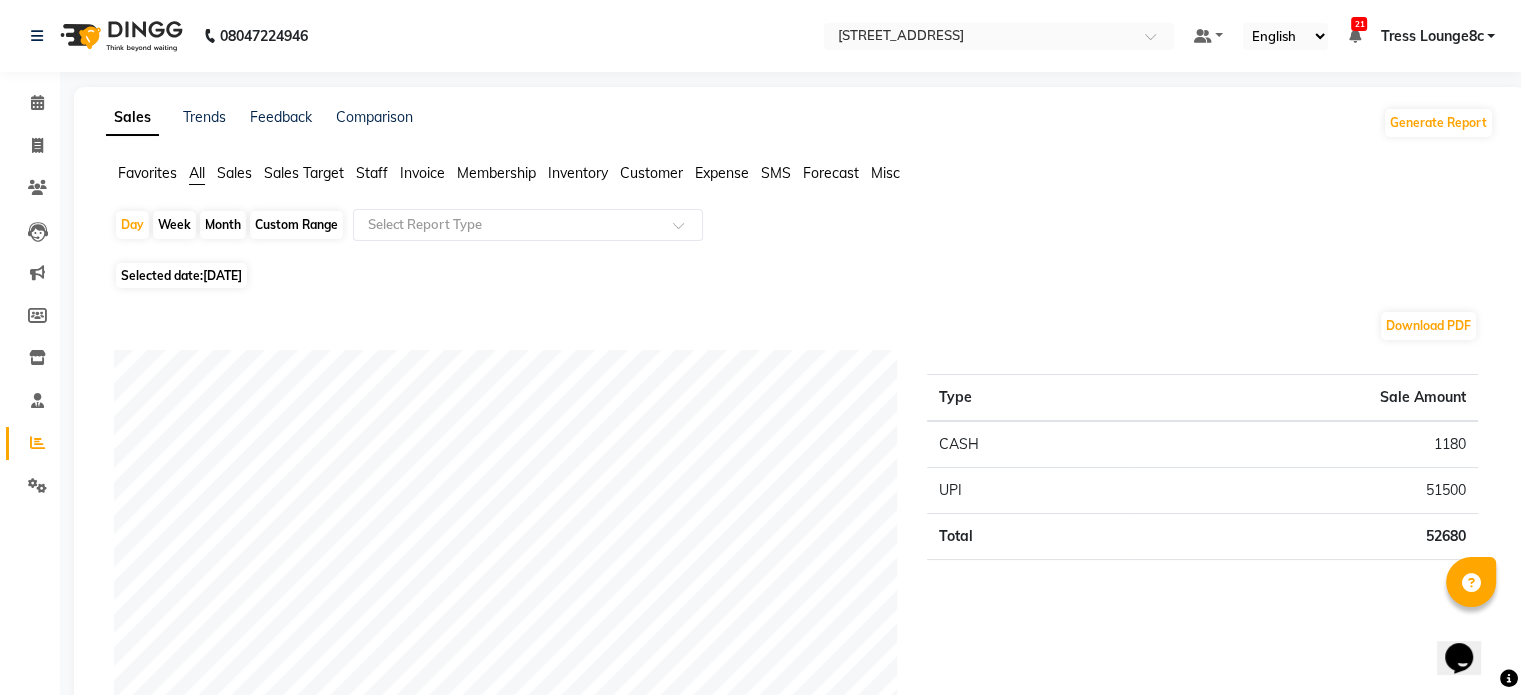 click on "Custom Range" 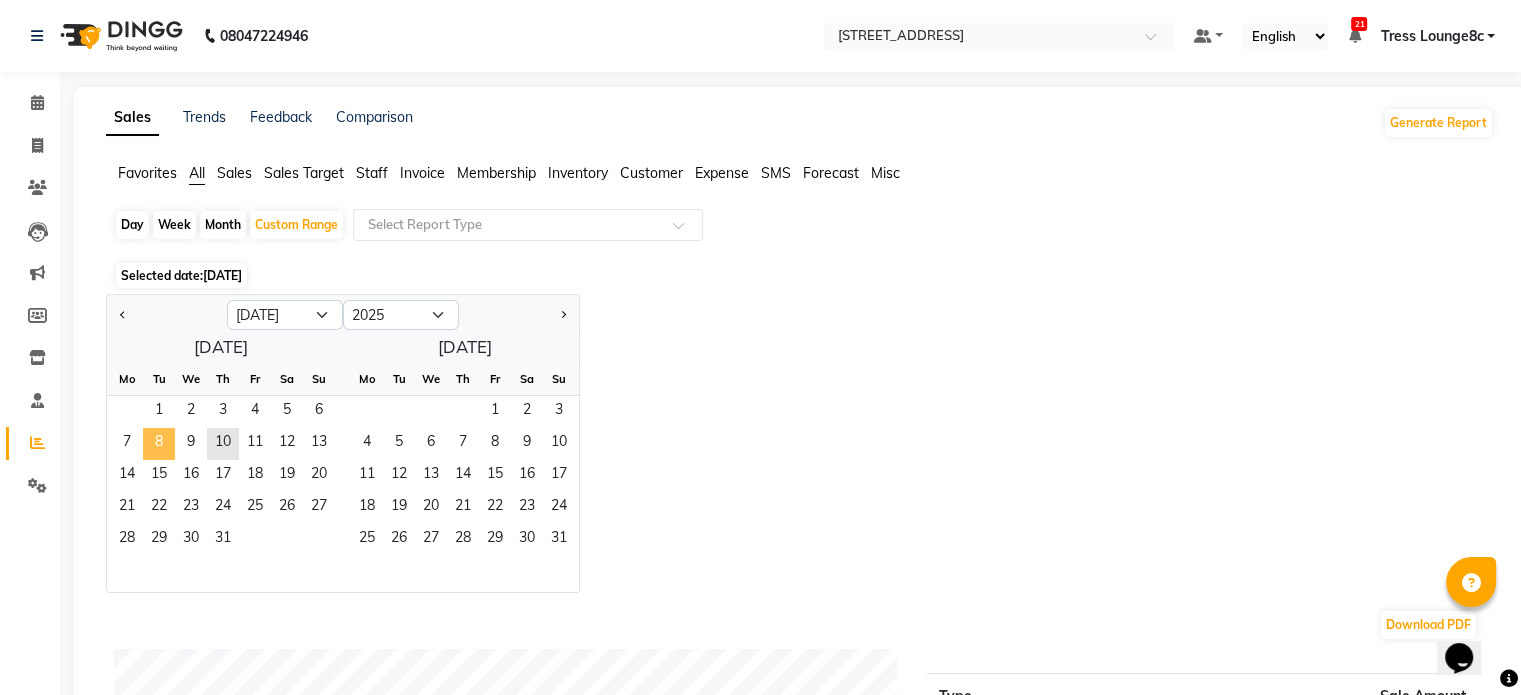 click on "8" 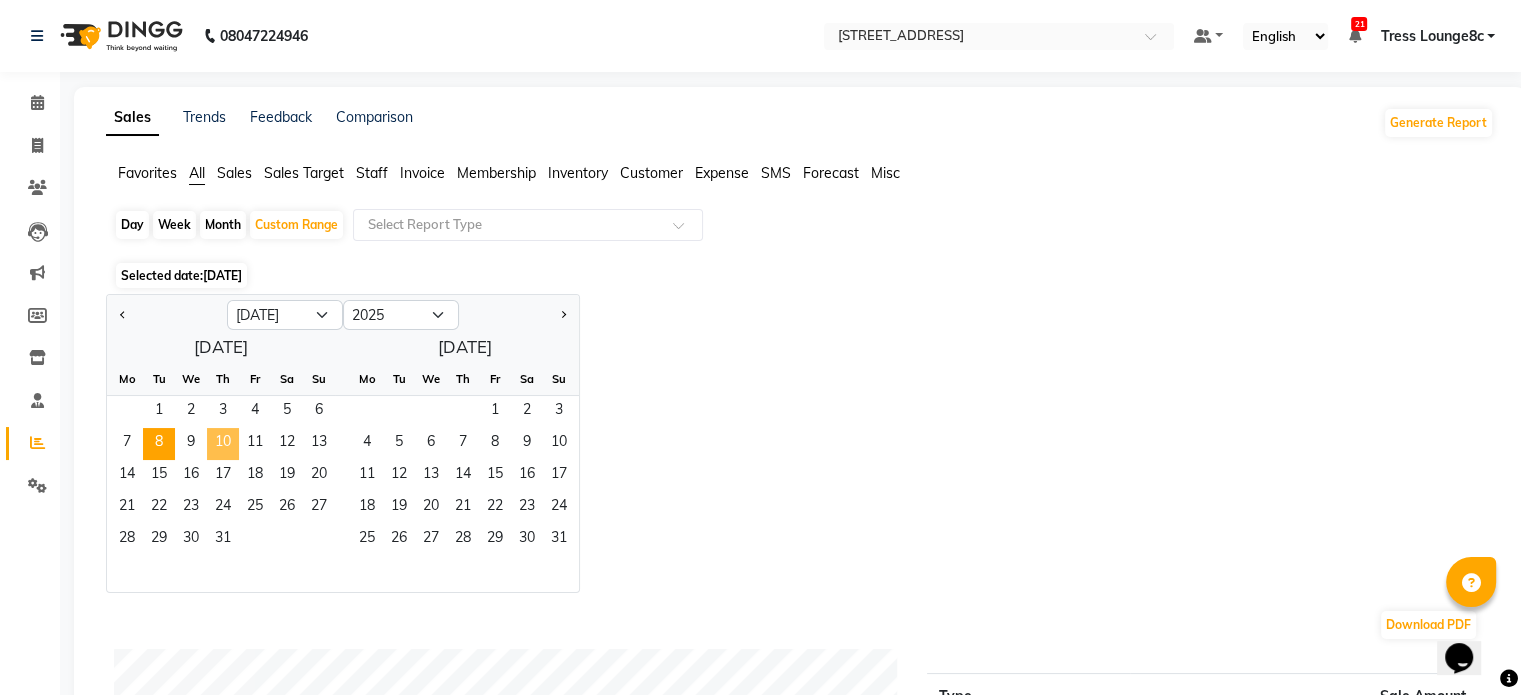 click on "10" 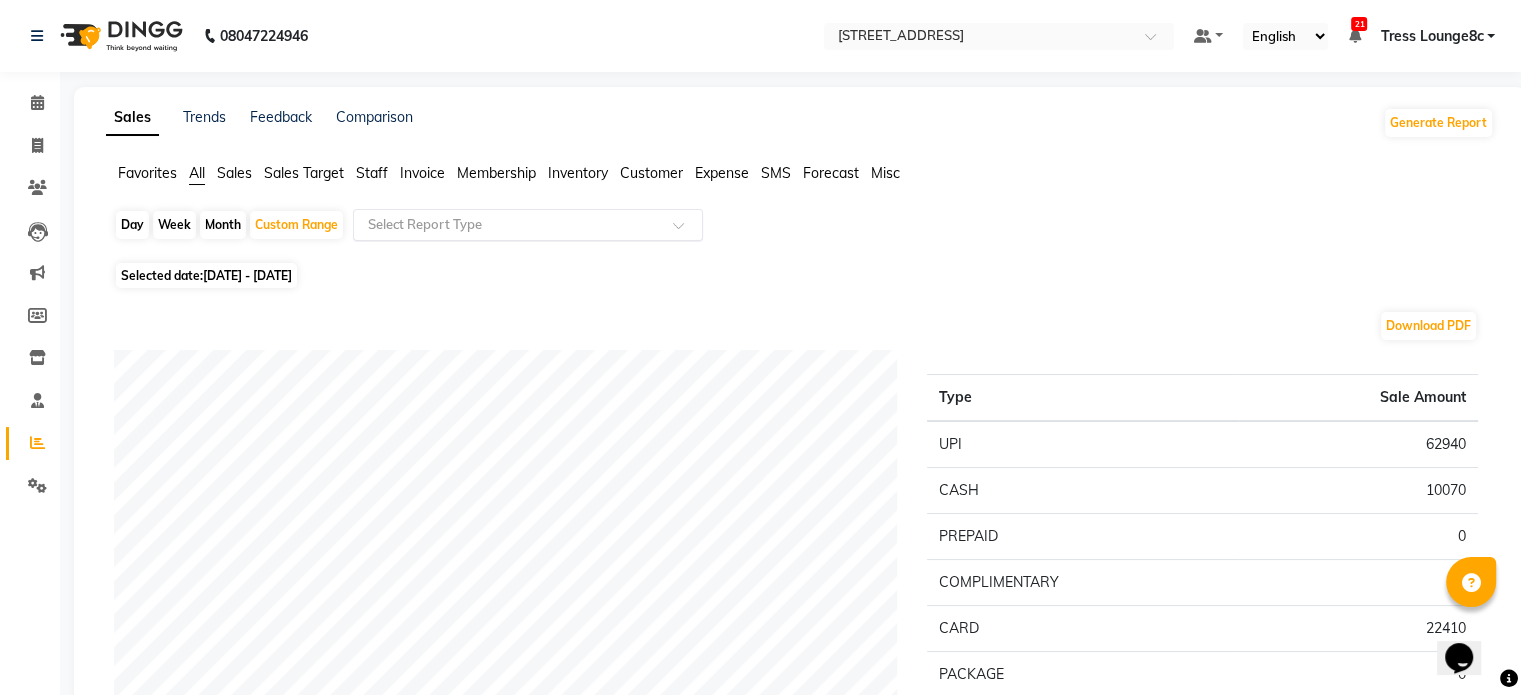 click 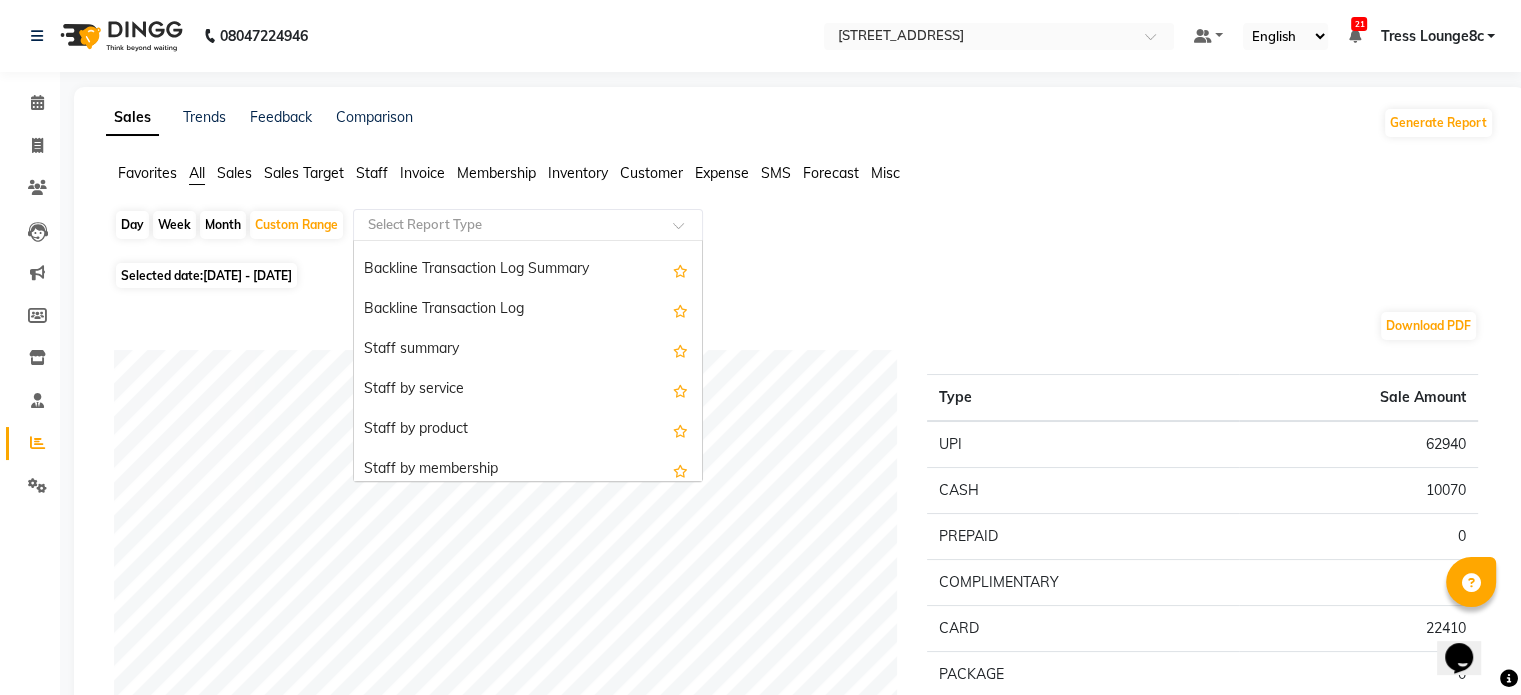 scroll, scrollTop: 600, scrollLeft: 0, axis: vertical 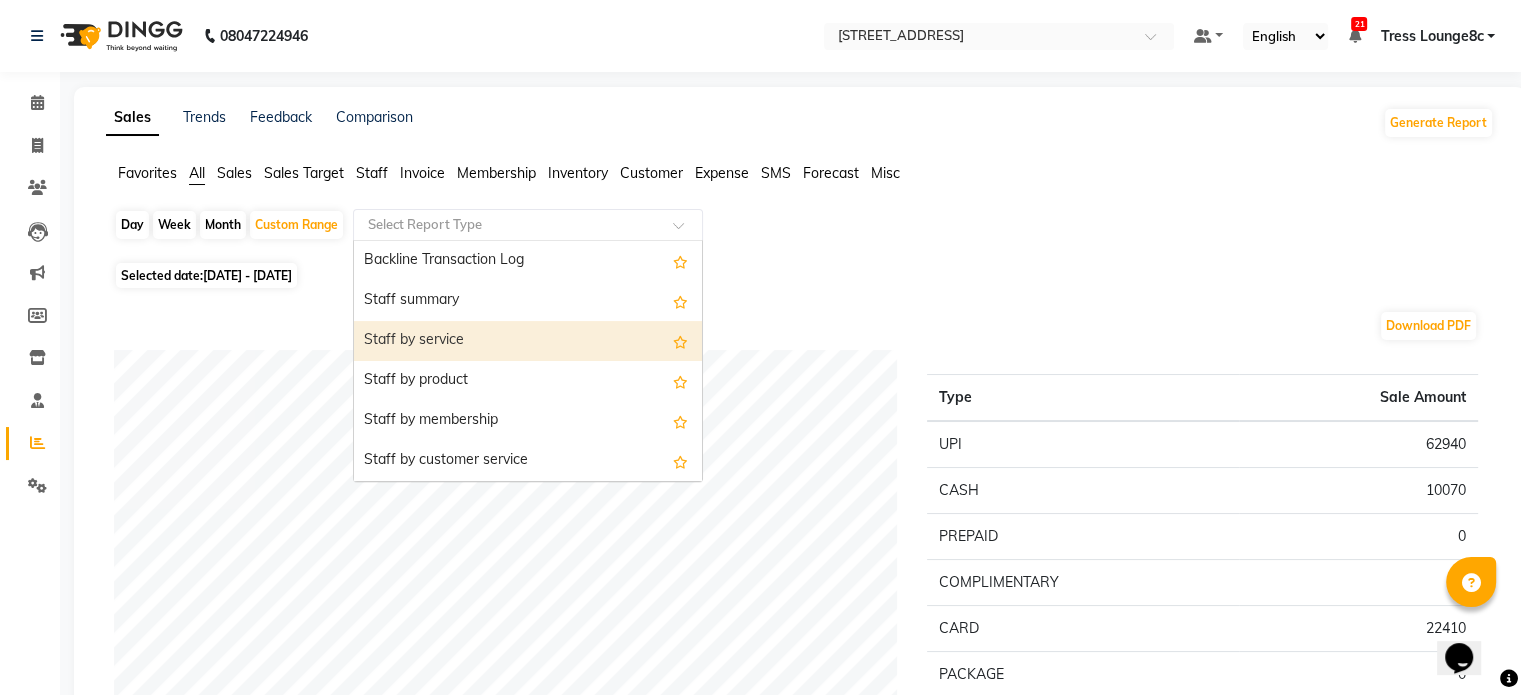click on "Staff by service" at bounding box center (528, 341) 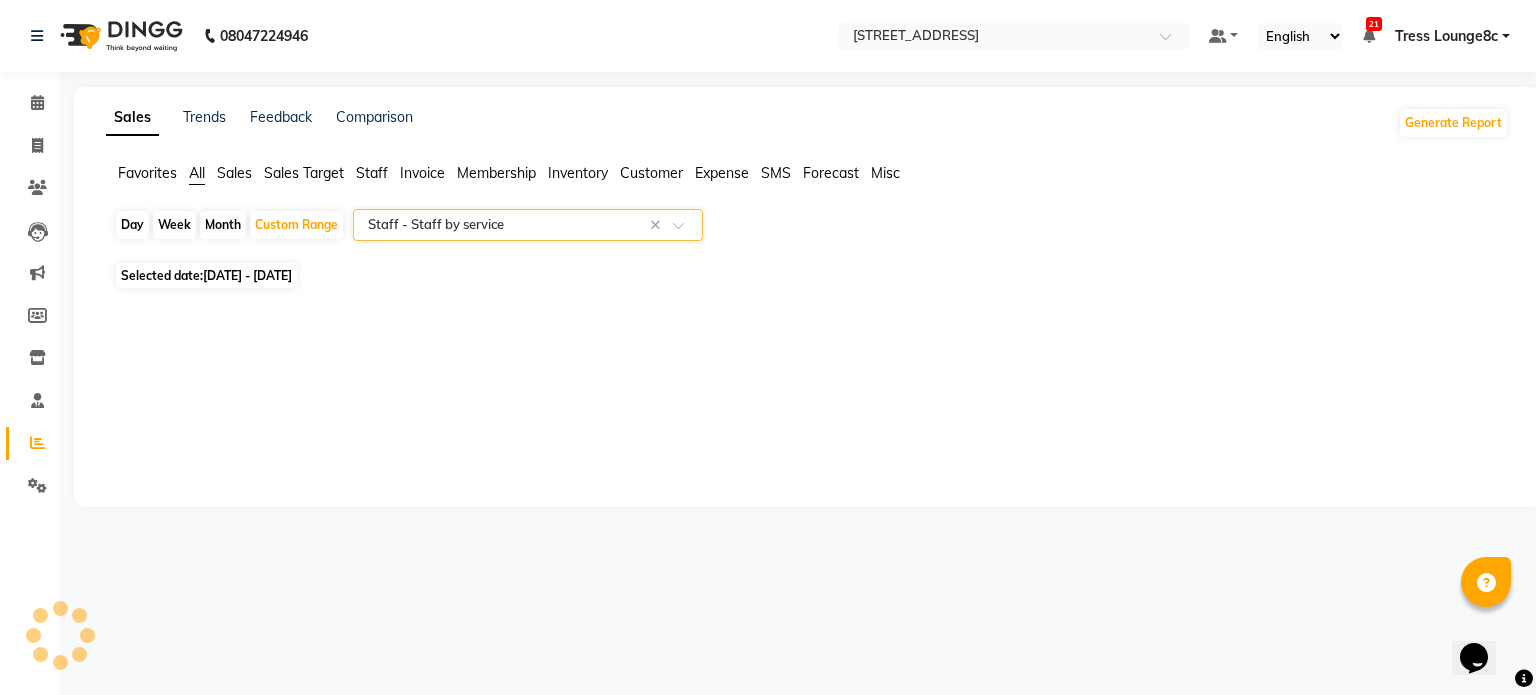 select on "full_report" 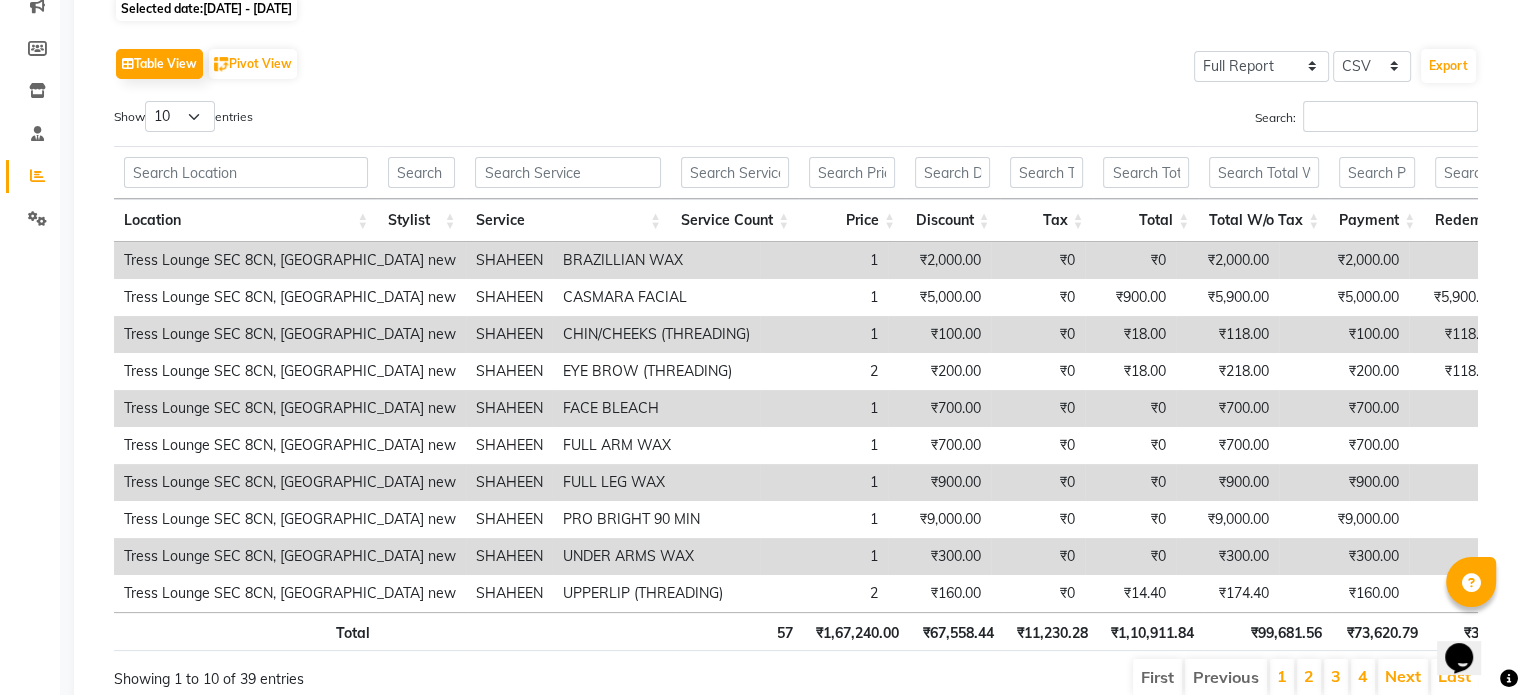 scroll, scrollTop: 300, scrollLeft: 0, axis: vertical 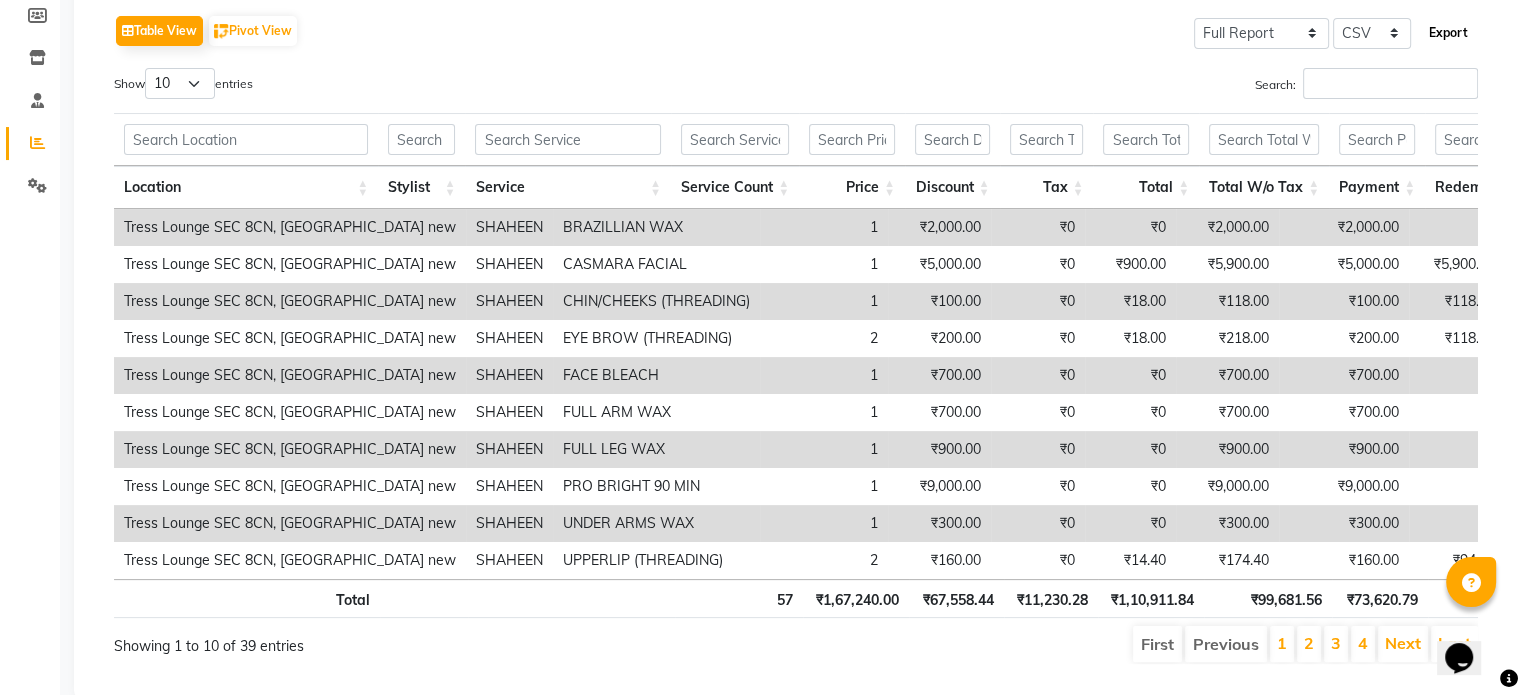 click on "Export" 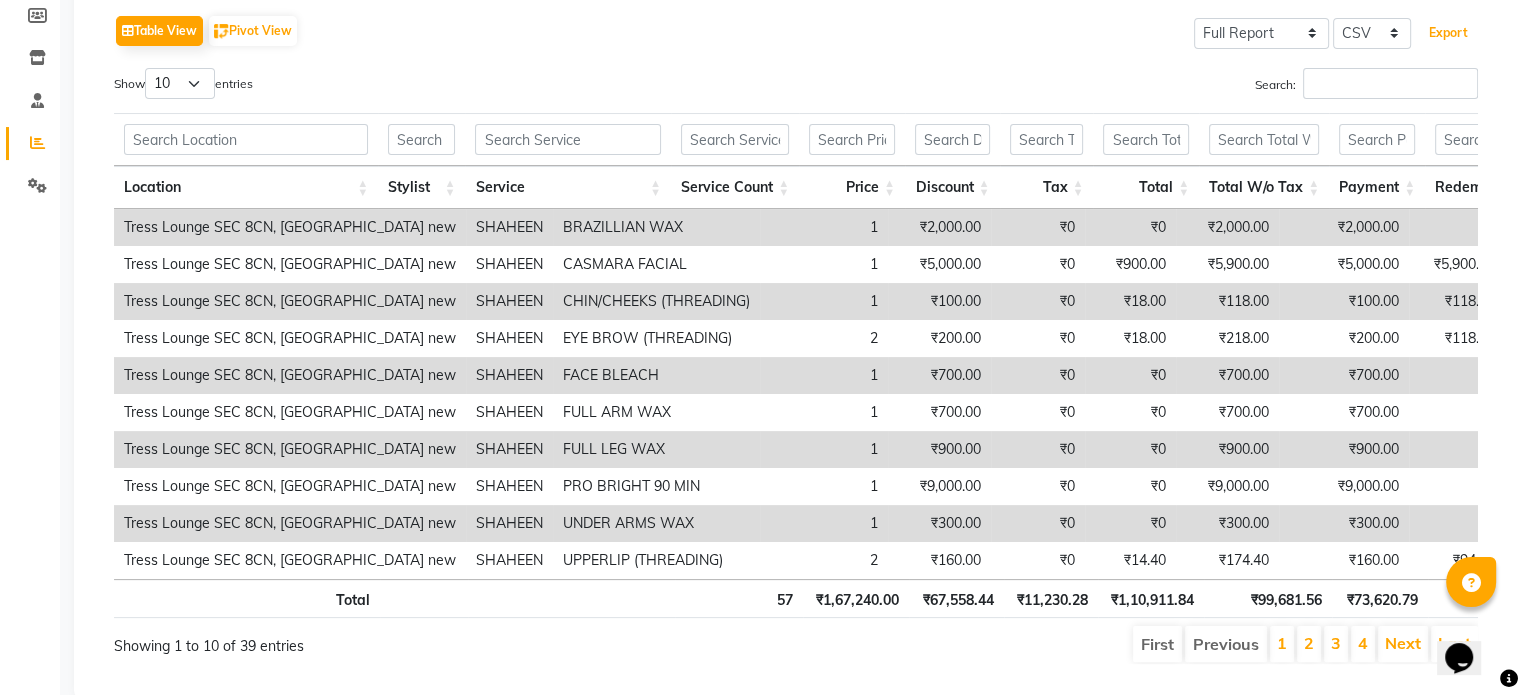 scroll, scrollTop: 0, scrollLeft: 0, axis: both 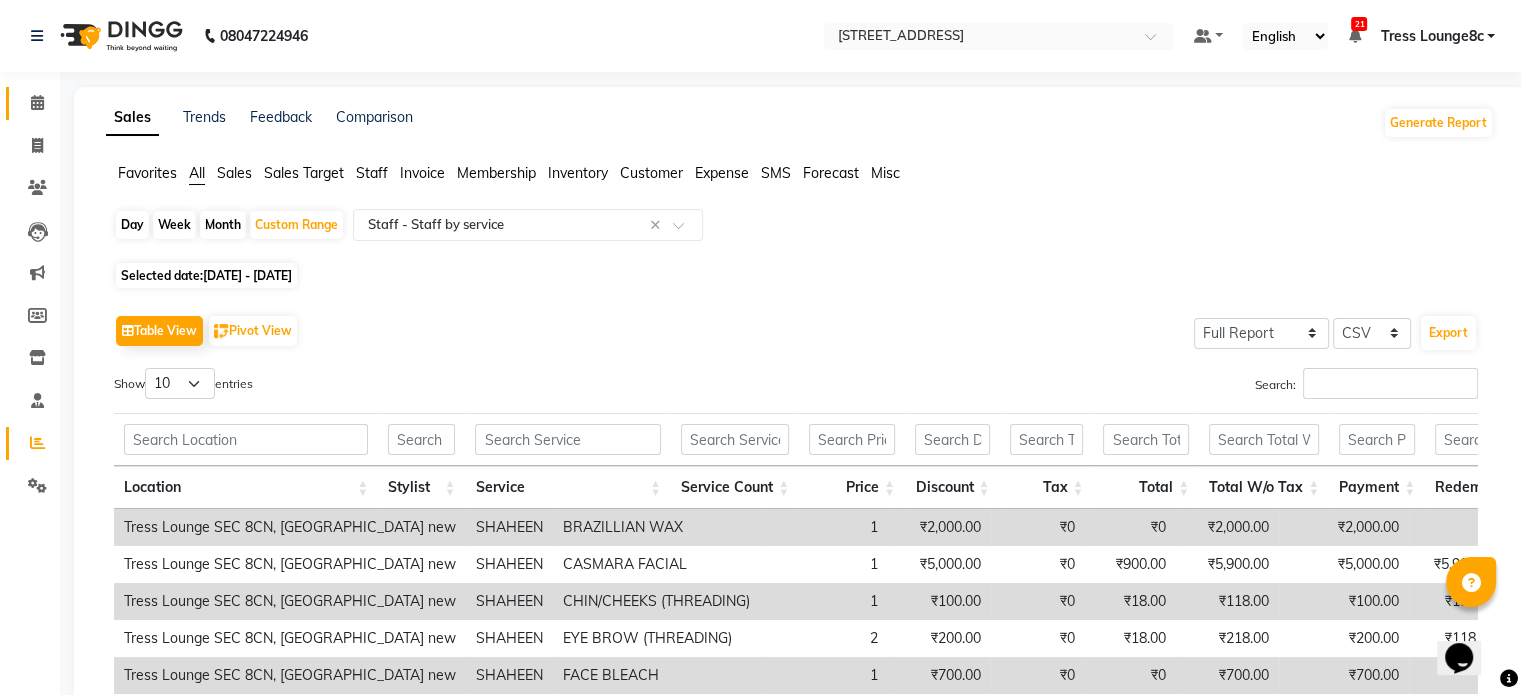 click 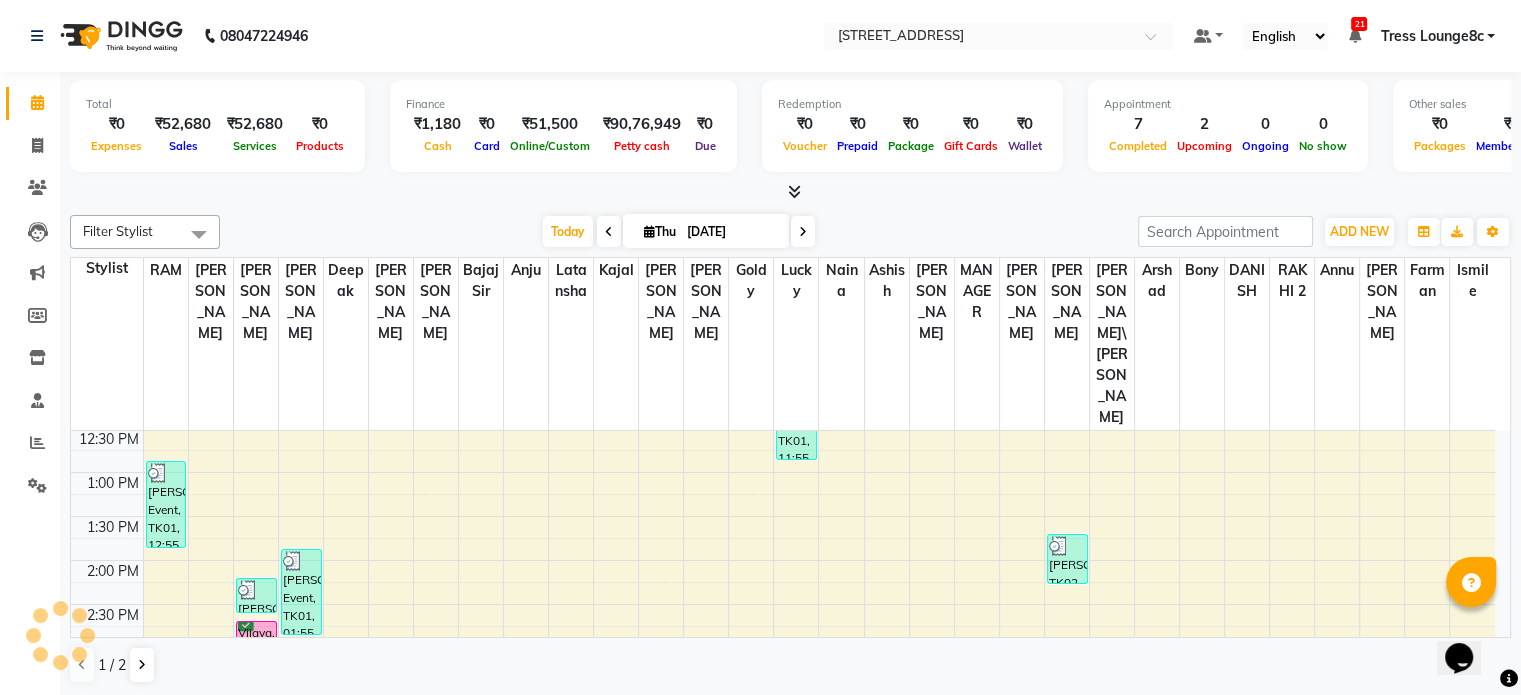 scroll, scrollTop: 400, scrollLeft: 0, axis: vertical 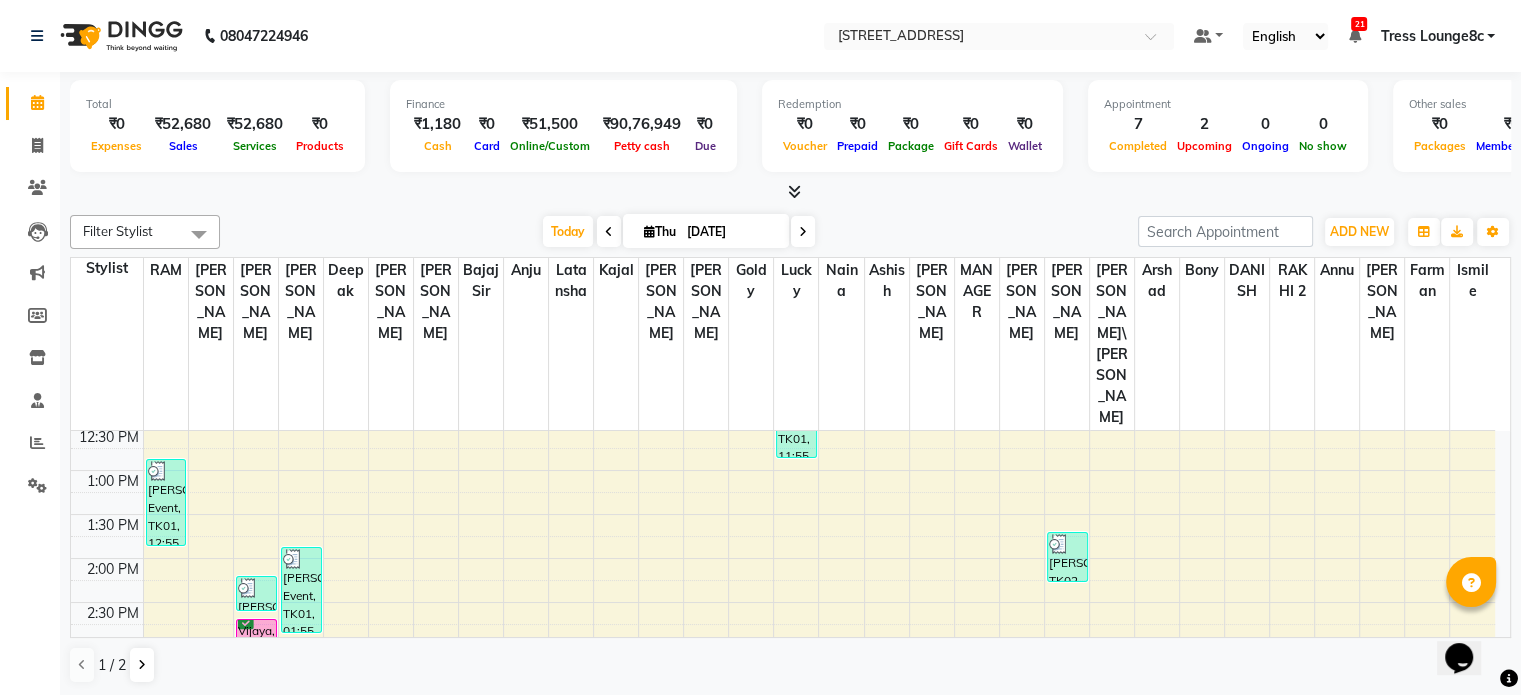 click on "8:00 AM 8:30 AM 9:00 AM 9:30 AM 10:00 AM 10:30 AM 11:00 AM 11:30 AM 12:00 PM 12:30 PM 1:00 PM 1:30 PM 2:00 PM 2:30 PM 3:00 PM 3:30 PM 4:00 PM 4:30 PM 5:00 PM 5:30 PM 6:00 PM 6:30 PM 7:00 PM 7:30 PM 8:00 PM 8:30 PM     Saloni Event, TK01, 12:55 PM-01:55 PM, SPECIAL OCCASION / UP STYLE     ajay pal, TK02, 02:15 PM-02:40 PM, SHAMPOO / CONDITIONING     Vijaya, TK03, 02:45 PM-04:25 PM, ROOT TOUCHUP,CUT ,TEXTURIZE & STYLE     Saloni Event, TK01, 01:55 PM-02:55 PM, SPECIAL OCCASION / UP STYLE     Saloni Event, TK01, 11:55 AM-12:55 PM, SPECIAL OCCASION / UP STYLE     ajay pal, TK02, 01:45 PM-02:20 PM, BLOW DRY     Saloni Event, TK01, 10:55 AM-11:55 AM, HD PARTY MAKEUP" at bounding box center (783, 602) 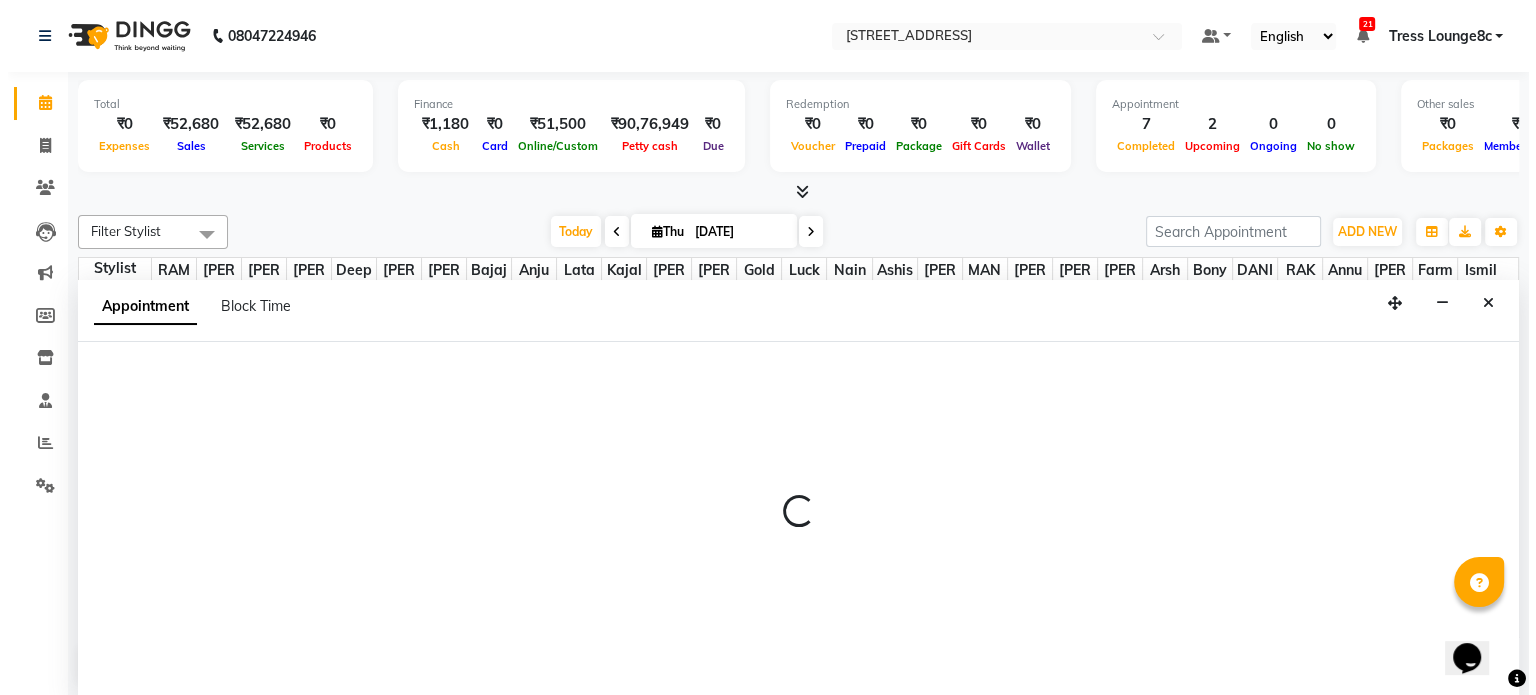 scroll, scrollTop: 0, scrollLeft: 0, axis: both 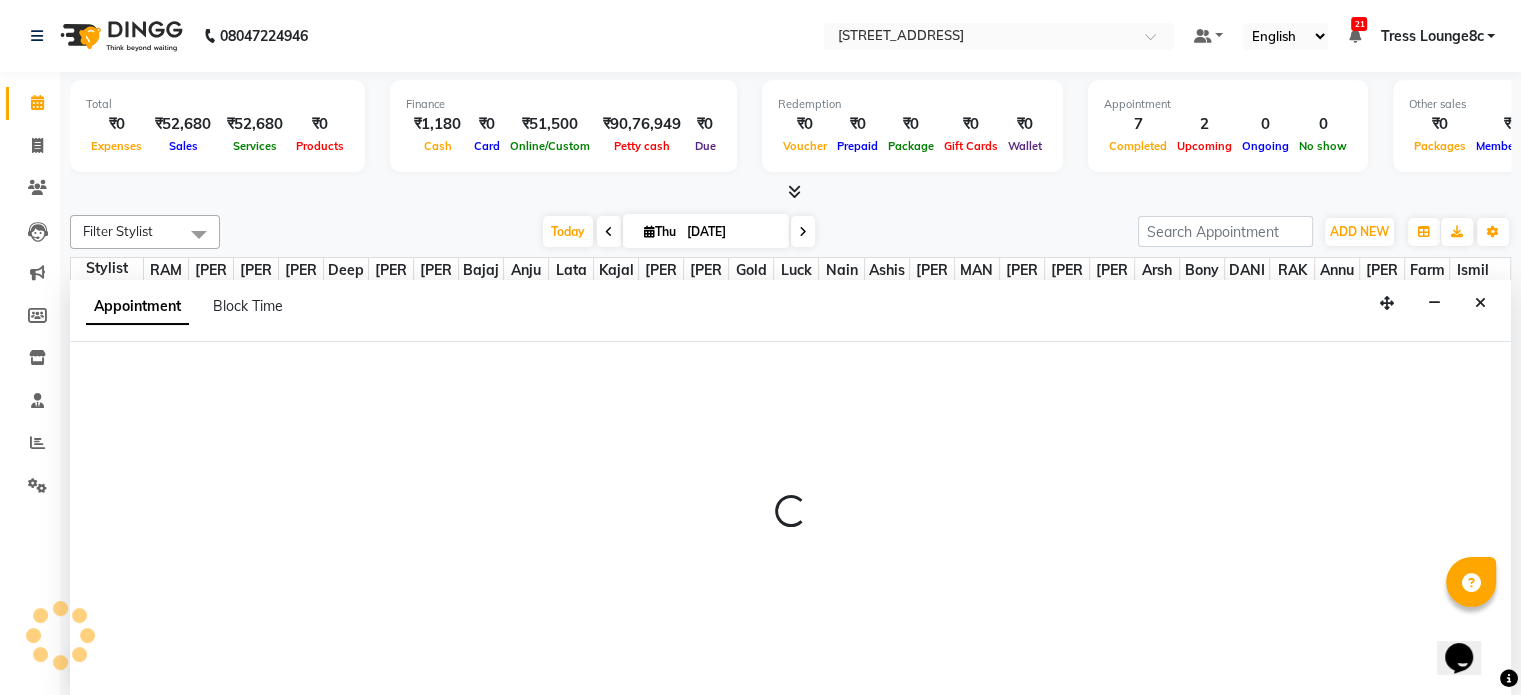 select on "42789" 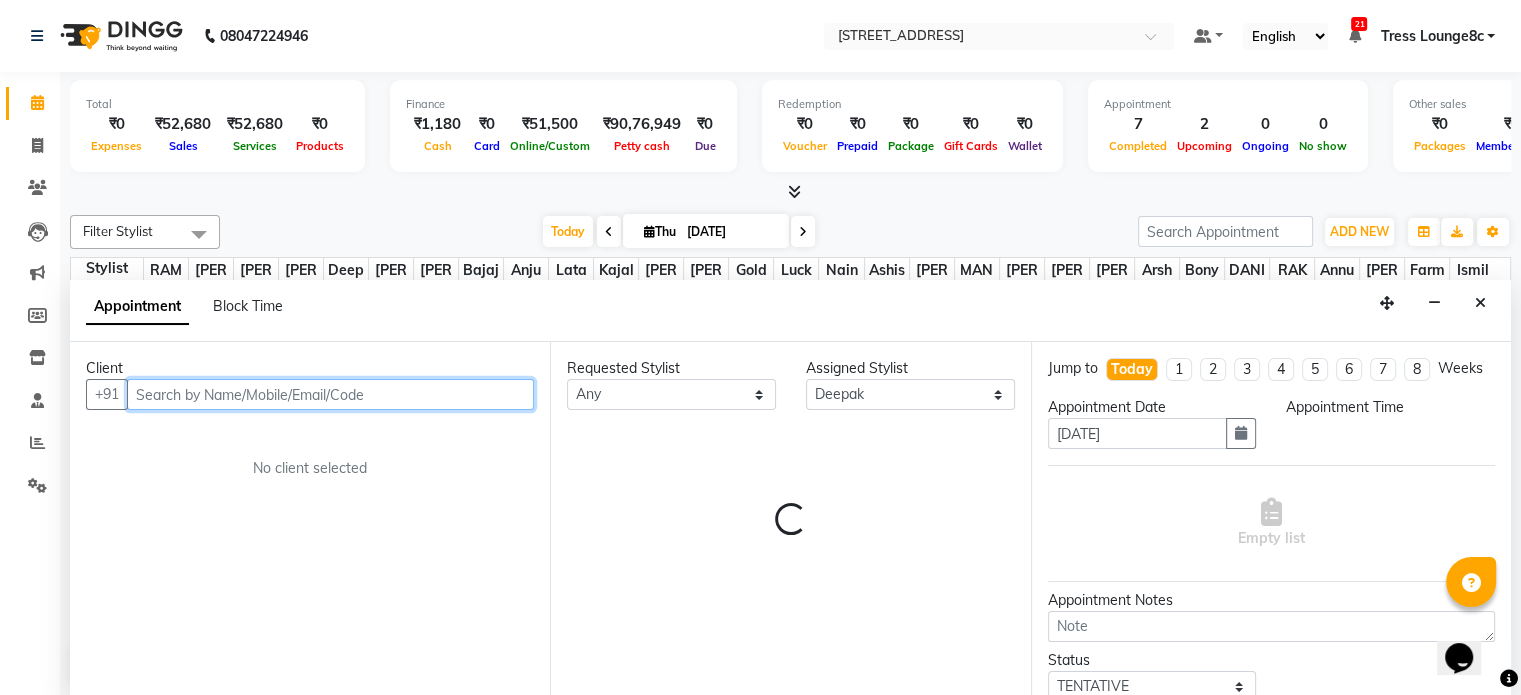 select on "930" 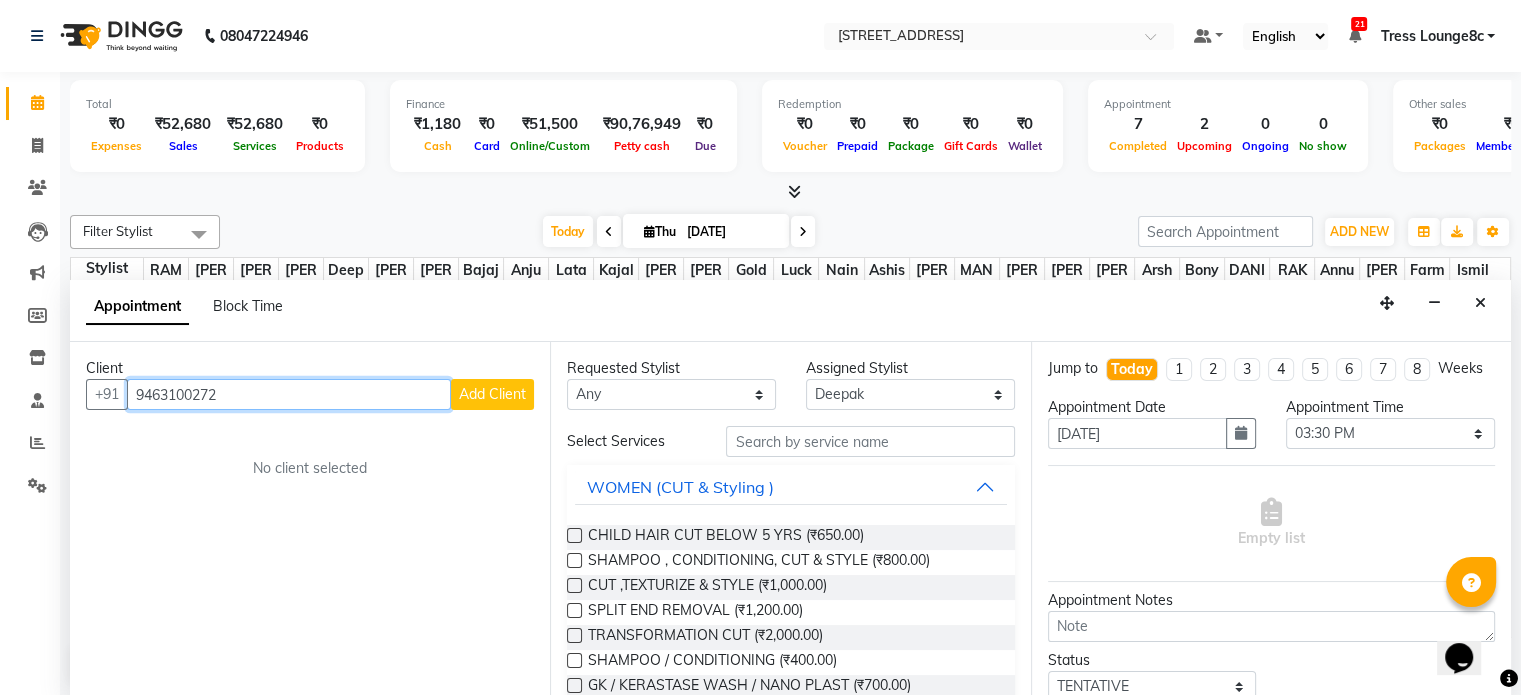 type on "9463100272" 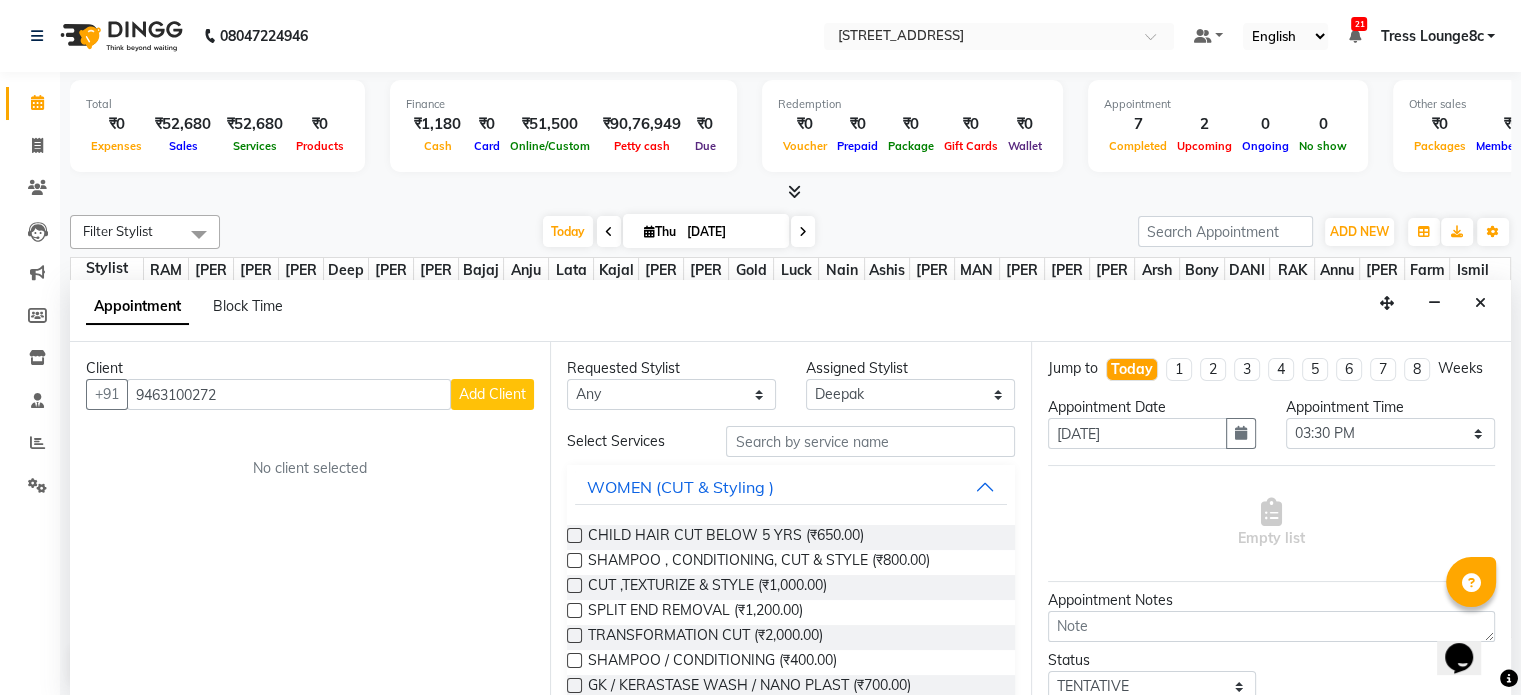 click on "Add Client" at bounding box center [492, 394] 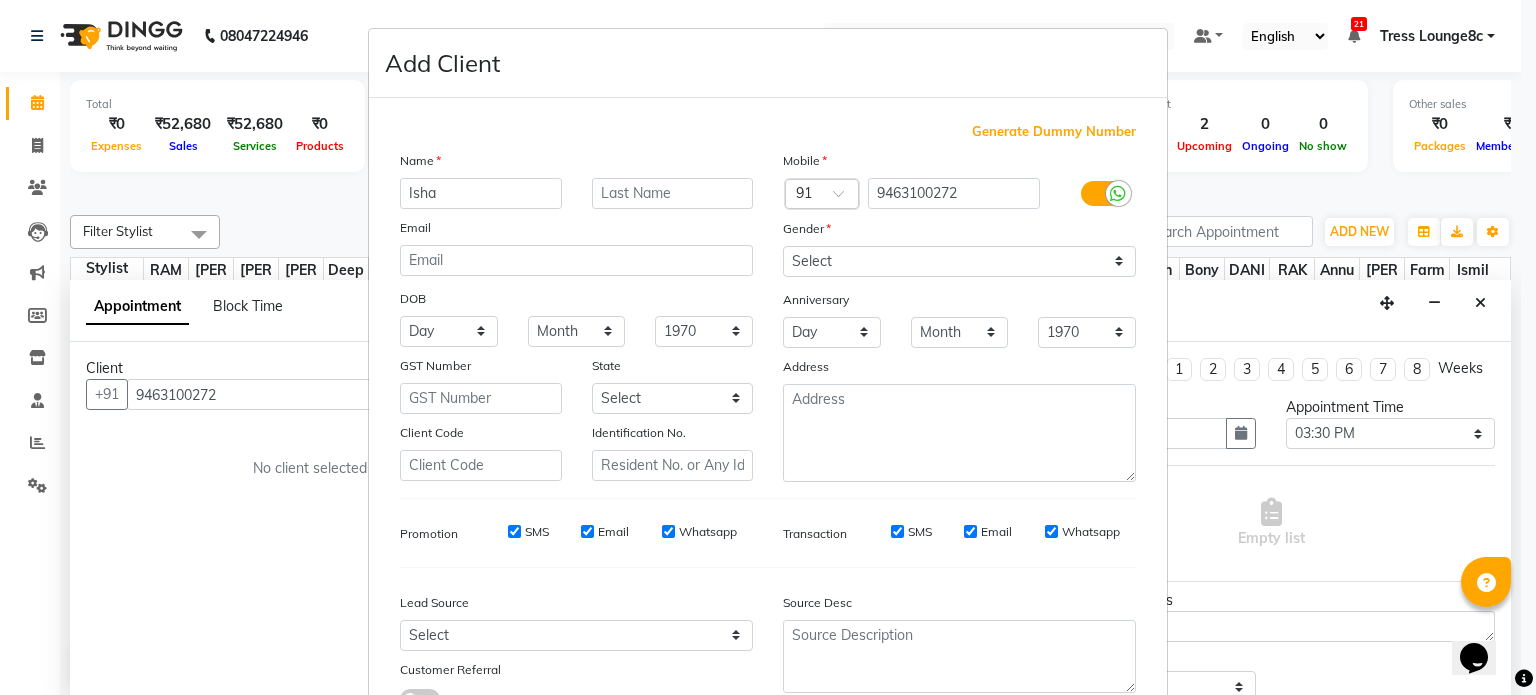 type on "Isha" 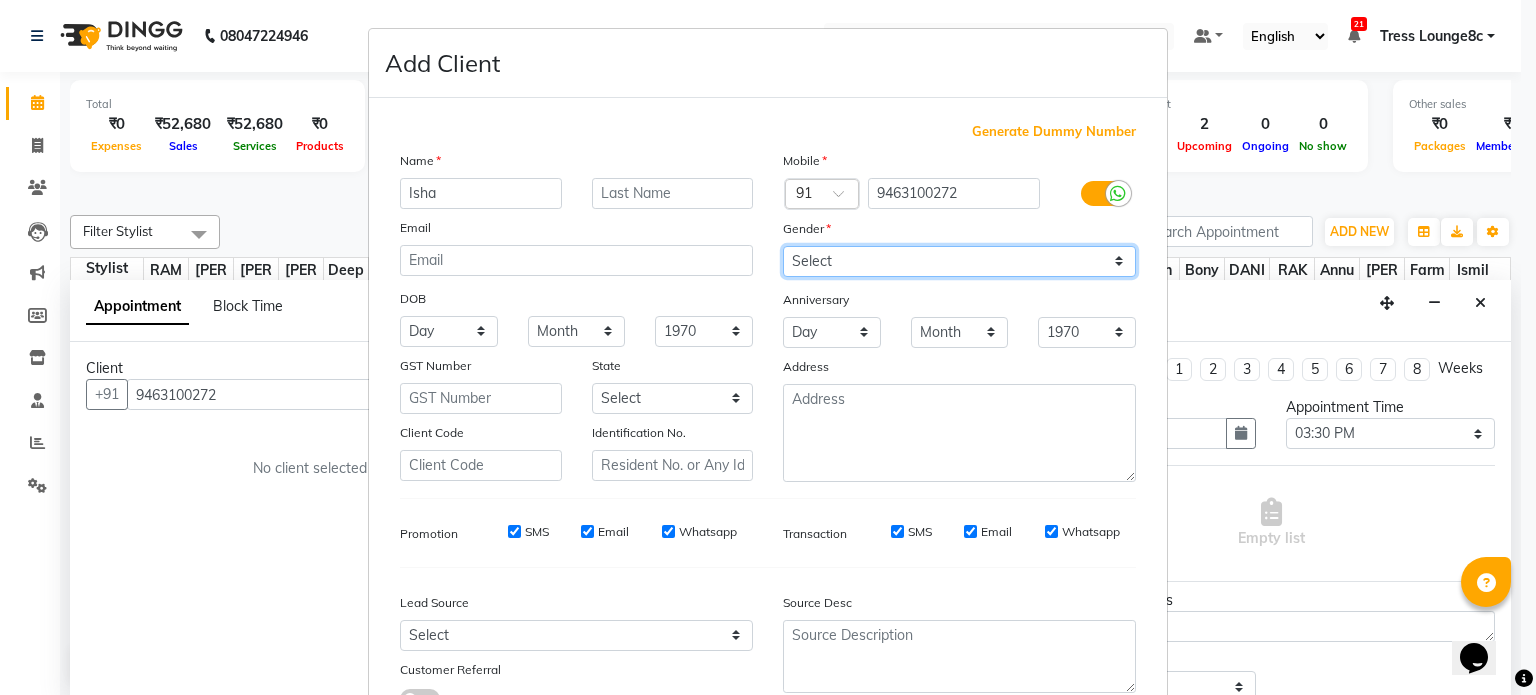 click on "Select Male Female Other Prefer Not To Say" at bounding box center (959, 261) 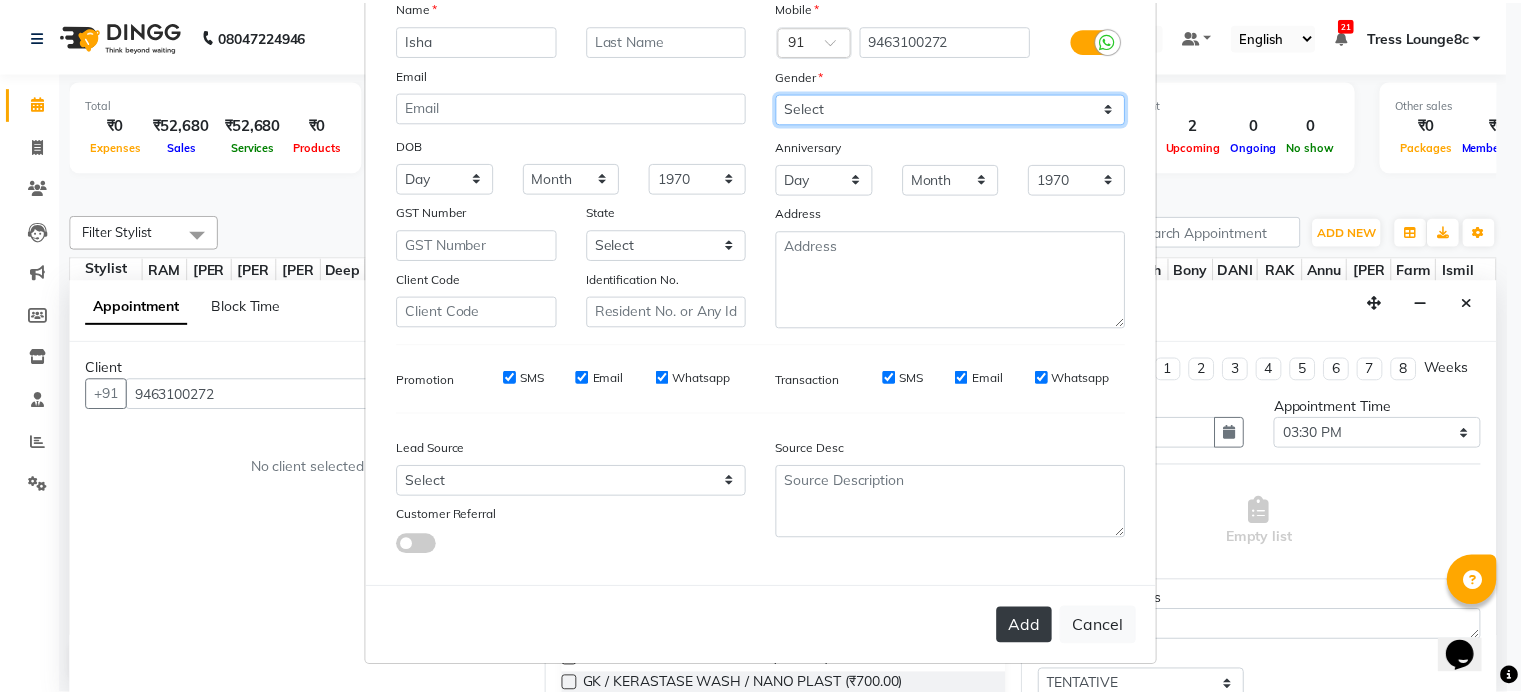 scroll, scrollTop: 161, scrollLeft: 0, axis: vertical 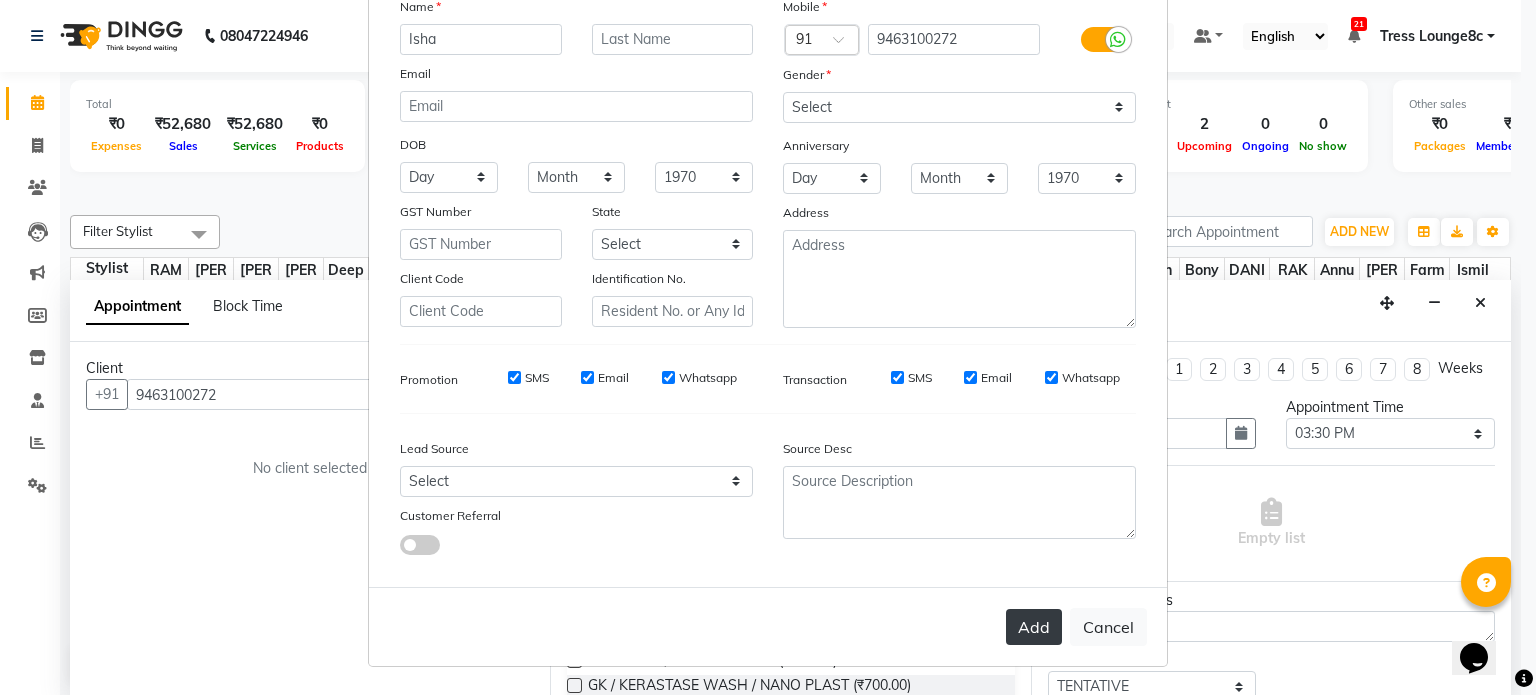 click on "Add" at bounding box center (1034, 627) 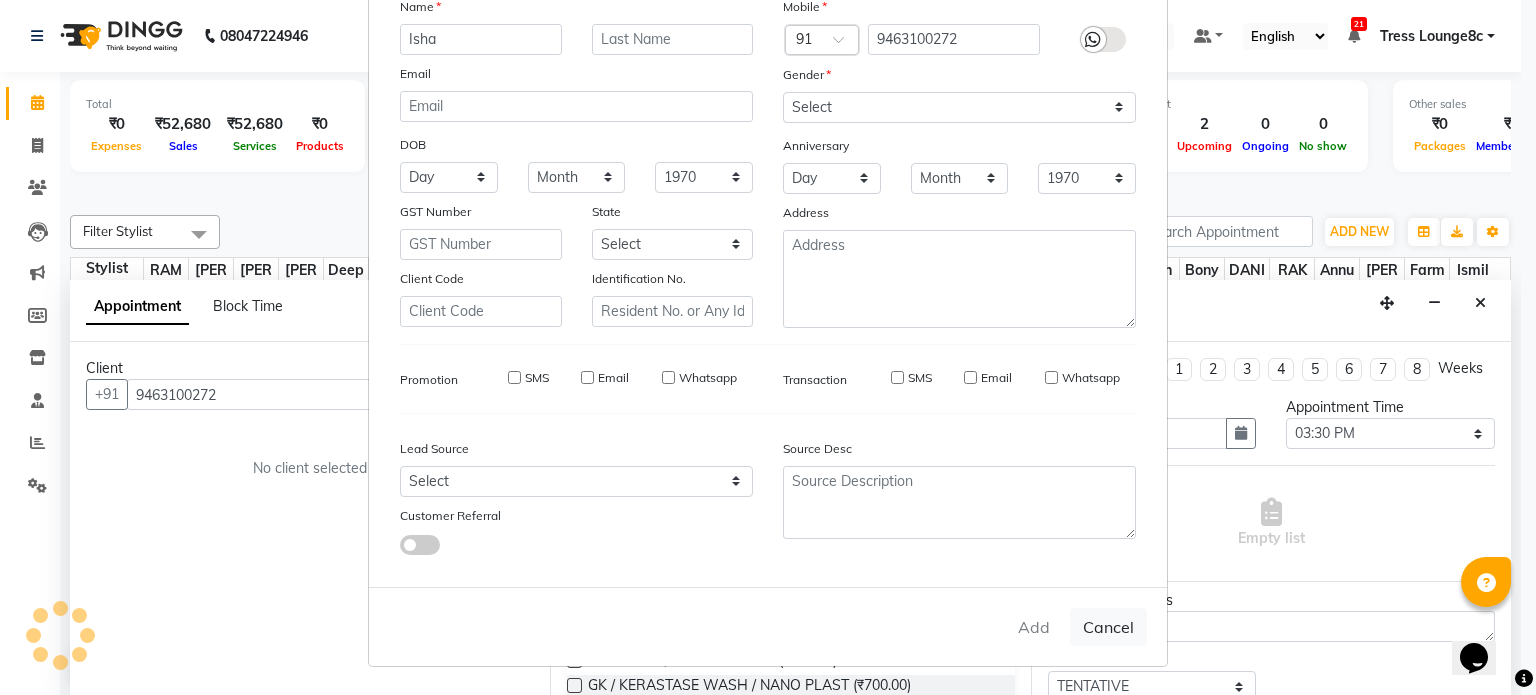 type 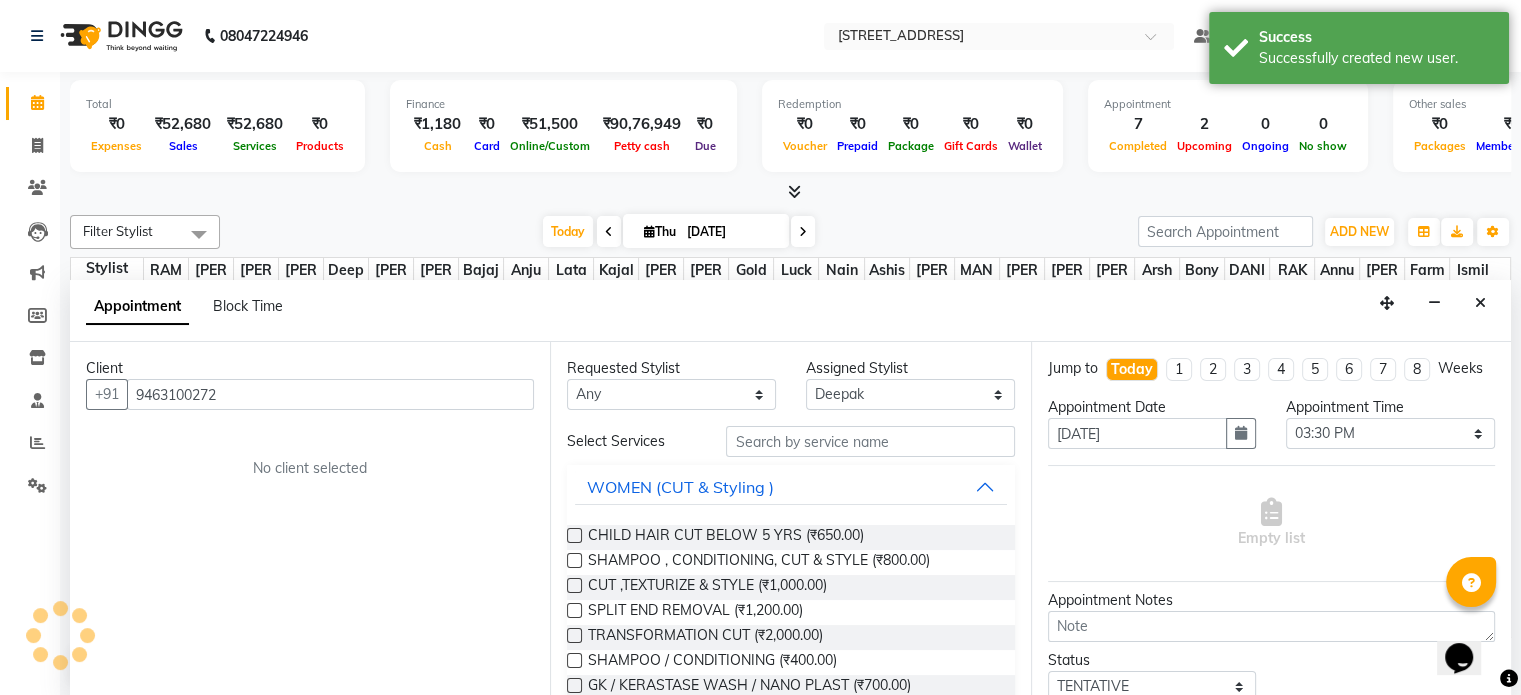 click on "Requested Stylist Any Aamir akhil Alice Anju Annu  Arshad Ashish Bajaj sir Bony DANISH Deepak Dhrishti Farman gagan goldy Imran khan Ismile Jassi kajal KARAN Latansha Lucky MANAGER MUSKAN naina NEELU\ BONNY Raakhi  rajinder RAKHI 2 RAM Ripti ROOP Roseleen Ruth Sagar Saleem SalmaN Sameer SHAHEEN Shiv Shriya SRISHTI tomba veena VINOD WASIM zakir Assigned Stylist Select Aamir akhil Alice Anju Annu  Arshad Ashish Bajaj sir Bony DANISH Deepak Dhrishti Farman gagan goldy Imran khan Ismile Jassi kajal KARAN Latansha Lucky MANAGER MUSKAN naina NEELU\ BONNY Raakhi  rajinder RAKHI 2 RAM Ripti ROOP Roseleen Ruth Sagar Saleem SalmaN Sameer SHAHEEN Shiv Shriya SRISHTI tomba veena VINOD WASIM zakir Select Services    WOMEN (CUT & Styling ) CHILD HAIR CUT BELOW 5 YRS (₹650.00) SHAMPOO , CONDITIONING, CUT & STYLE (₹800.00) CUT ,TEXTURIZE & STYLE (₹1,000.00) SPLIT END REMOVAL (₹1,200.00) TRANSFORMATION CUT (₹2,000.00) SHAMPOO / CONDITIONING (₹400.00) GK / KERASTASE WASH / NANO PLAST (₹700.00)" at bounding box center (790, 519) 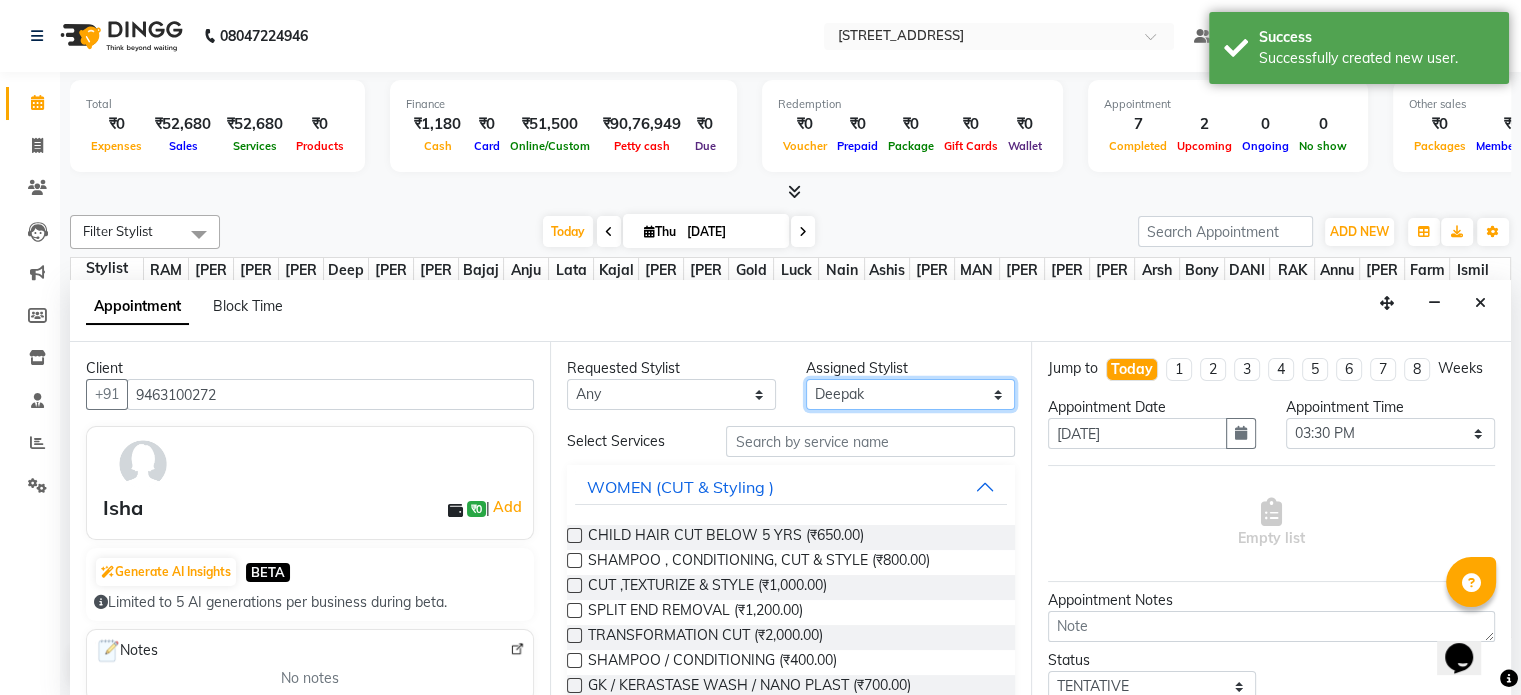 click on "Select Aamir akhil Alice Anju Annu  Arshad Ashish Bajaj sir Bony DANISH Deepak Dhrishti Farman gagan goldy Imran khan Ismile Jassi kajal KARAN Latansha Lucky MANAGER MUSKAN naina NEELU\ BONNY Raakhi  rajinder RAKHI 2 RAM Ripti ROOP Roseleen Ruth Sagar Saleem SalmaN Sameer SHAHEEN Shiv Shriya SRISHTI tomba veena VINOD WASIM zakir" at bounding box center [910, 394] 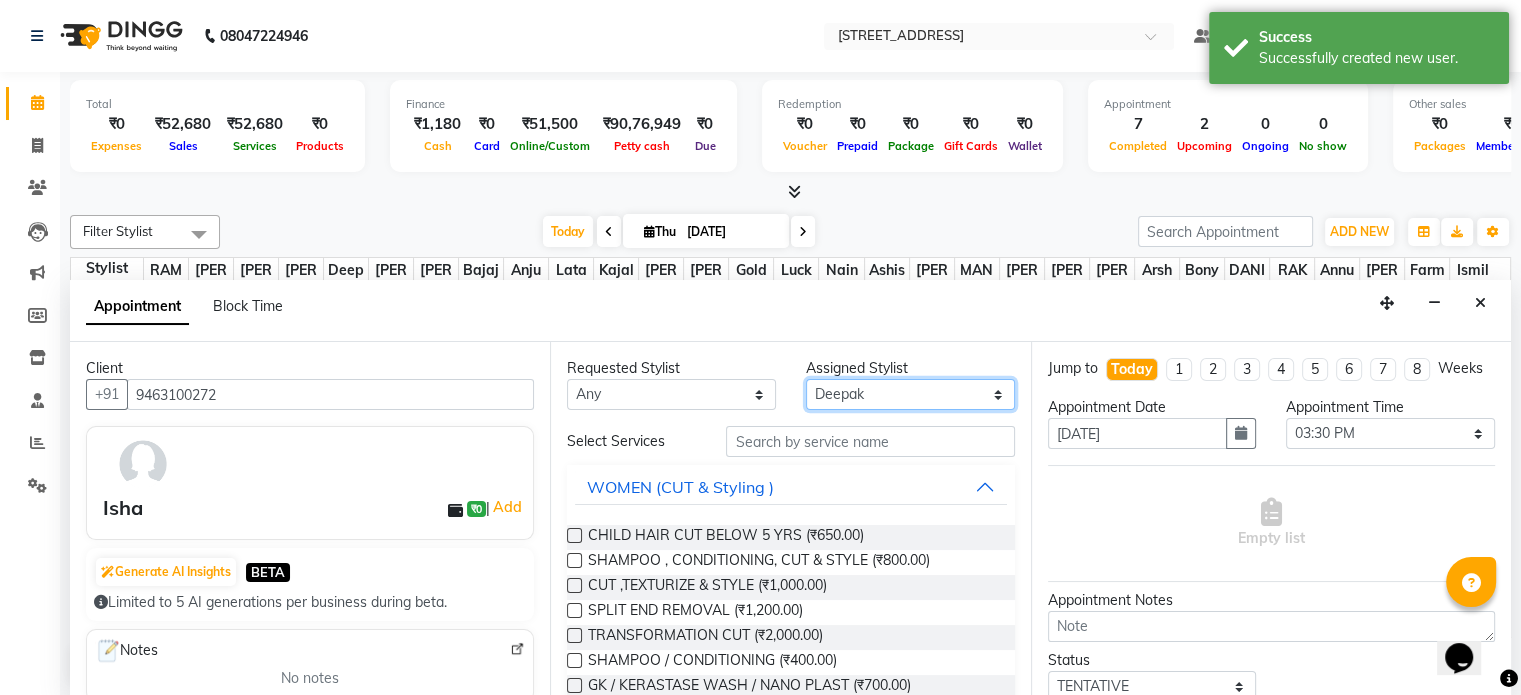 select on "59395" 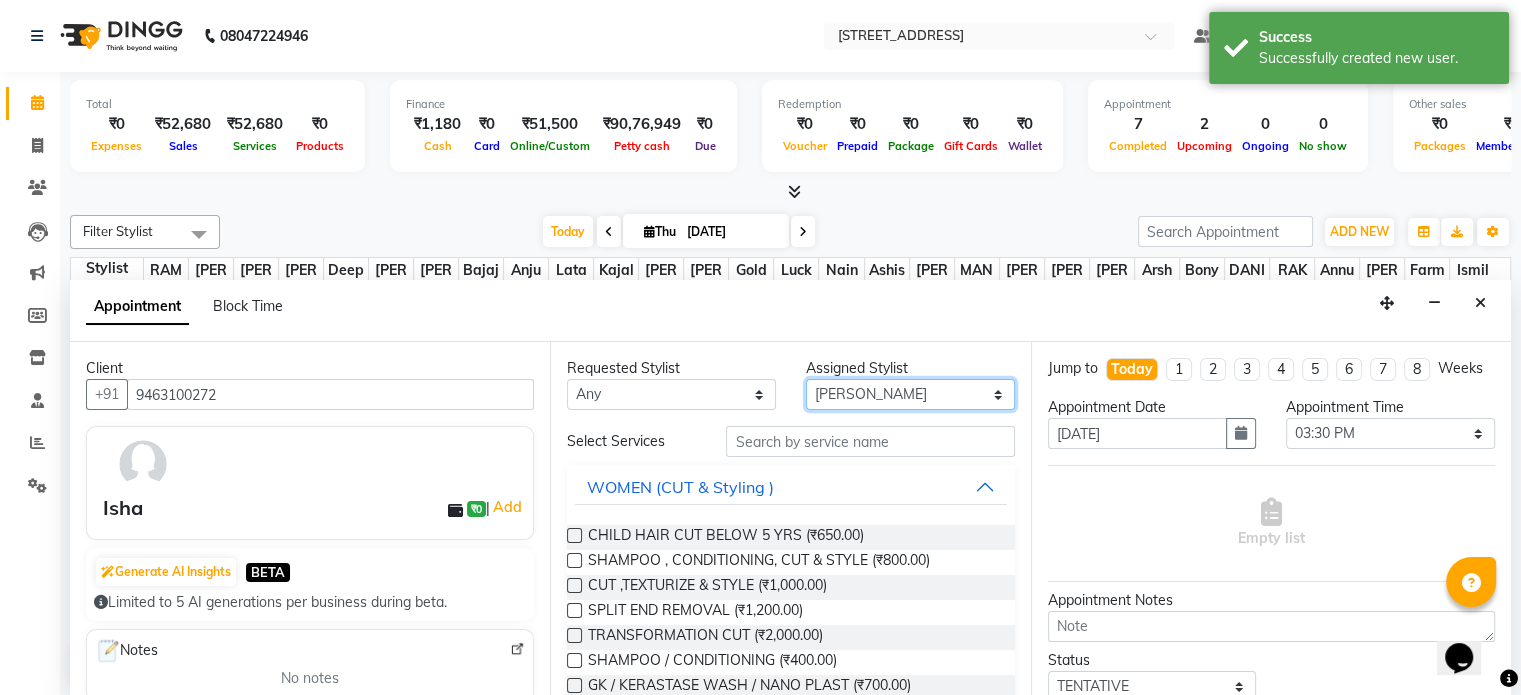 click on "Select Aamir akhil Alice Anju Annu  Arshad Ashish Bajaj sir Bony DANISH Deepak Dhrishti Farman gagan goldy Imran khan Ismile Jassi kajal KARAN Latansha Lucky MANAGER MUSKAN naina NEELU\ BONNY Raakhi  rajinder RAKHI 2 RAM Ripti ROOP Roseleen Ruth Sagar Saleem SalmaN Sameer SHAHEEN Shiv Shriya SRISHTI tomba veena VINOD WASIM zakir" at bounding box center (910, 394) 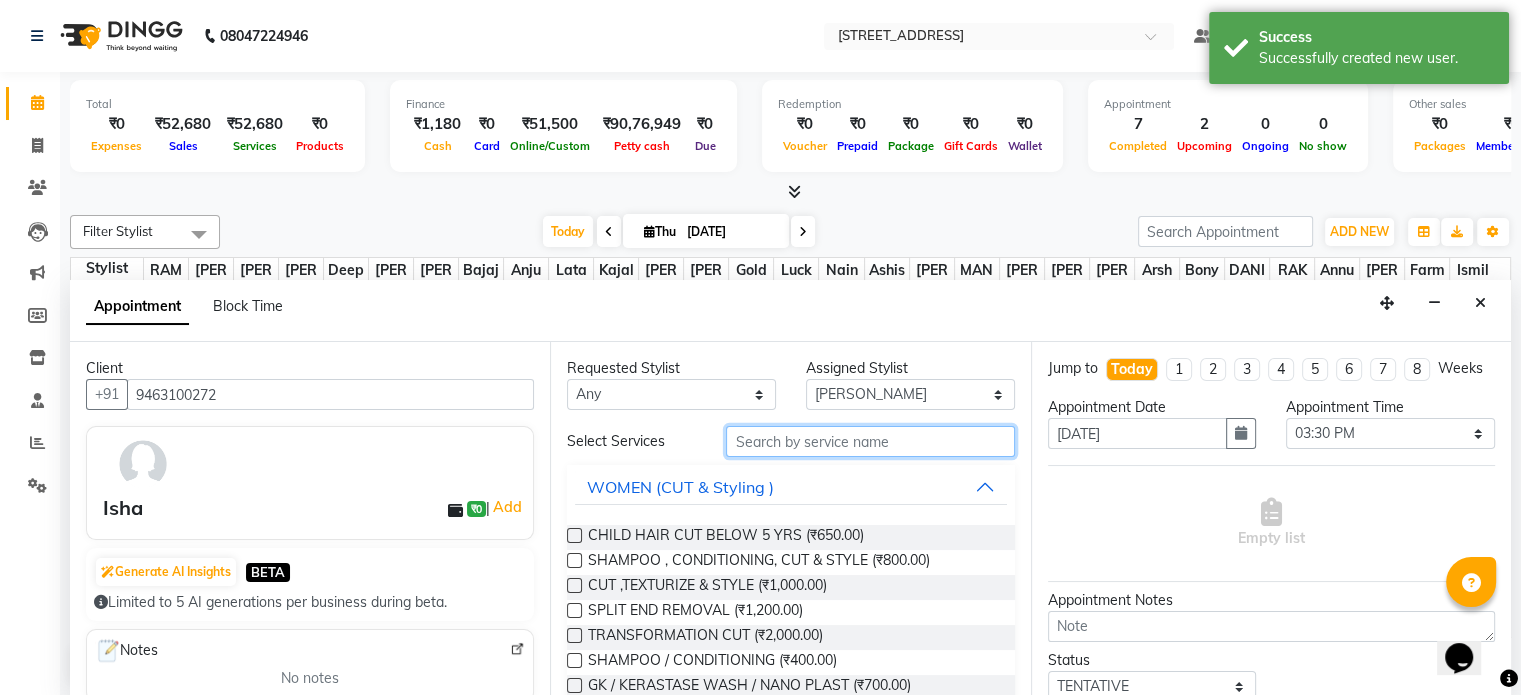 click at bounding box center [870, 441] 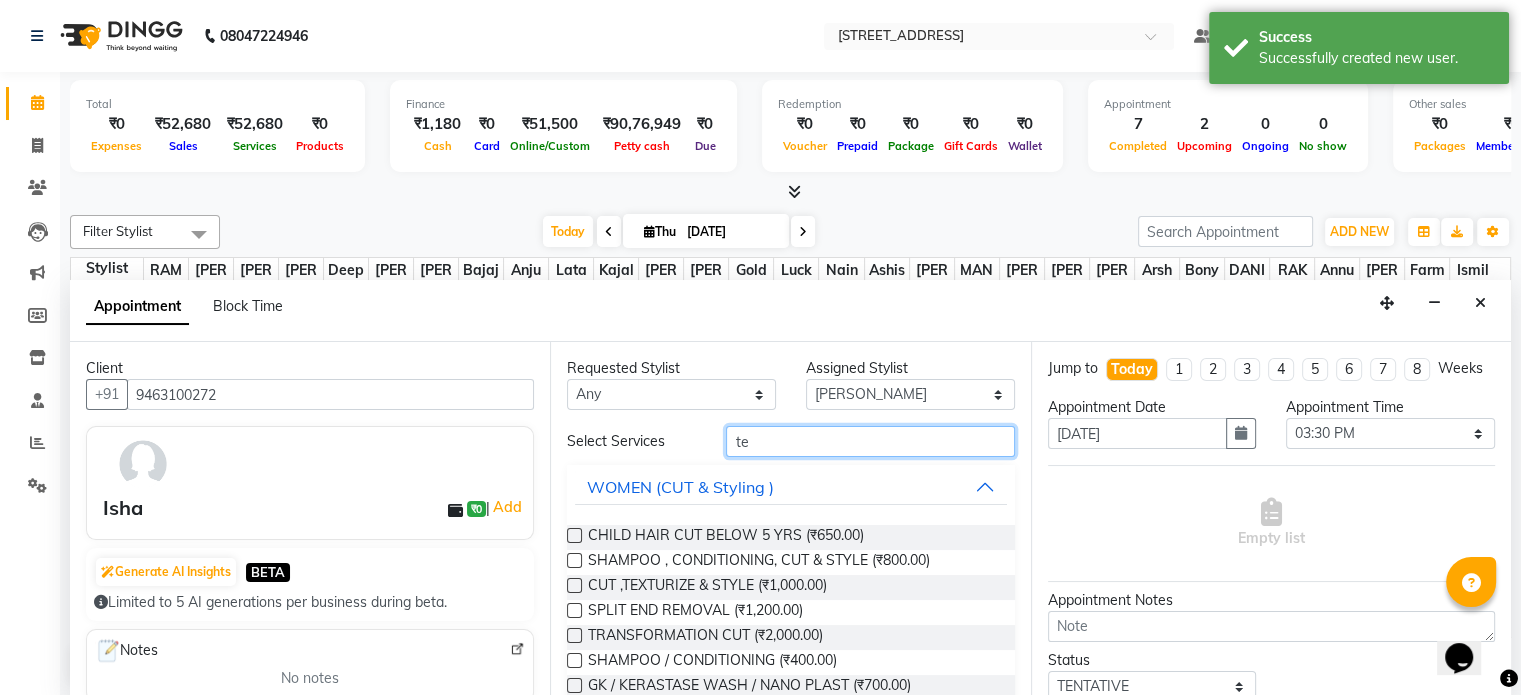 type on "te" 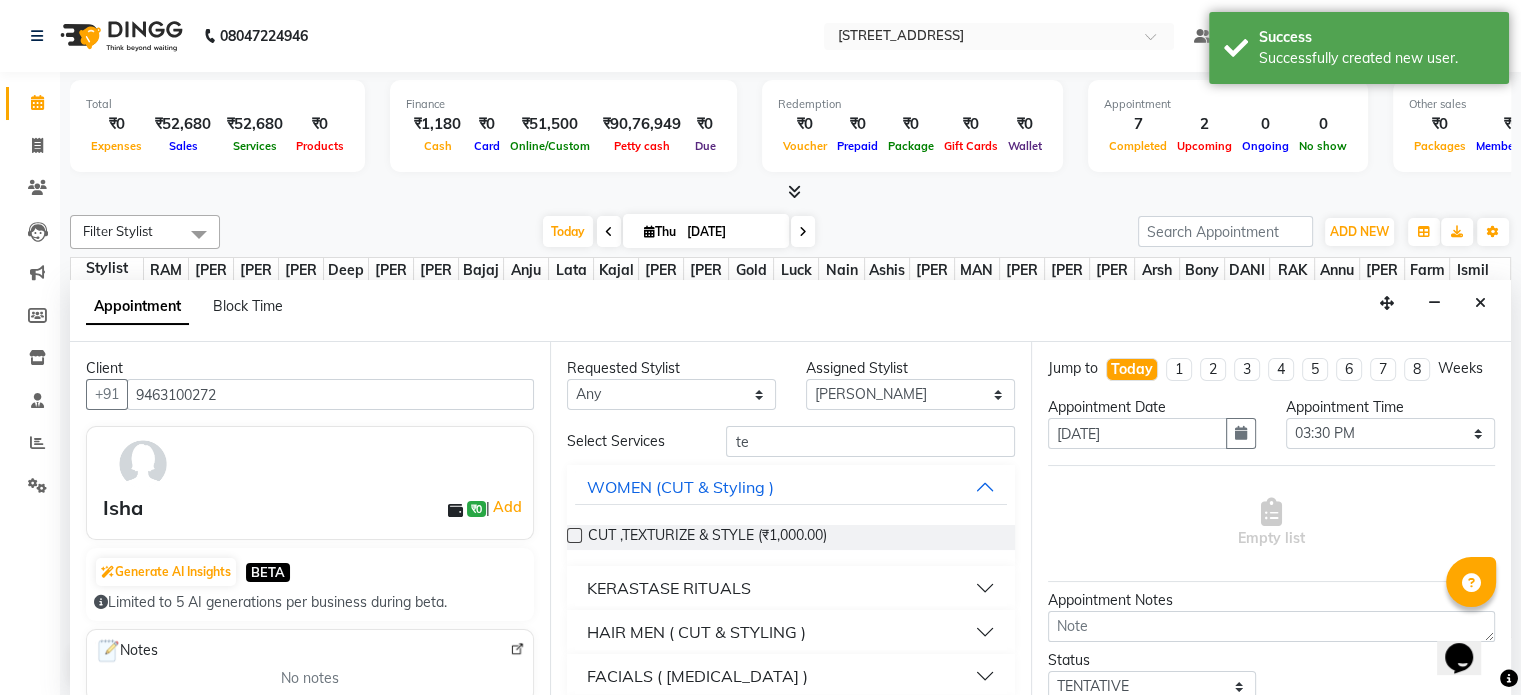 click on "CUT ,TEXTURIZE & STYLE (₹1,000.00)" at bounding box center [790, 537] 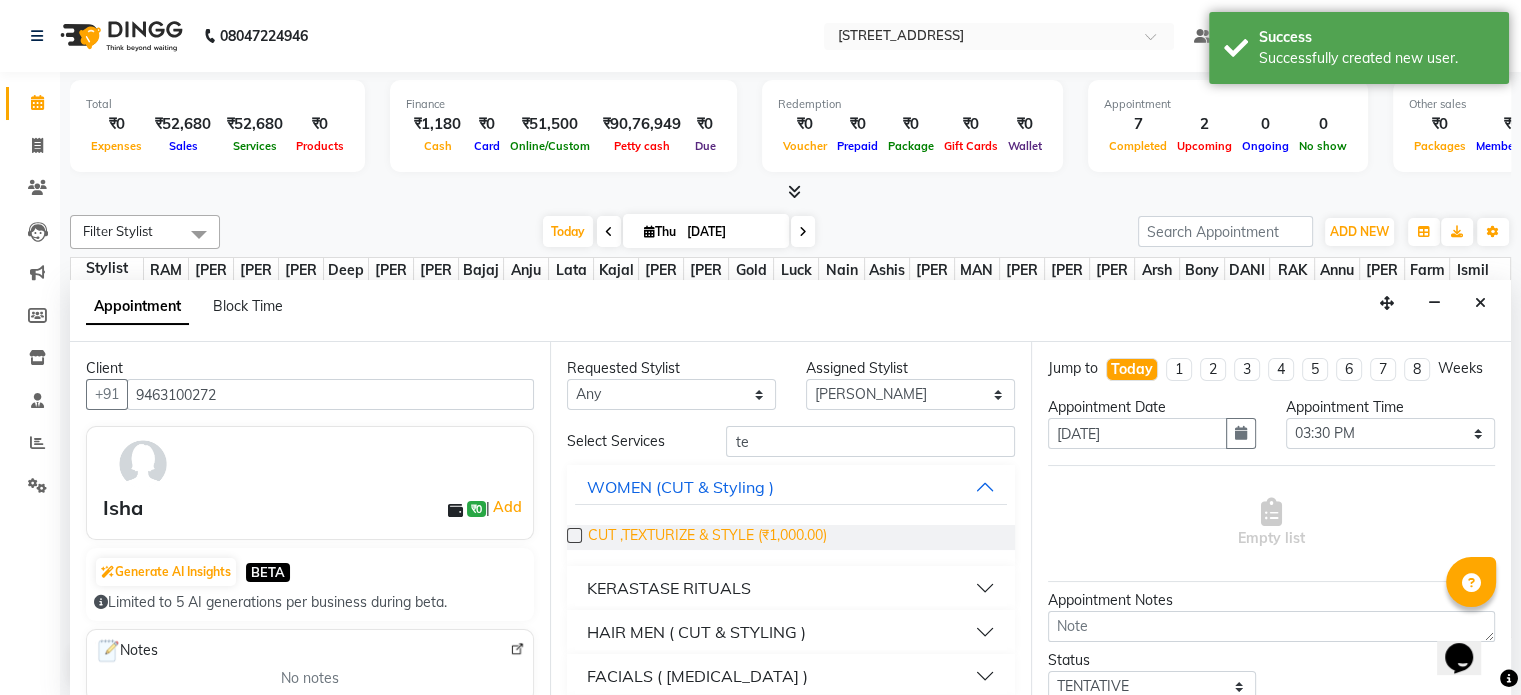 click on "CUT ,TEXTURIZE & STYLE (₹1,000.00)" at bounding box center (707, 537) 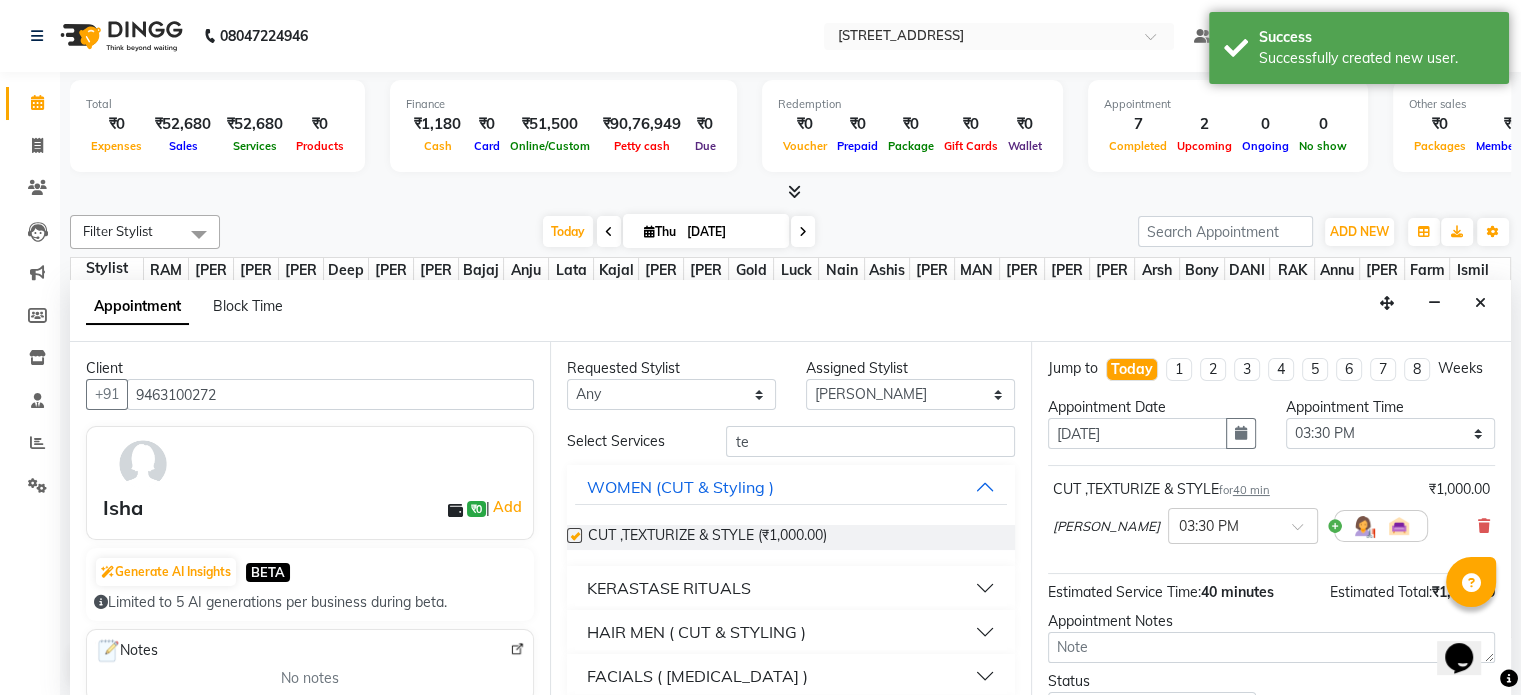 checkbox on "false" 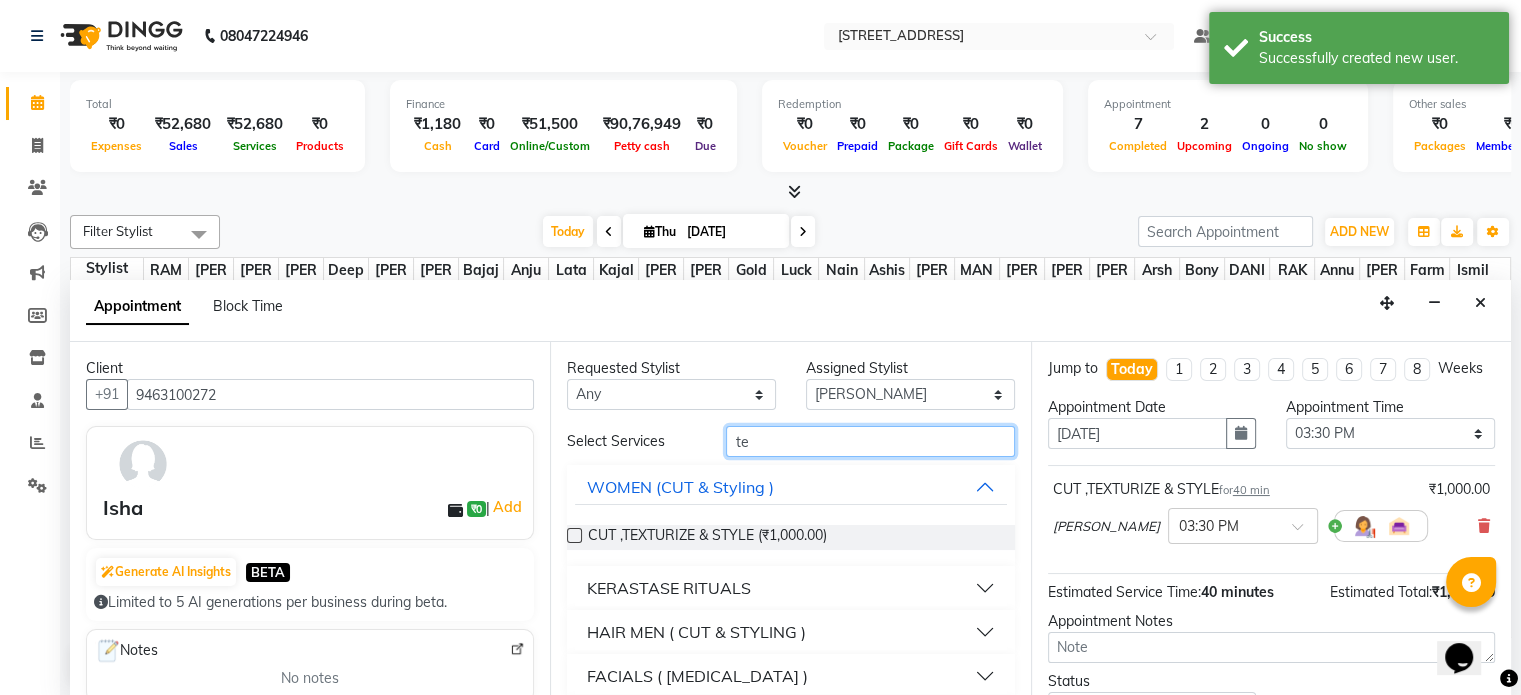 drag, startPoint x: 776, startPoint y: 435, endPoint x: 532, endPoint y: 391, distance: 247.93547 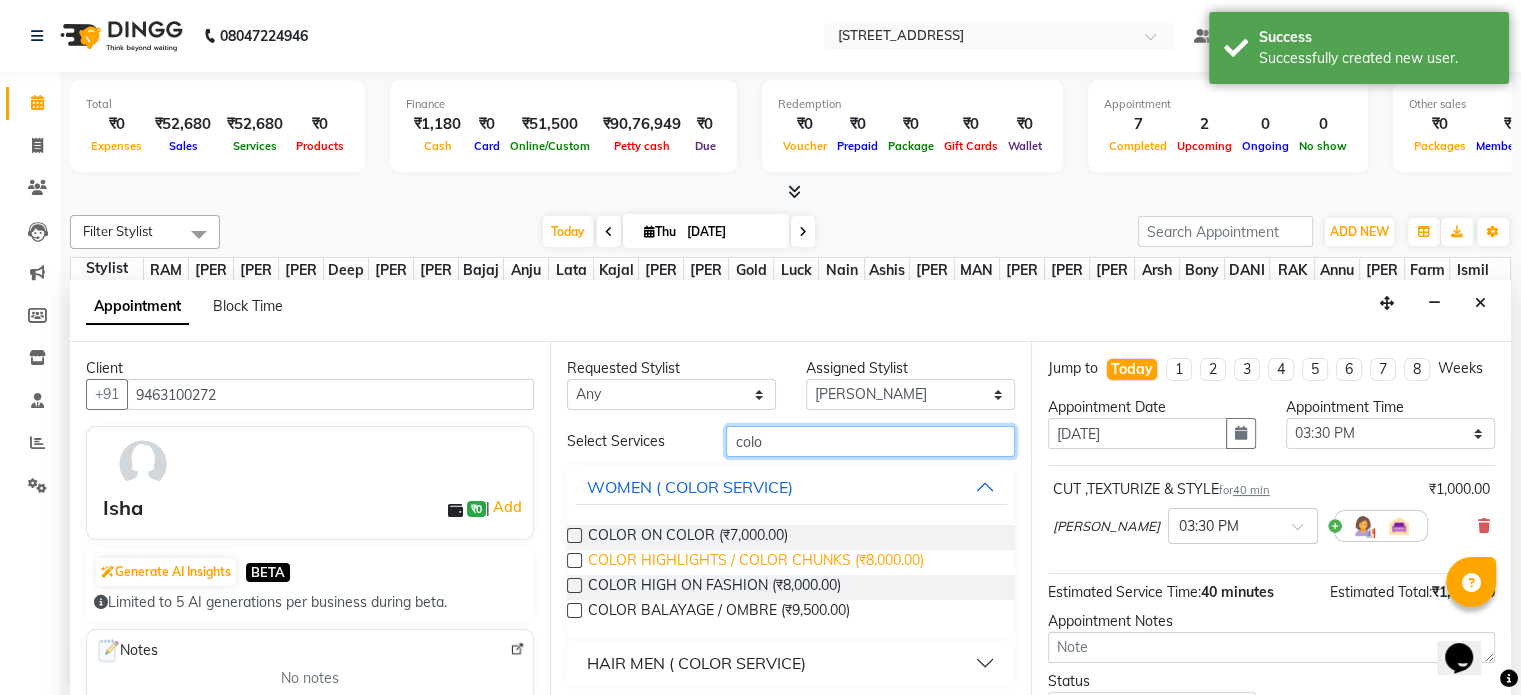 type on "colo" 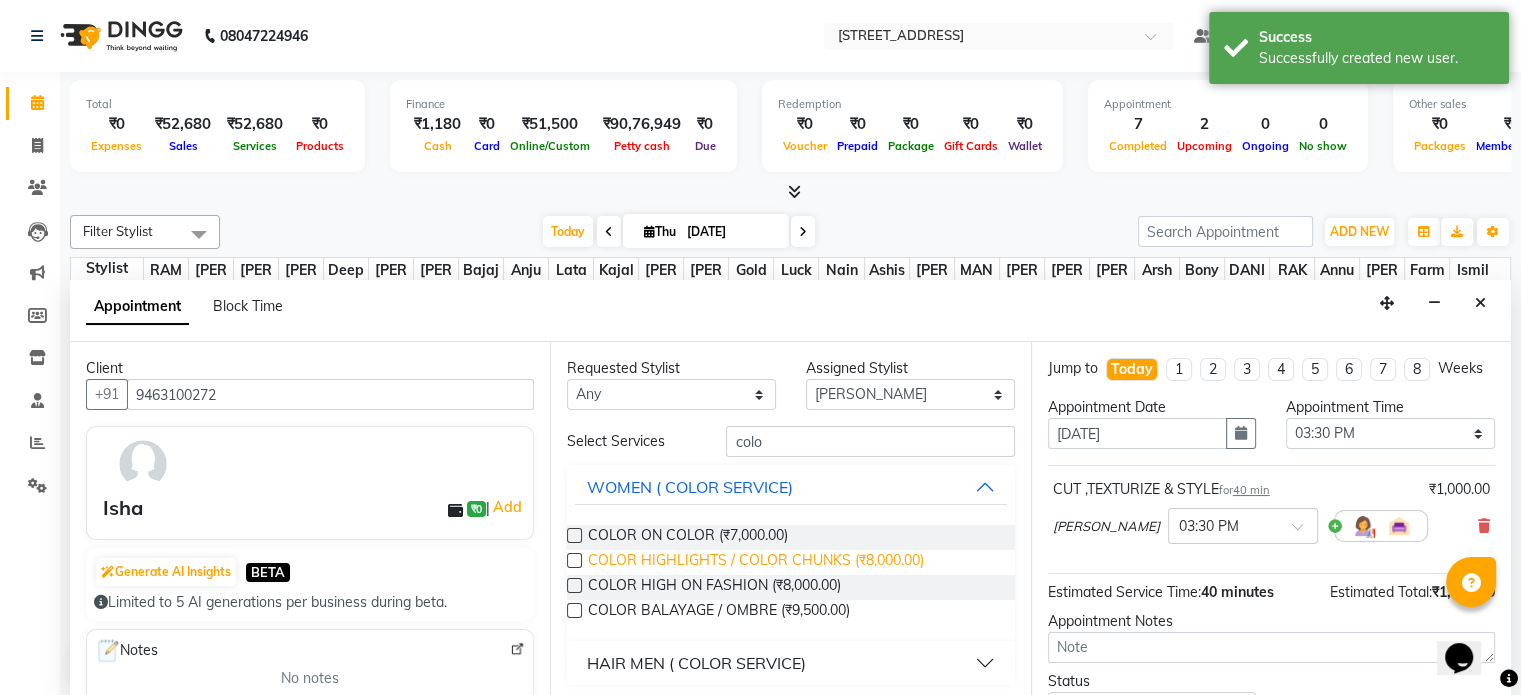 click on "COLOR HIGHLIGHTS / COLOR CHUNKS (₹8,000.00)" at bounding box center [756, 562] 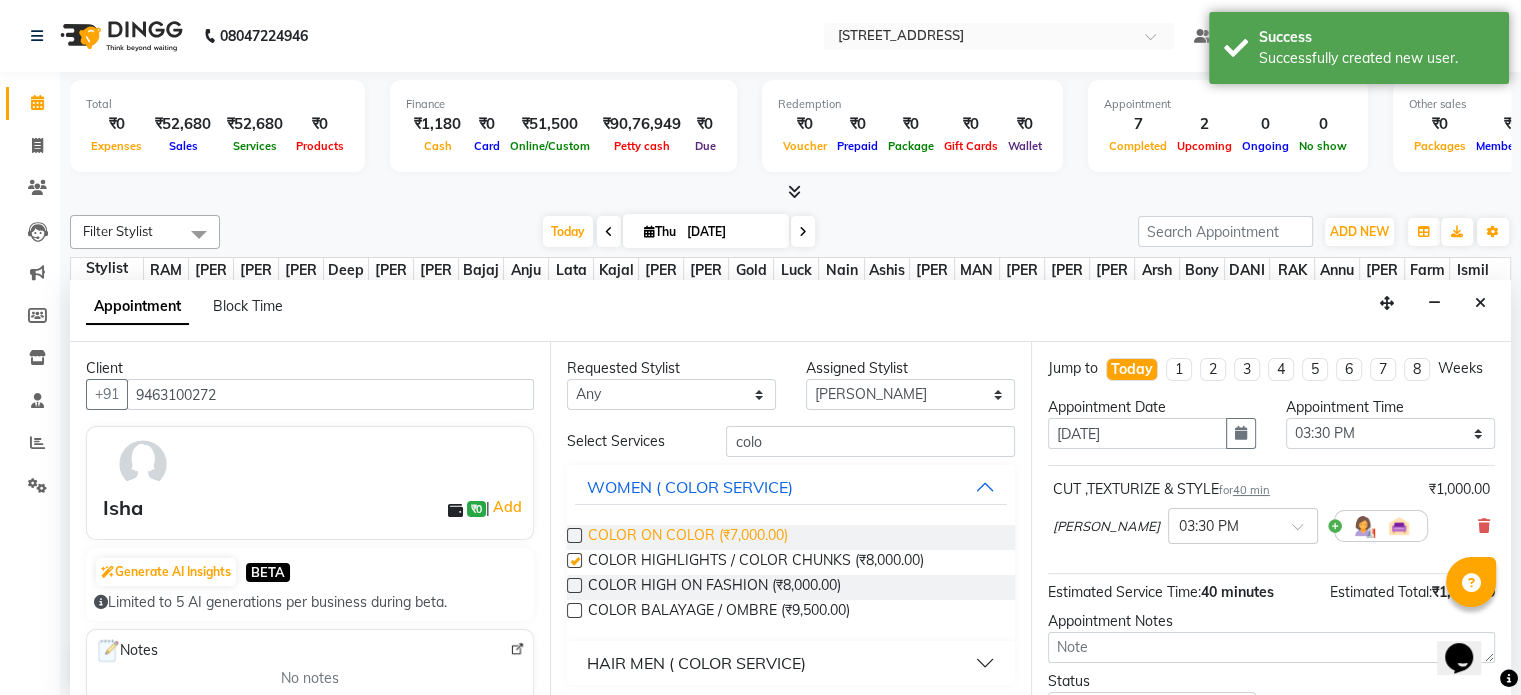 checkbox on "false" 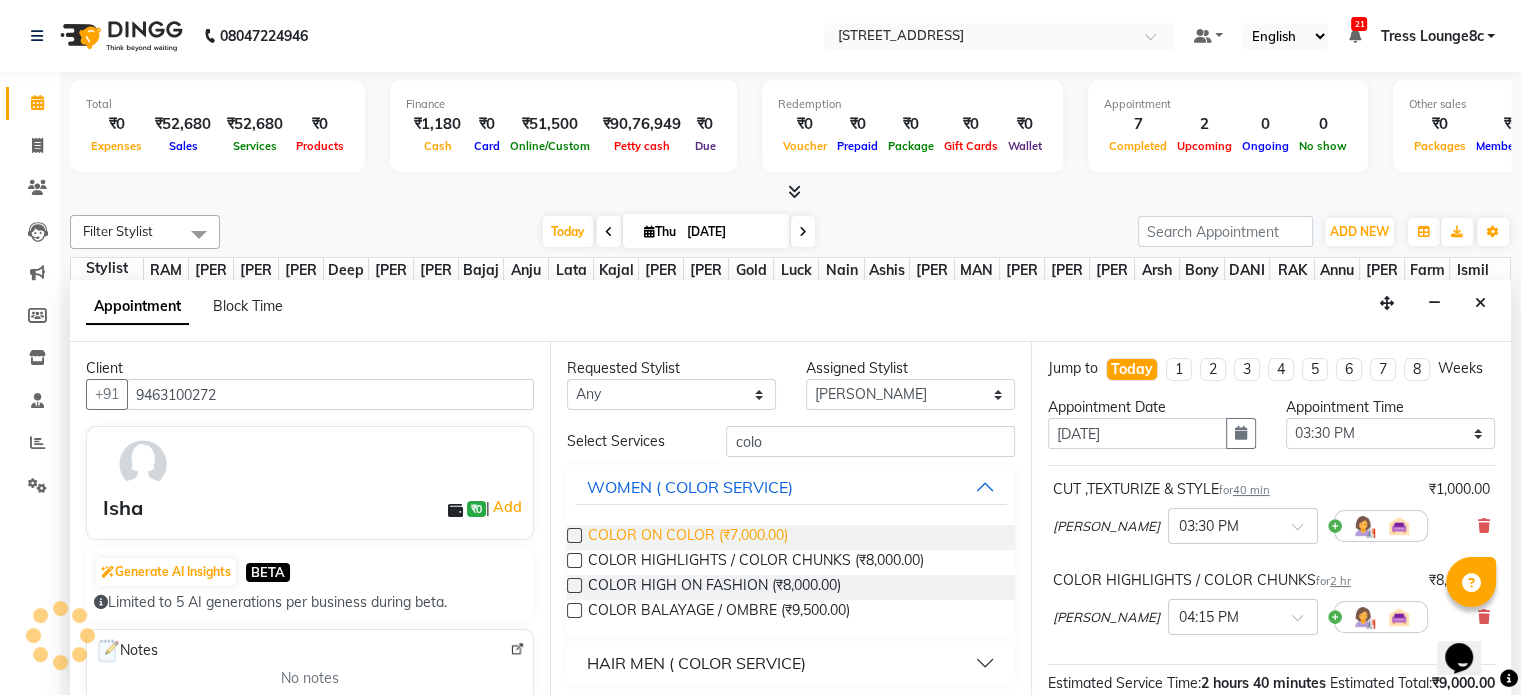 click on "COLOR ON COLOR (₹7,000.00)" at bounding box center [688, 537] 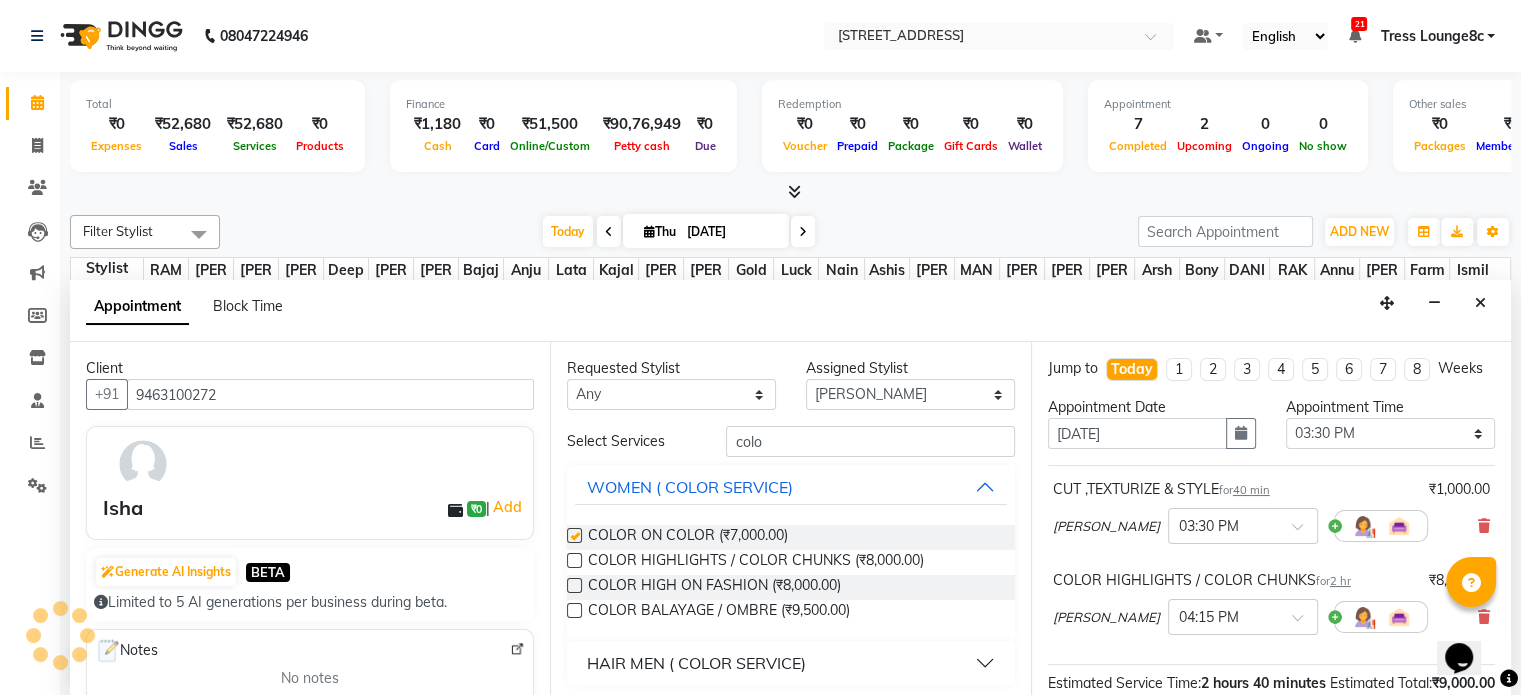 checkbox on "false" 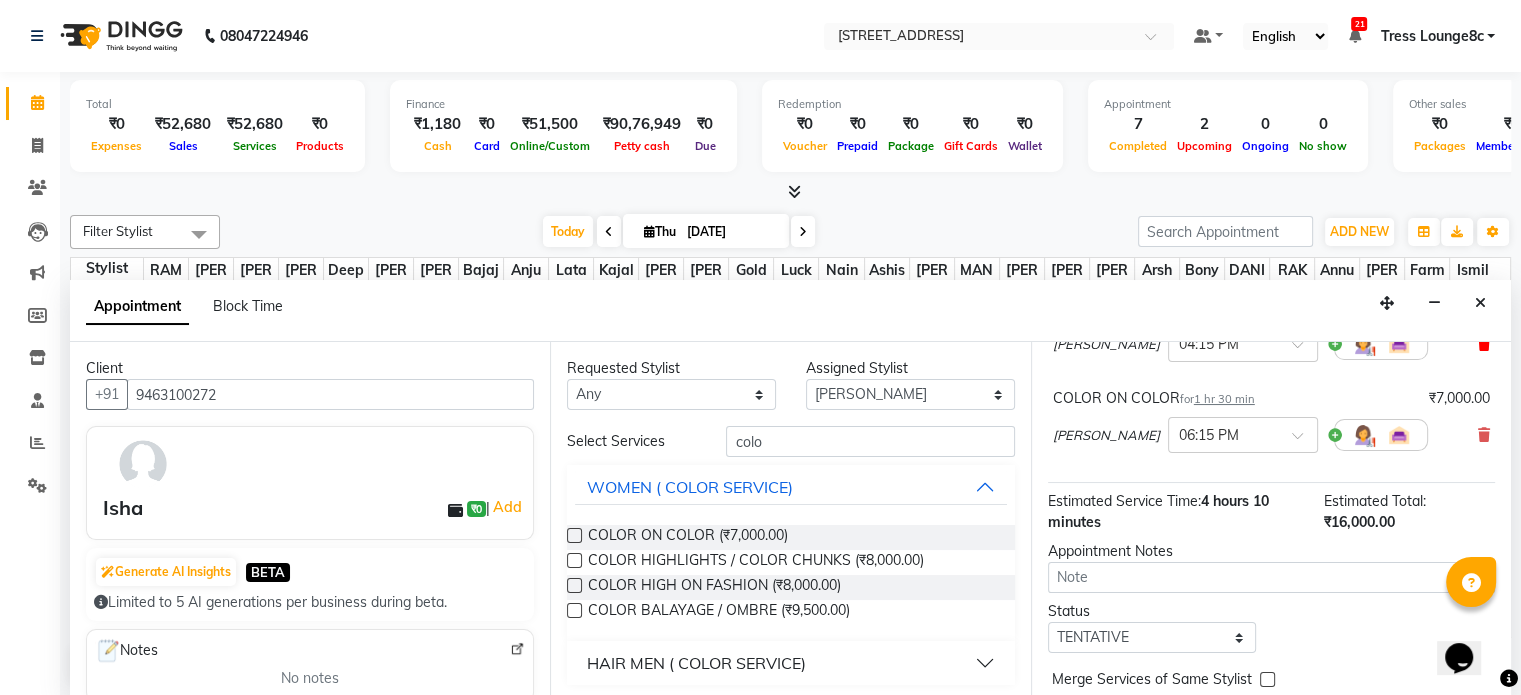 click at bounding box center (1484, 344) 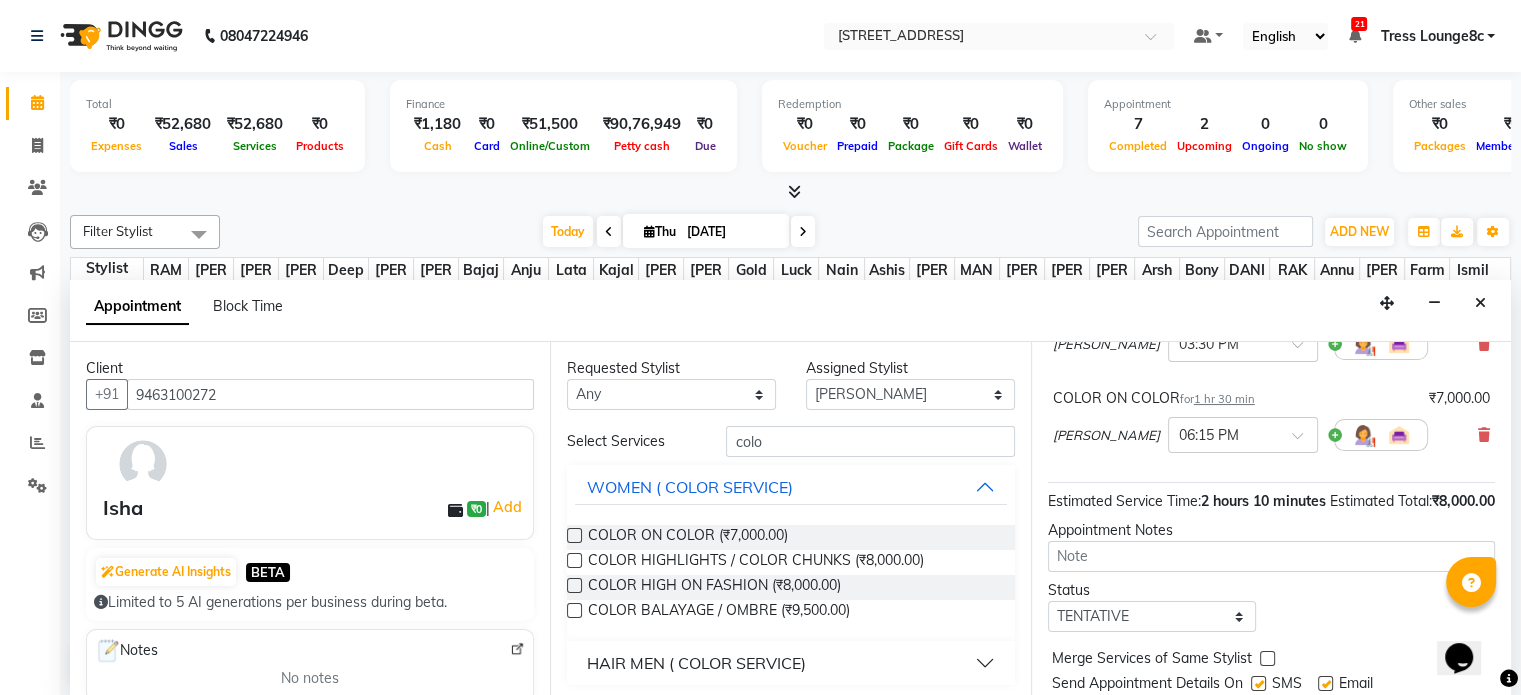 scroll, scrollTop: 282, scrollLeft: 0, axis: vertical 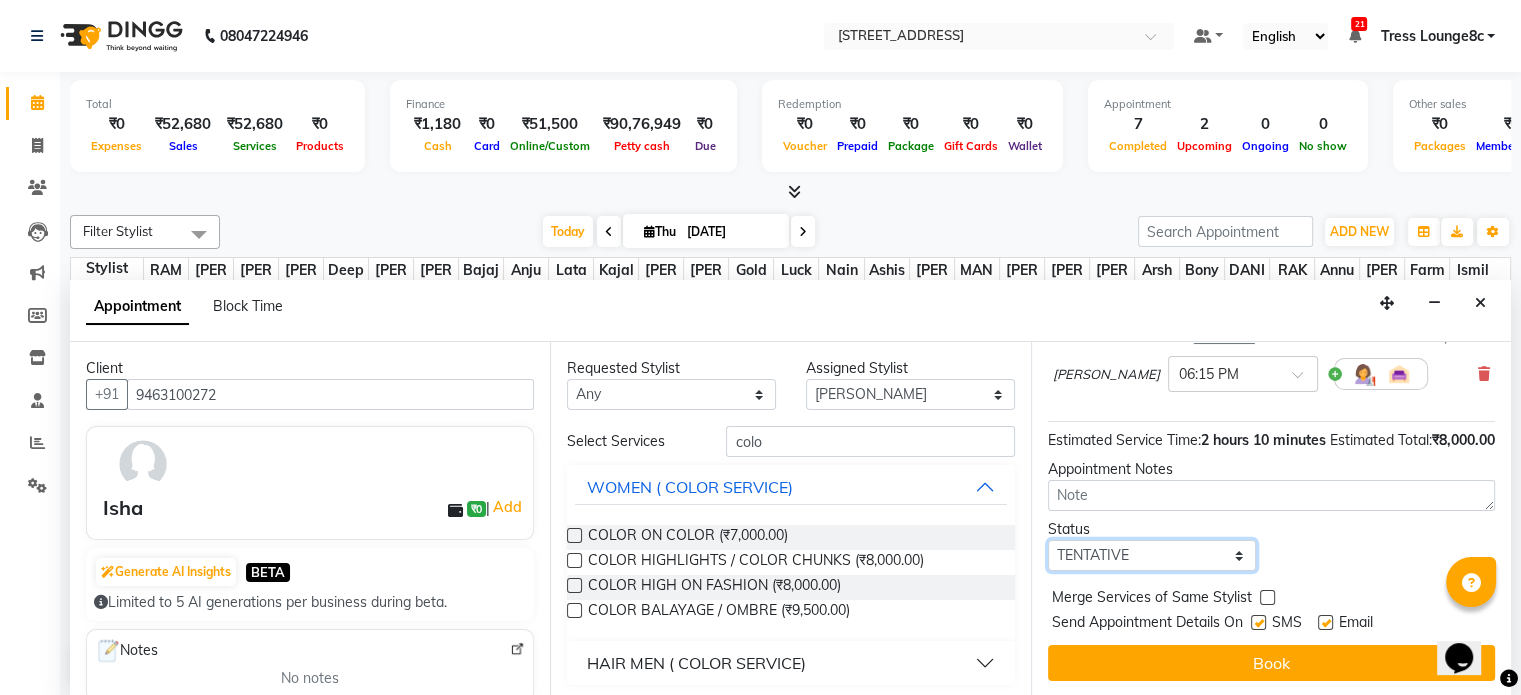 click on "Select TENTATIVE CONFIRM CHECK-IN UPCOMING" at bounding box center [1152, 555] 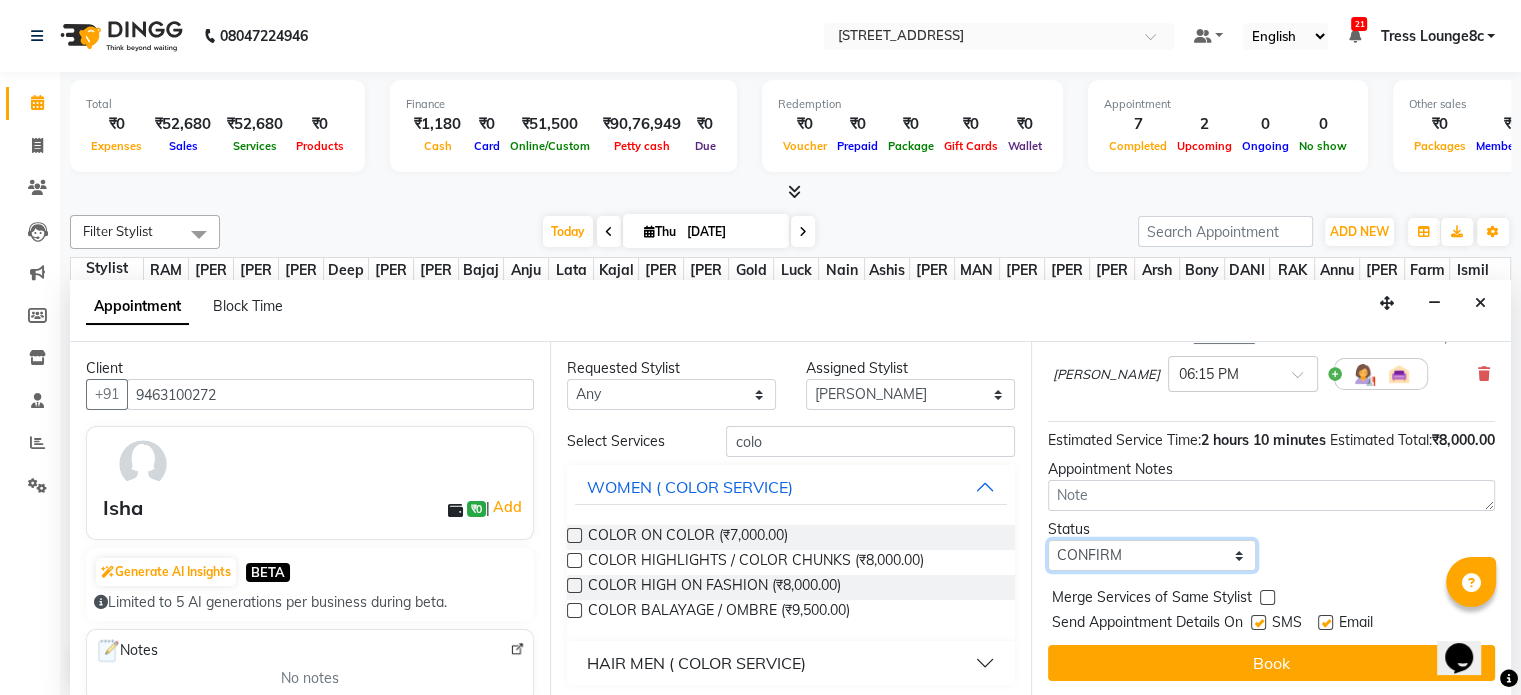 click on "Select TENTATIVE CONFIRM CHECK-IN UPCOMING" at bounding box center (1152, 555) 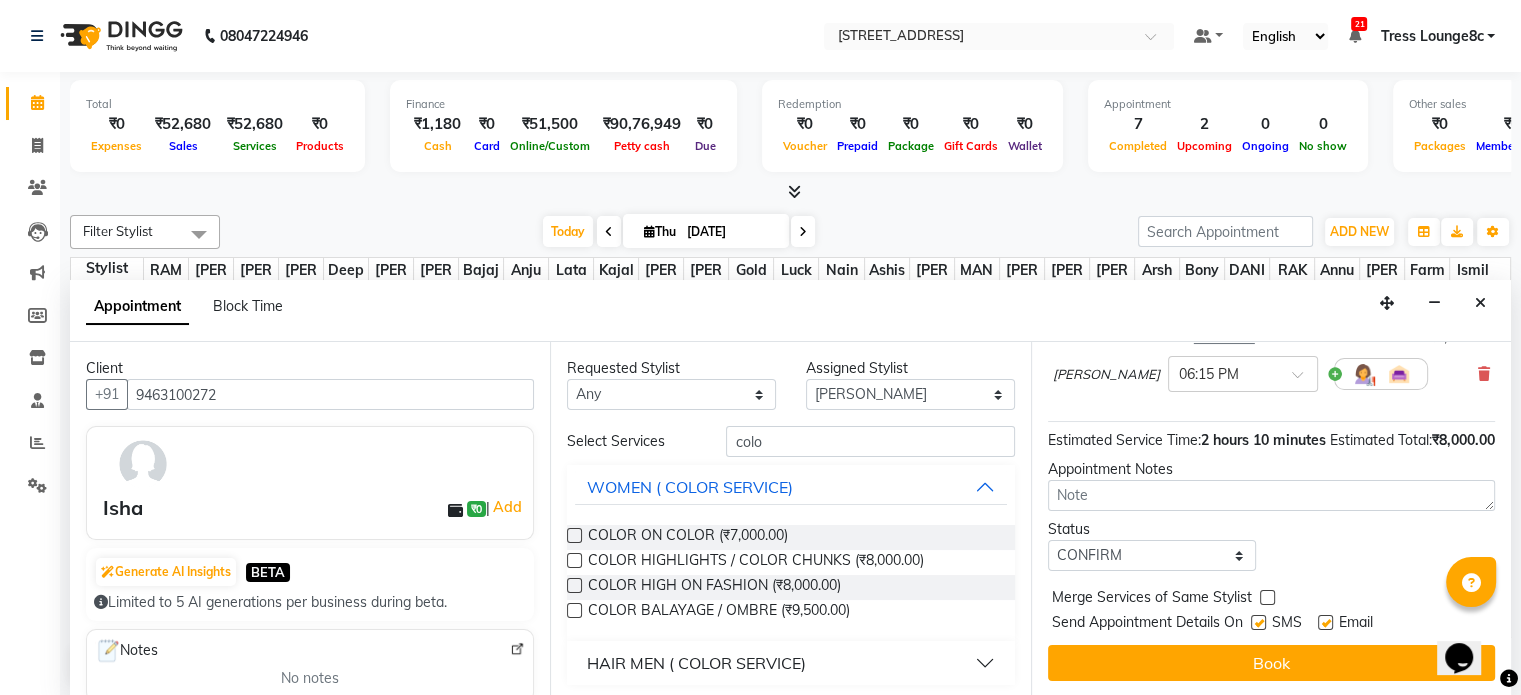 click on "Merge Services of Same Stylist" at bounding box center (1271, 599) 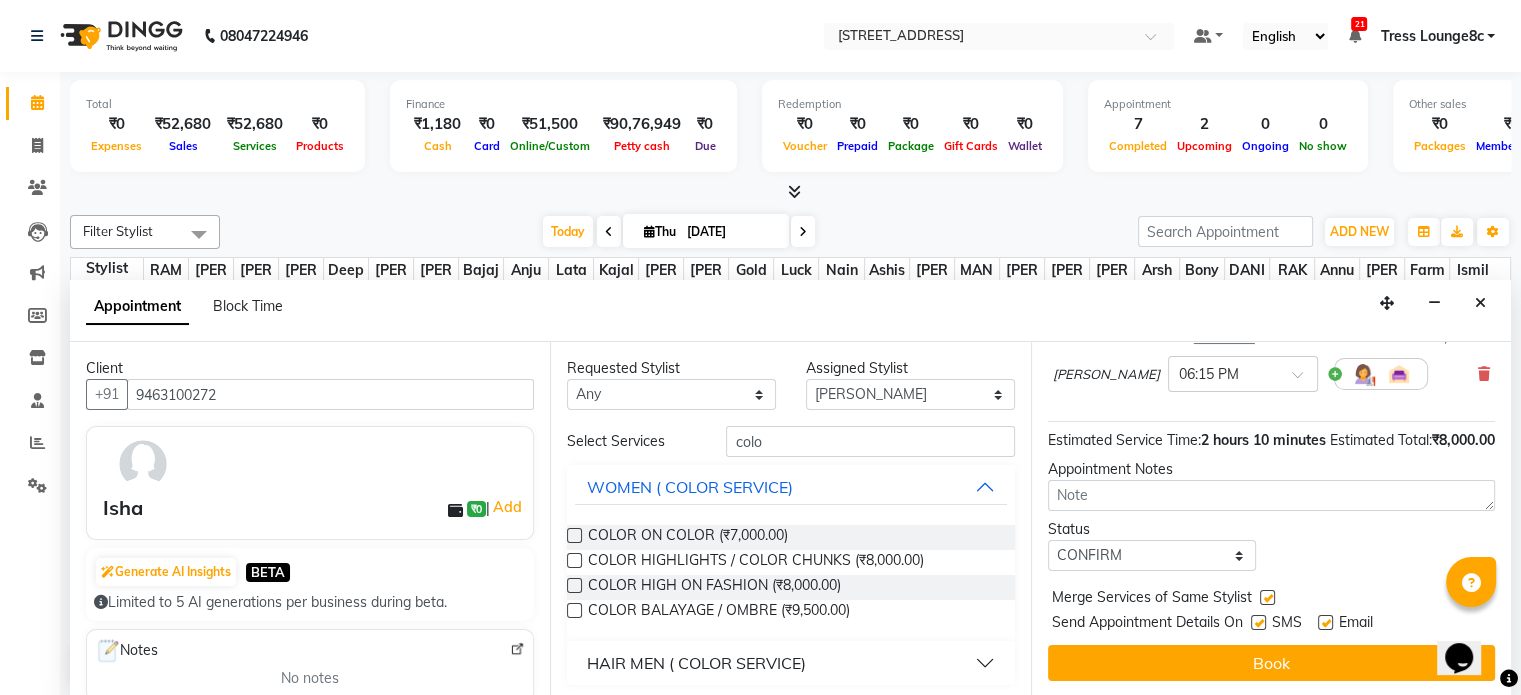 click on "SMS" at bounding box center (1284, 624) 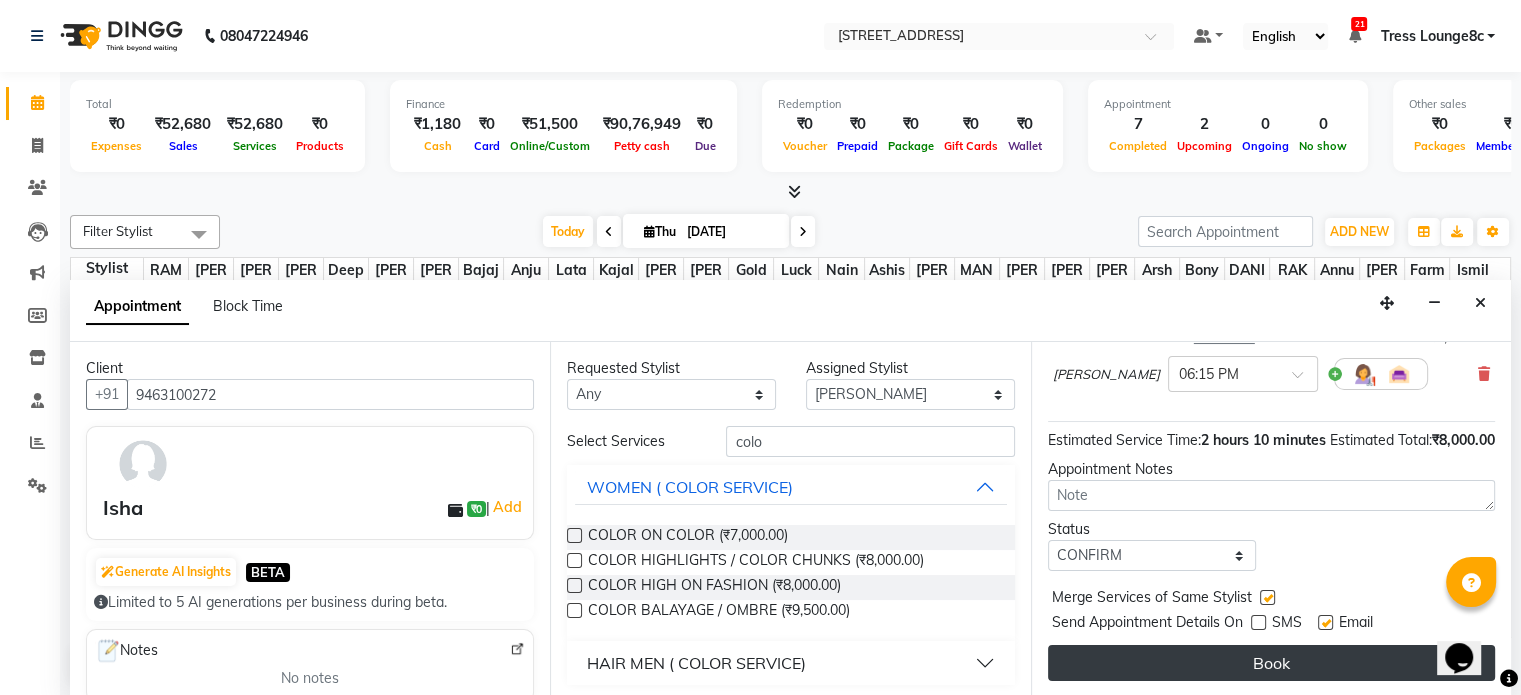 click on "Book" at bounding box center [1271, 663] 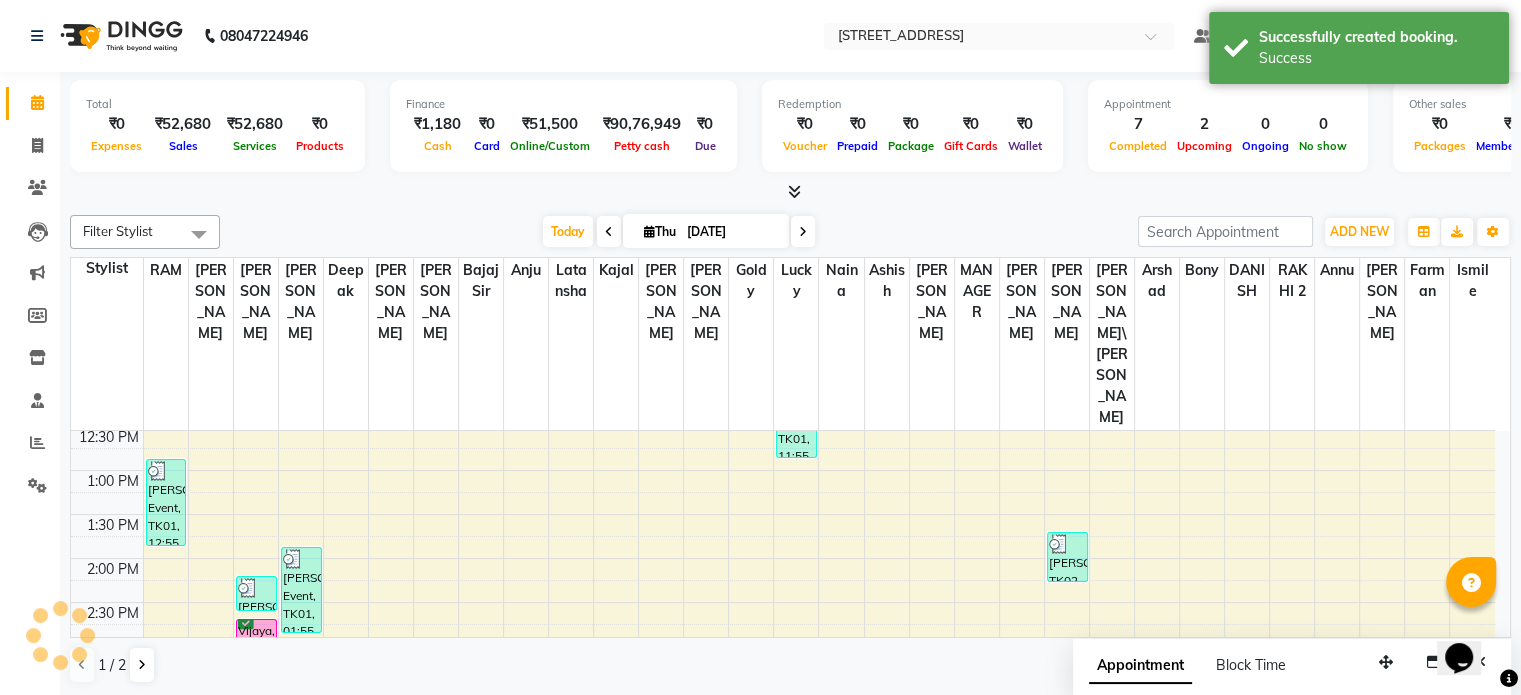 scroll, scrollTop: 0, scrollLeft: 0, axis: both 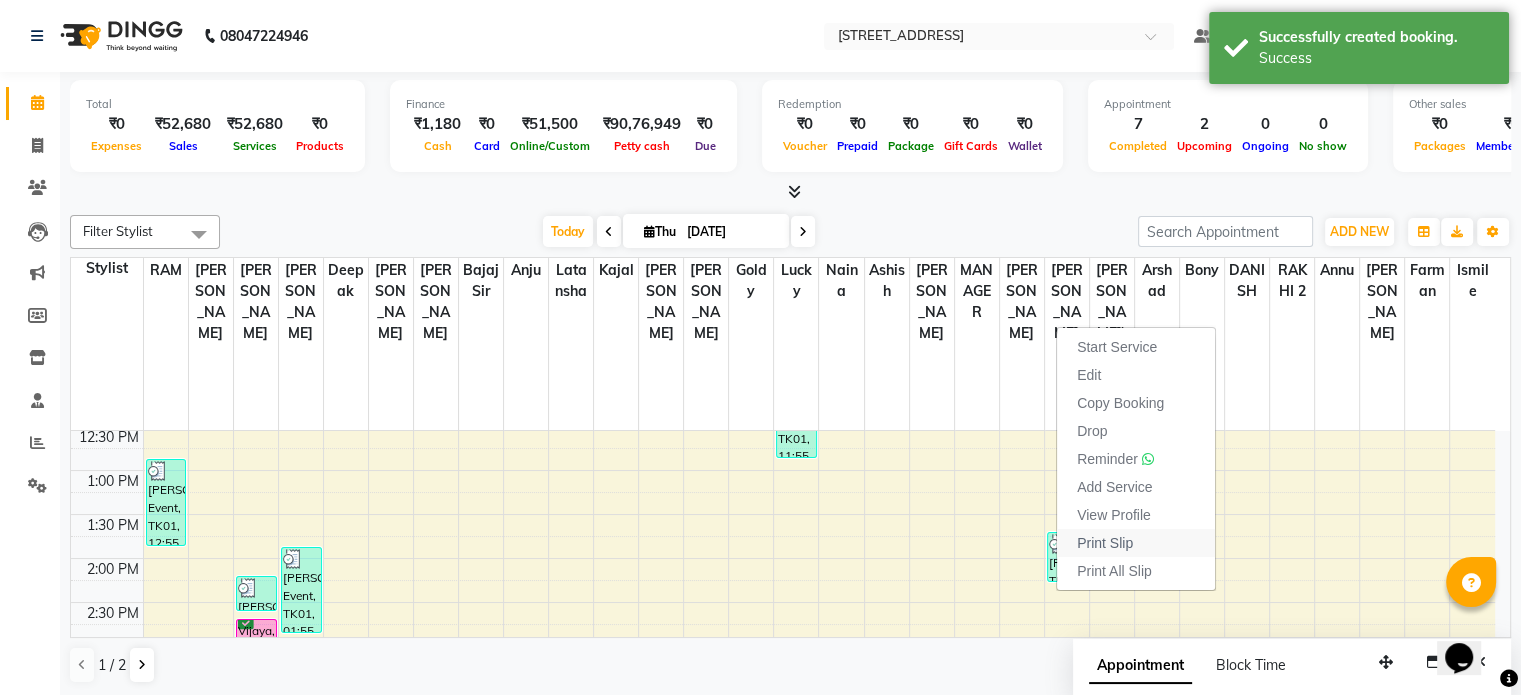 click on "Print Slip" at bounding box center (1105, 543) 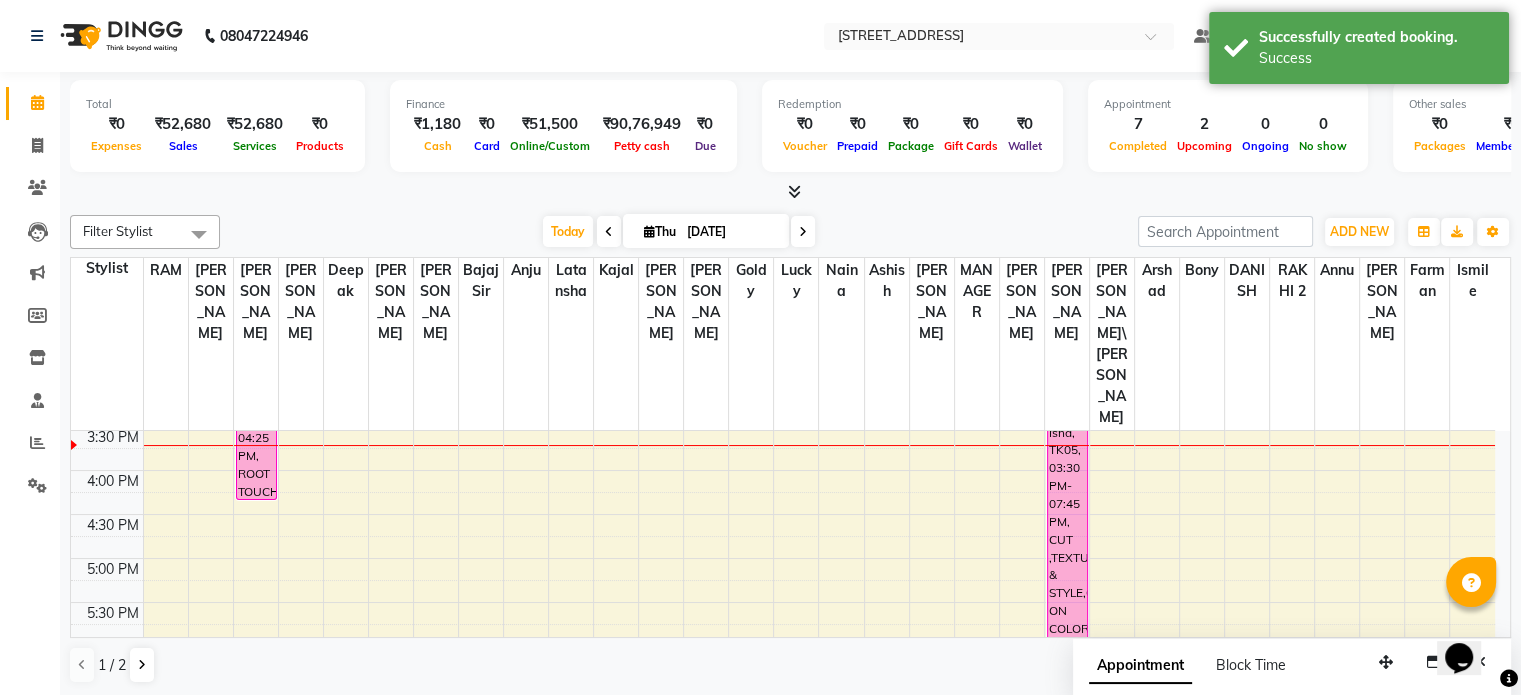 scroll, scrollTop: 700, scrollLeft: 0, axis: vertical 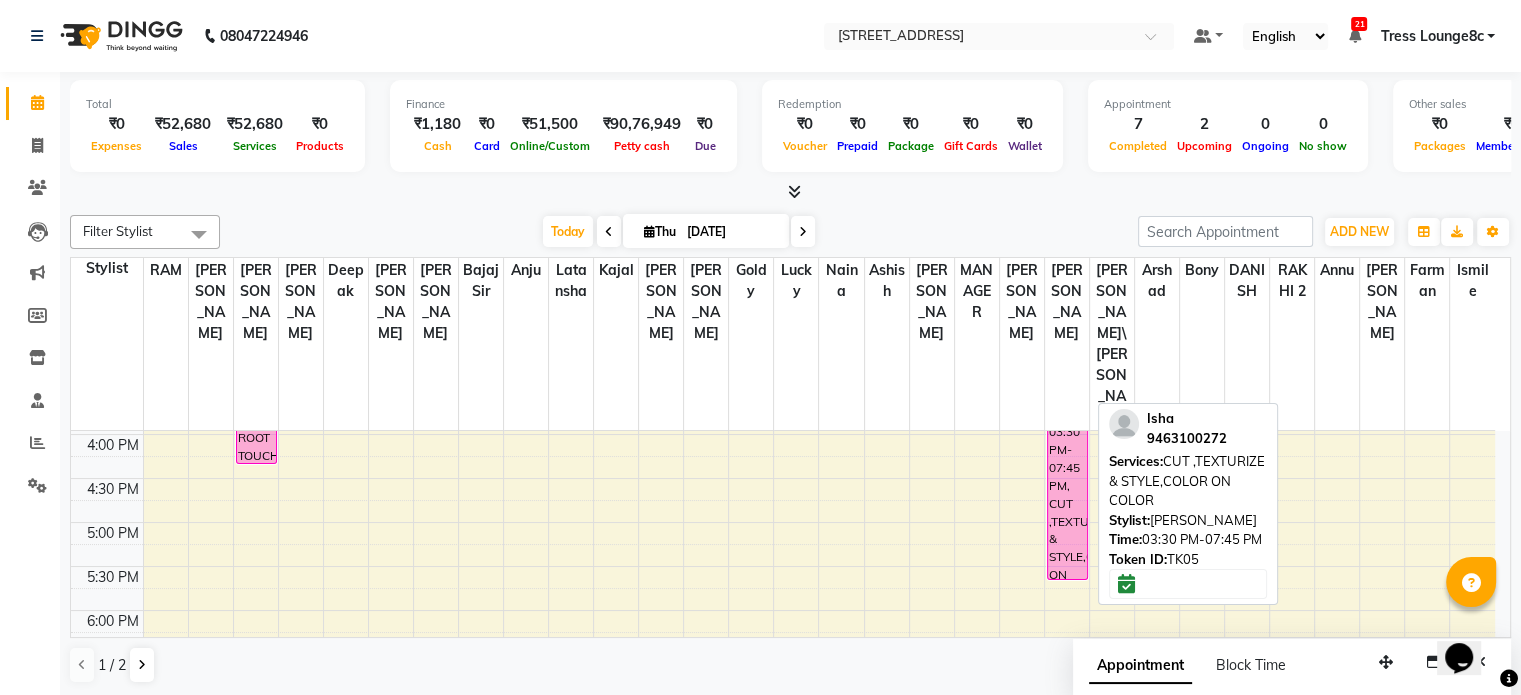drag, startPoint x: 1074, startPoint y: 601, endPoint x: 1076, endPoint y: 407, distance: 194.01031 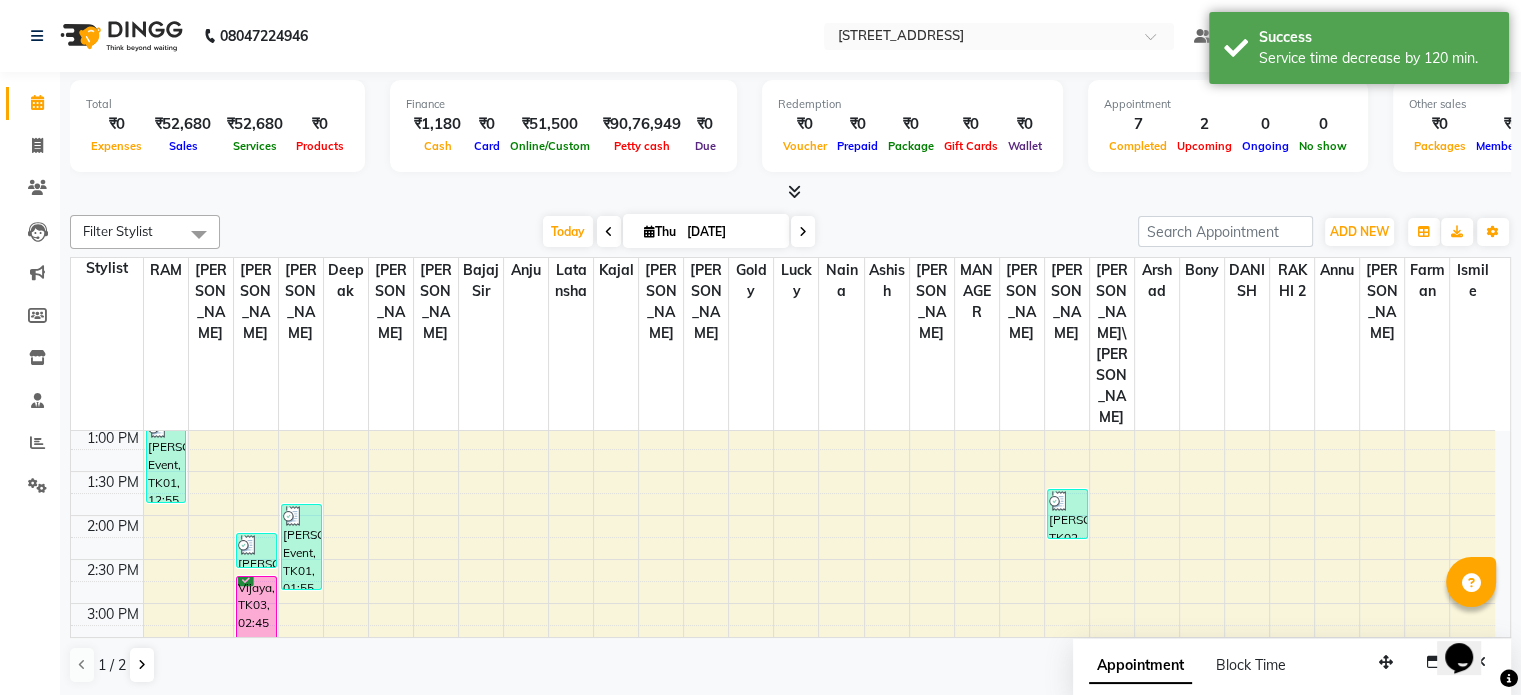 scroll, scrollTop: 300, scrollLeft: 0, axis: vertical 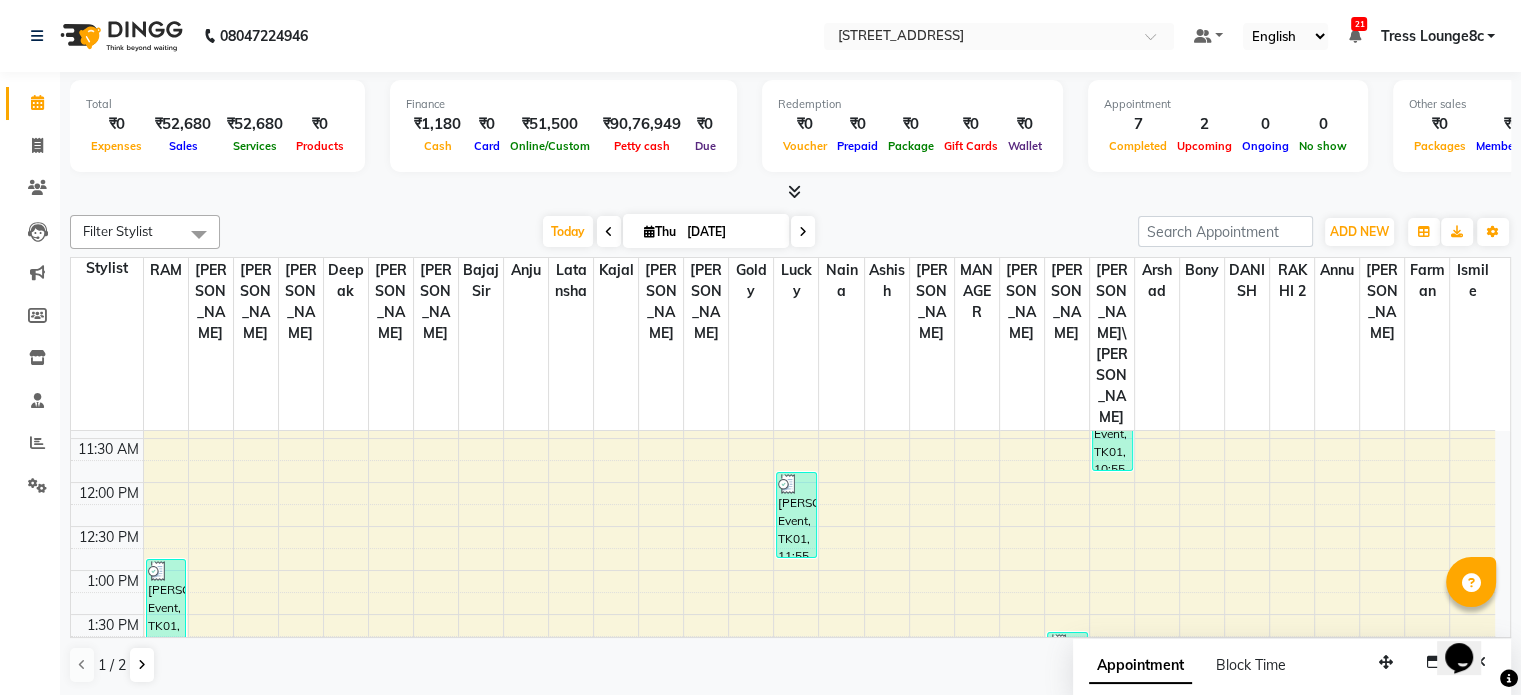 drag, startPoint x: 7, startPoint y: 521, endPoint x: 9, endPoint y: 532, distance: 11.18034 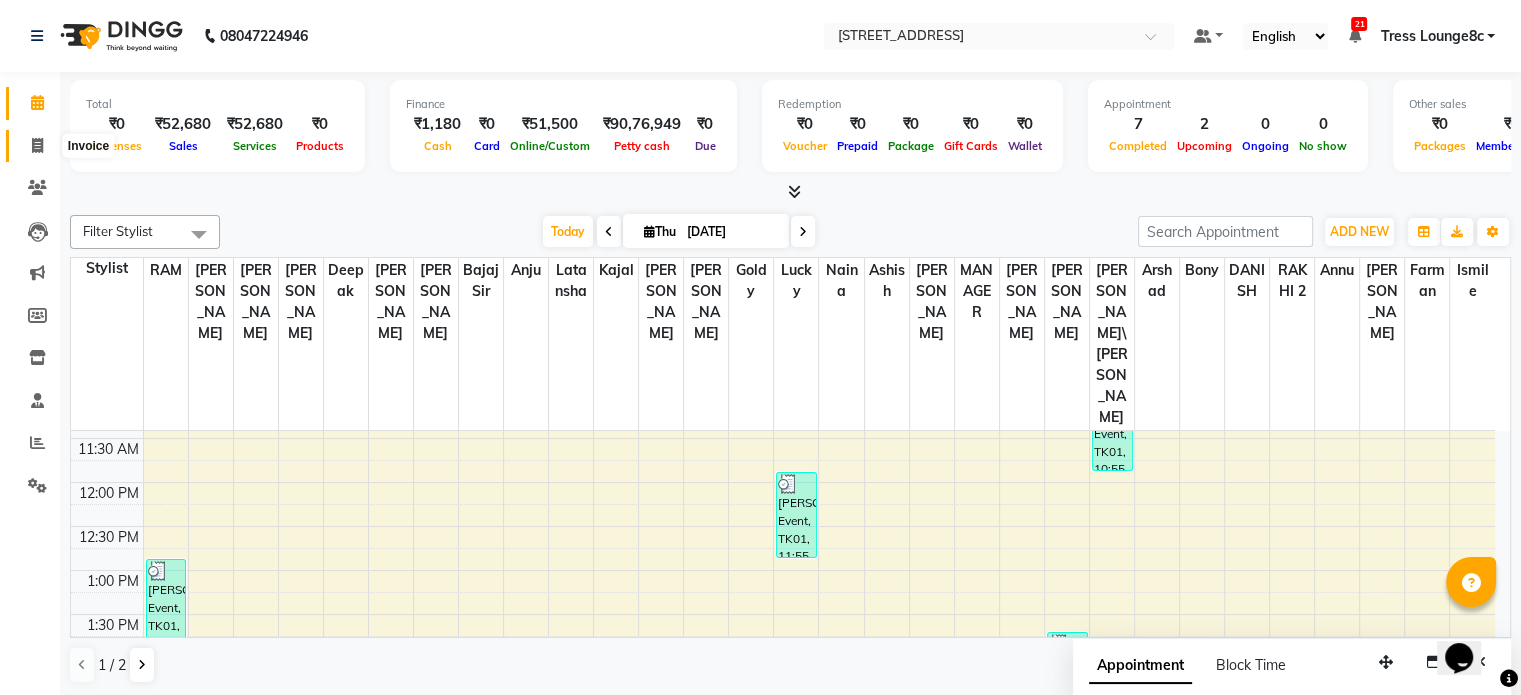 click 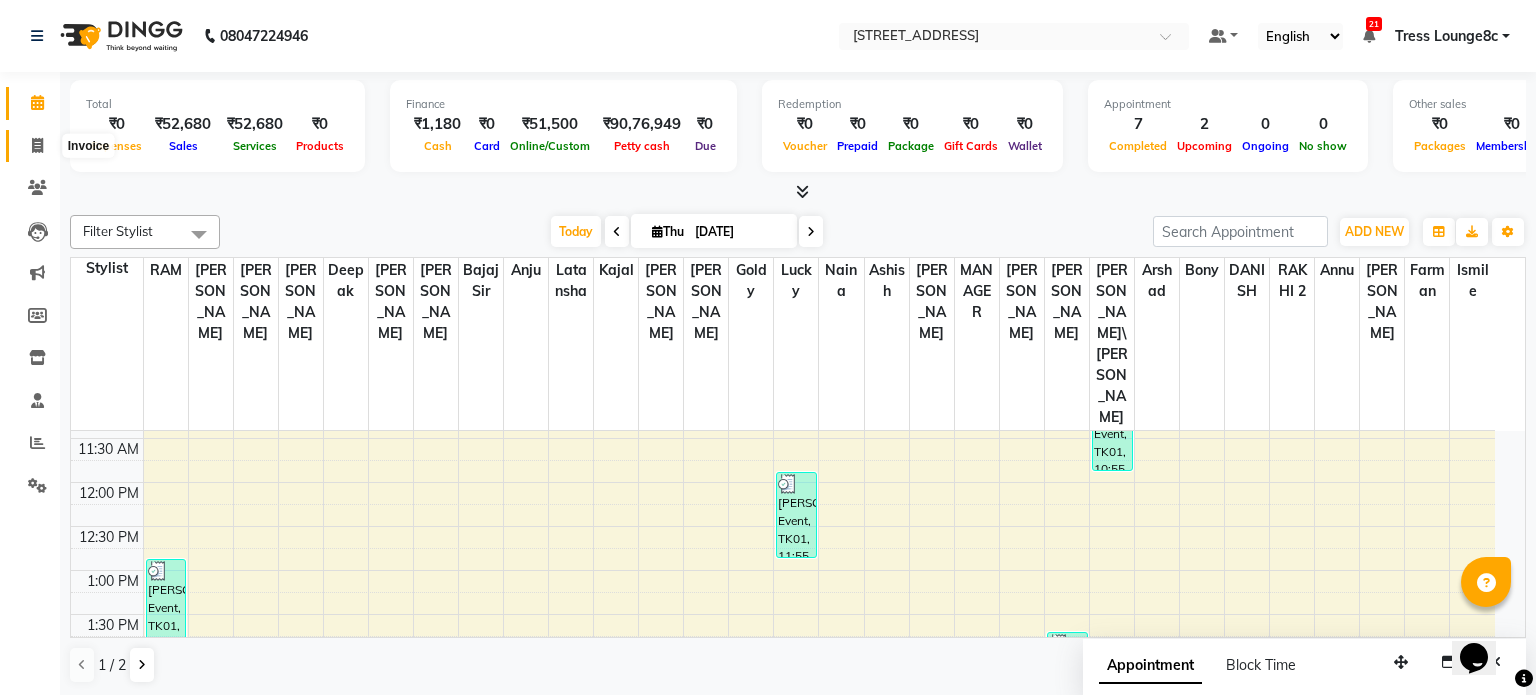 select on "5703" 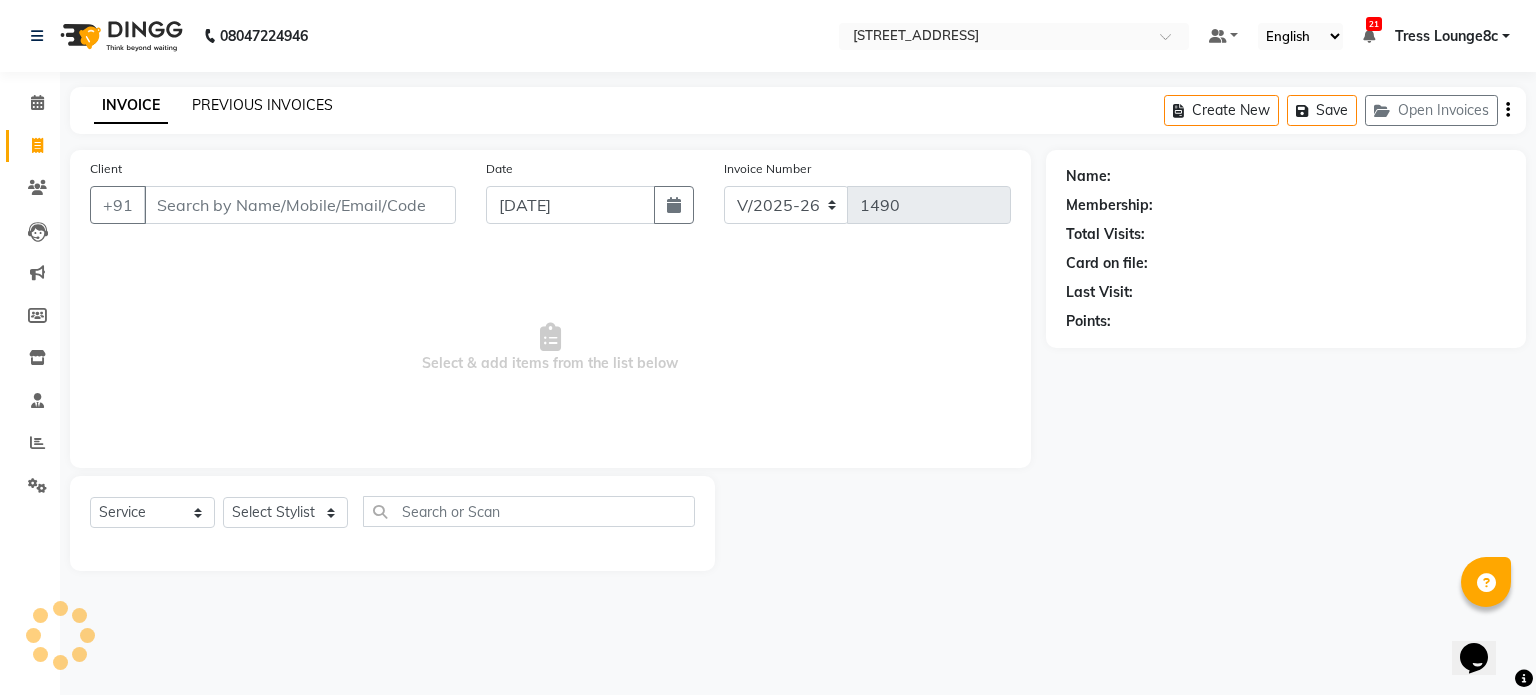 click on "PREVIOUS INVOICES" 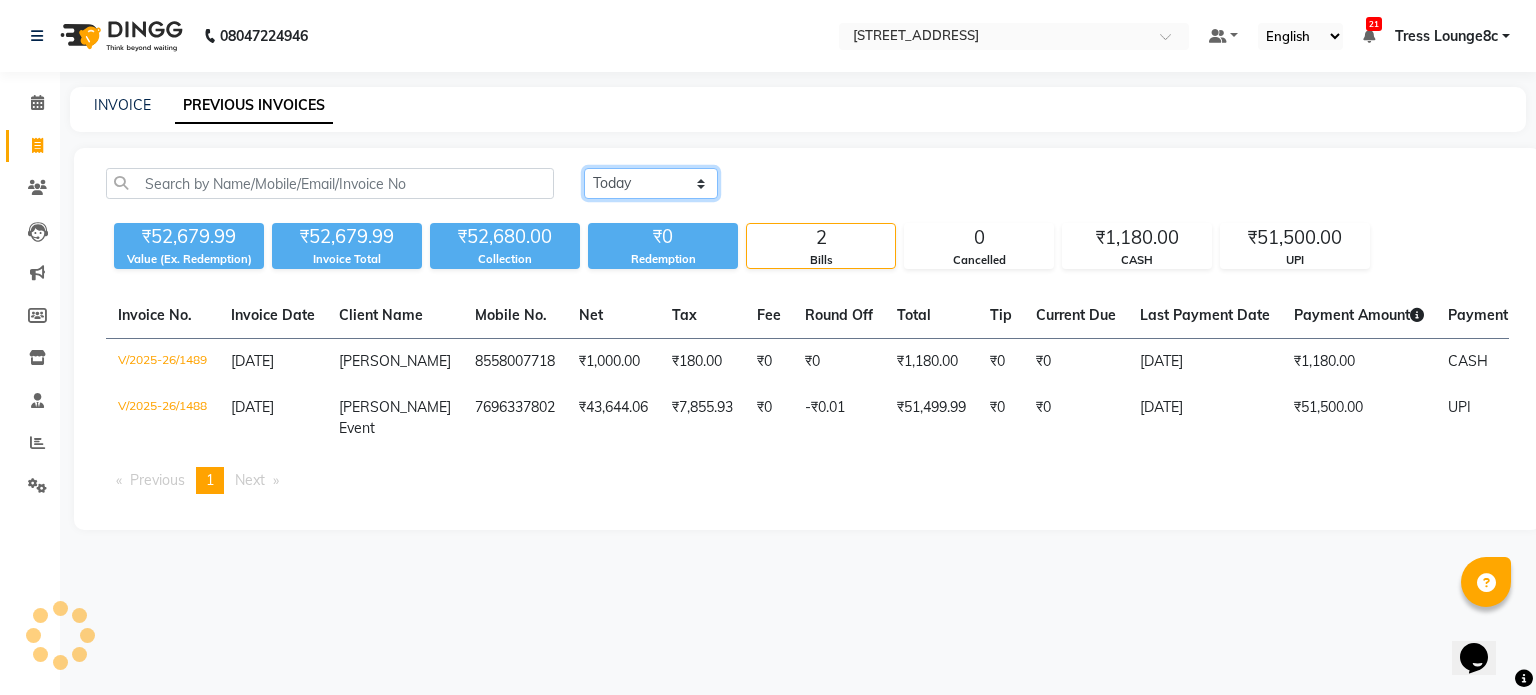 click on "Today Yesterday Custom Range" 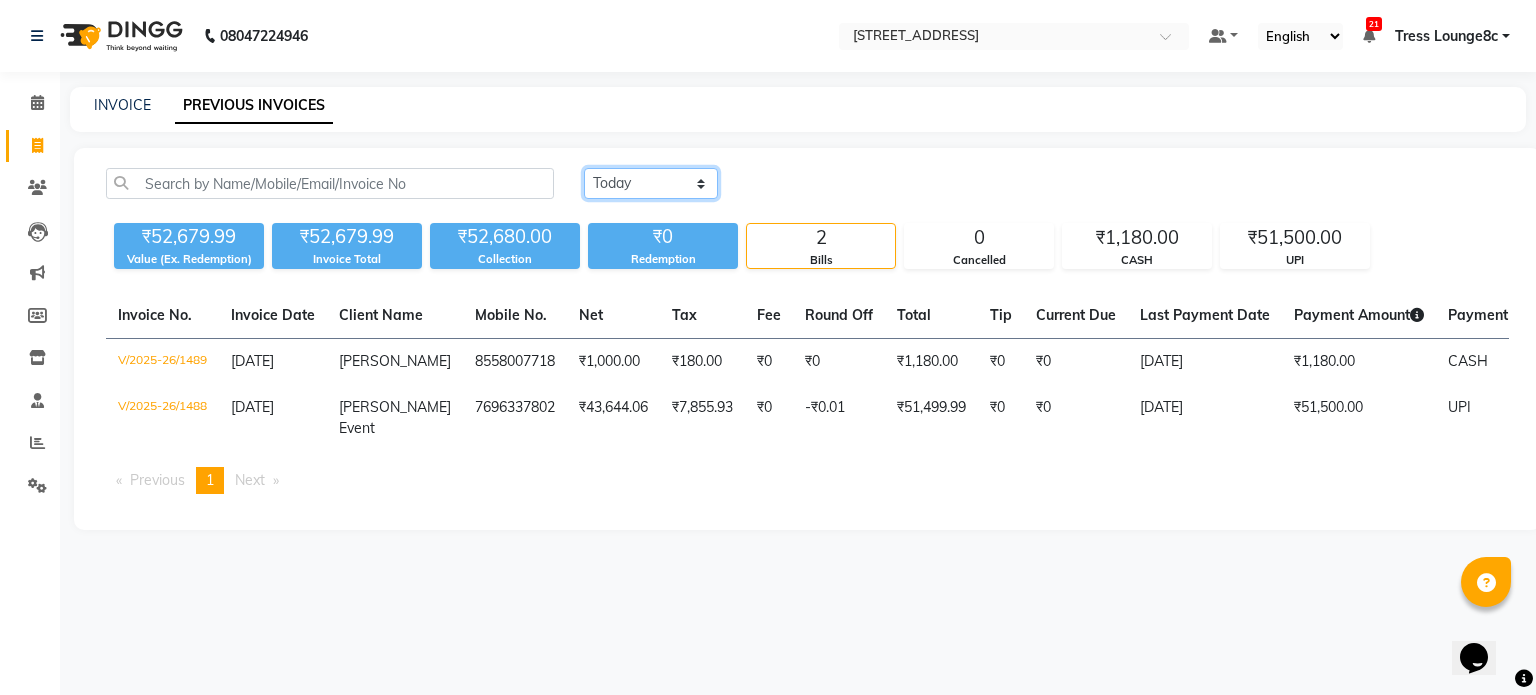 click on "Today Yesterday Custom Range" 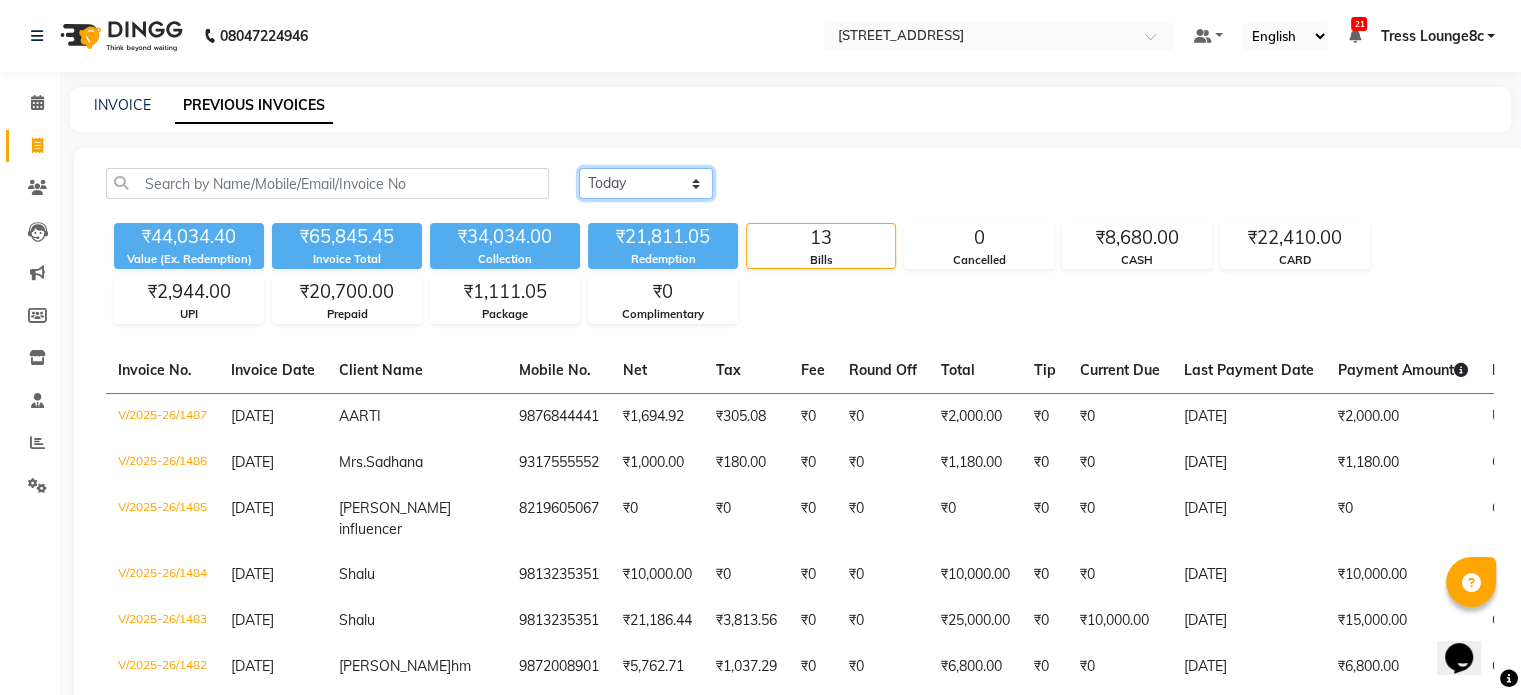 click on "Today Yesterday Custom Range" 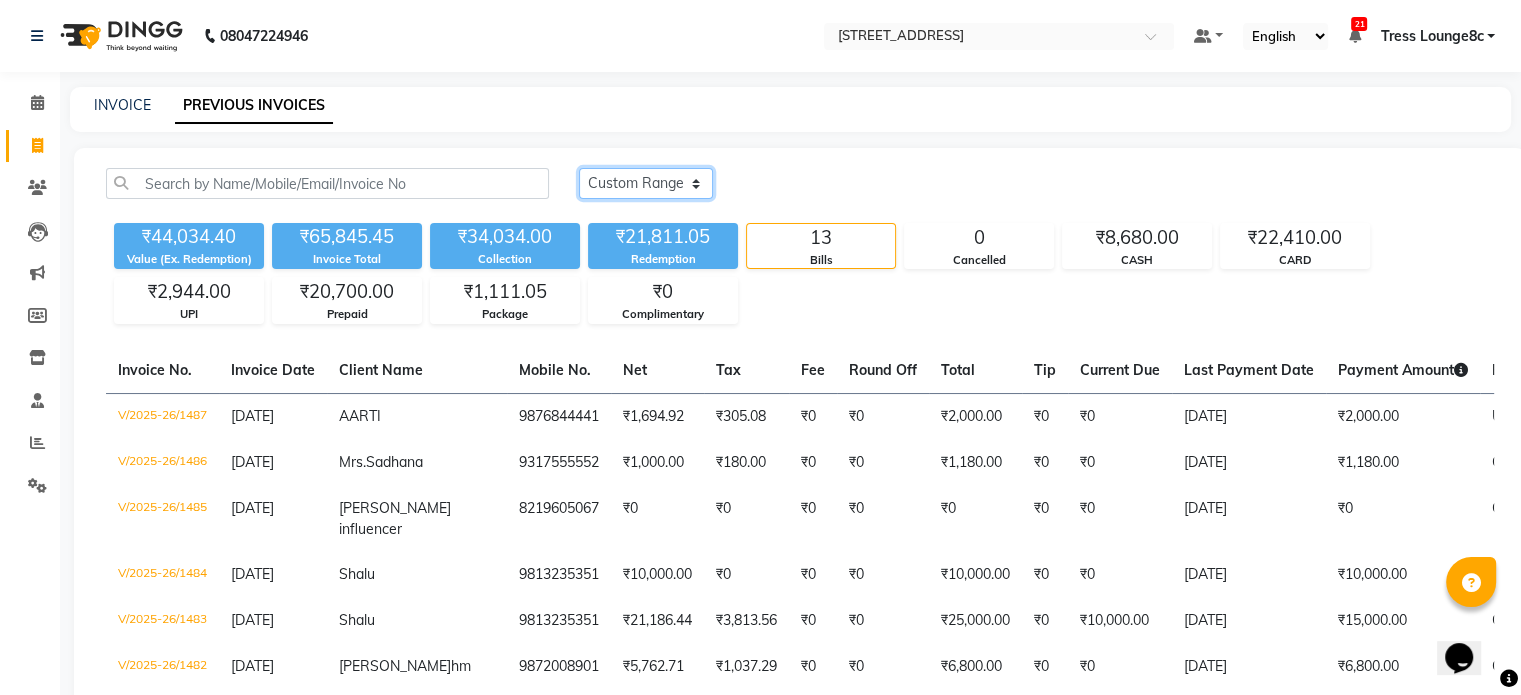 click on "Today Yesterday Custom Range" 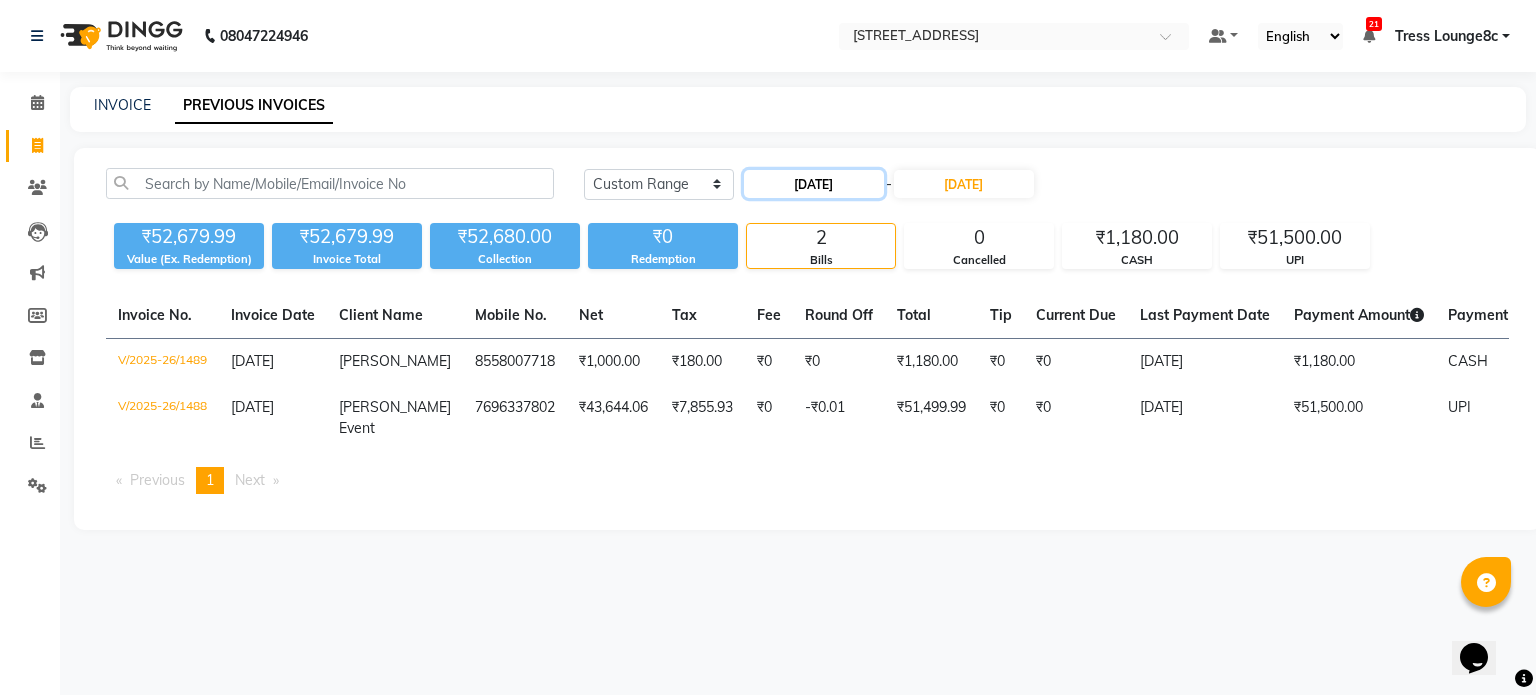 click on "10-07-2025" 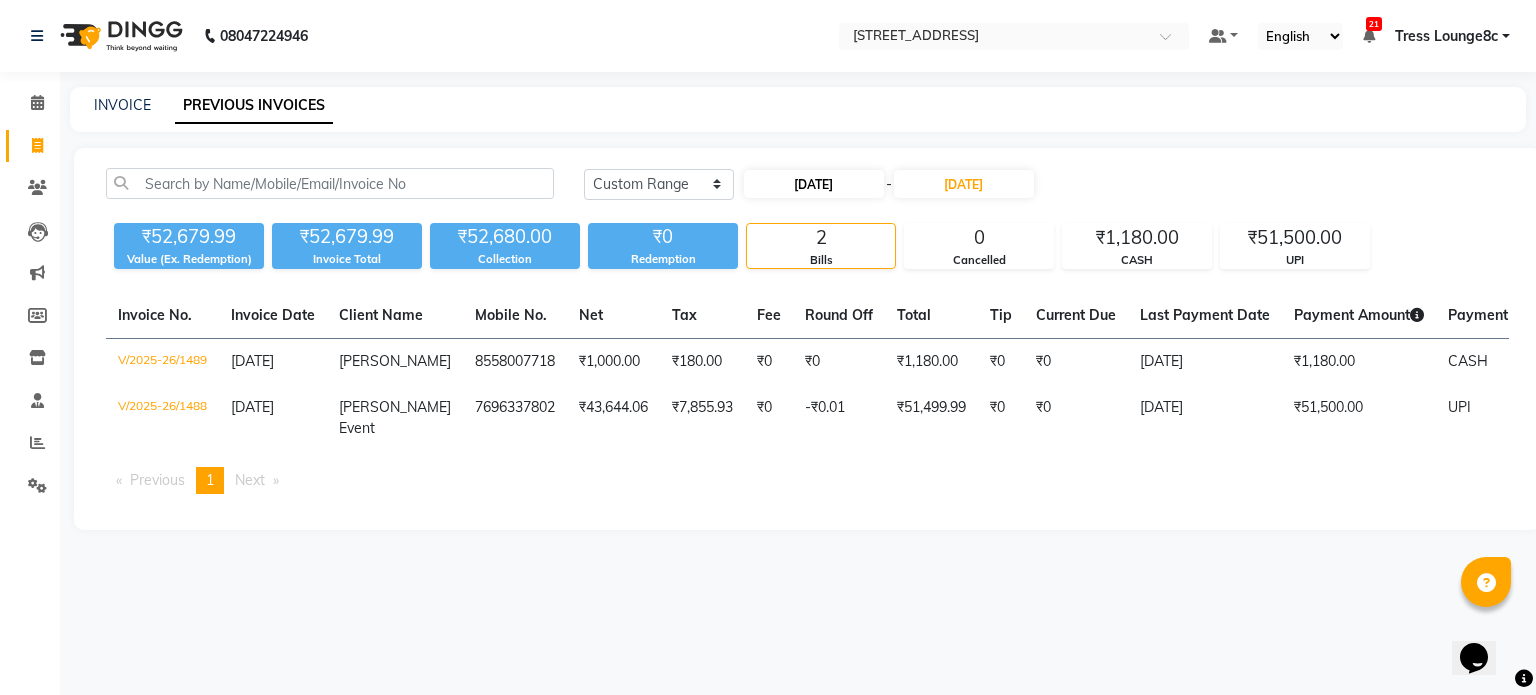 select on "7" 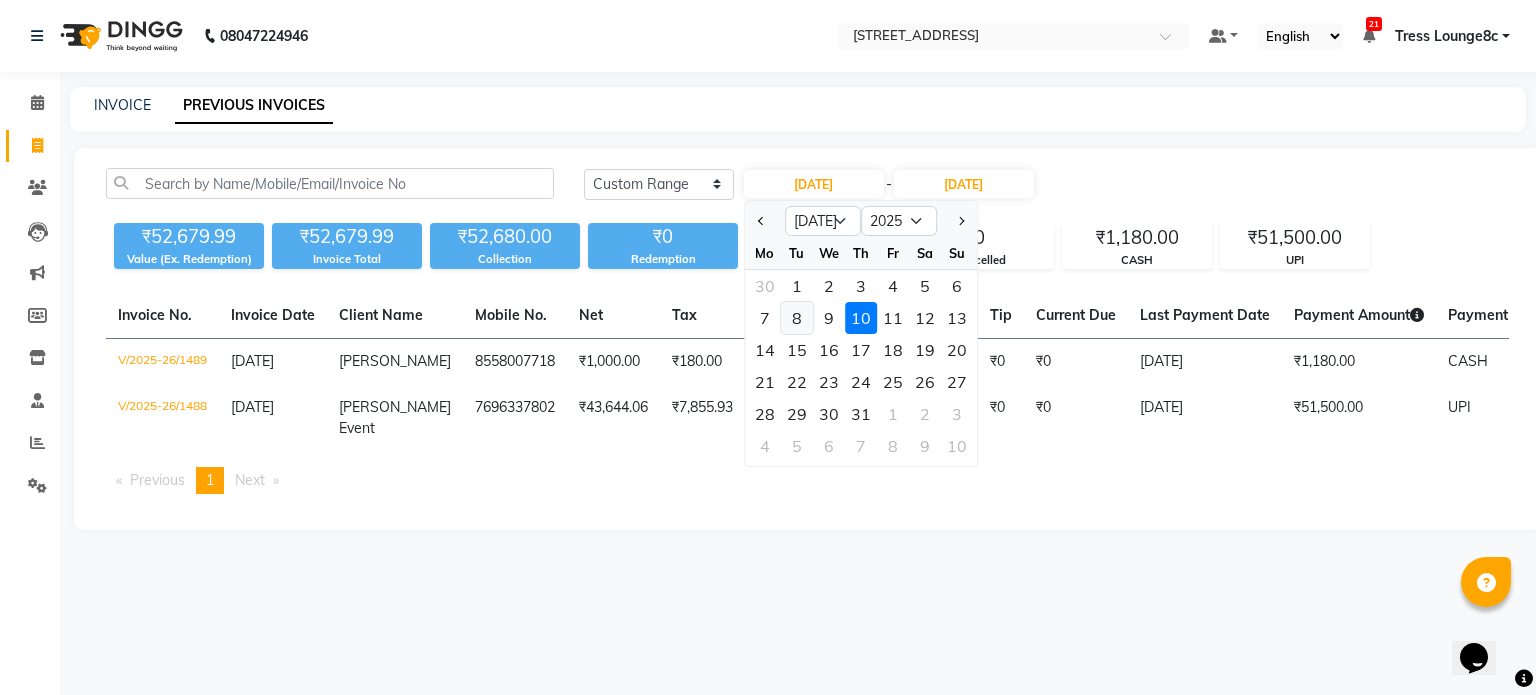 click on "8" 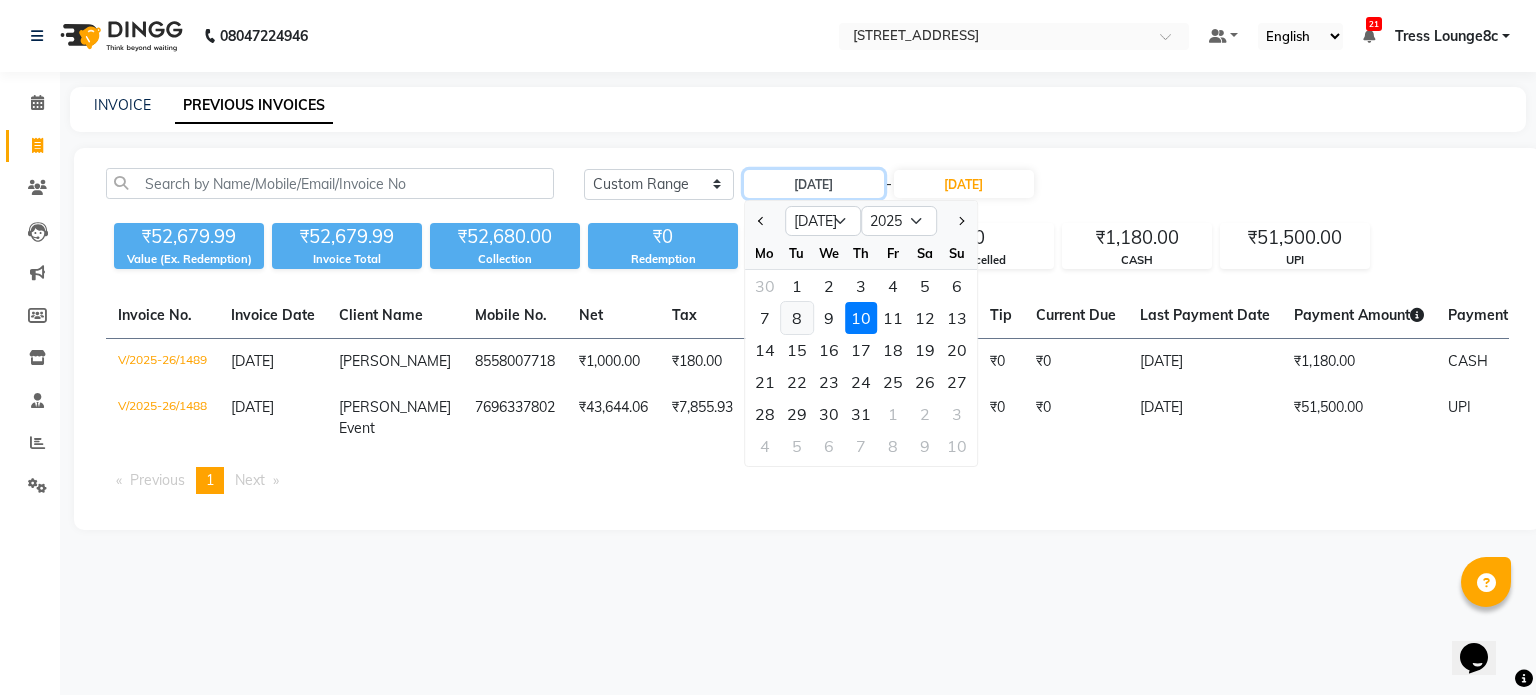 type on "08-07-2025" 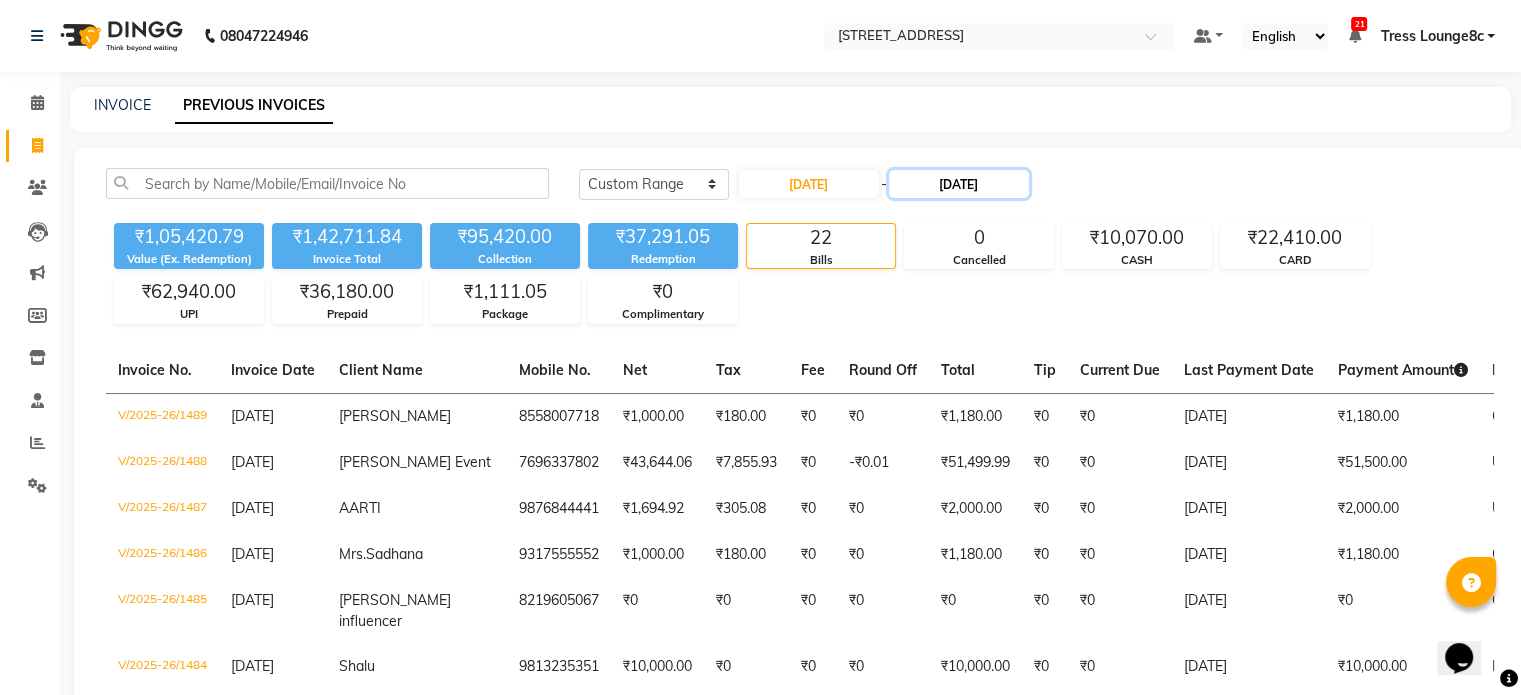 click on "10-07-2025" 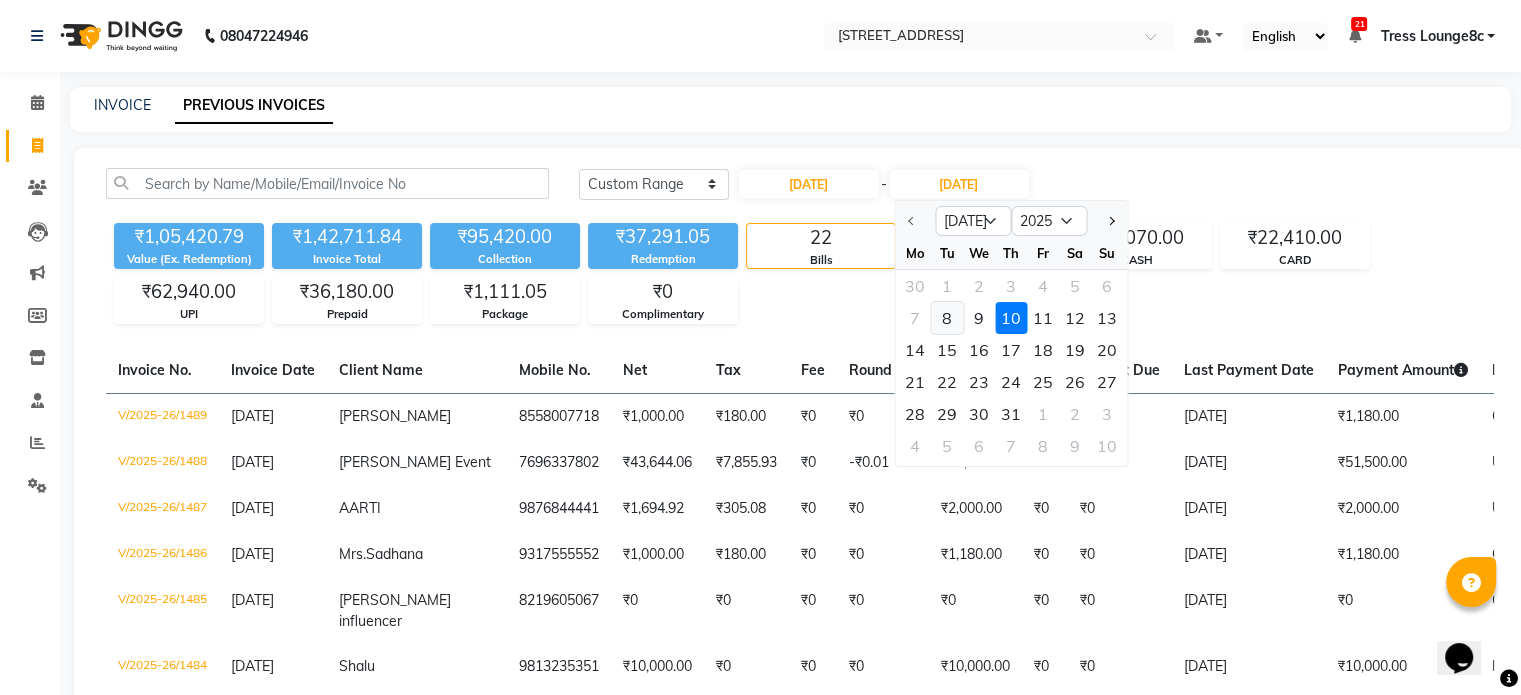 click on "8" 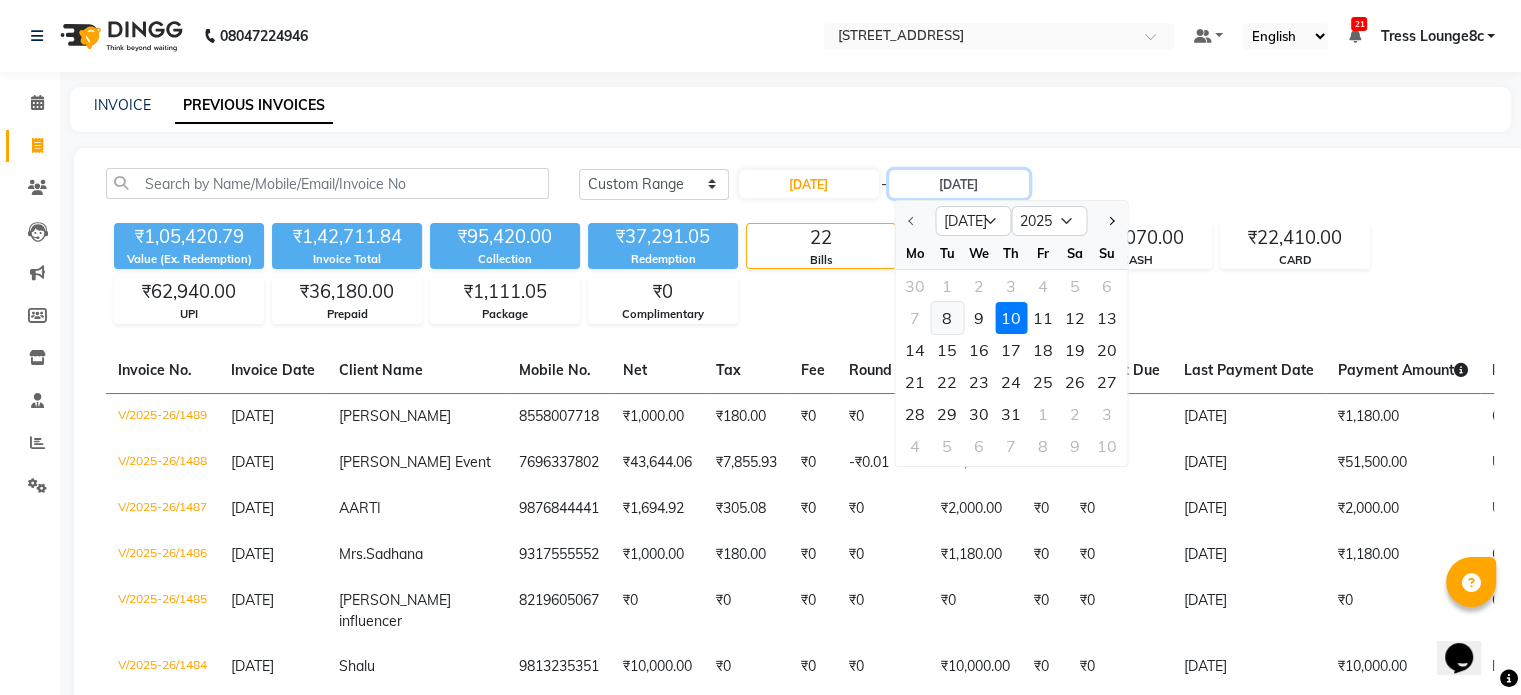 type on "08-07-2025" 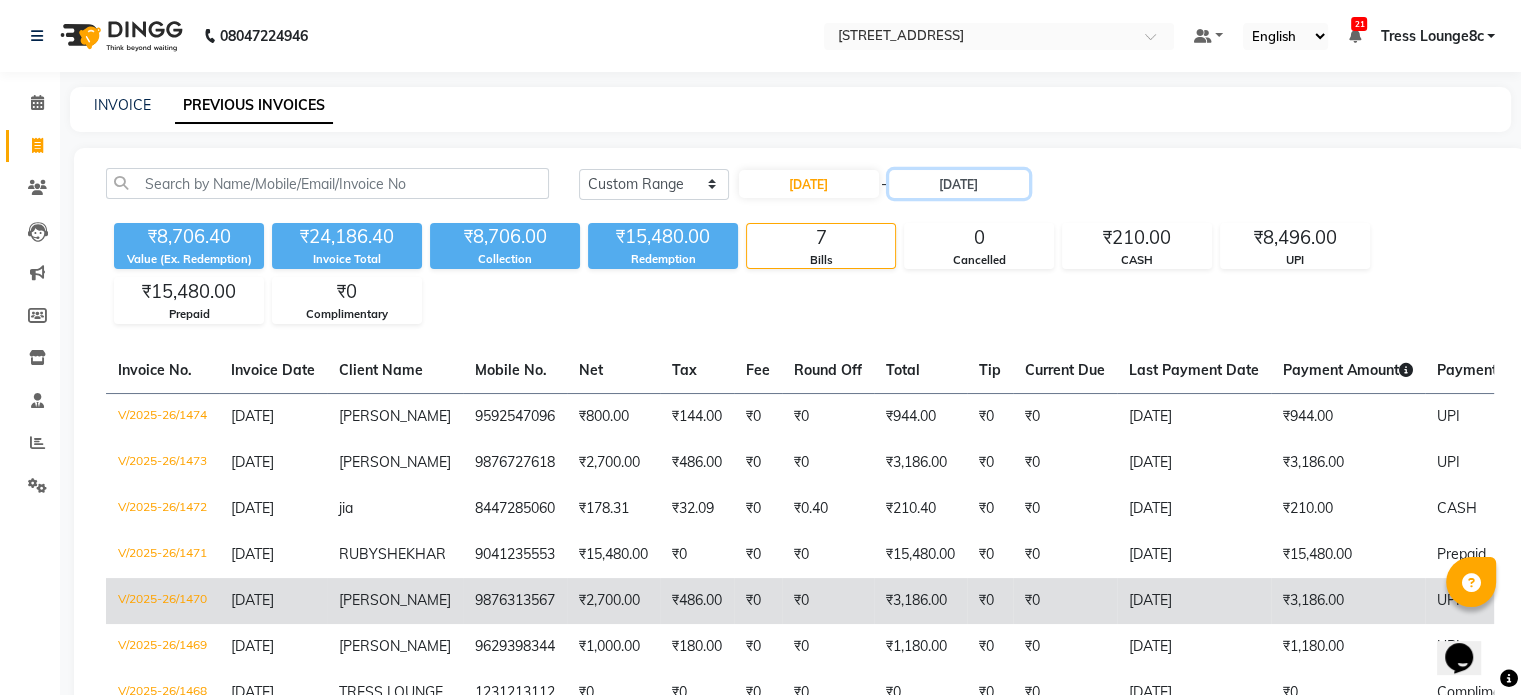 scroll, scrollTop: 204, scrollLeft: 0, axis: vertical 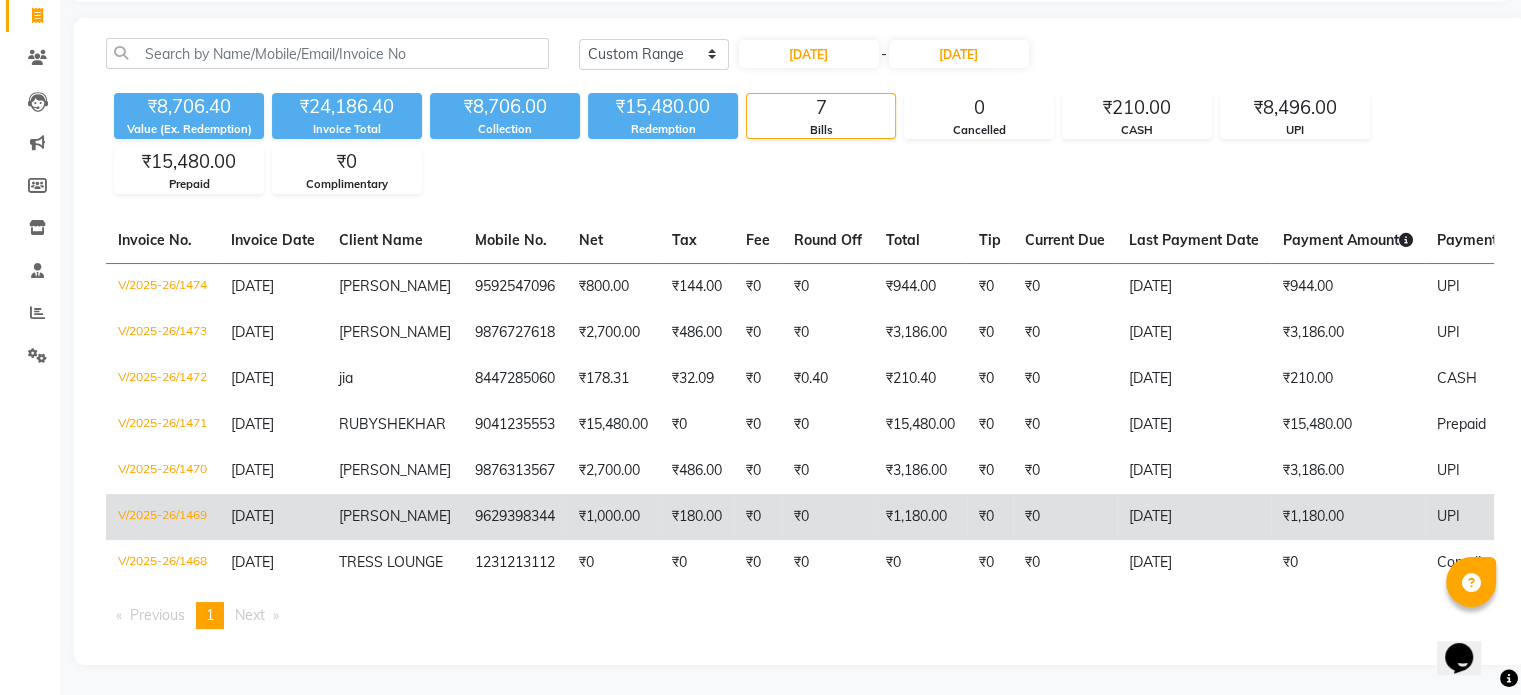 click on "08-07-2025" 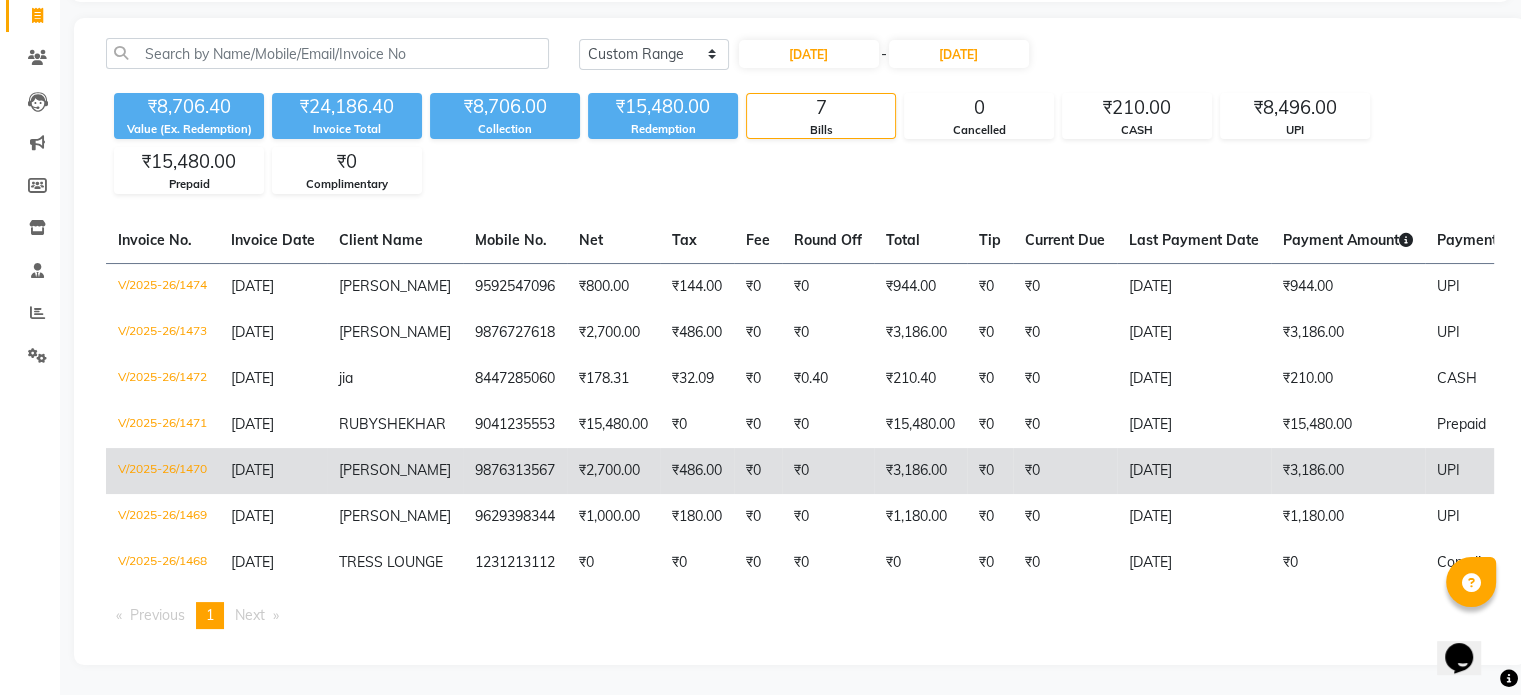 click on "₹3,186.00" 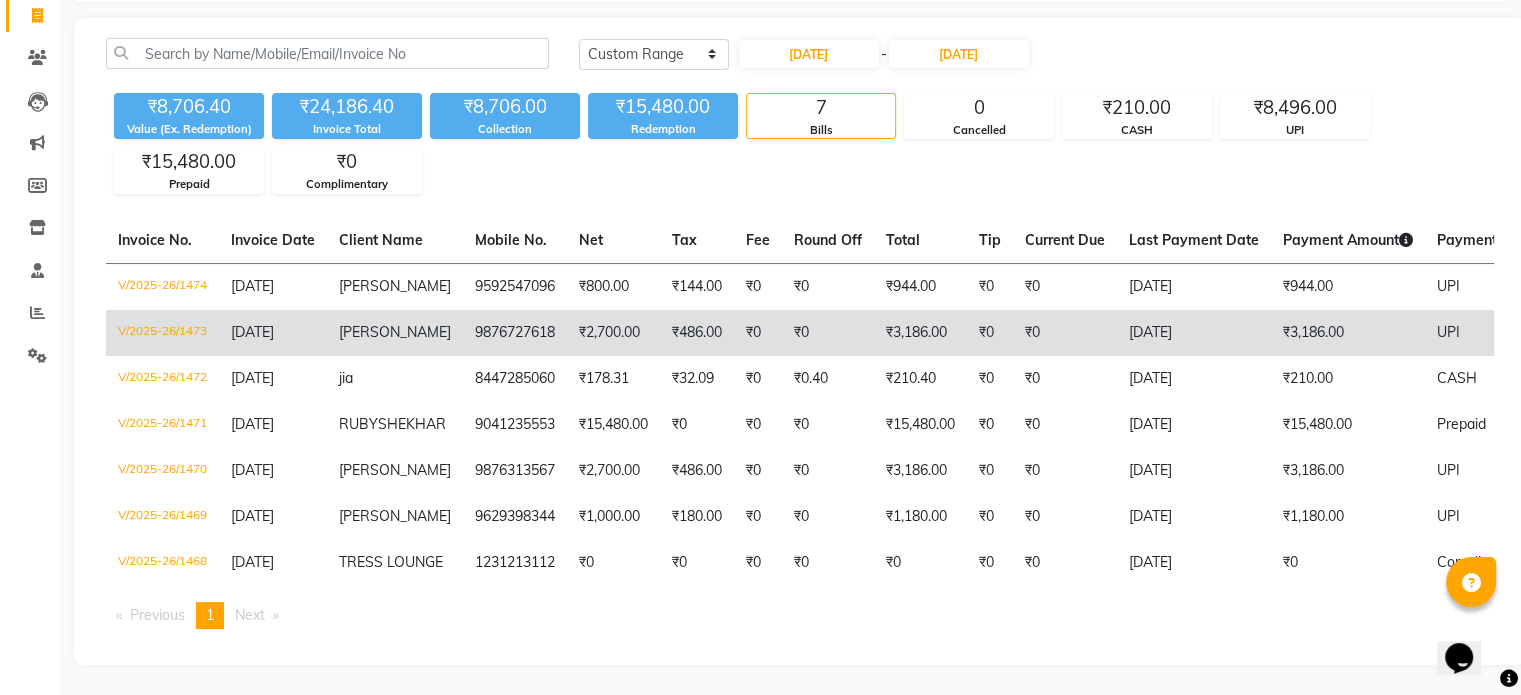 click on "₹3,186.00" 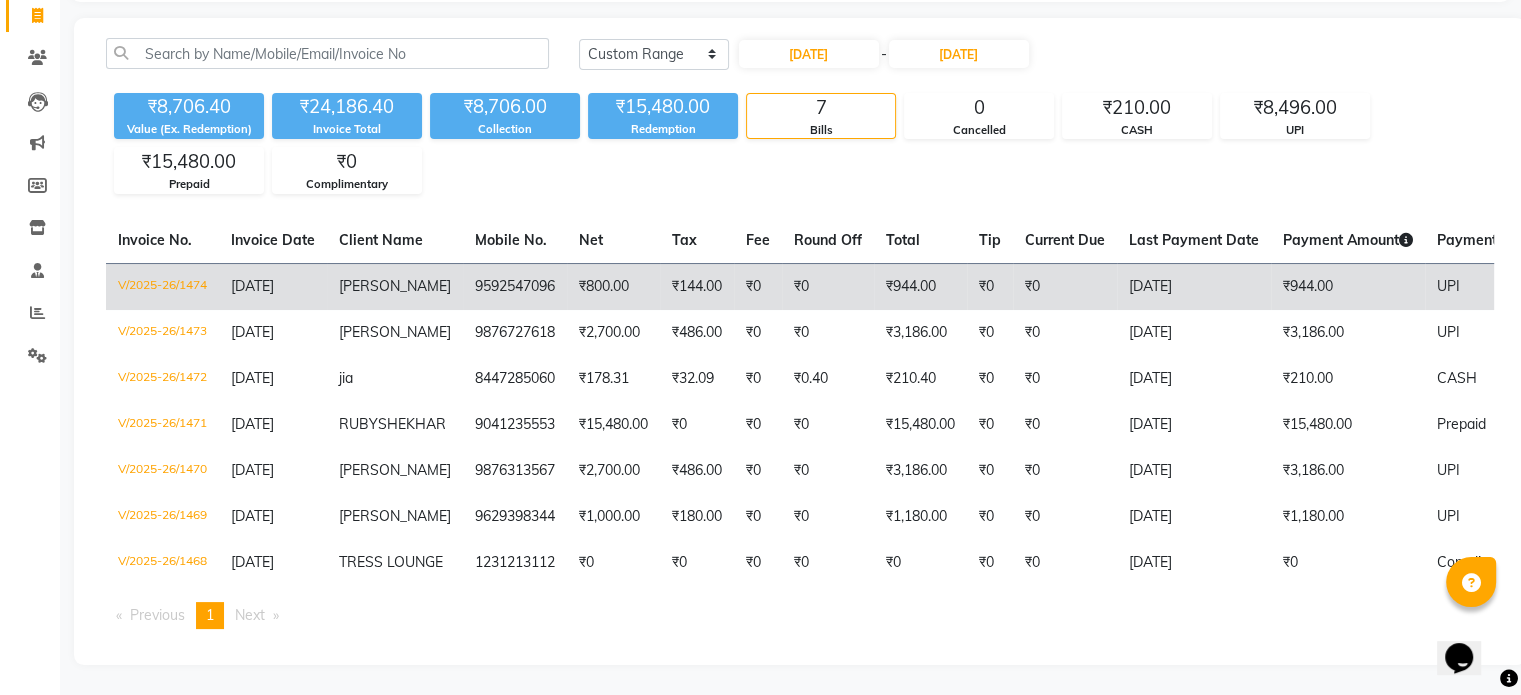 click on "₹944.00" 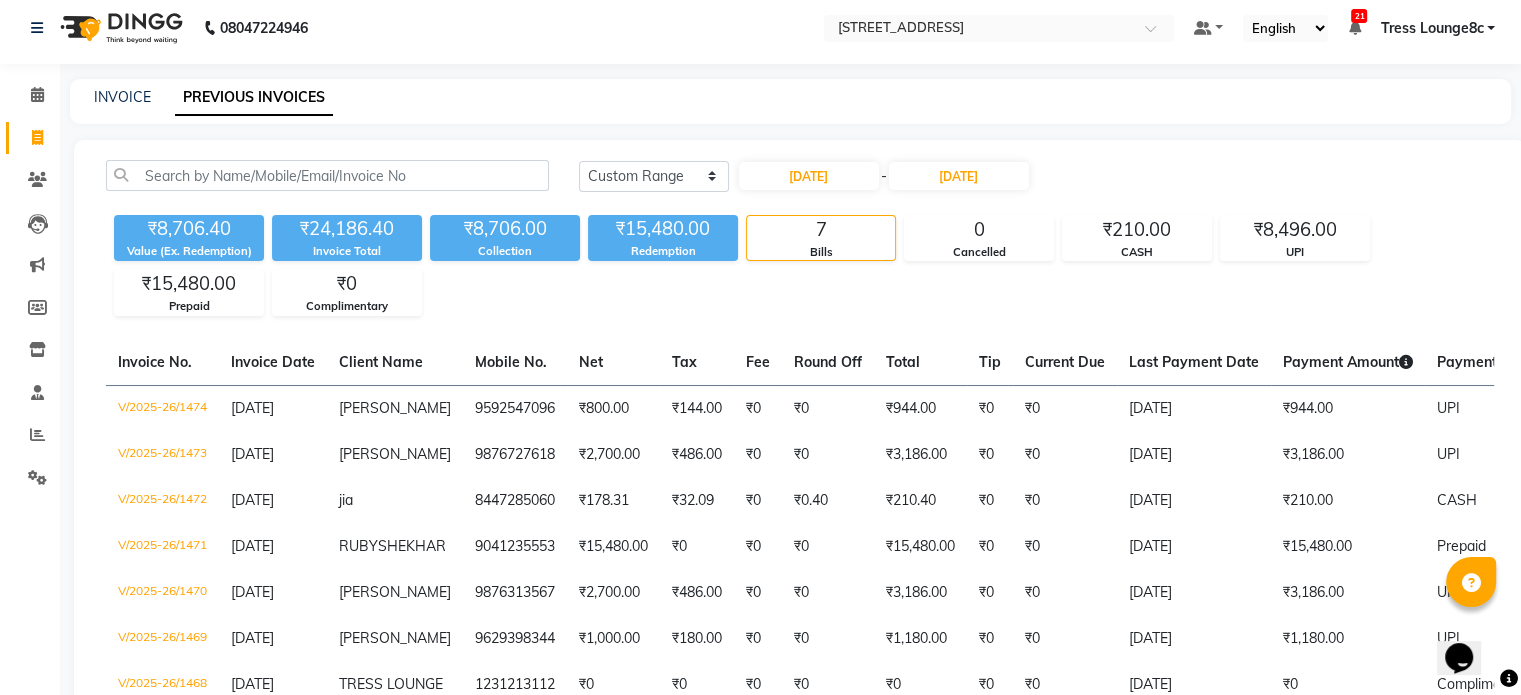scroll, scrollTop: 4, scrollLeft: 0, axis: vertical 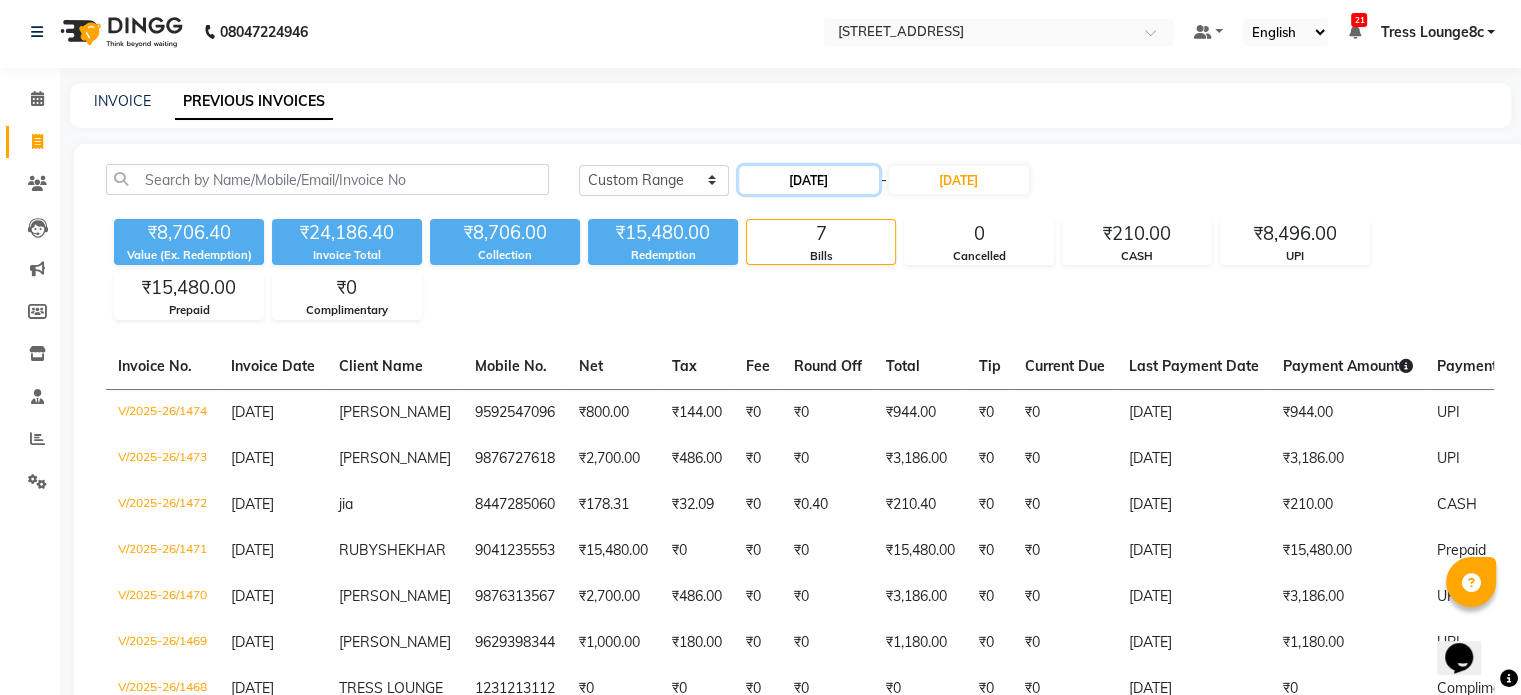 click on "08-07-2025" 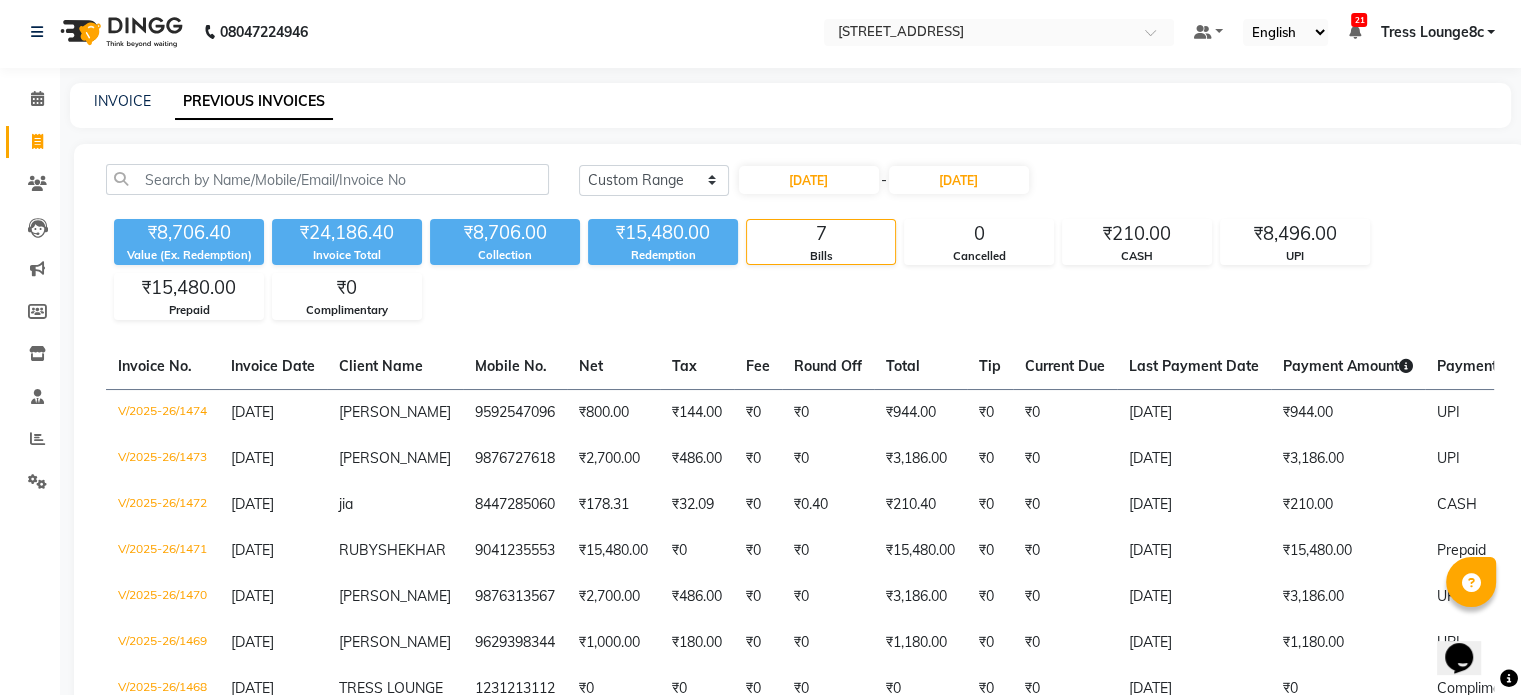 select on "7" 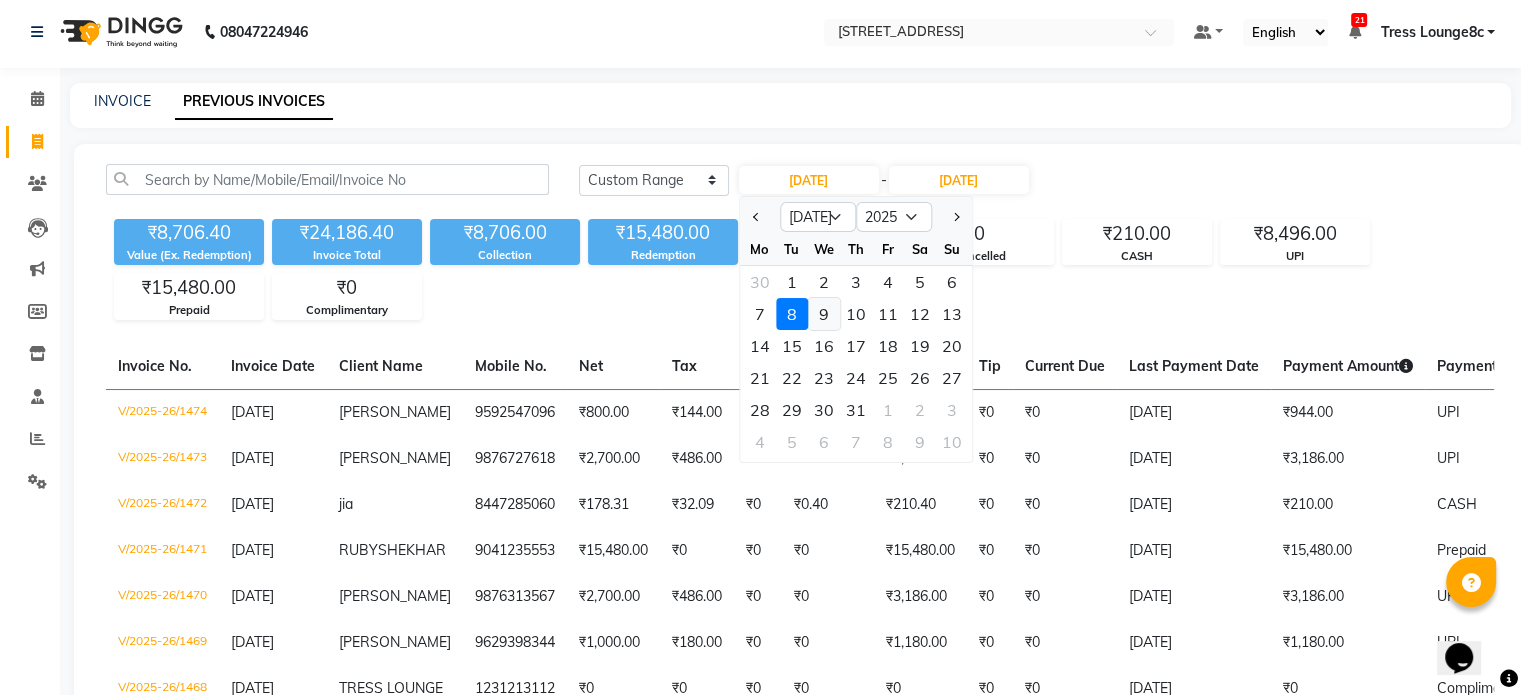 click on "9" 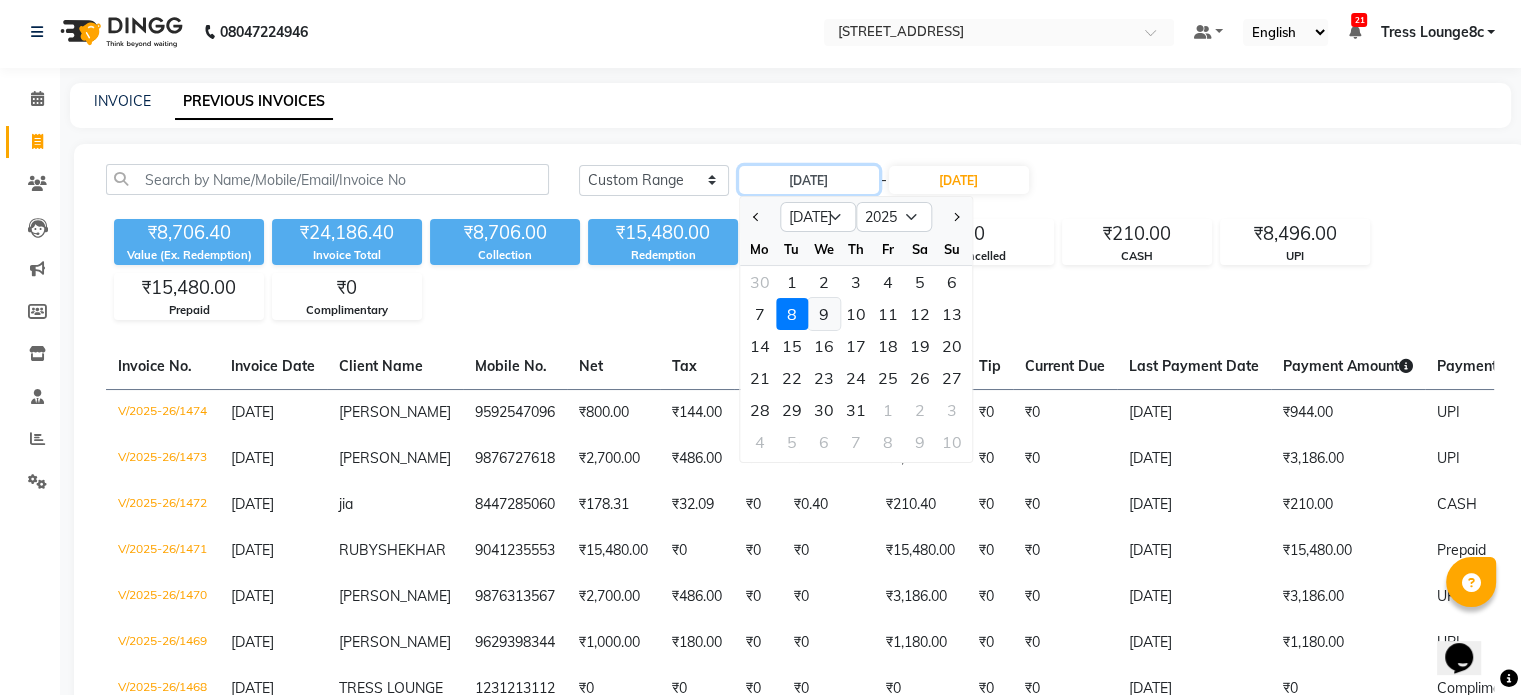 type on "09-07-2025" 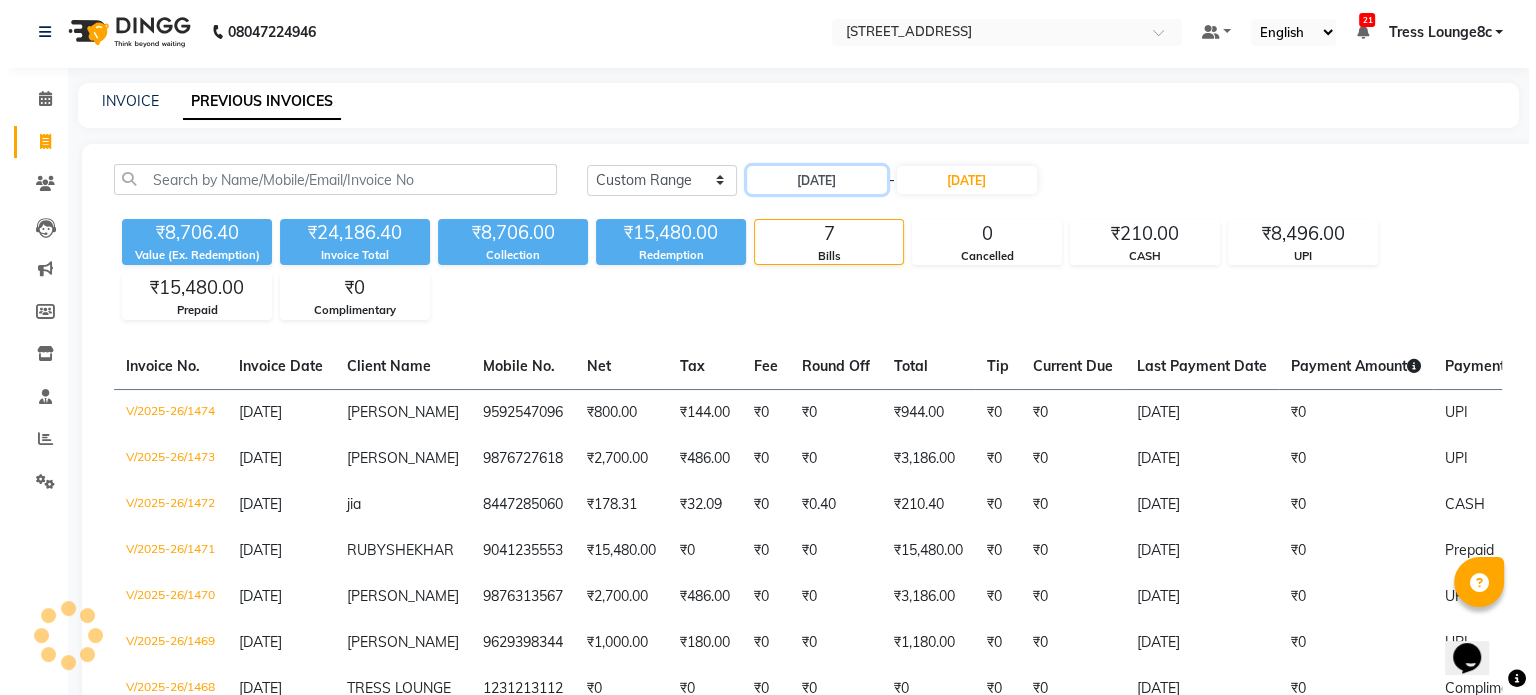 scroll, scrollTop: 0, scrollLeft: 0, axis: both 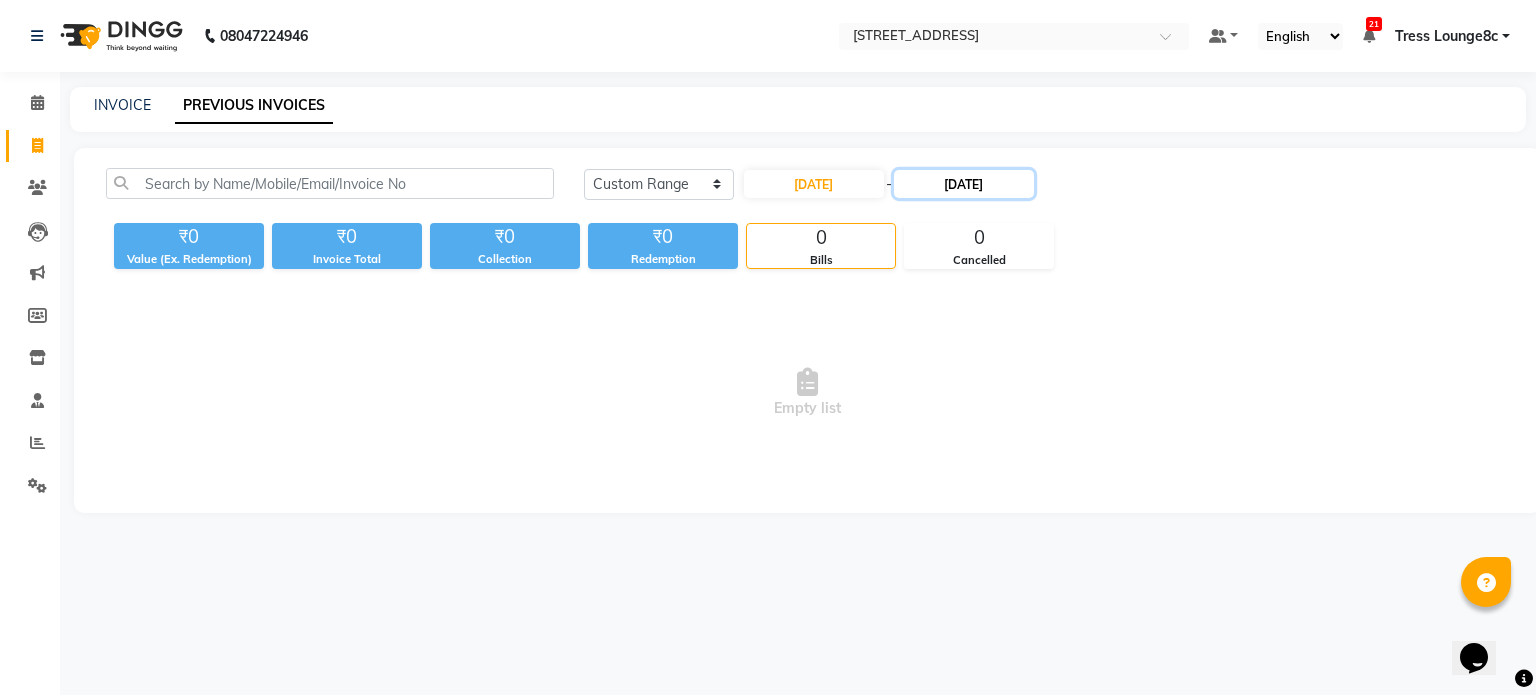 click on "08-07-2025" 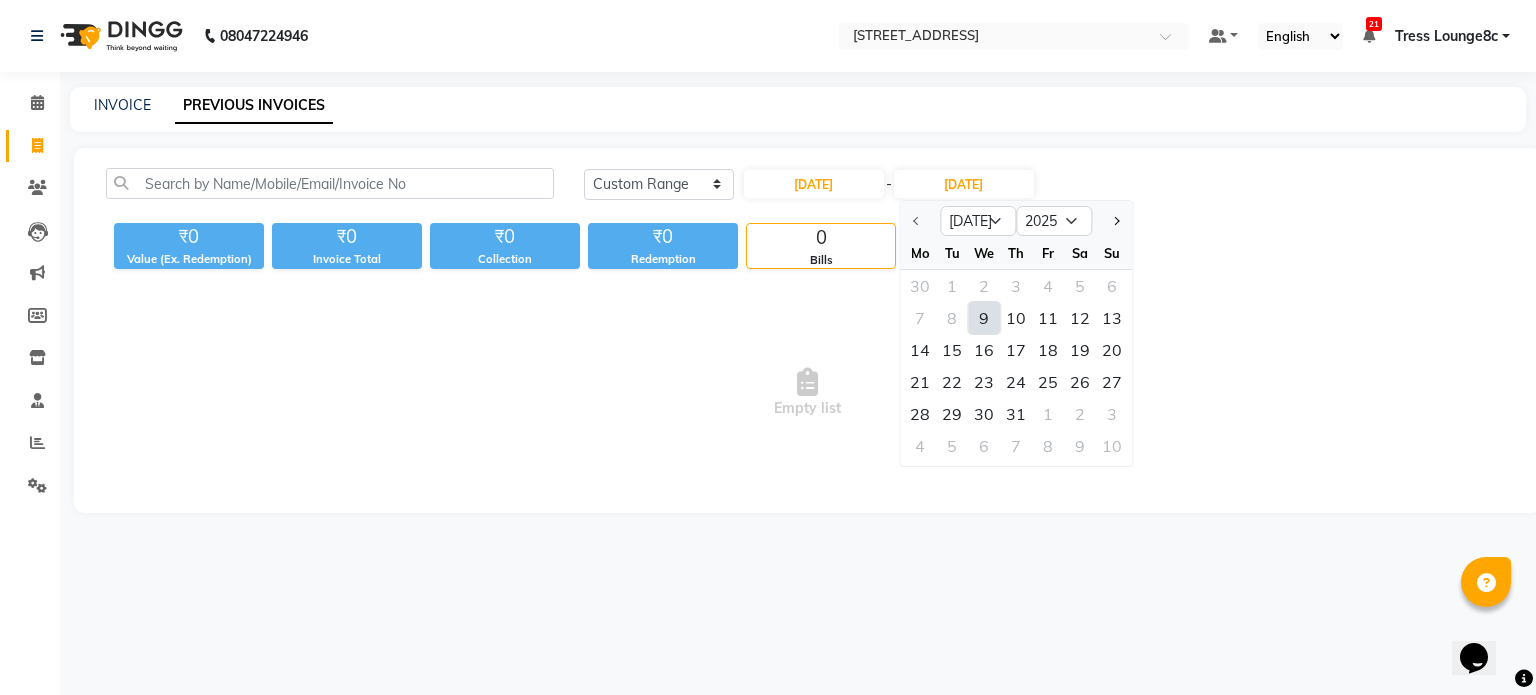 click on "9" 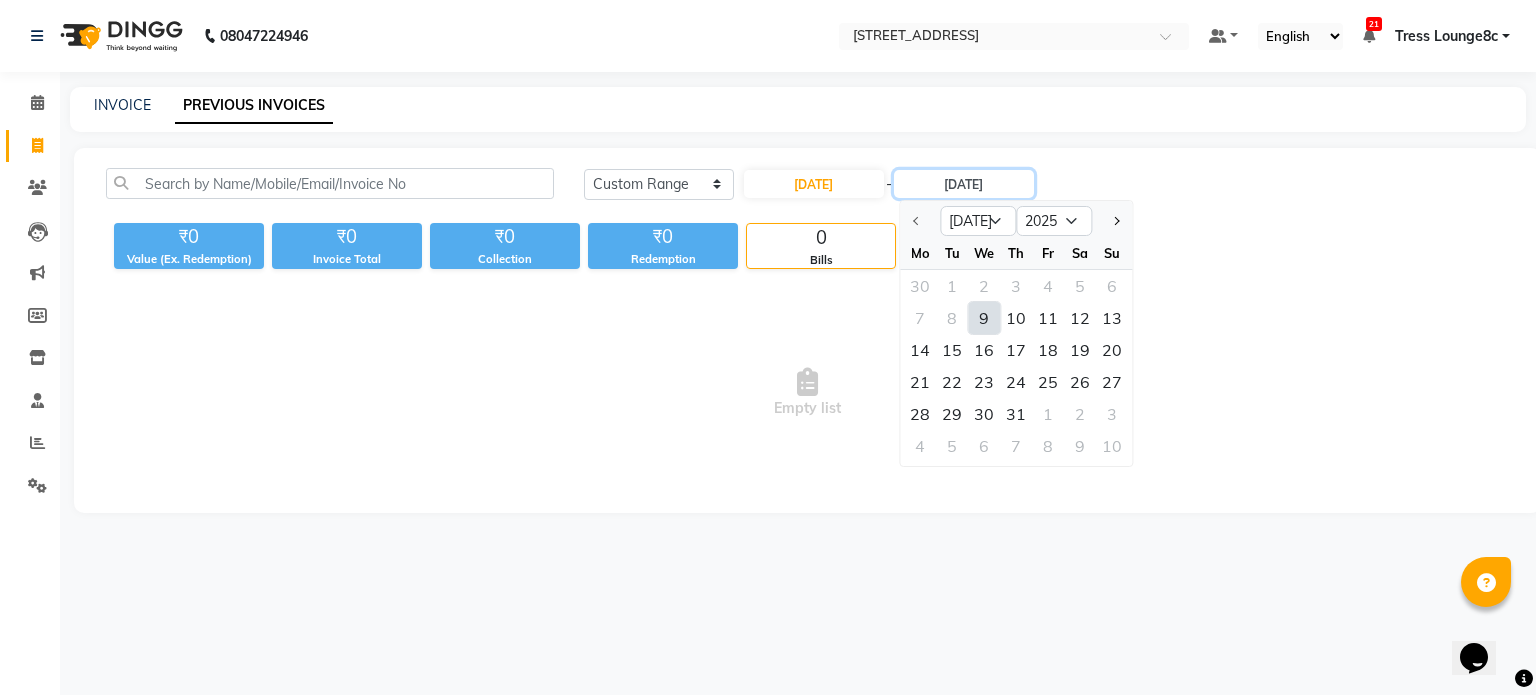 type on "09-07-2025" 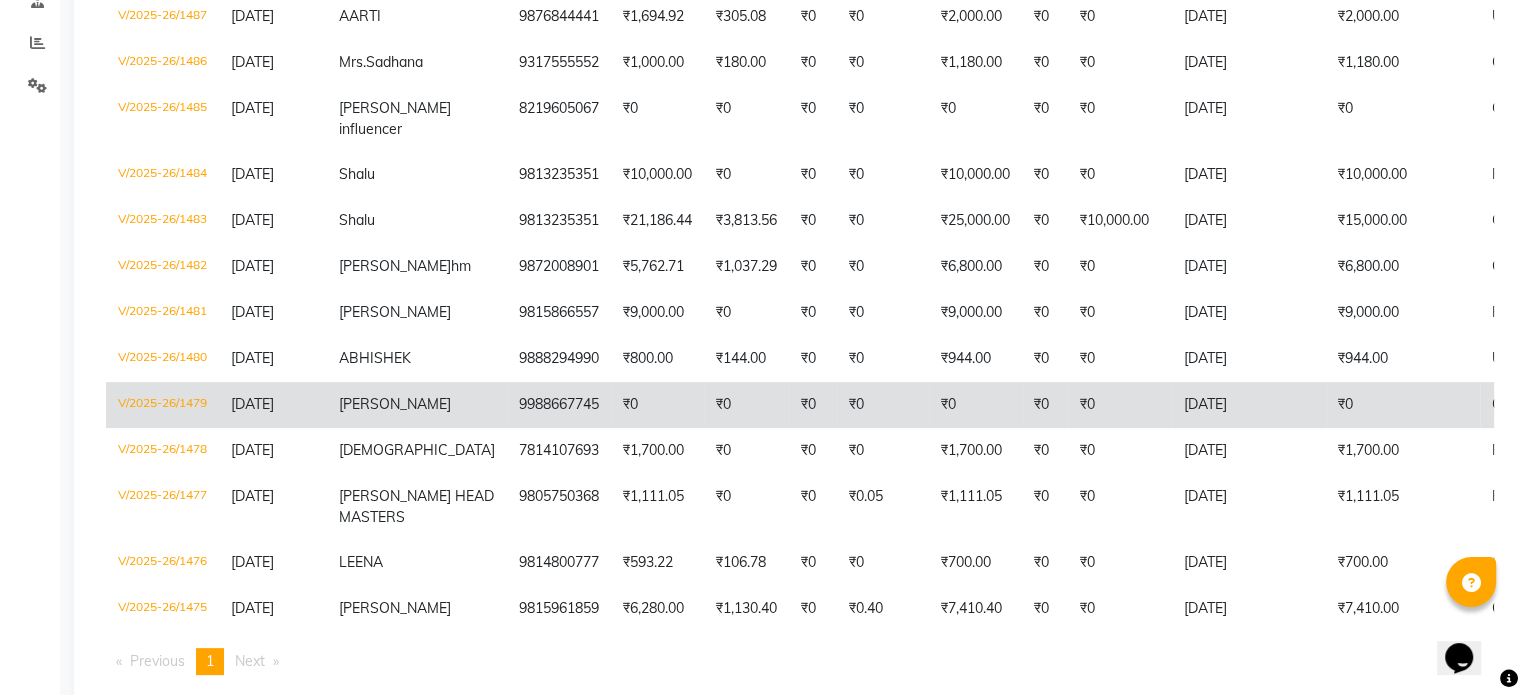scroll, scrollTop: 544, scrollLeft: 0, axis: vertical 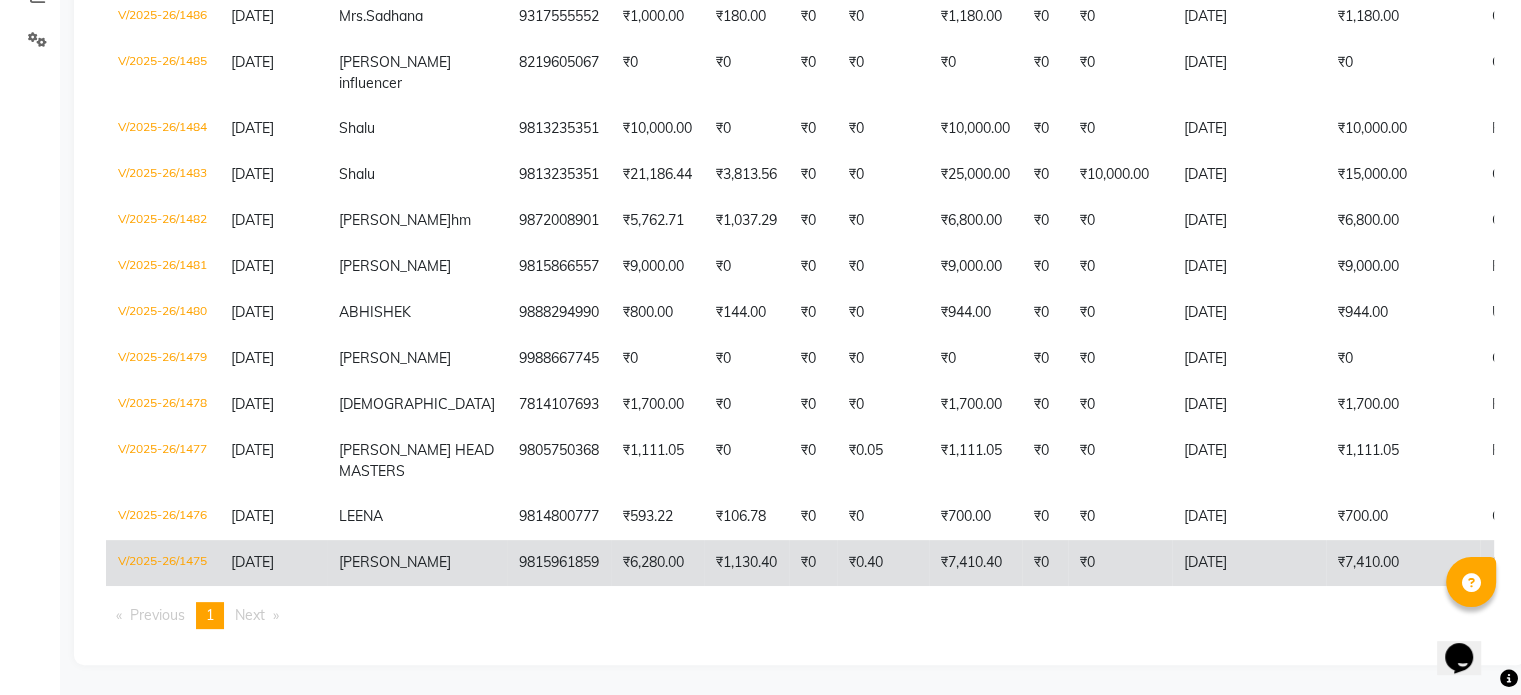 click on "₹7,410.00" 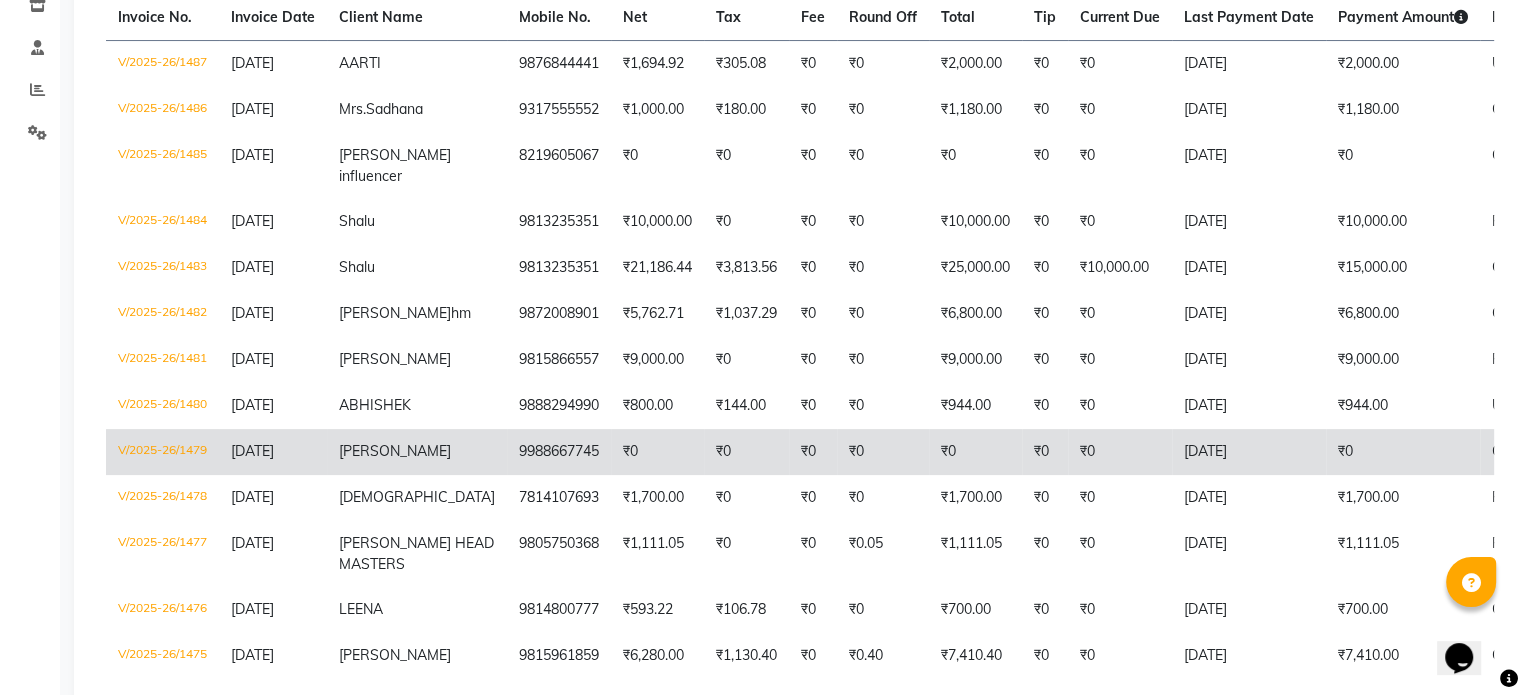 scroll, scrollTop: 344, scrollLeft: 0, axis: vertical 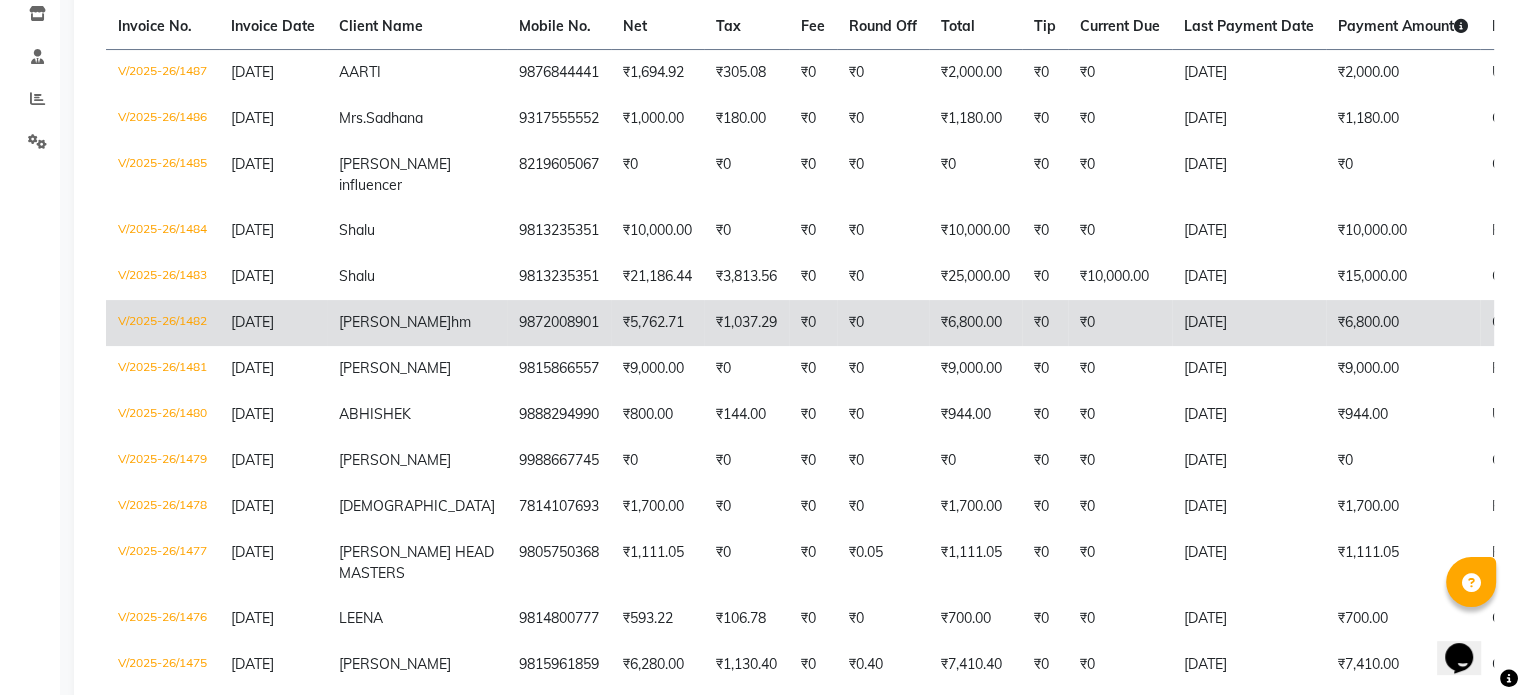 click on "₹0" 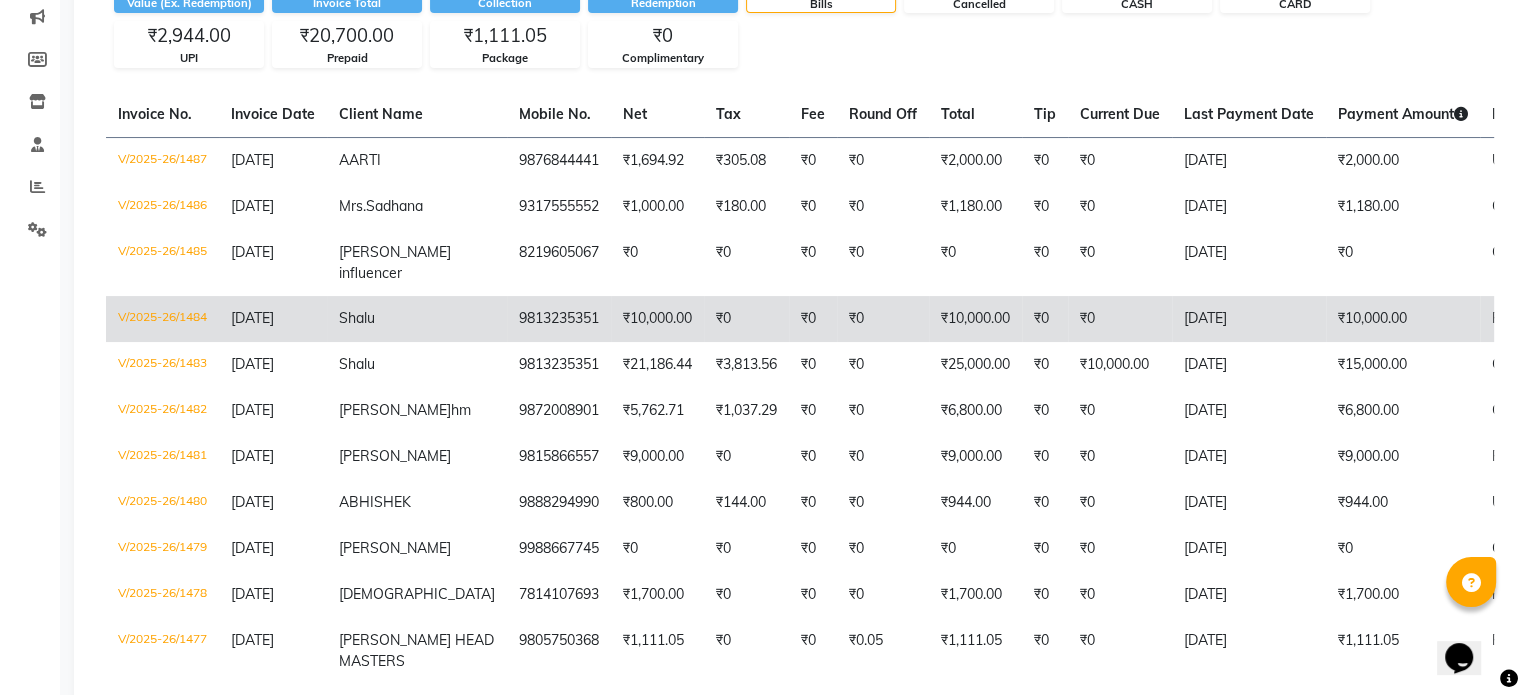 scroll, scrollTop: 244, scrollLeft: 0, axis: vertical 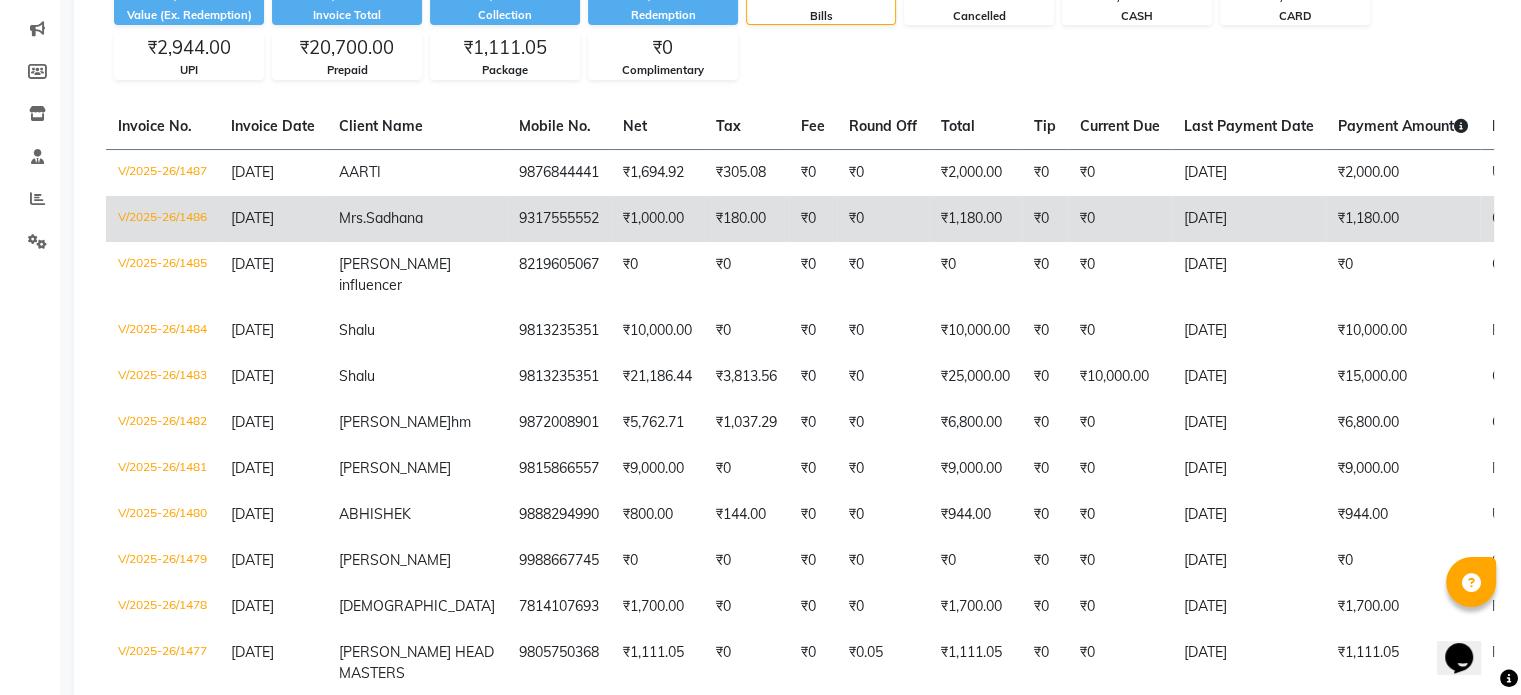 click on "09-07-2025" 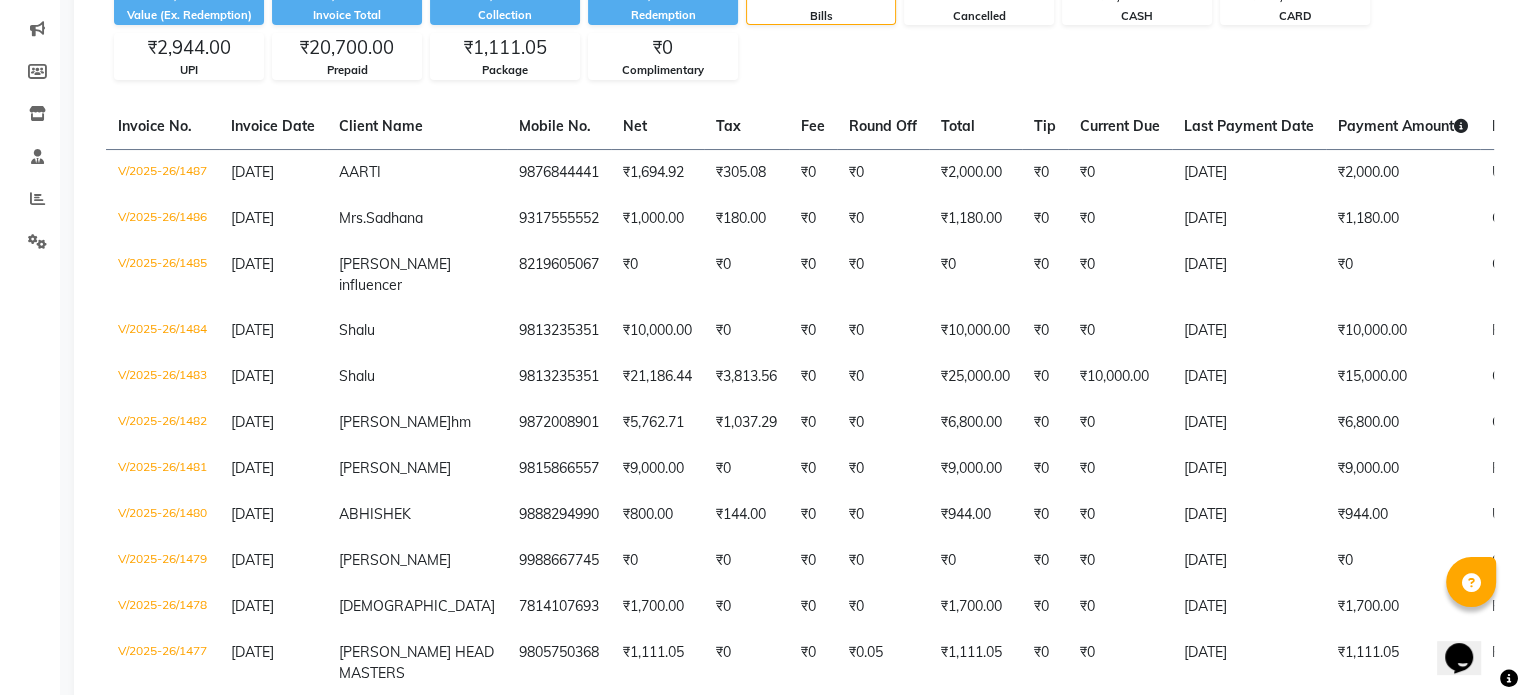 scroll, scrollTop: 0, scrollLeft: 0, axis: both 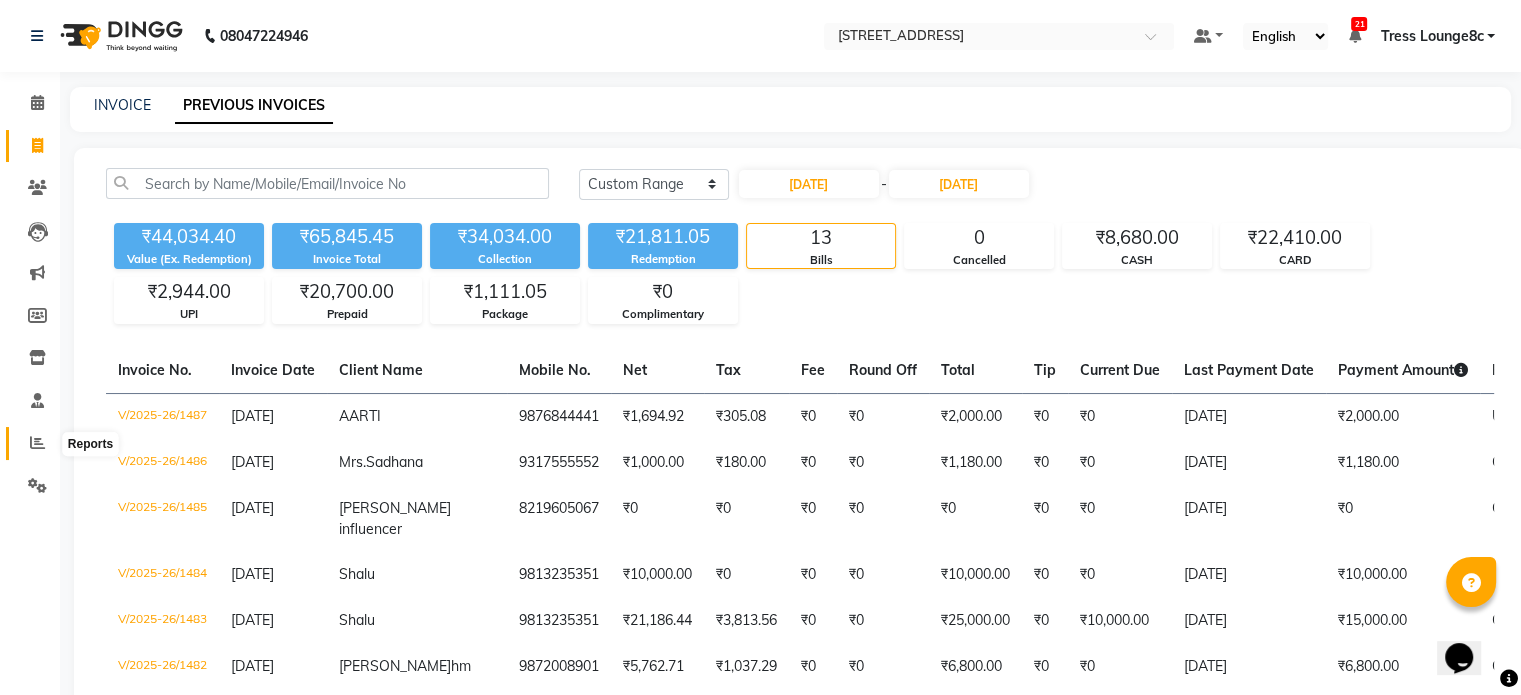 click 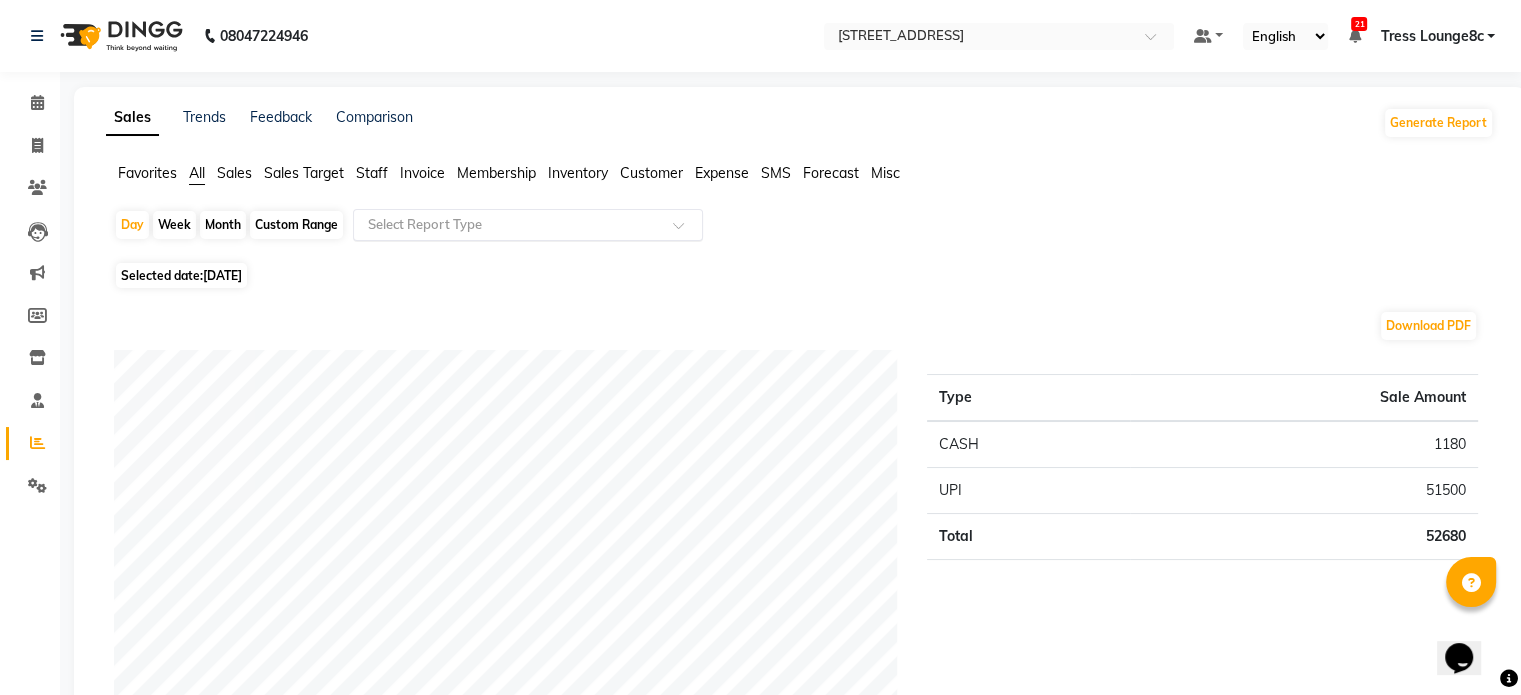 click 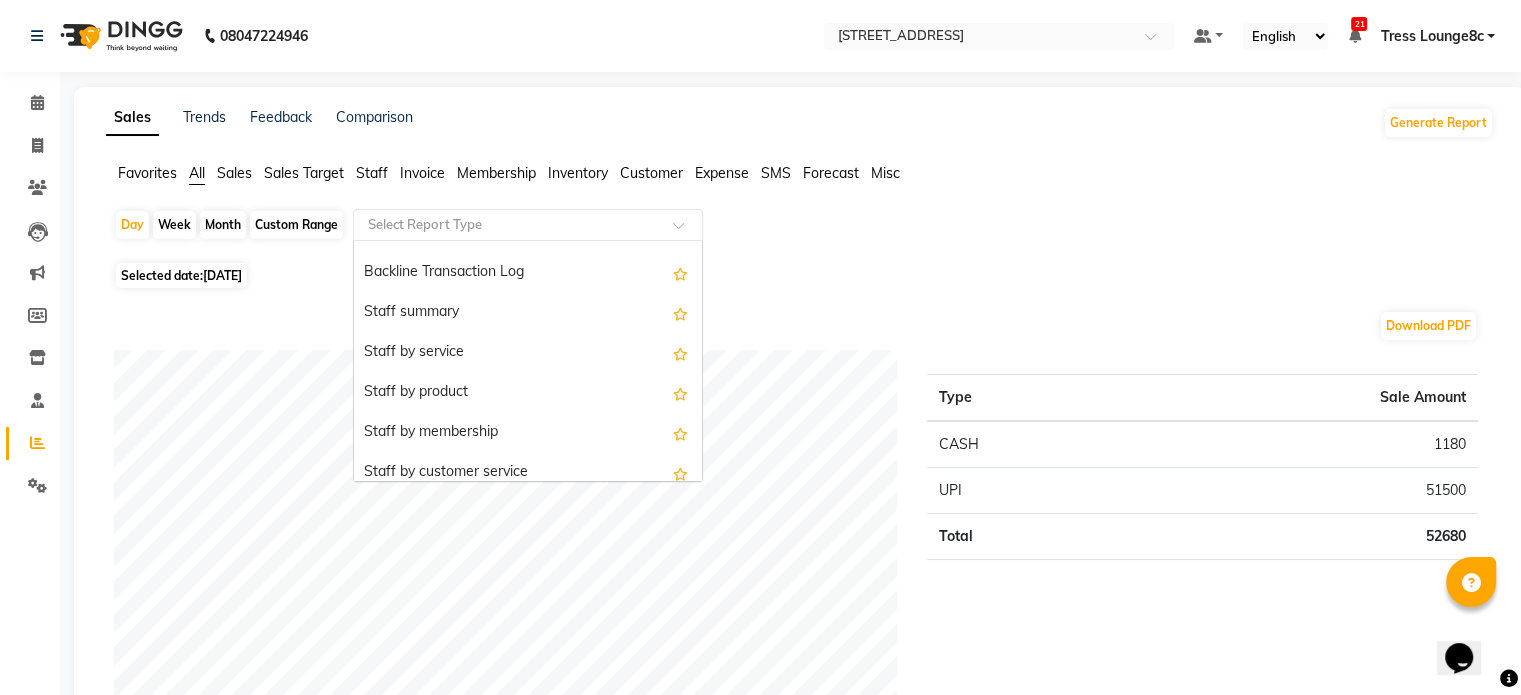 scroll, scrollTop: 600, scrollLeft: 0, axis: vertical 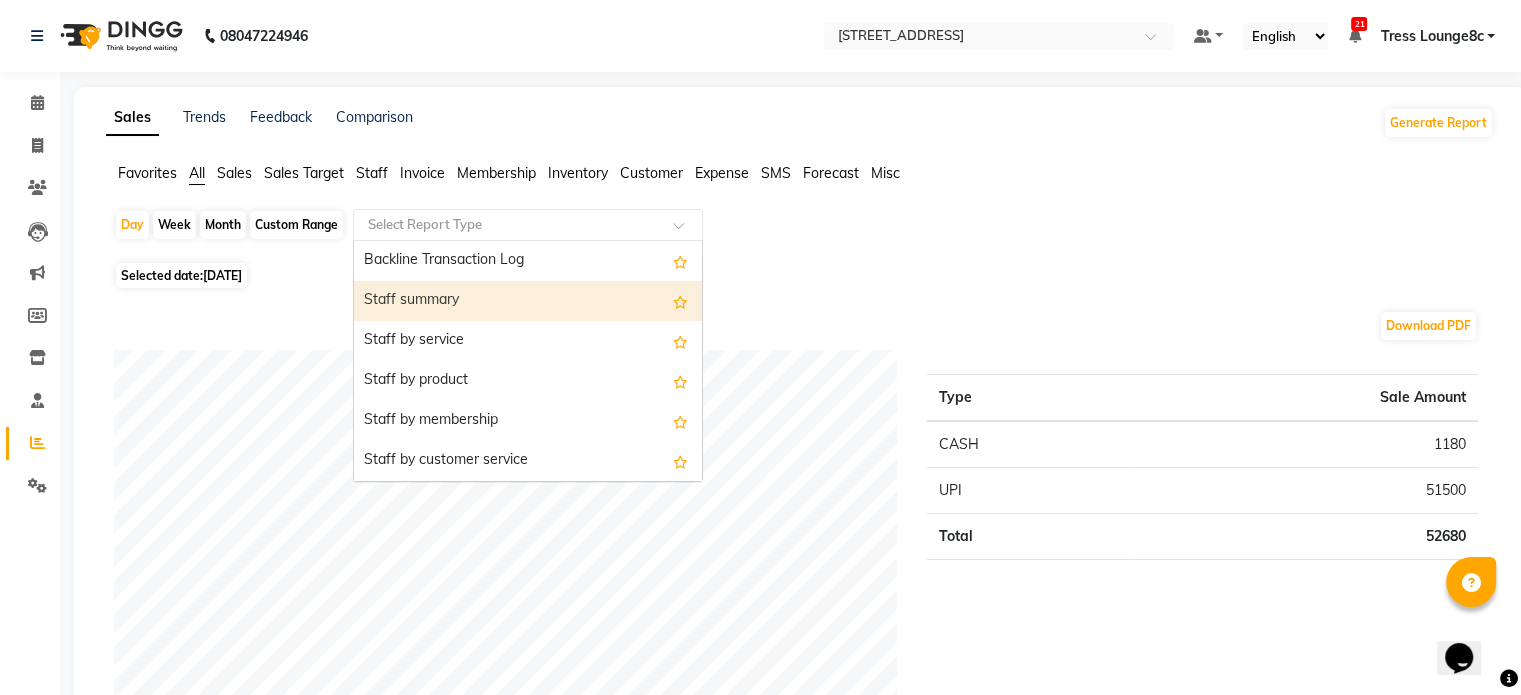 click on "Staff summary" at bounding box center [528, 301] 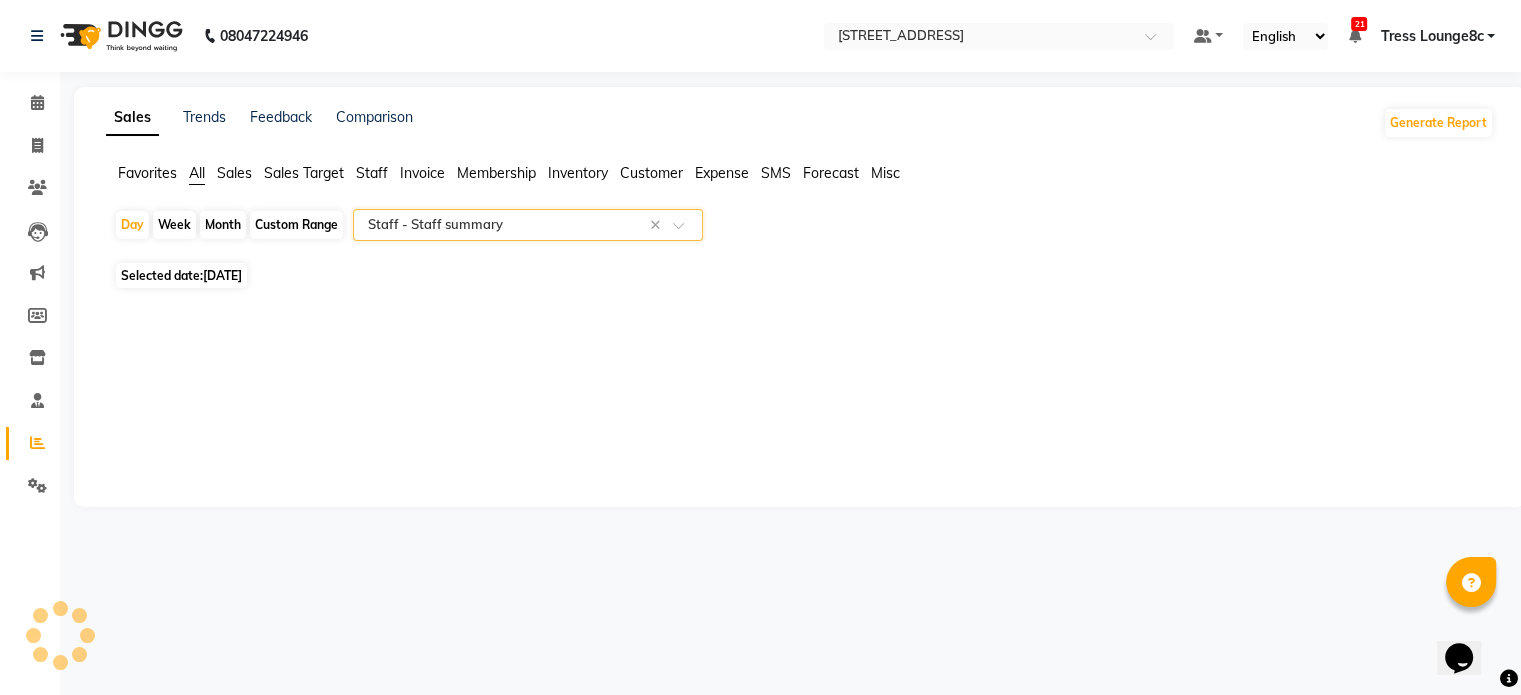 select on "full_report" 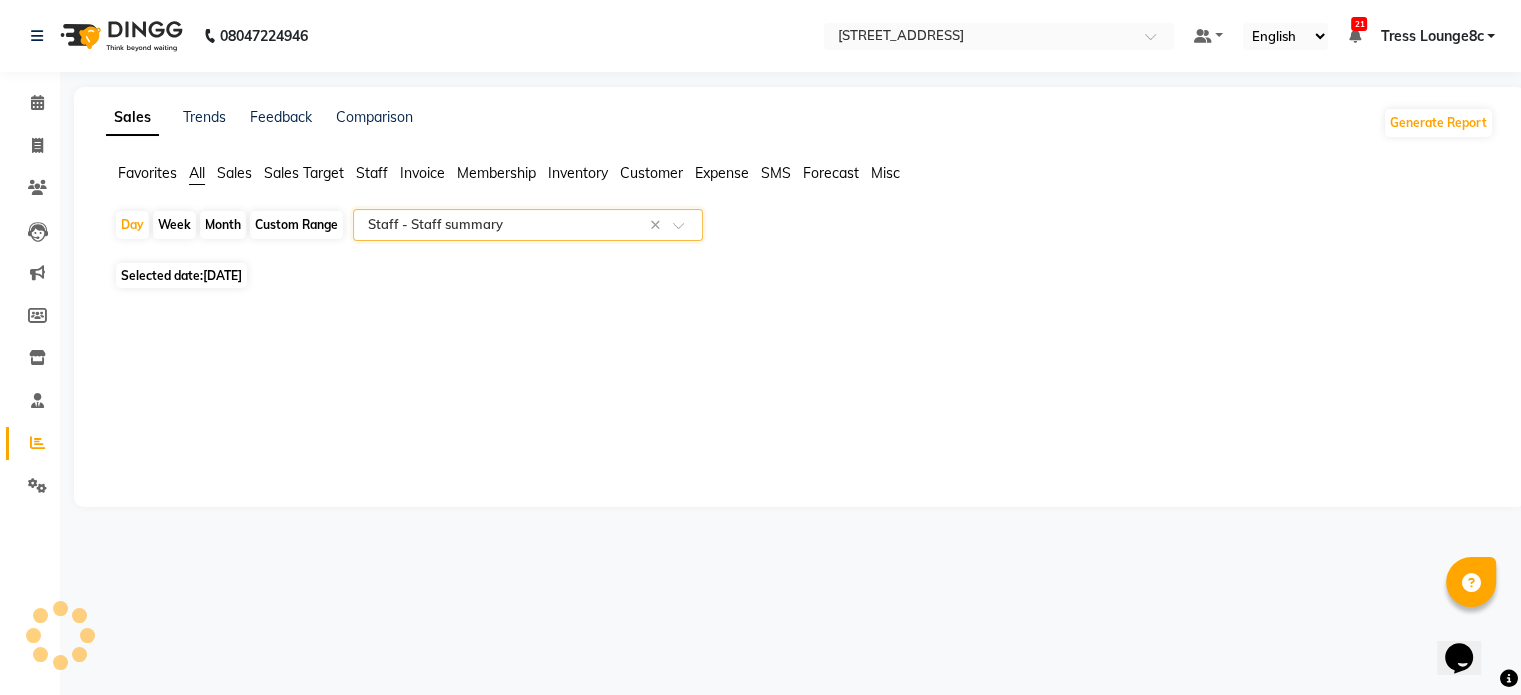 select on "csv" 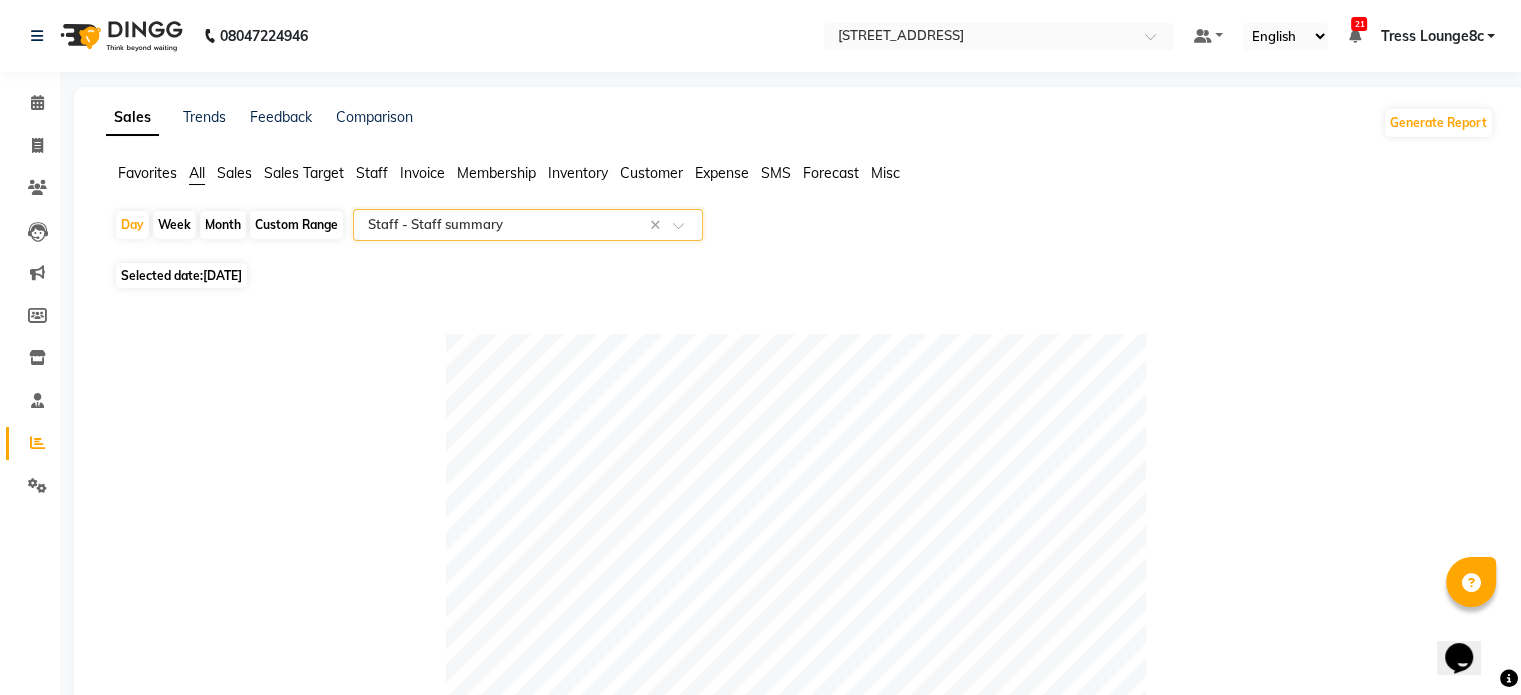 click on "Month" 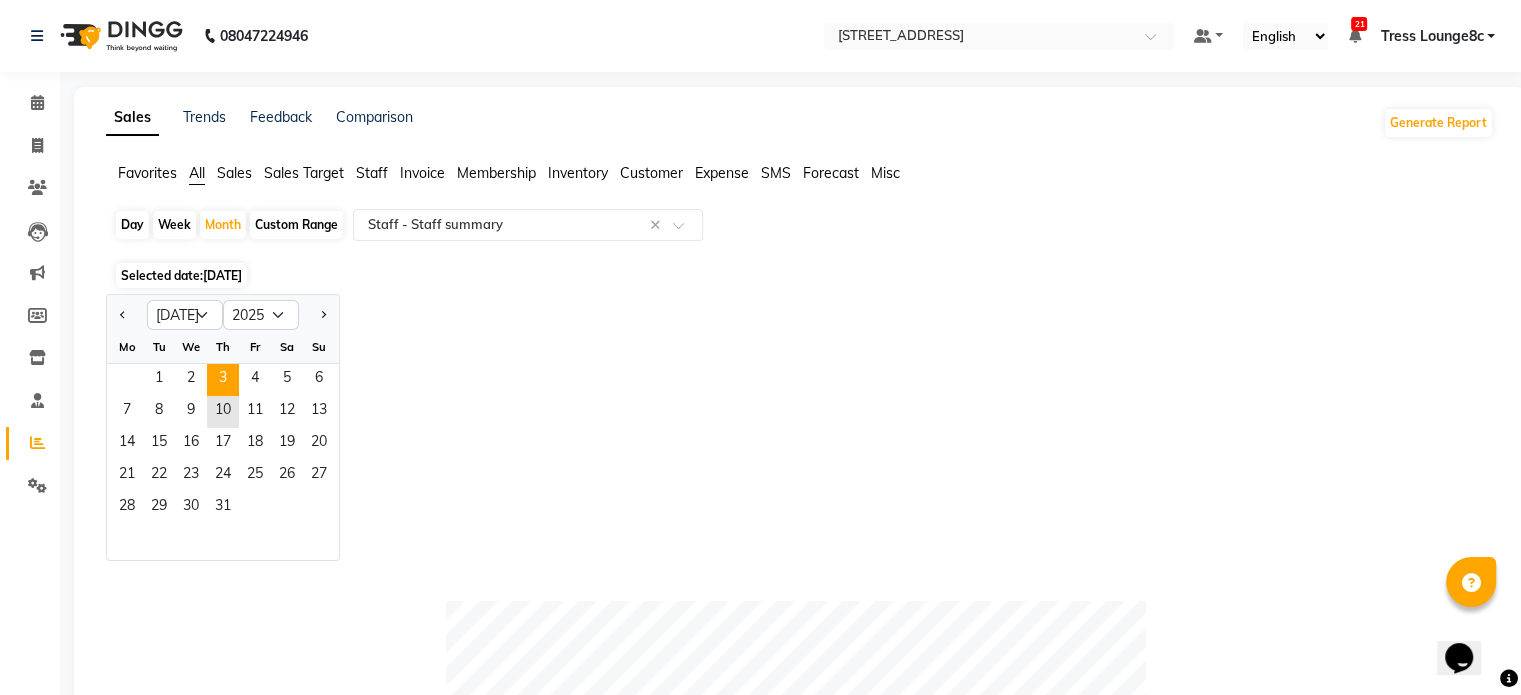 click on "3" 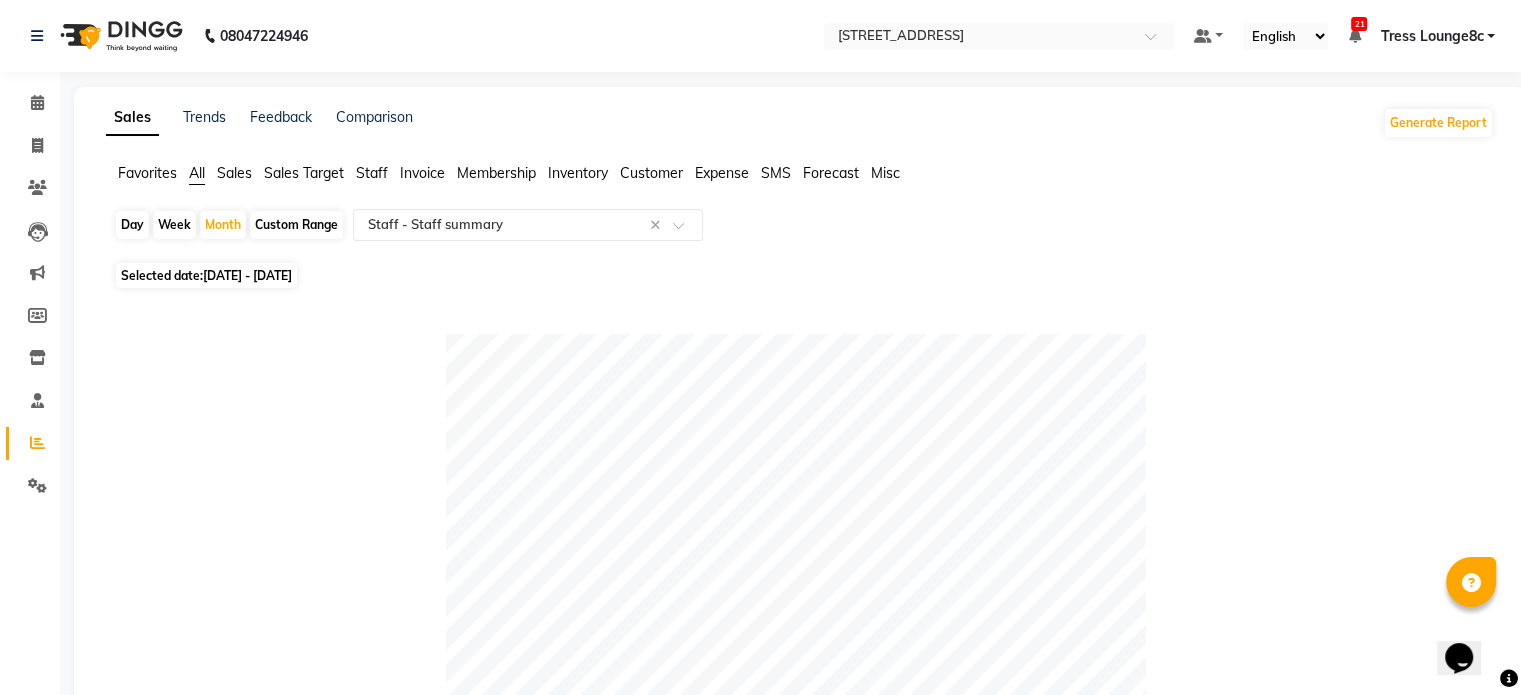 scroll, scrollTop: 700, scrollLeft: 0, axis: vertical 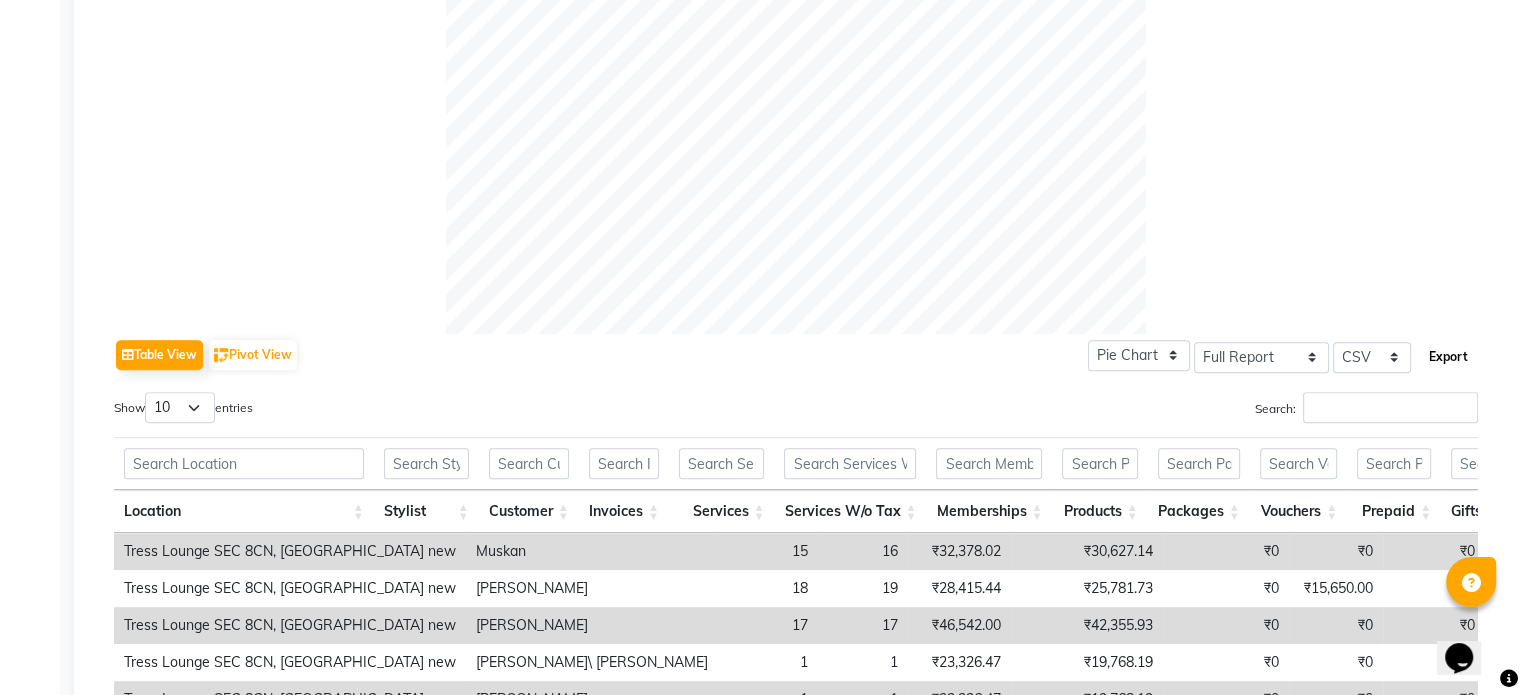 click on "Export" 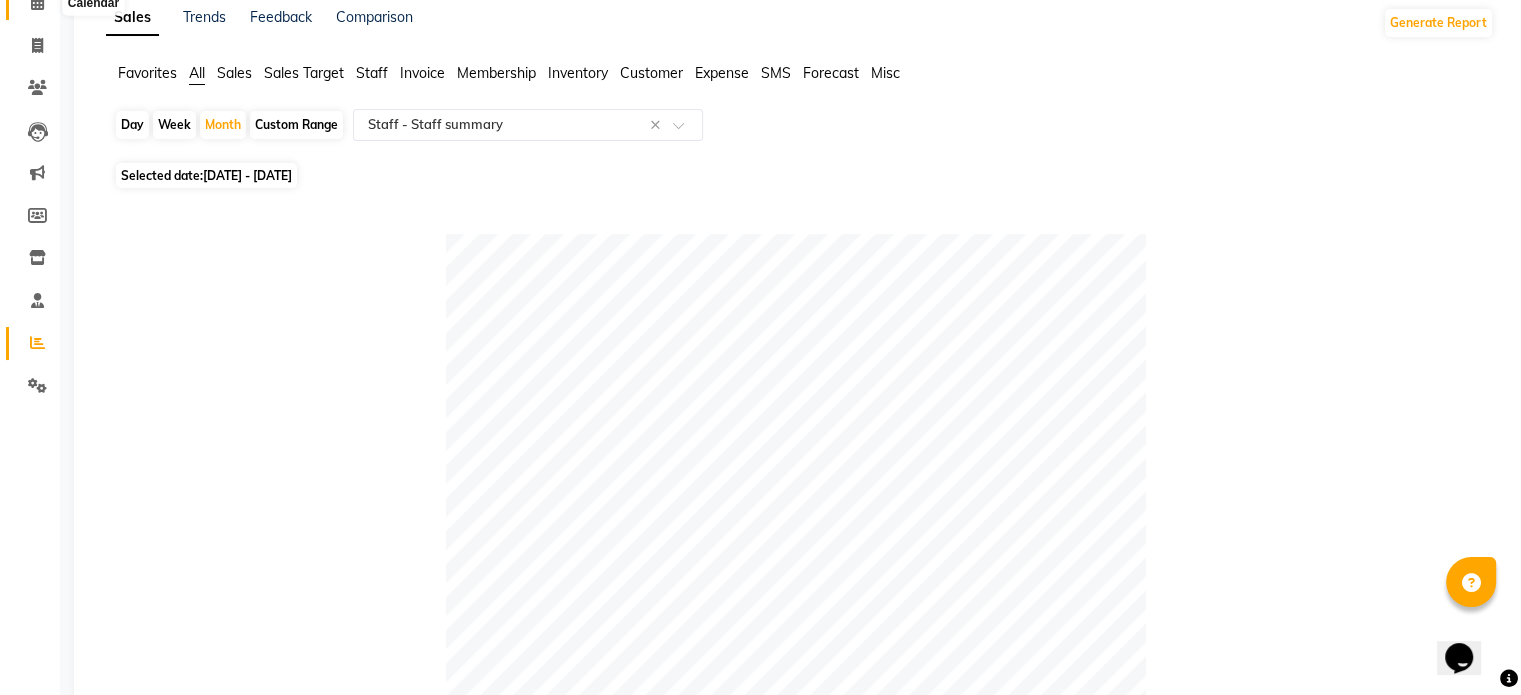 scroll, scrollTop: 0, scrollLeft: 0, axis: both 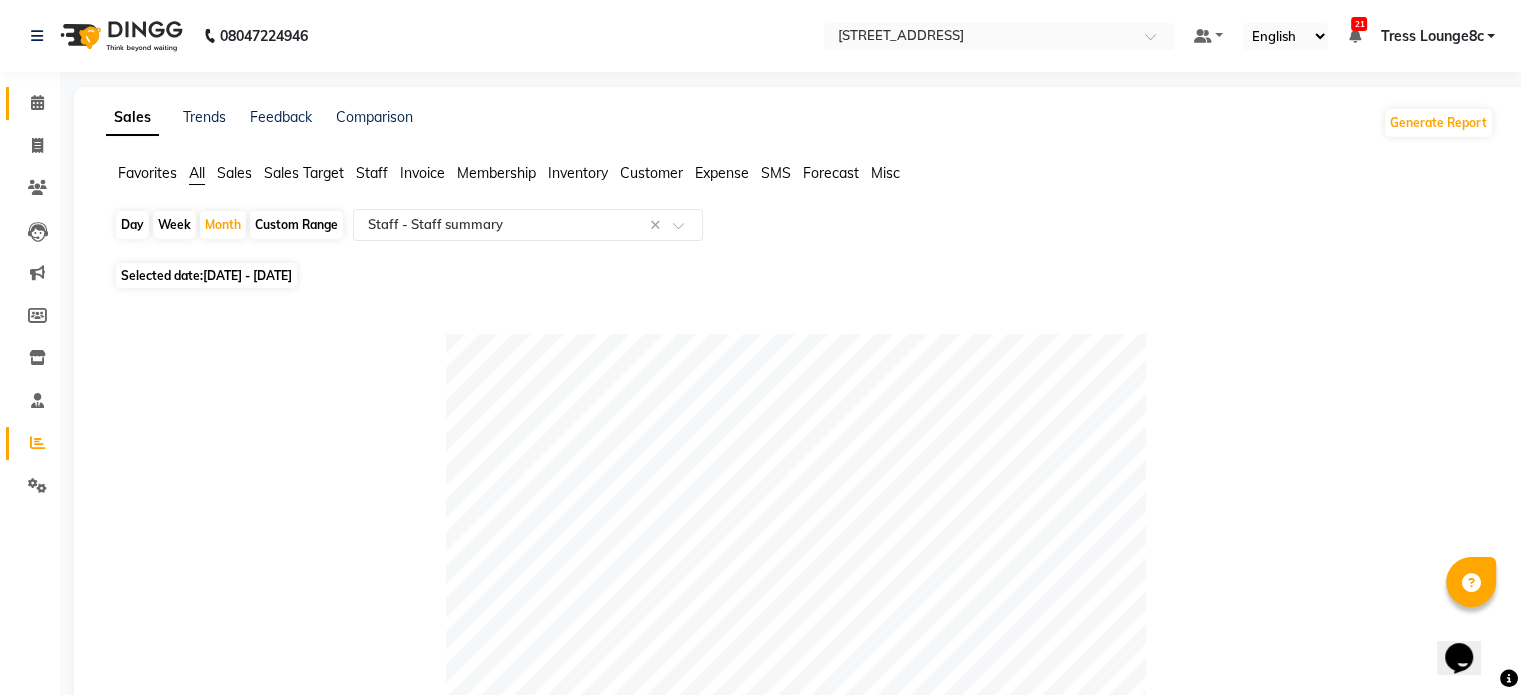 click 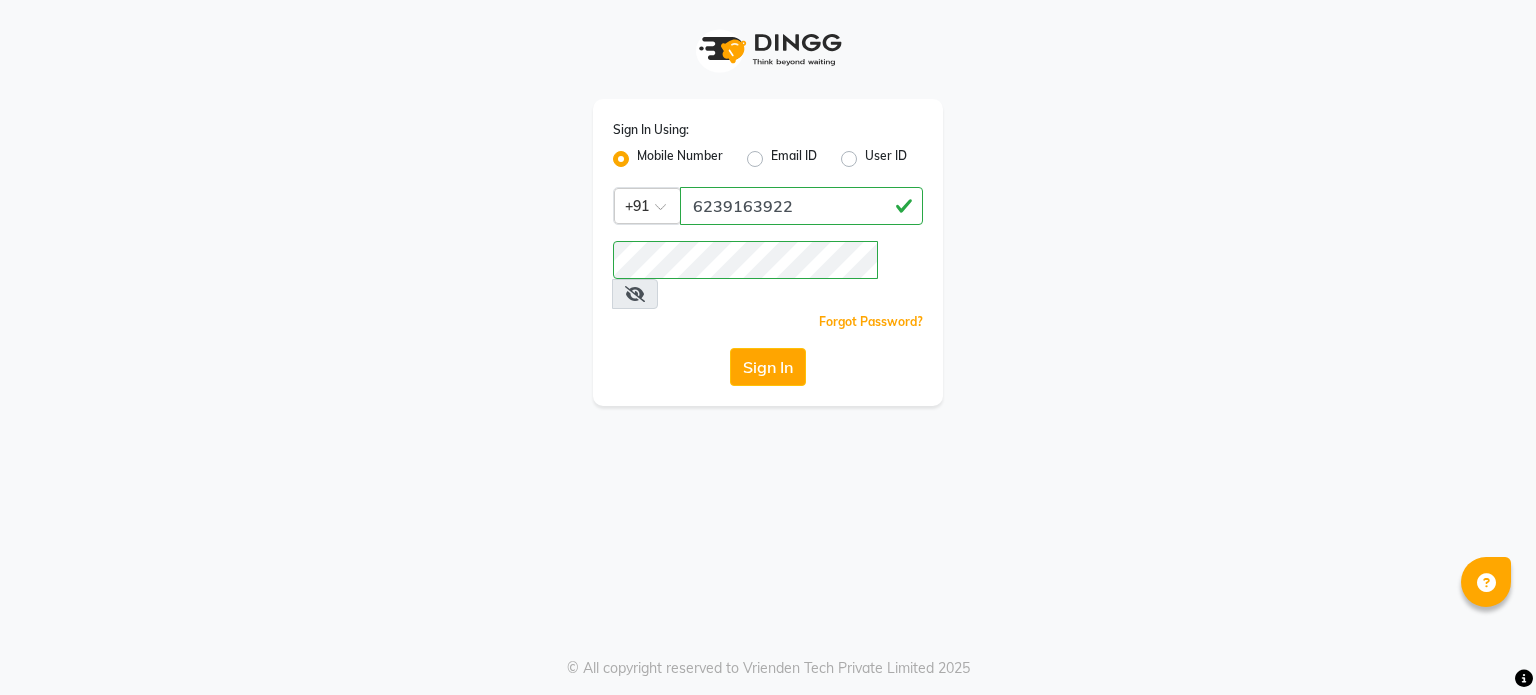 scroll, scrollTop: 0, scrollLeft: 0, axis: both 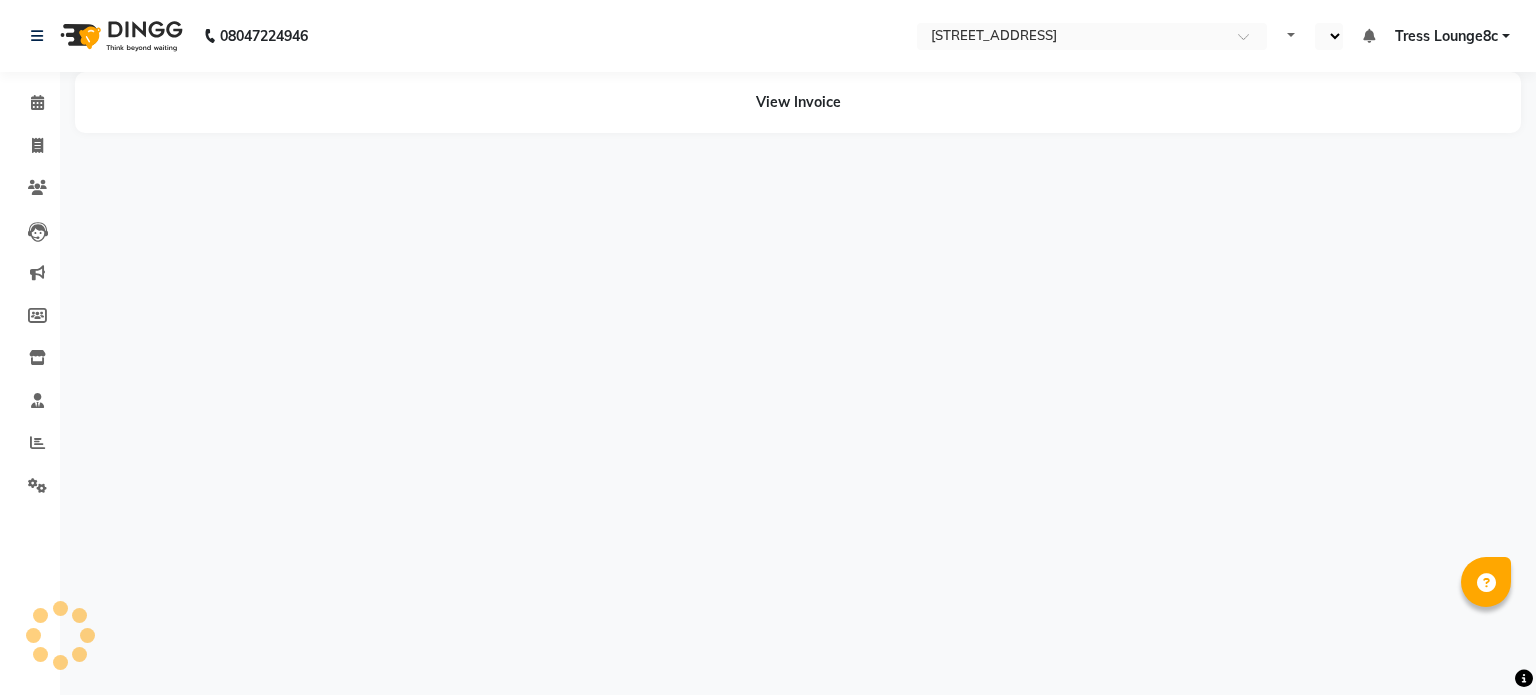 select on "en" 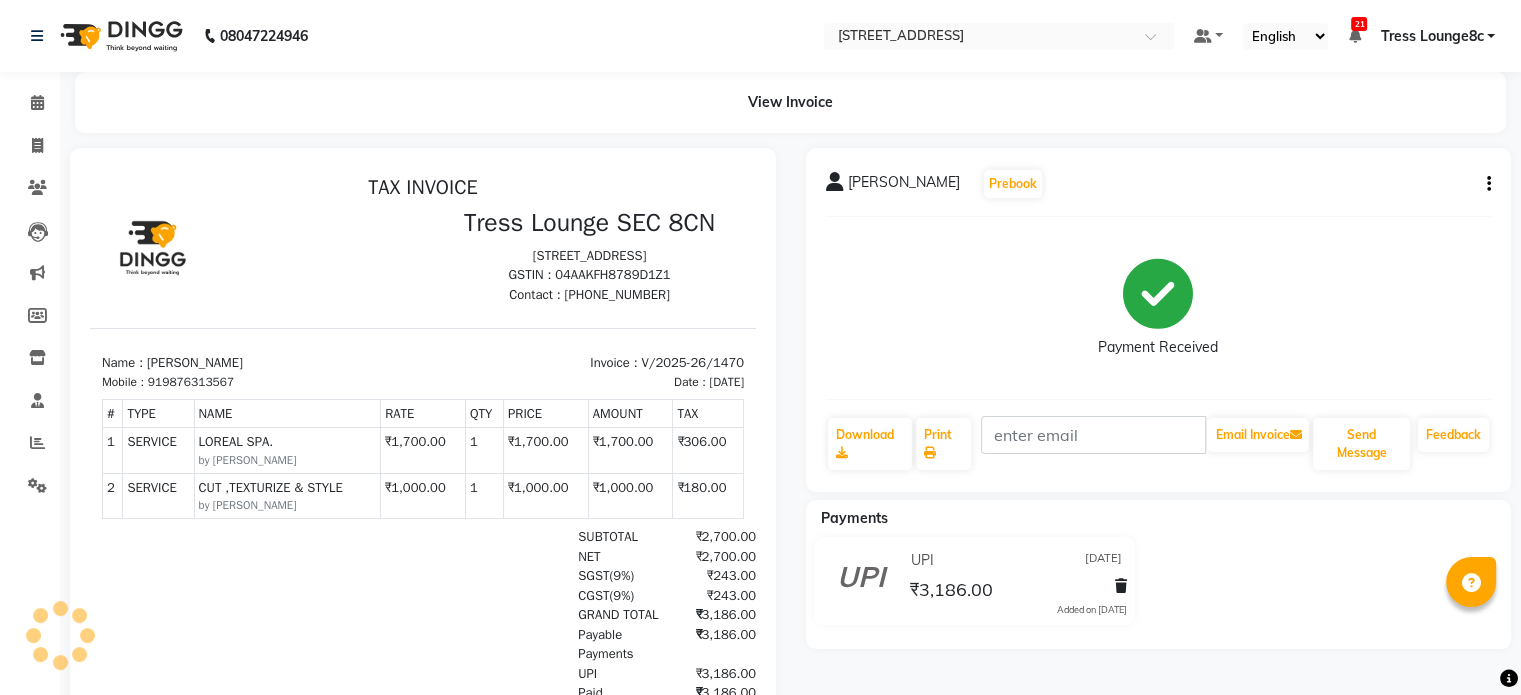 scroll, scrollTop: 0, scrollLeft: 0, axis: both 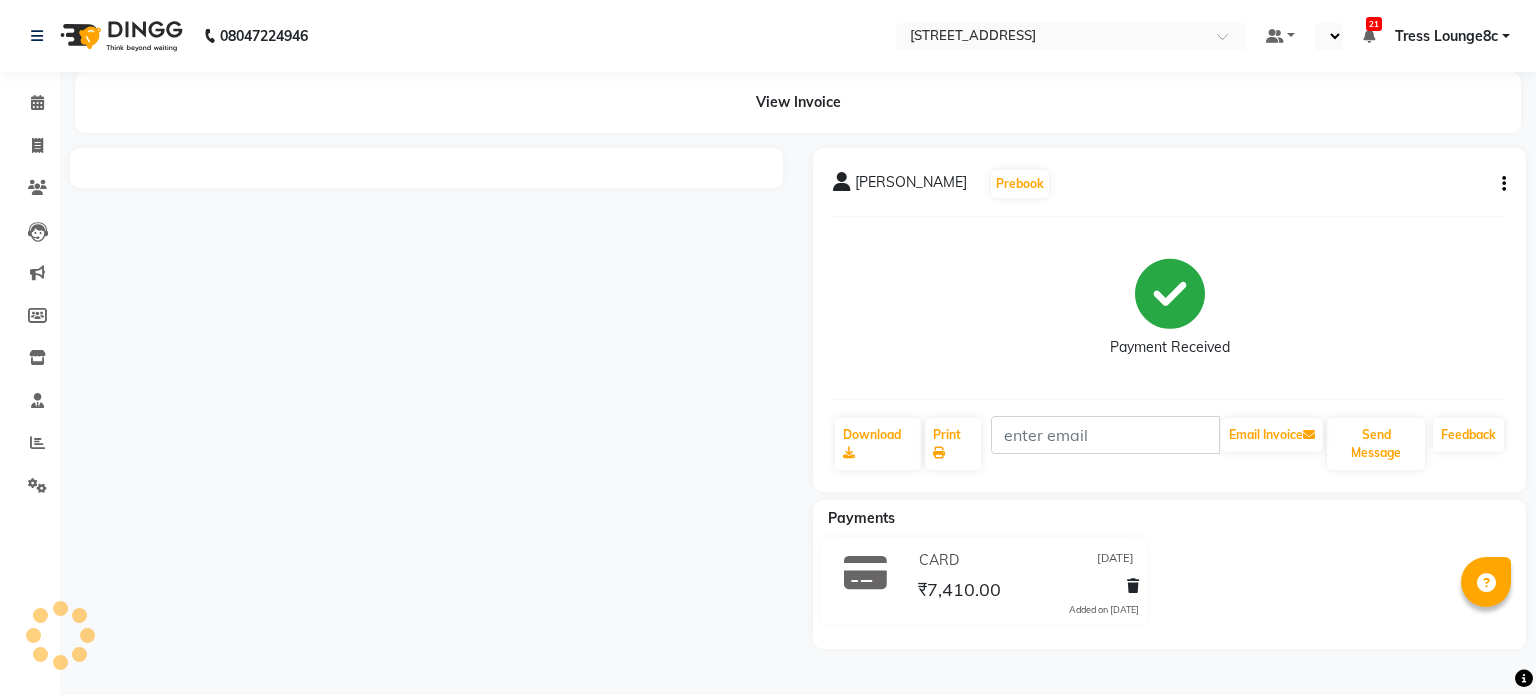 select on "en" 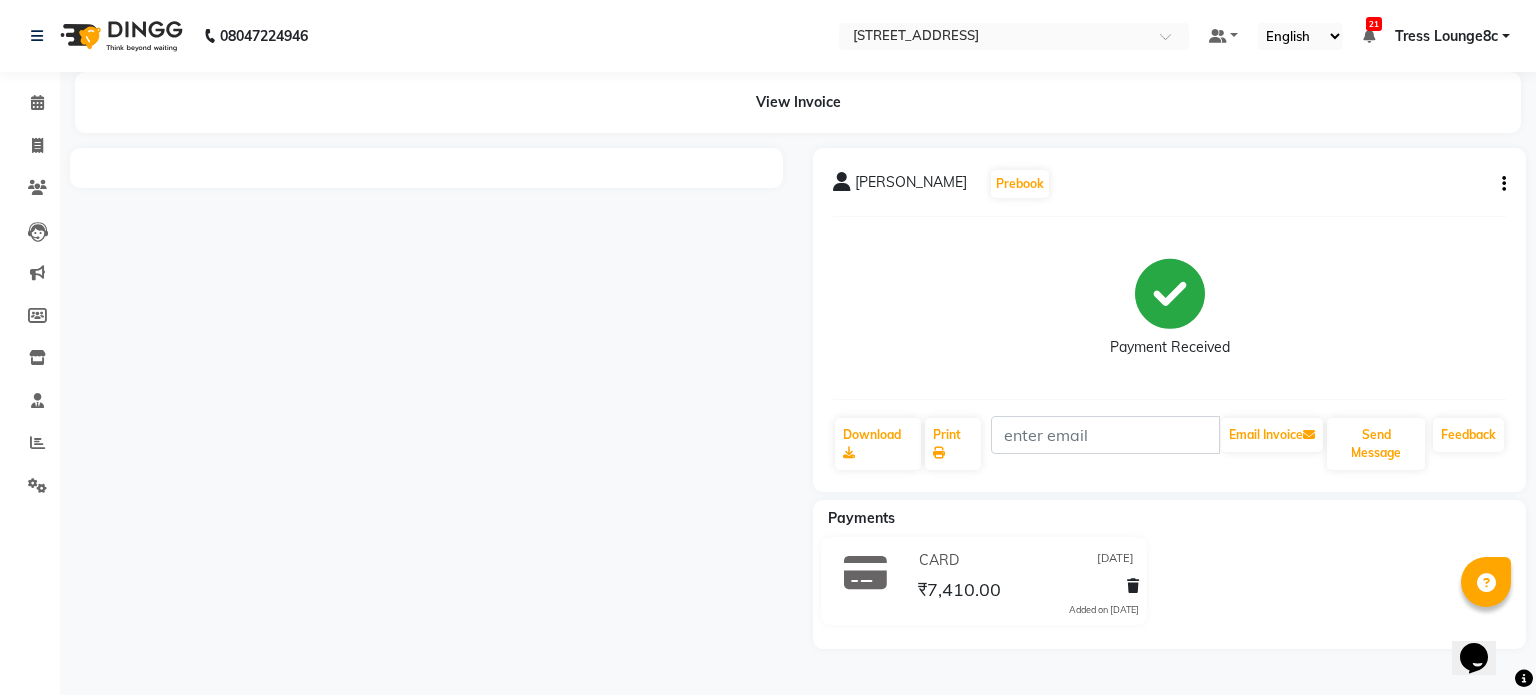 scroll, scrollTop: 0, scrollLeft: 0, axis: both 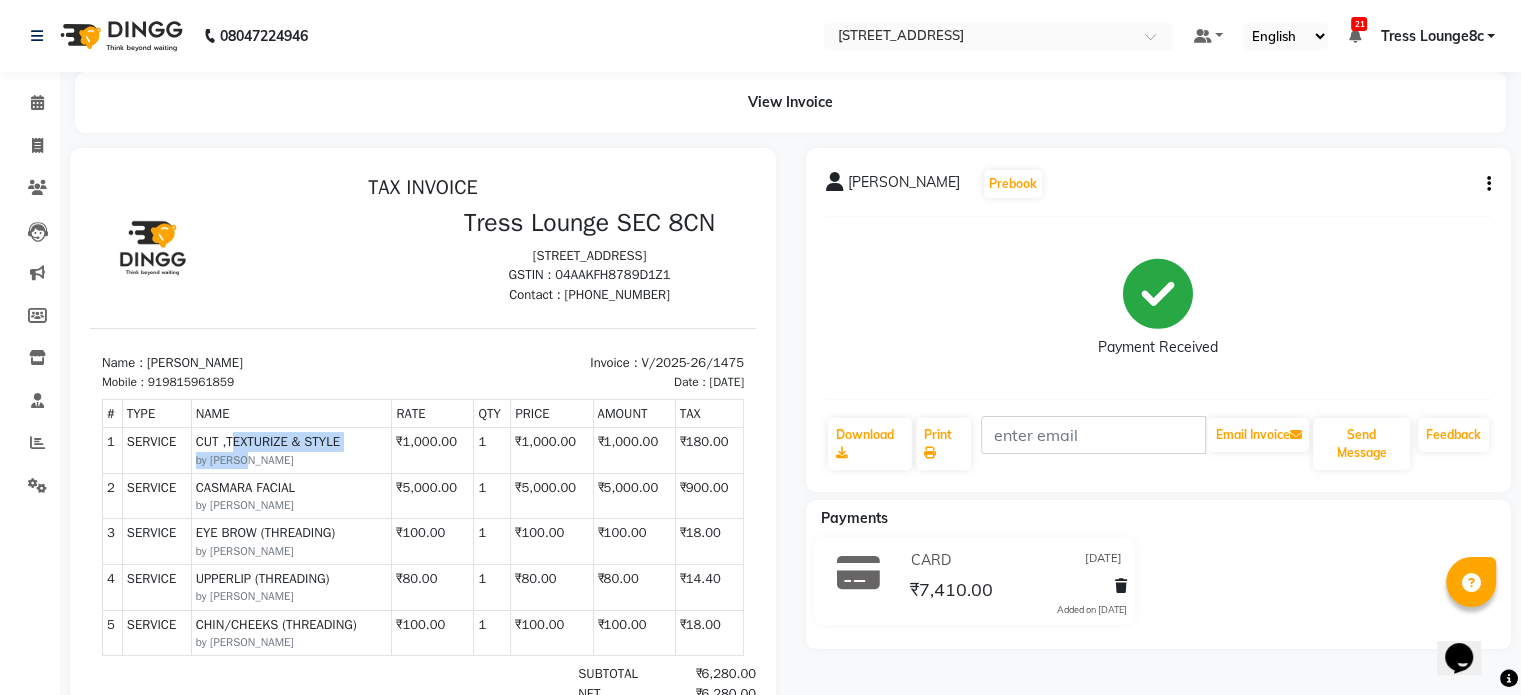 drag, startPoint x: 230, startPoint y: 431, endPoint x: 360, endPoint y: 447, distance: 130.98091 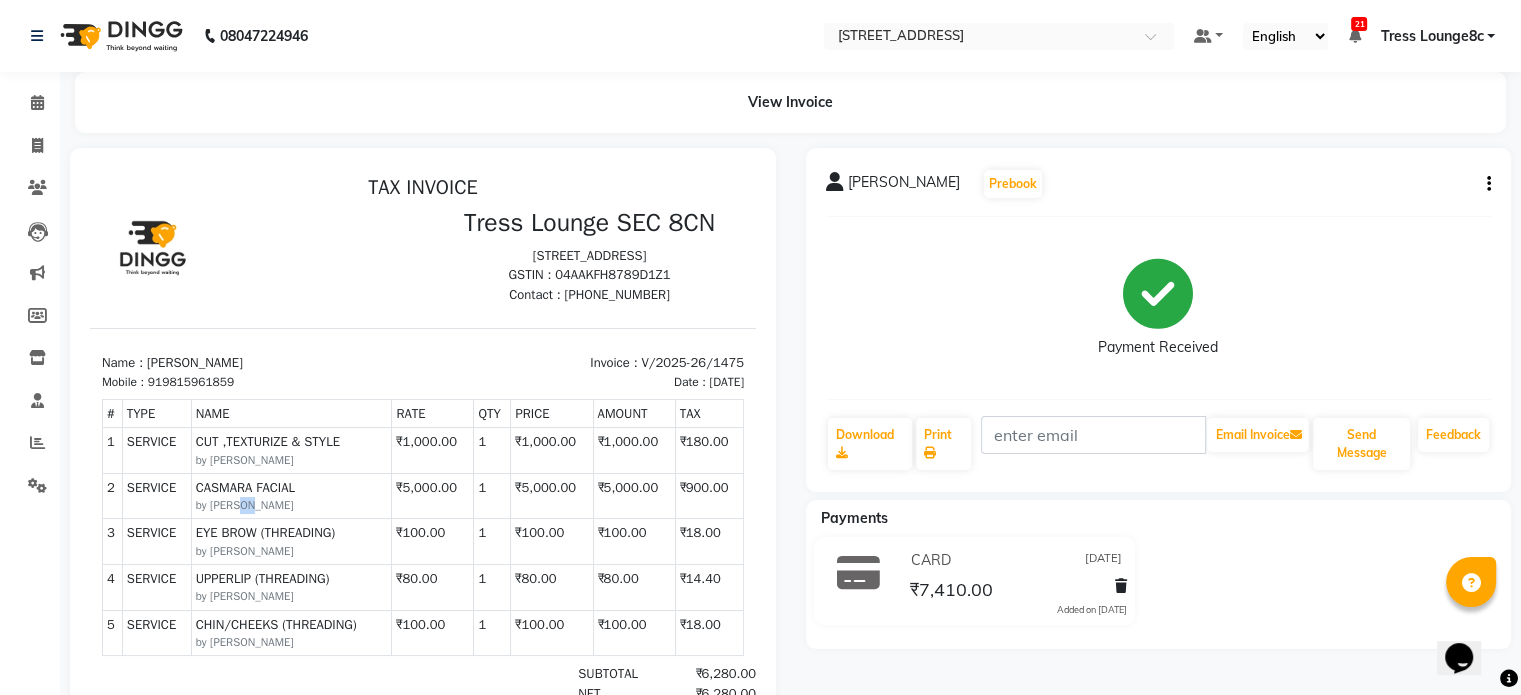 drag, startPoint x: 240, startPoint y: 483, endPoint x: 368, endPoint y: 484, distance: 128.0039 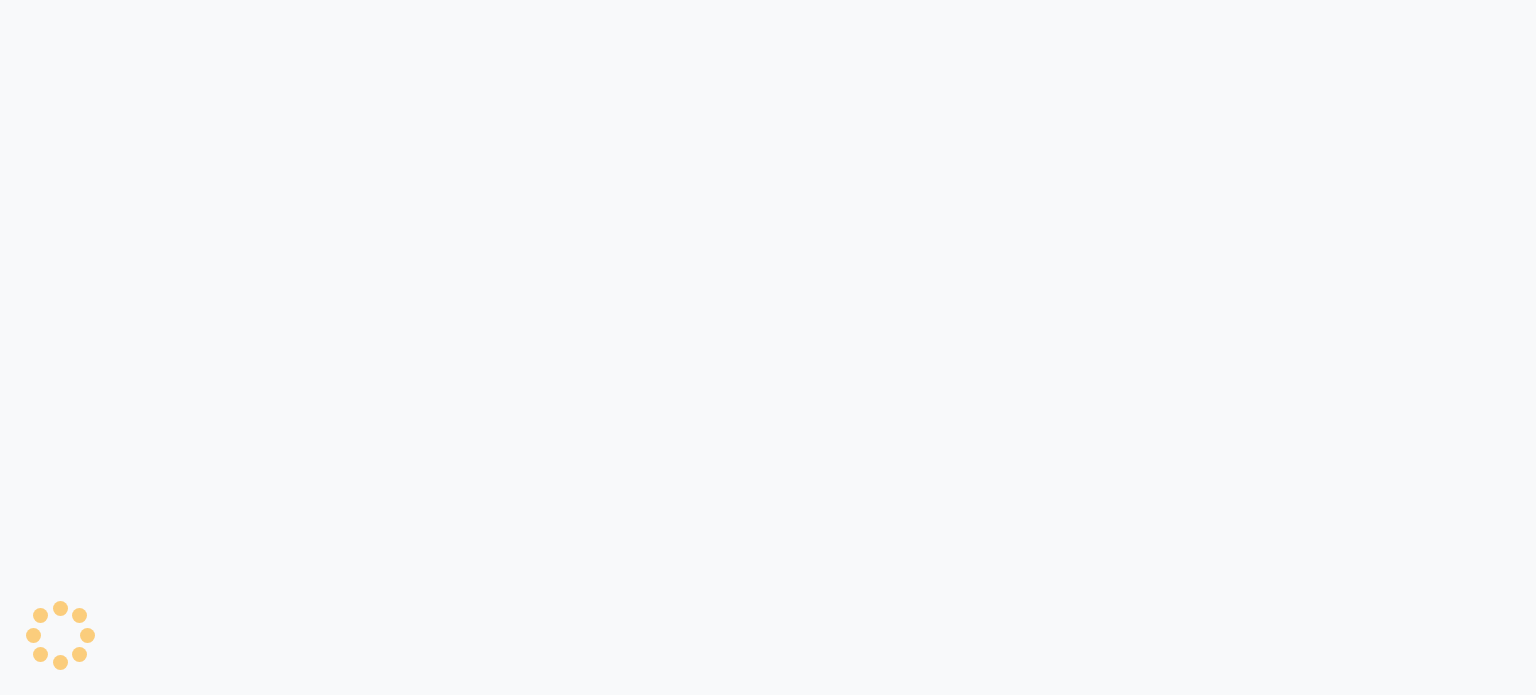 scroll, scrollTop: 0, scrollLeft: 0, axis: both 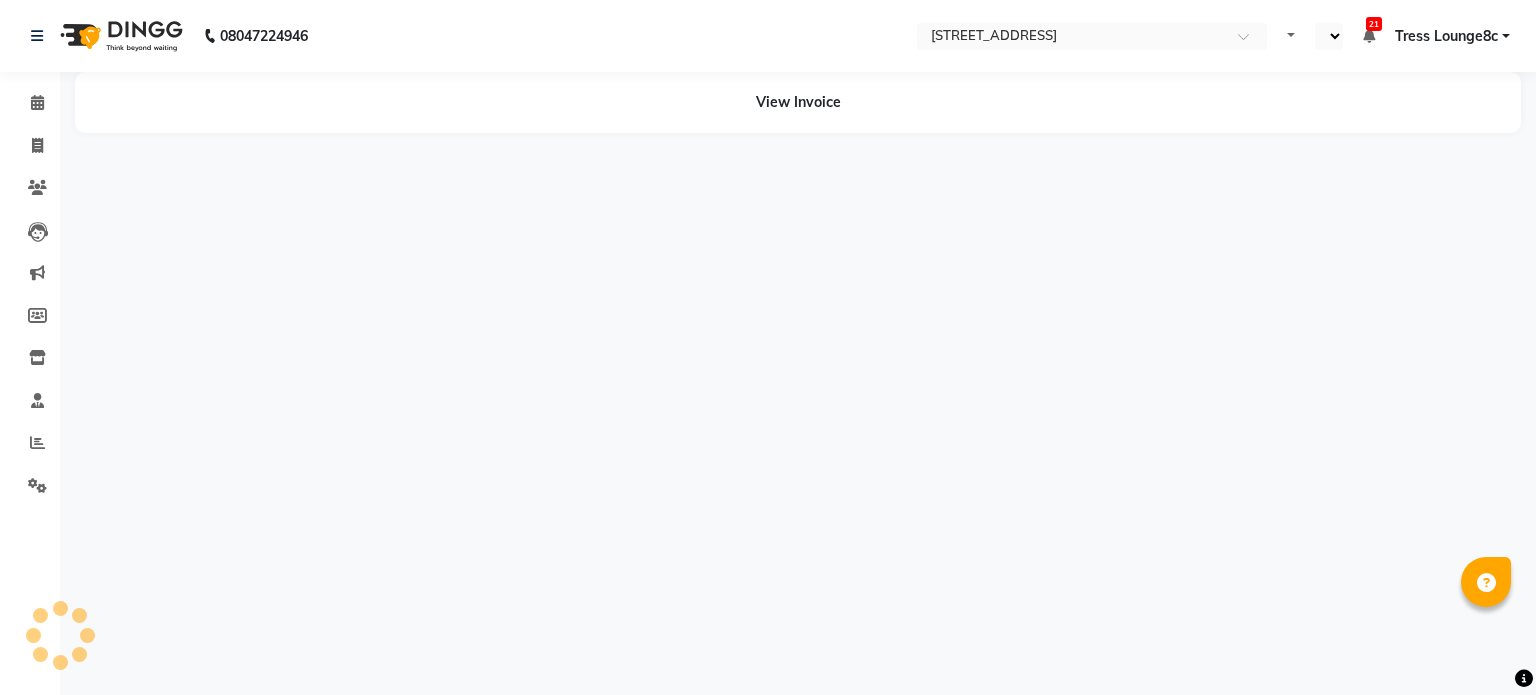 select on "en" 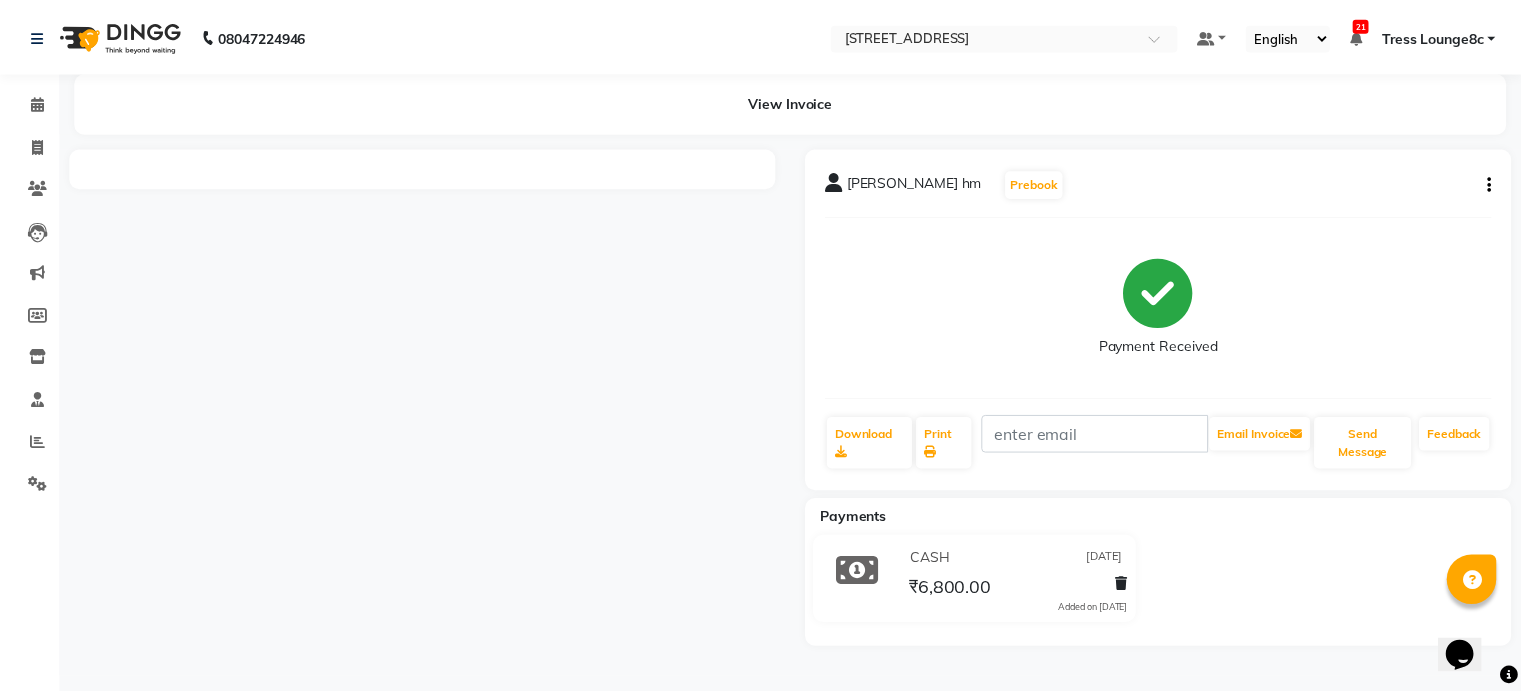 scroll, scrollTop: 0, scrollLeft: 0, axis: both 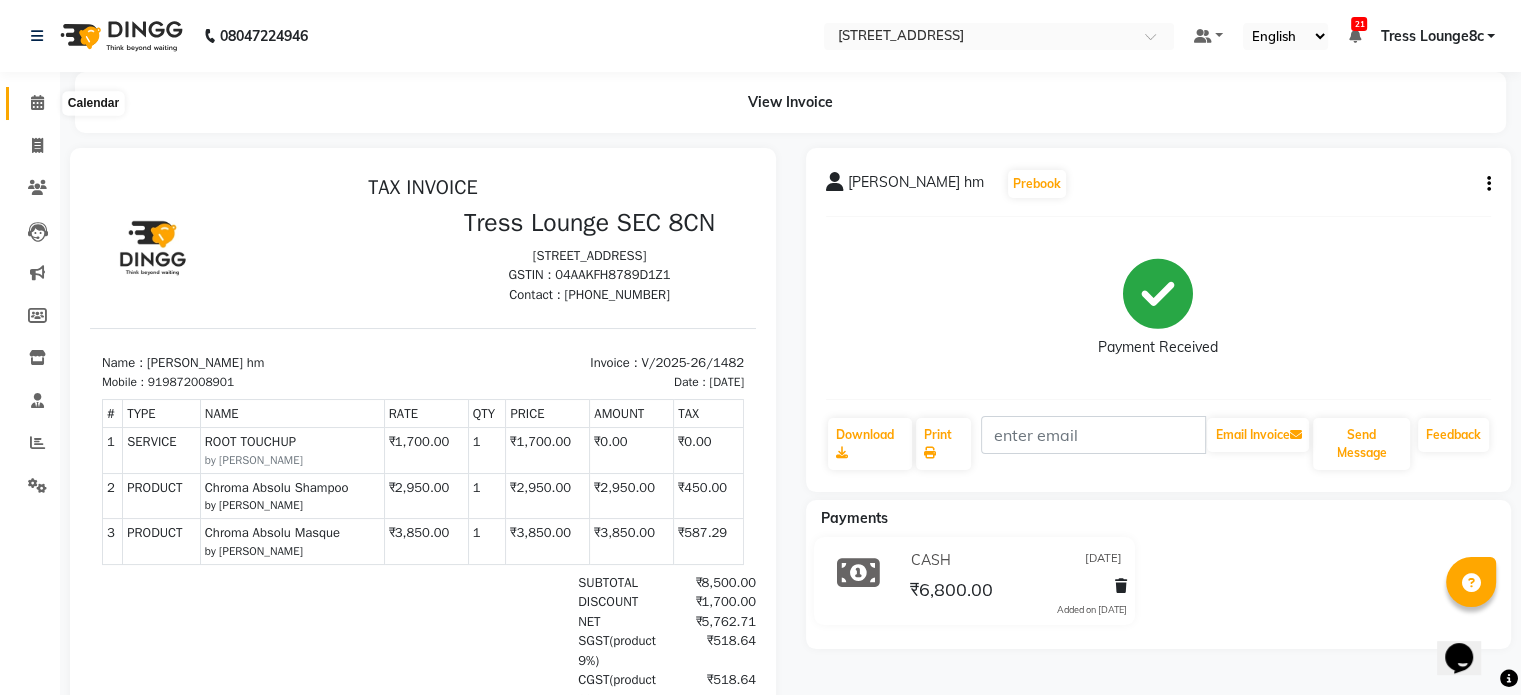 click 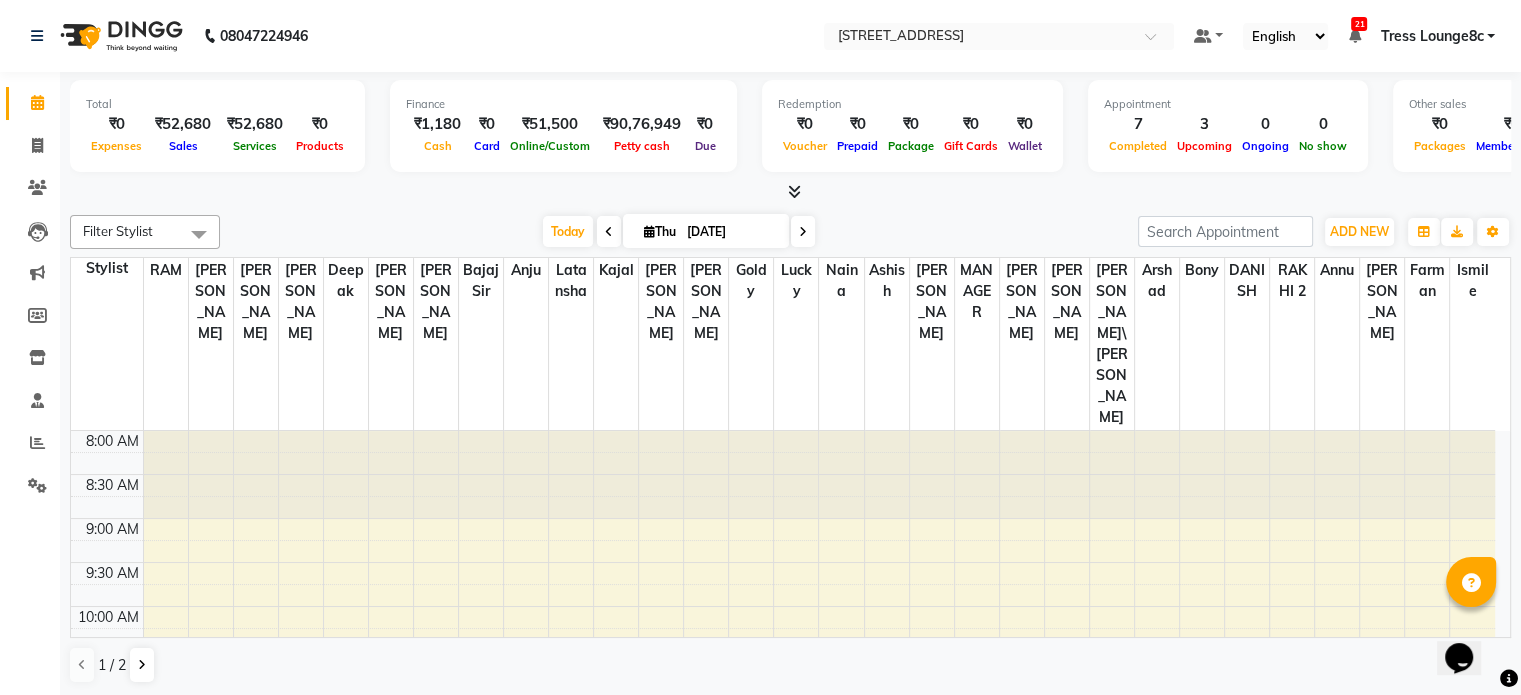 scroll, scrollTop: 0, scrollLeft: 0, axis: both 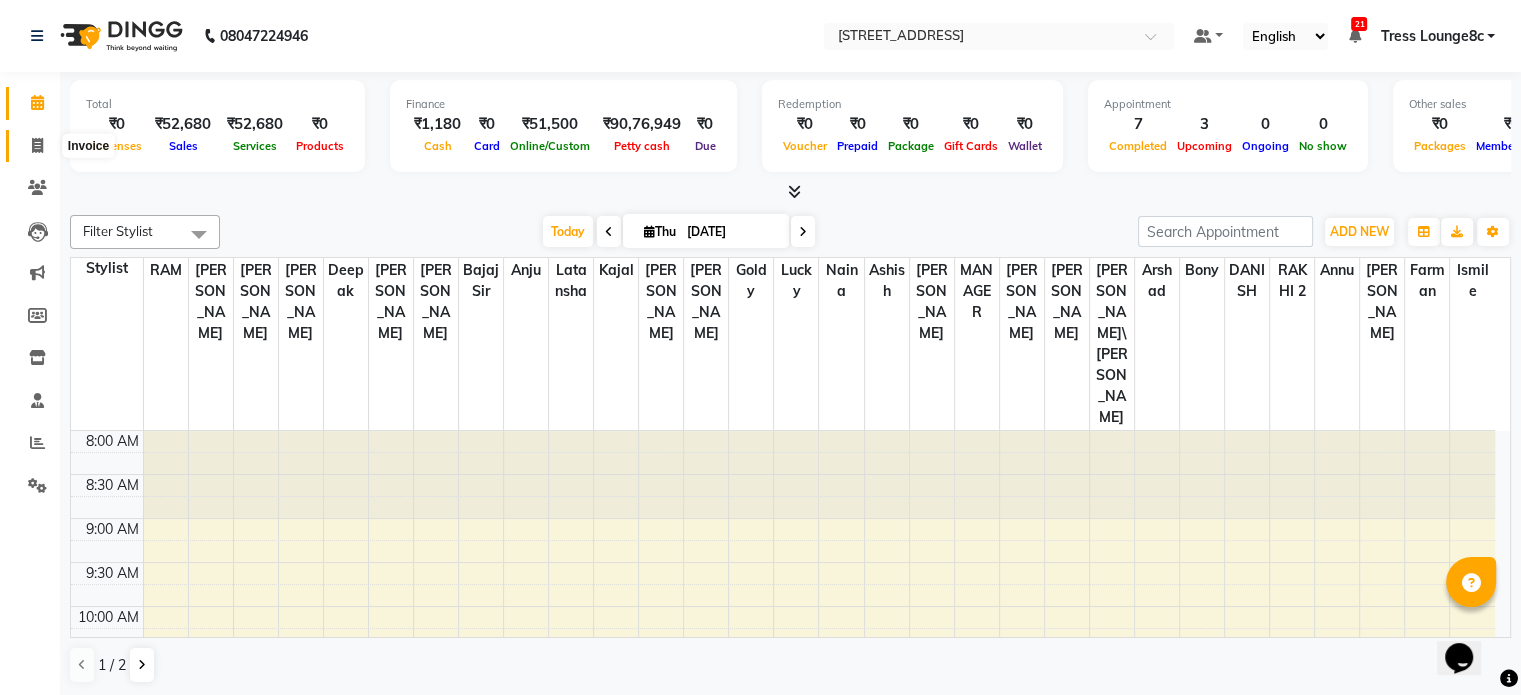 click 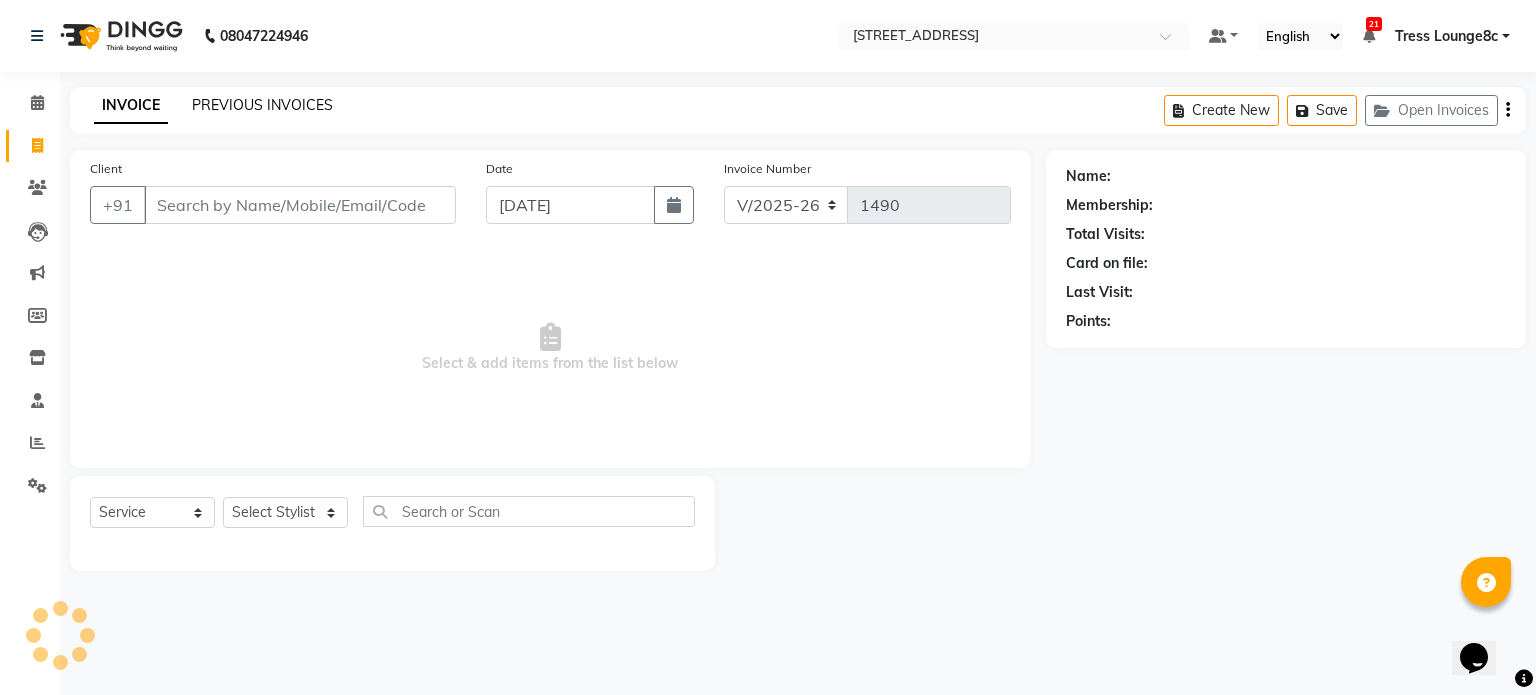 click on "PREVIOUS INVOICES" 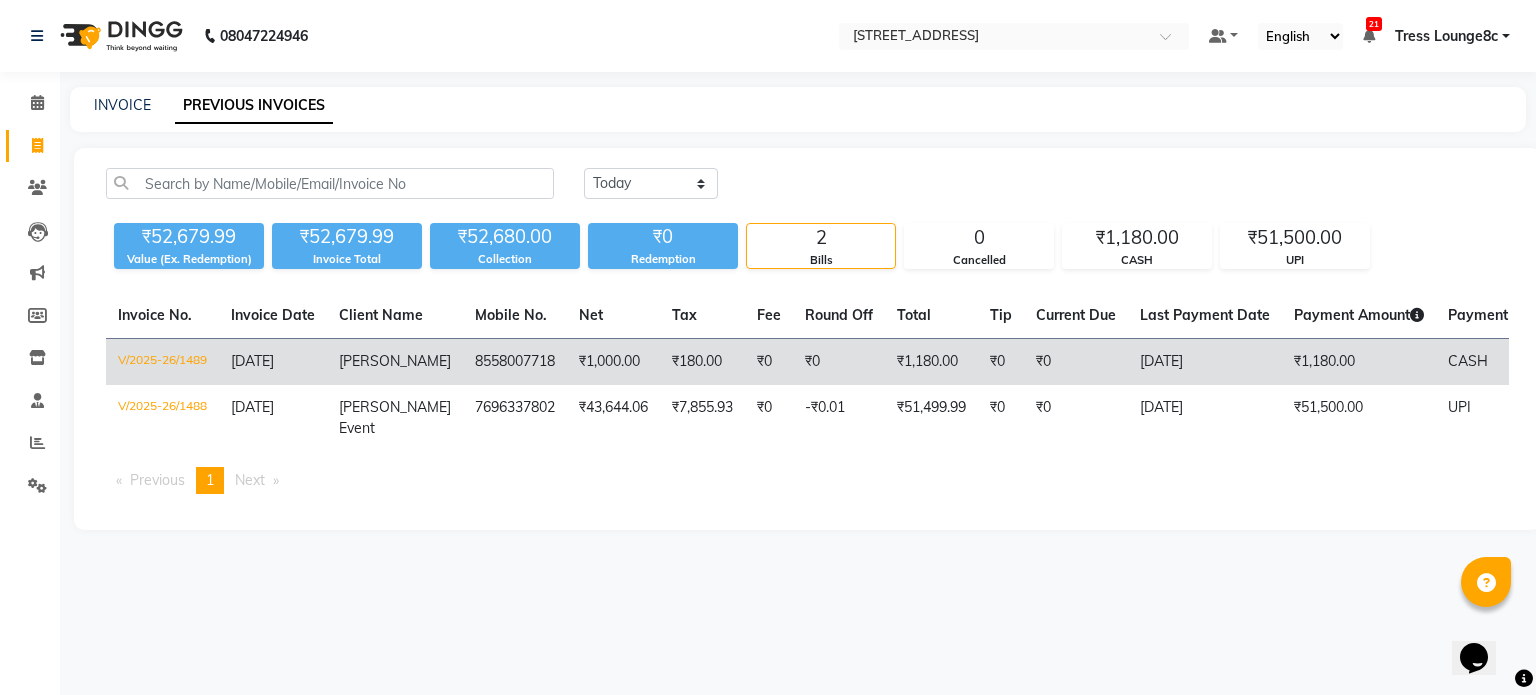 click on "10-07-2025" 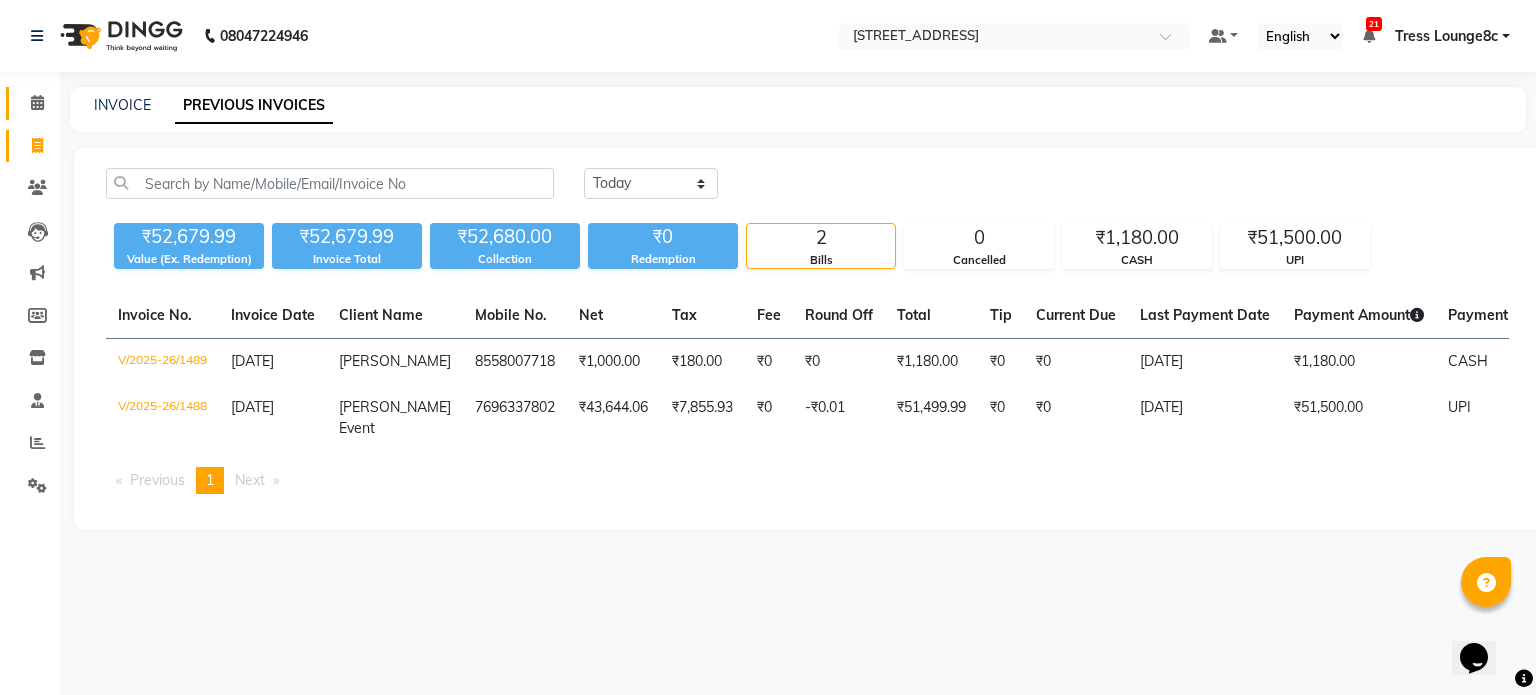 click 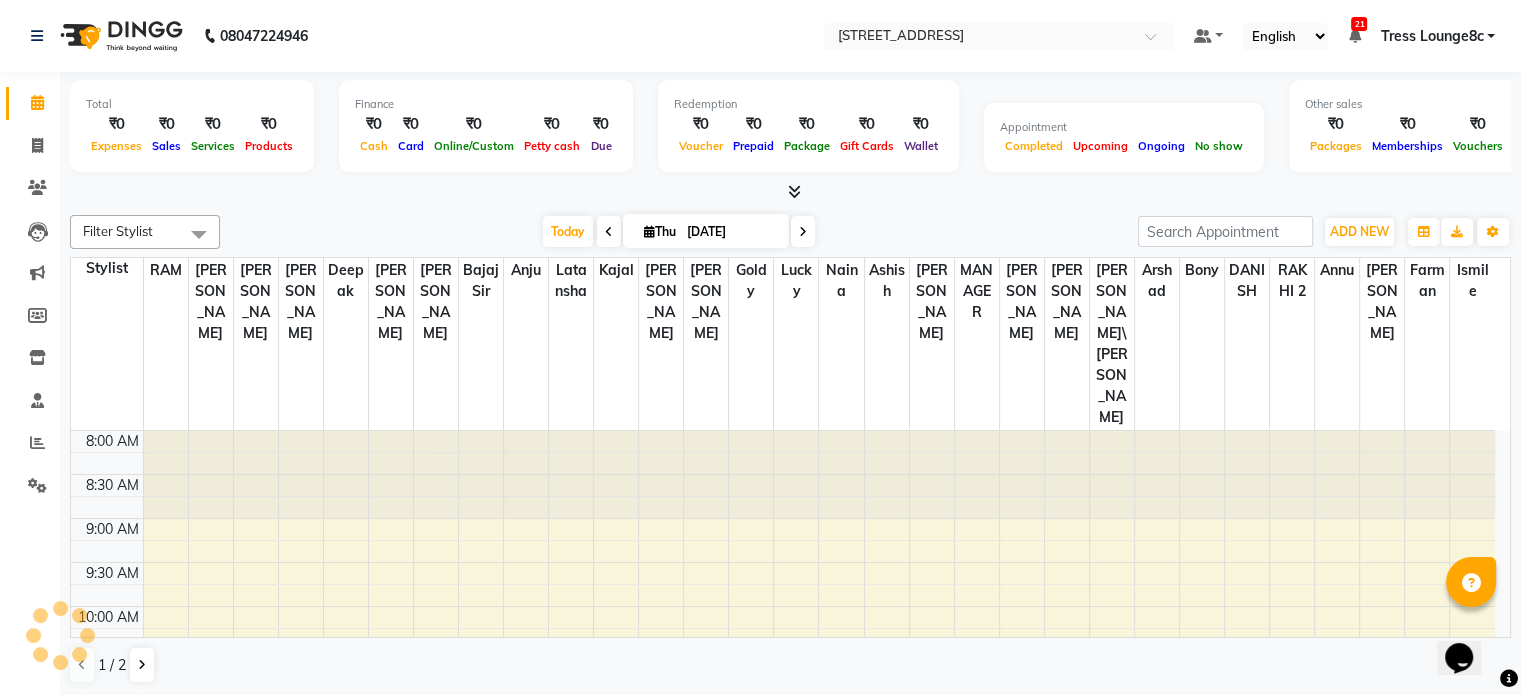 scroll, scrollTop: 0, scrollLeft: 0, axis: both 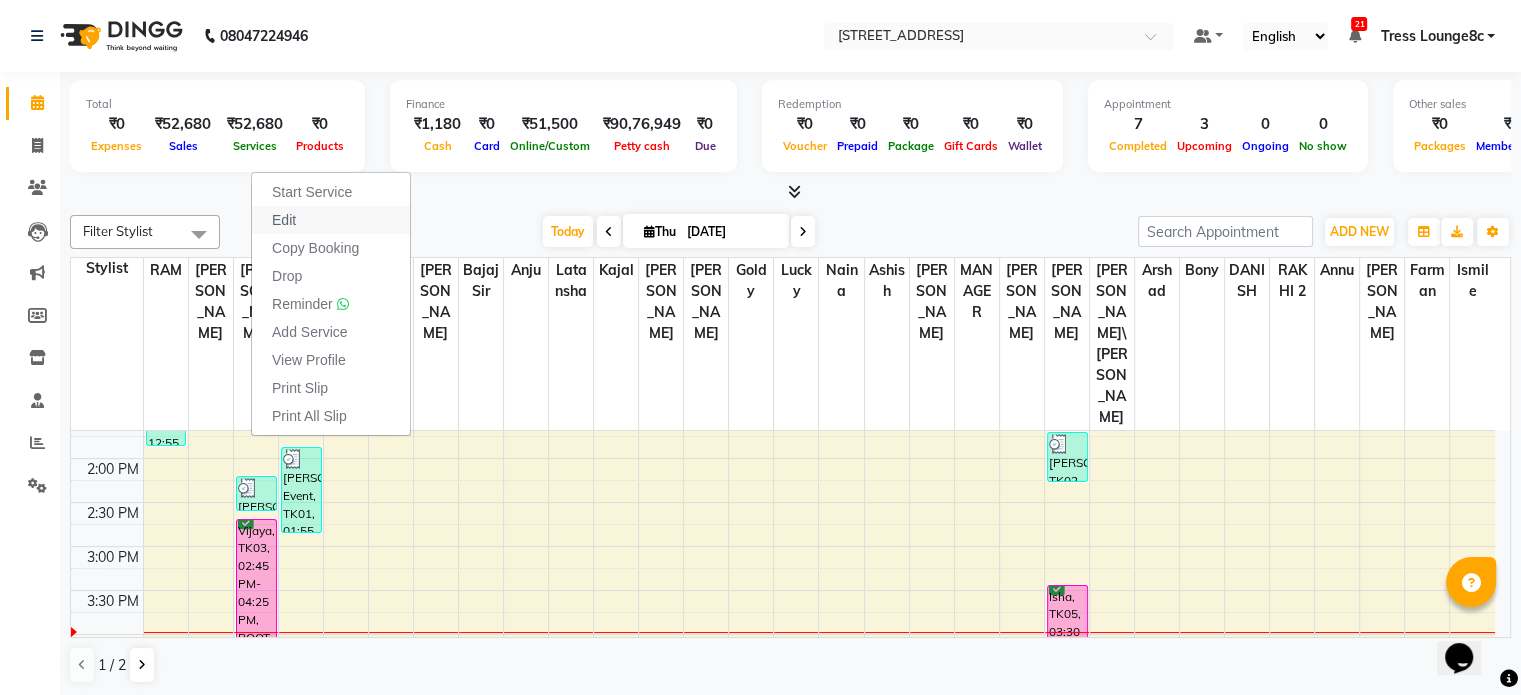 click on "Edit" at bounding box center (331, 220) 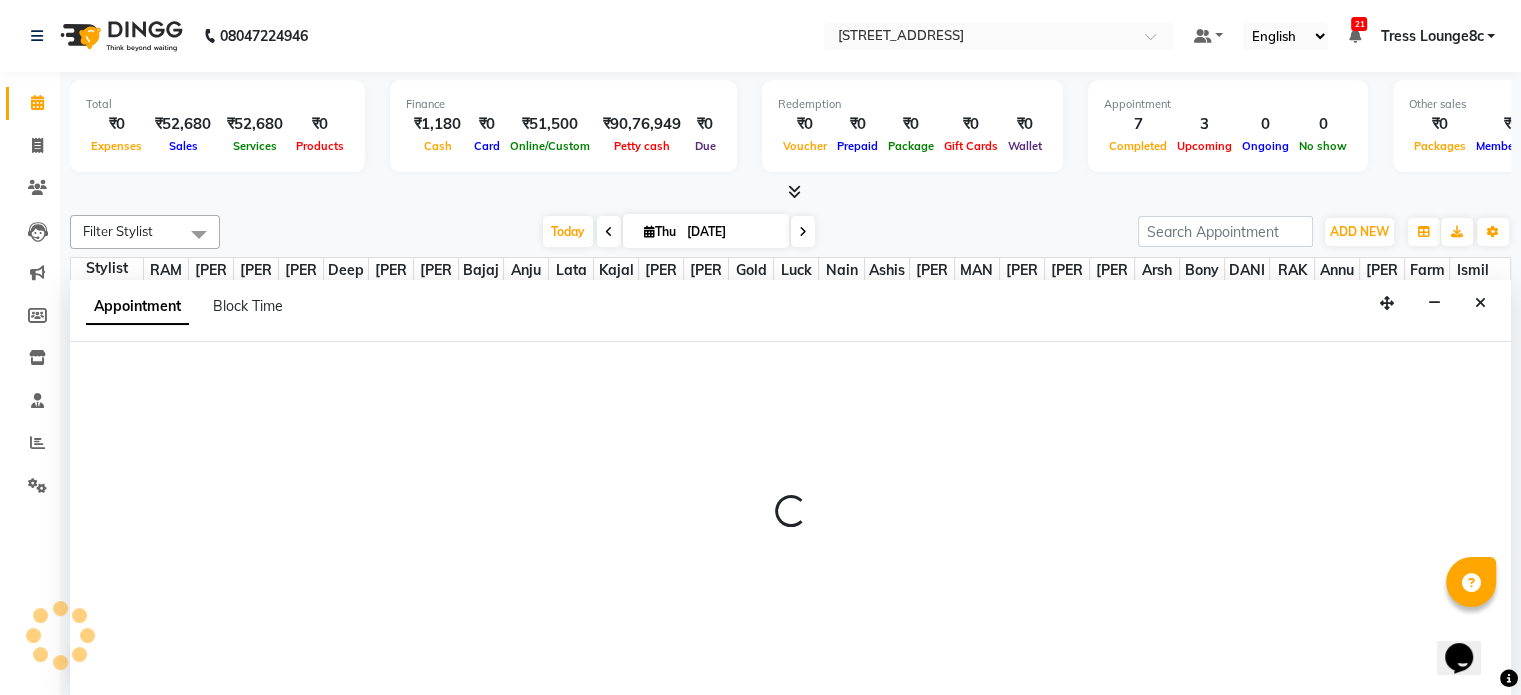select on "confirm booking" 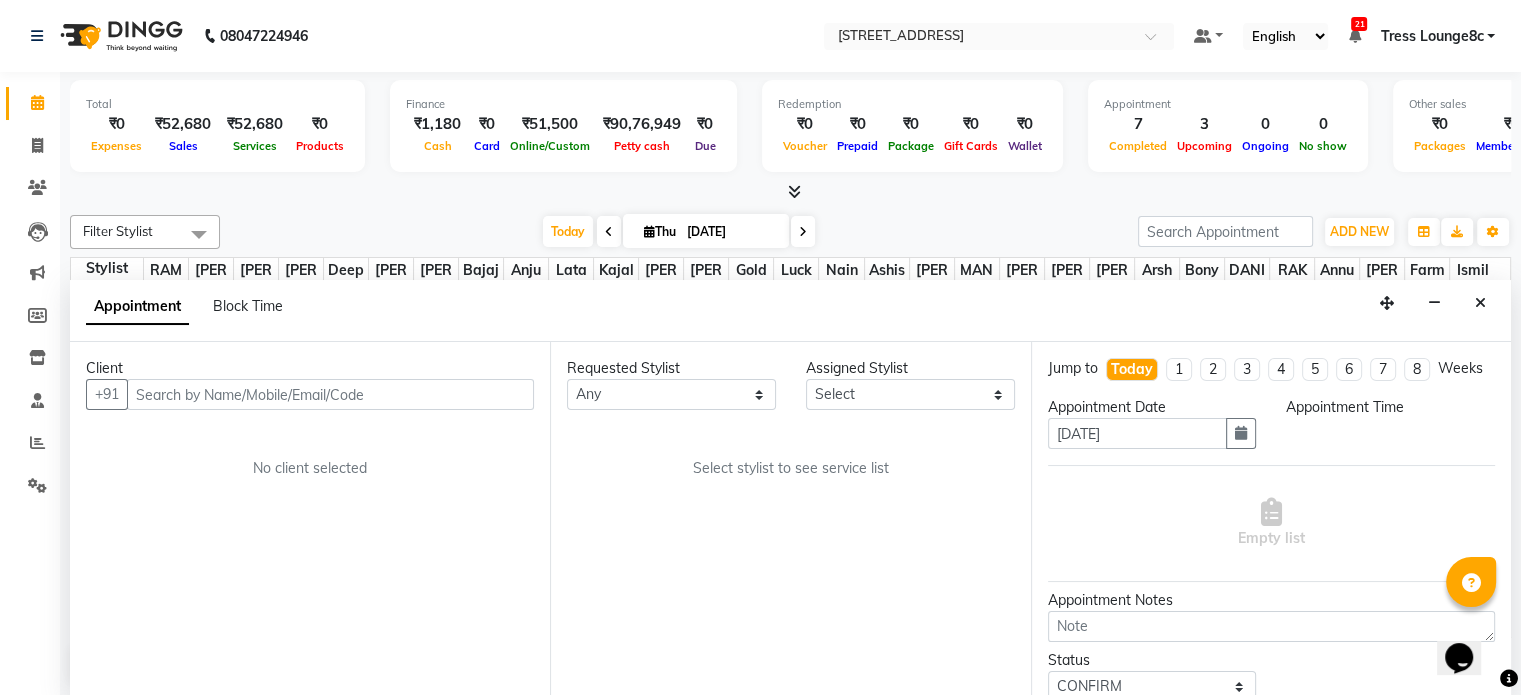 scroll, scrollTop: 0, scrollLeft: 0, axis: both 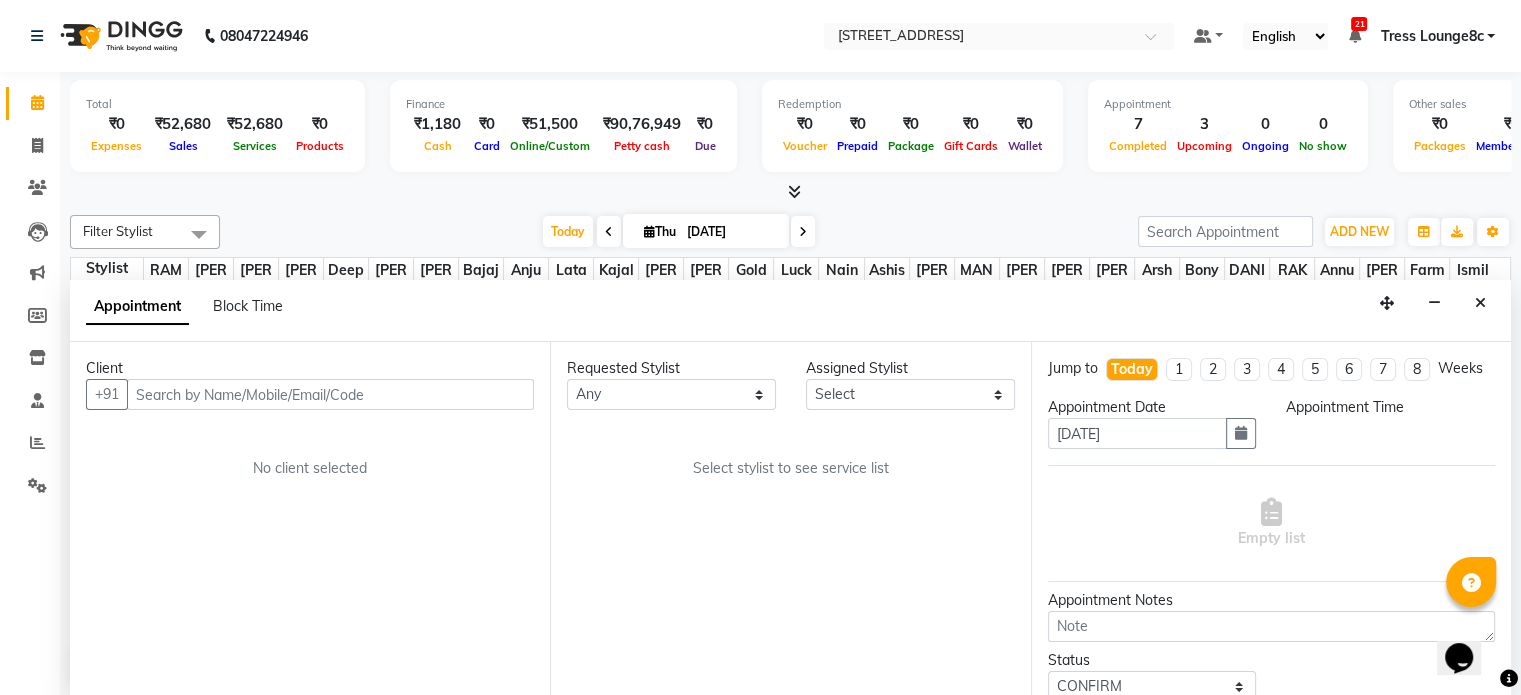 select on "885" 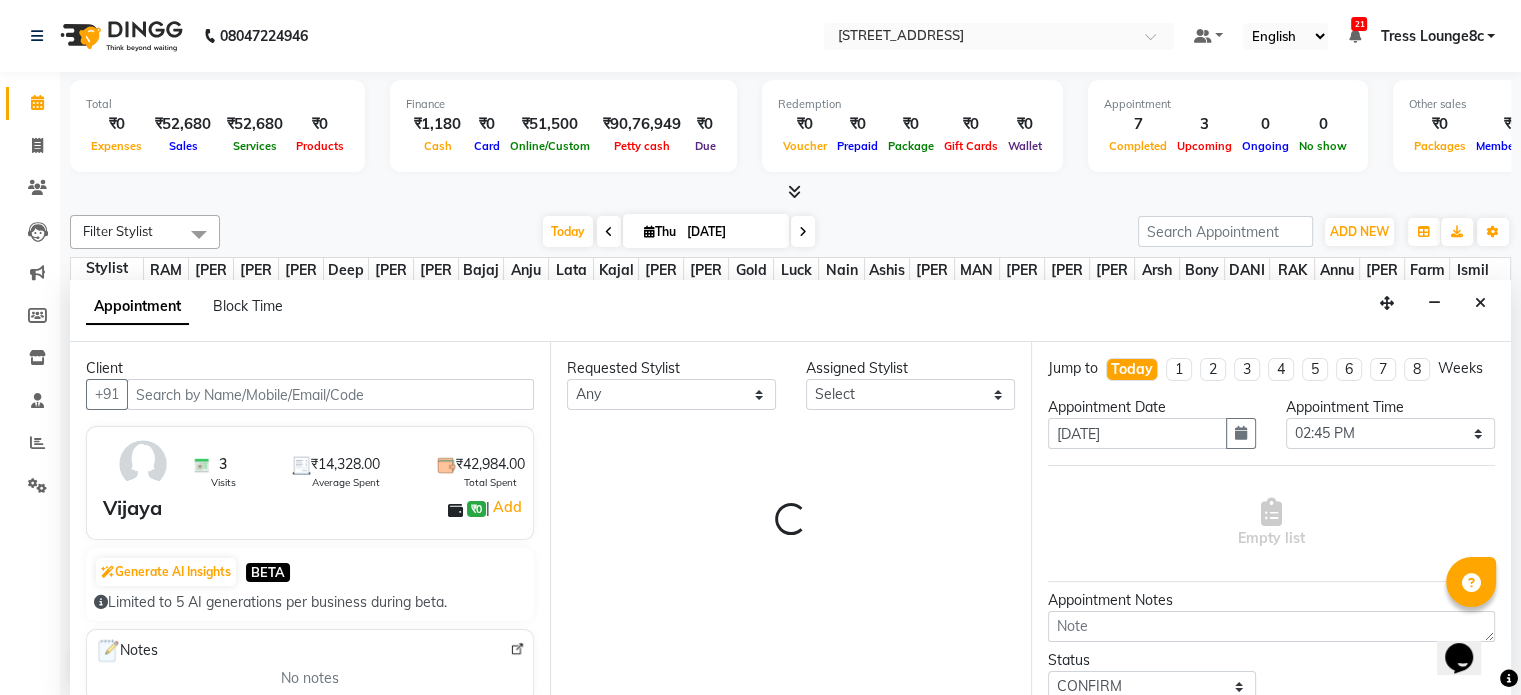 select on "39101" 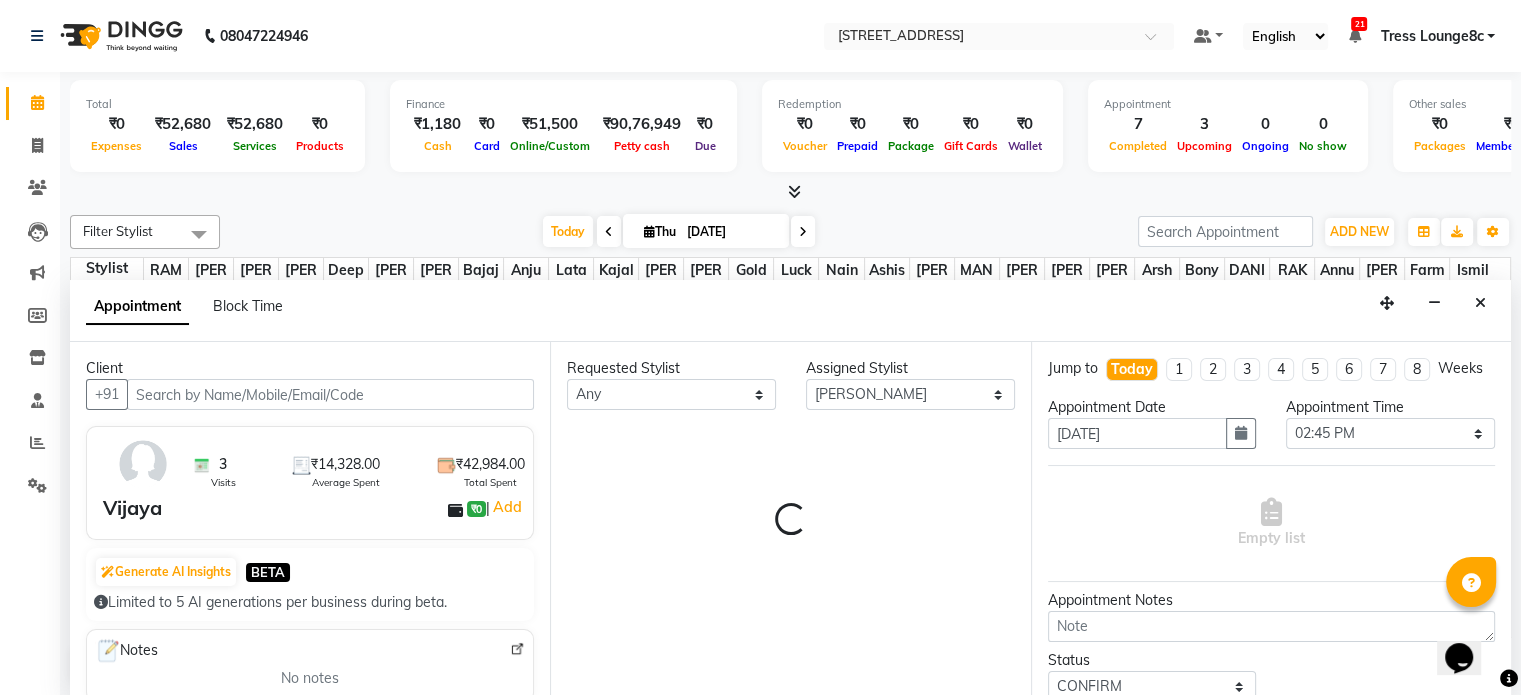 scroll, scrollTop: 699, scrollLeft: 0, axis: vertical 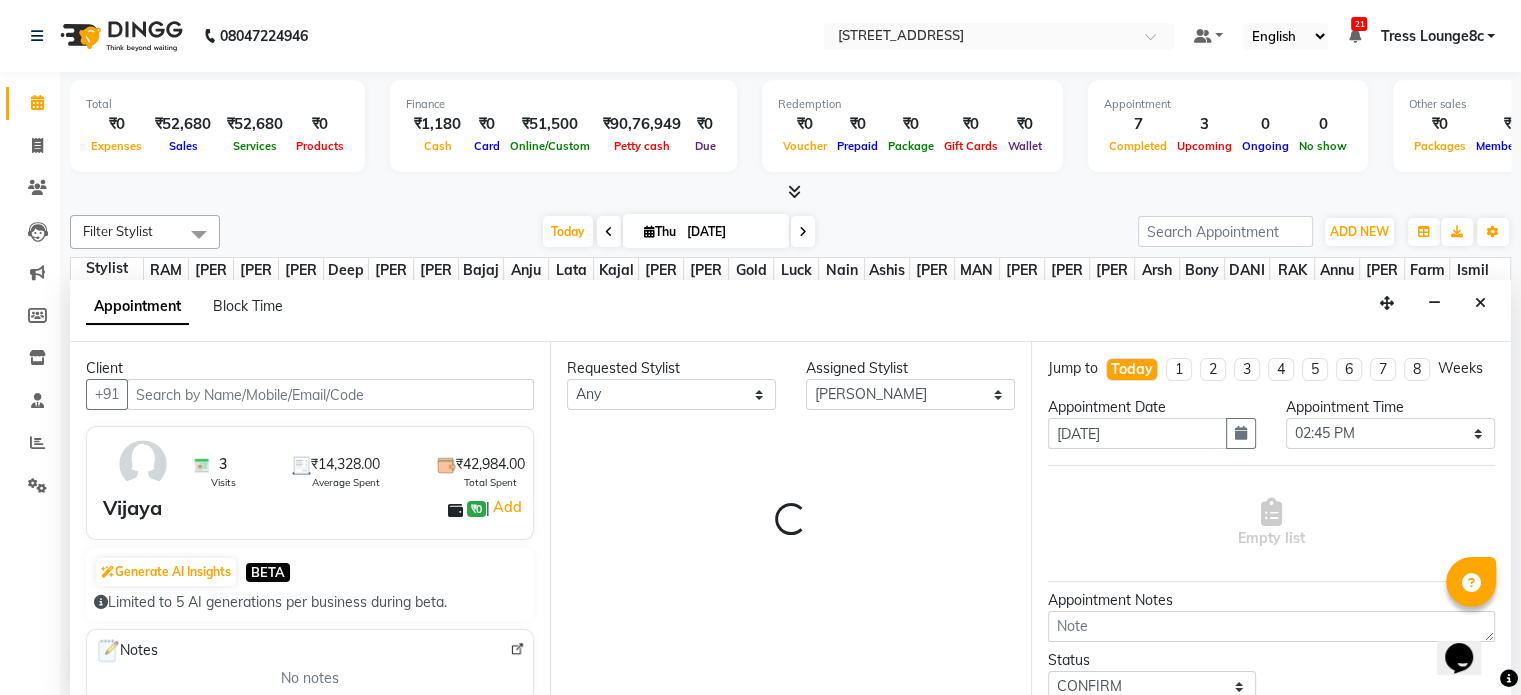 select on "2654" 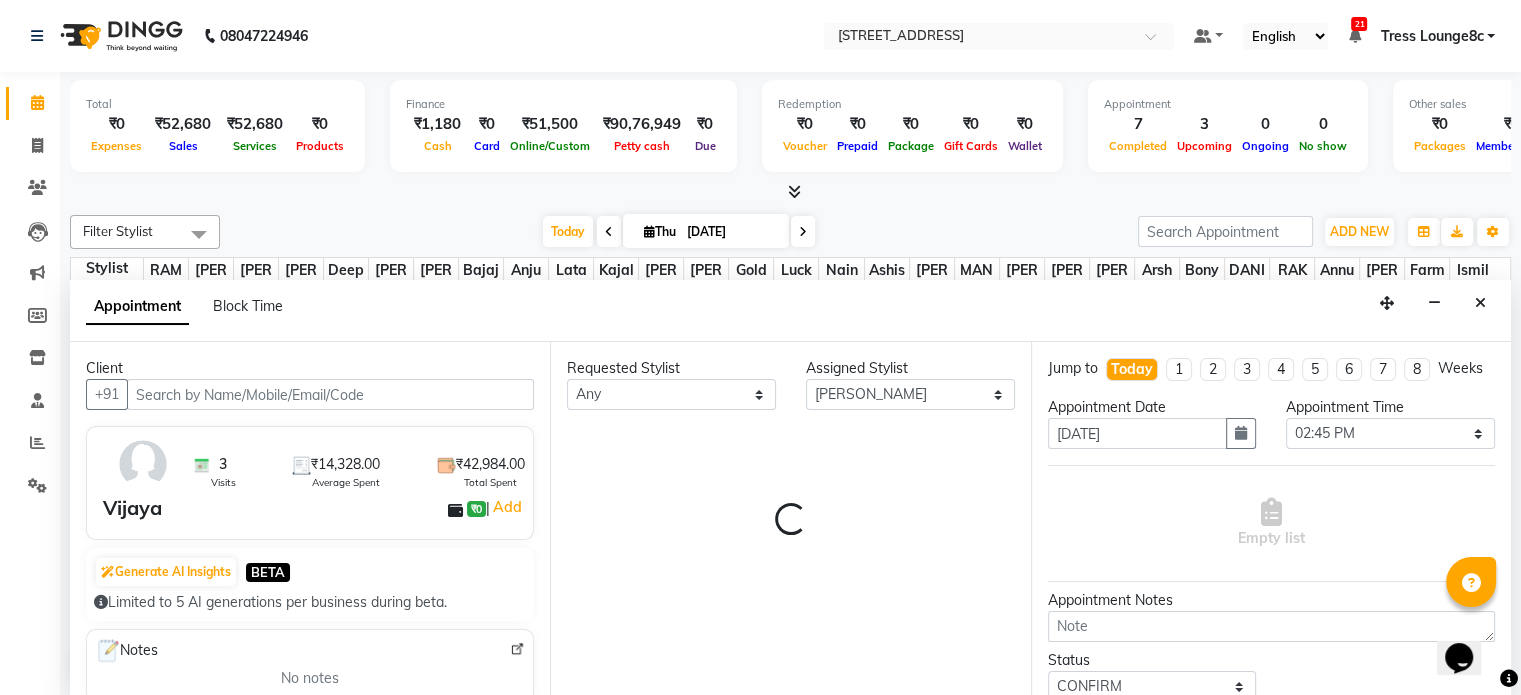select on "2654" 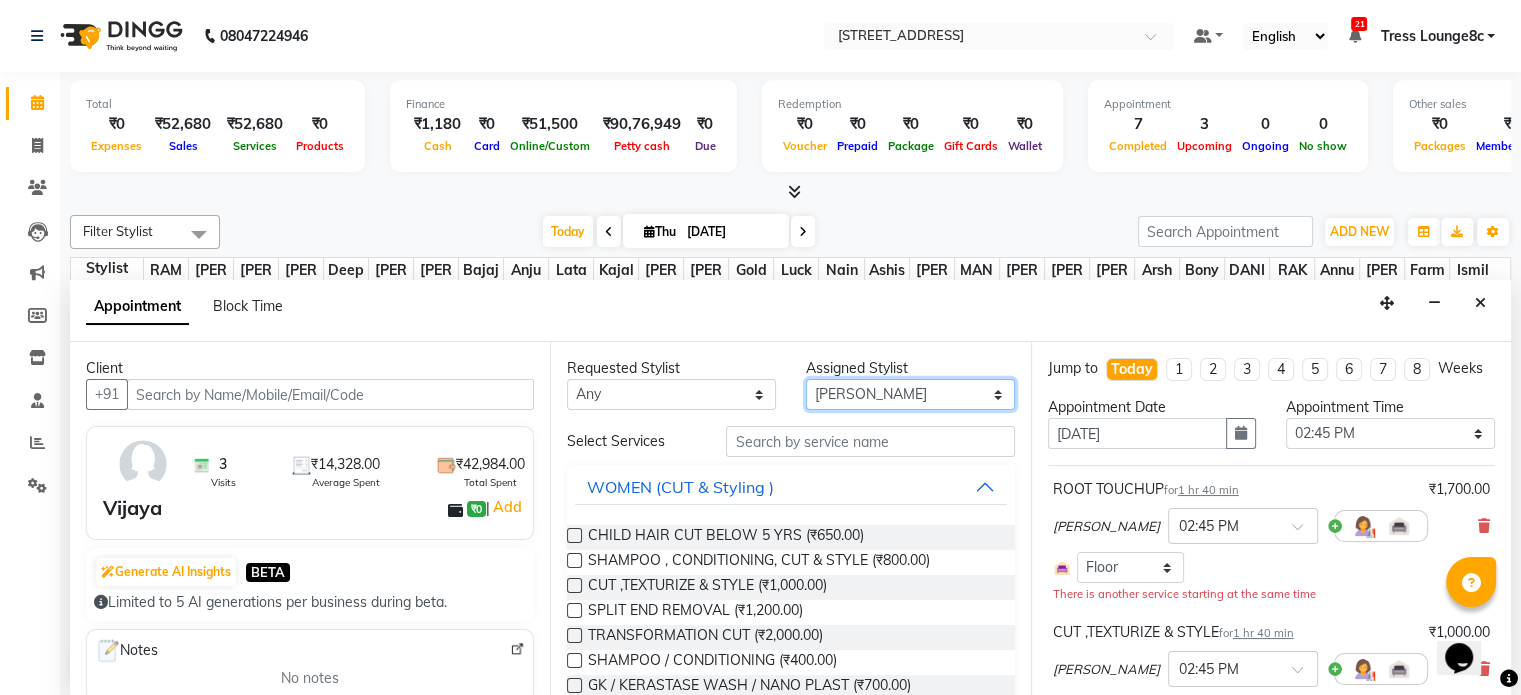 click on "Select Aamir akhil Alice Anju Annu  Arshad Ashish Bajaj sir Bony DANISH Deepak Dhrishti Farman gagan goldy Imran khan Ismile Jassi kajal KARAN Latansha Lucky MANAGER MUSKAN naina NEELU\ BONNY Raakhi  rajinder RAKHI 2 RAM Ripti ROOP Roseleen Ruth Sagar Saleem SalmaN Sameer SHAHEEN Shiv Shriya SRISHTI tomba veena VINOD WASIM zakir" at bounding box center (910, 394) 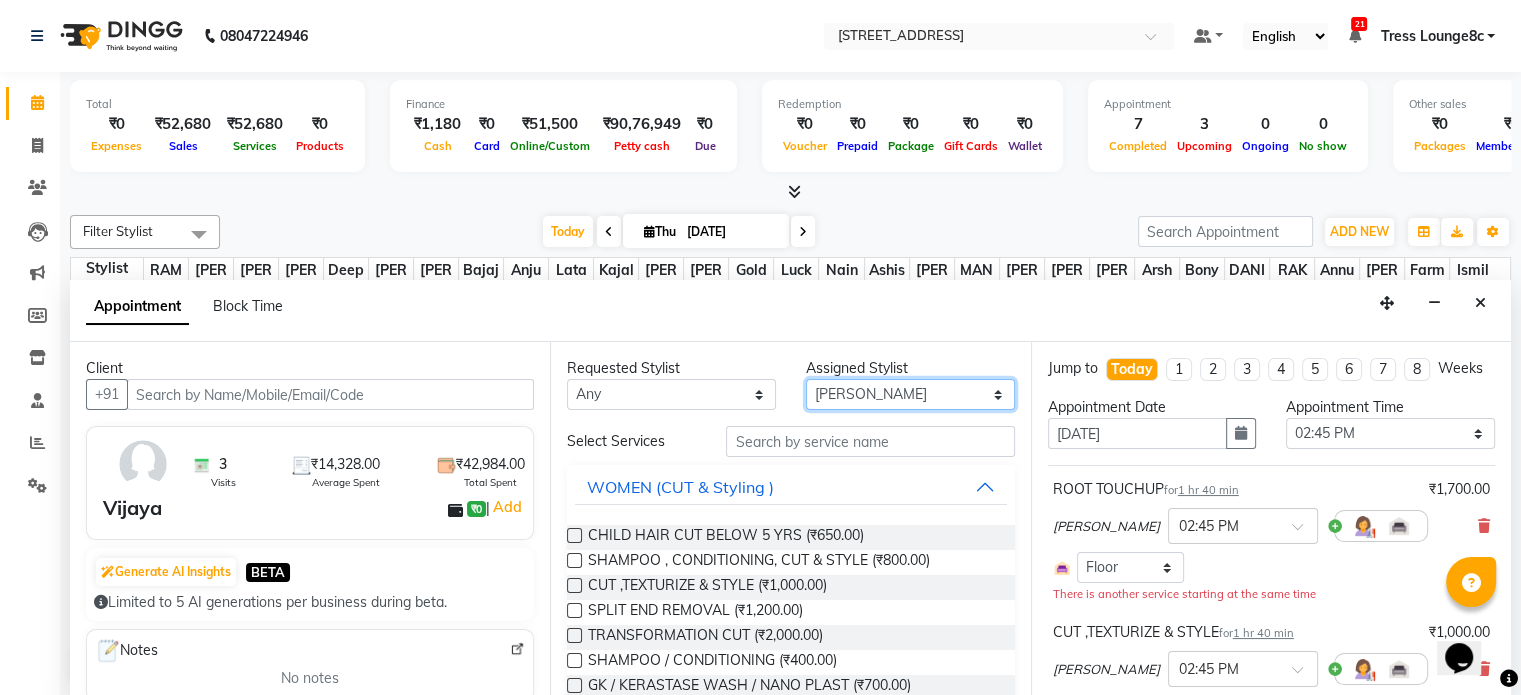 select on "39122" 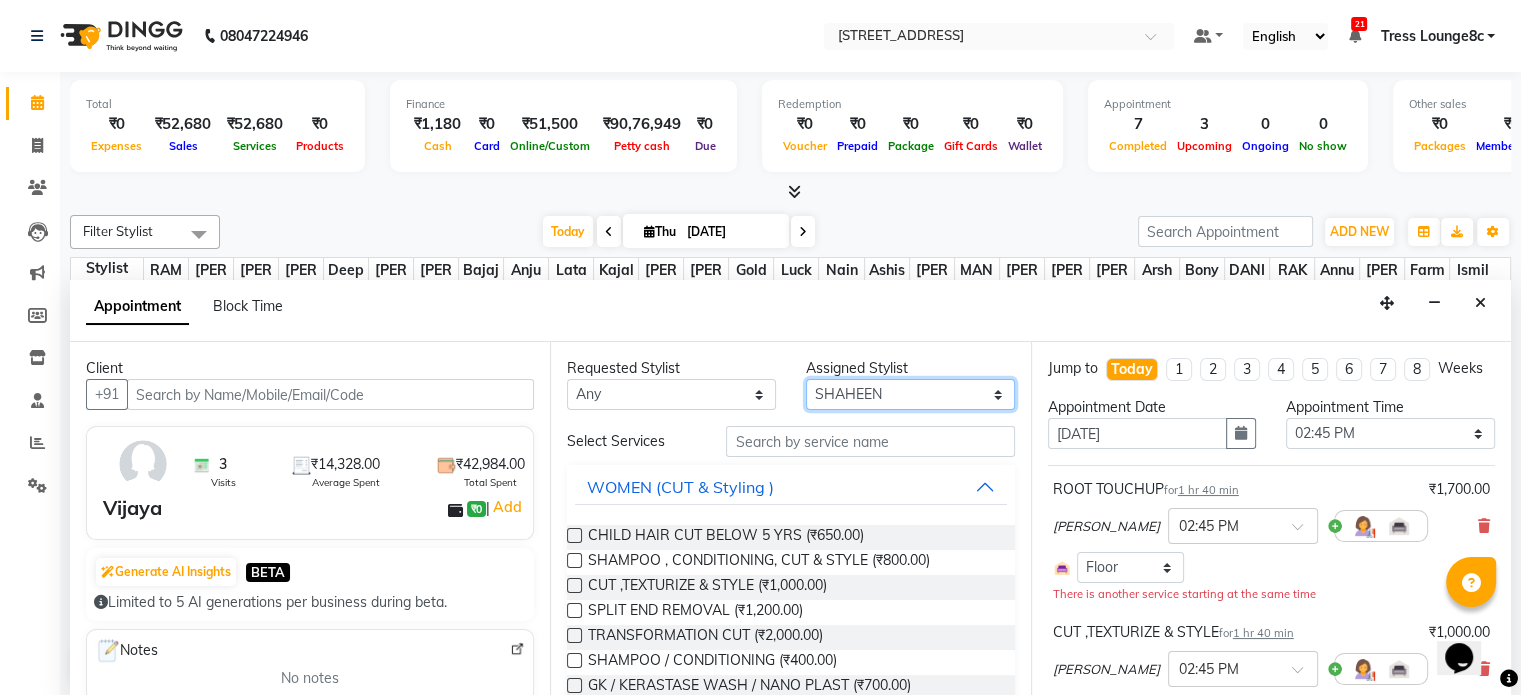 click on "Select Aamir akhil Alice Anju Annu  Arshad Ashish Bajaj sir Bony DANISH Deepak Dhrishti Farman gagan goldy Imran khan Ismile Jassi kajal KARAN Latansha Lucky MANAGER MUSKAN naina NEELU\ BONNY Raakhi  rajinder RAKHI 2 RAM Ripti ROOP Roseleen Ruth Sagar Saleem SalmaN Sameer SHAHEEN Shiv Shriya SRISHTI tomba veena VINOD WASIM zakir" at bounding box center (910, 394) 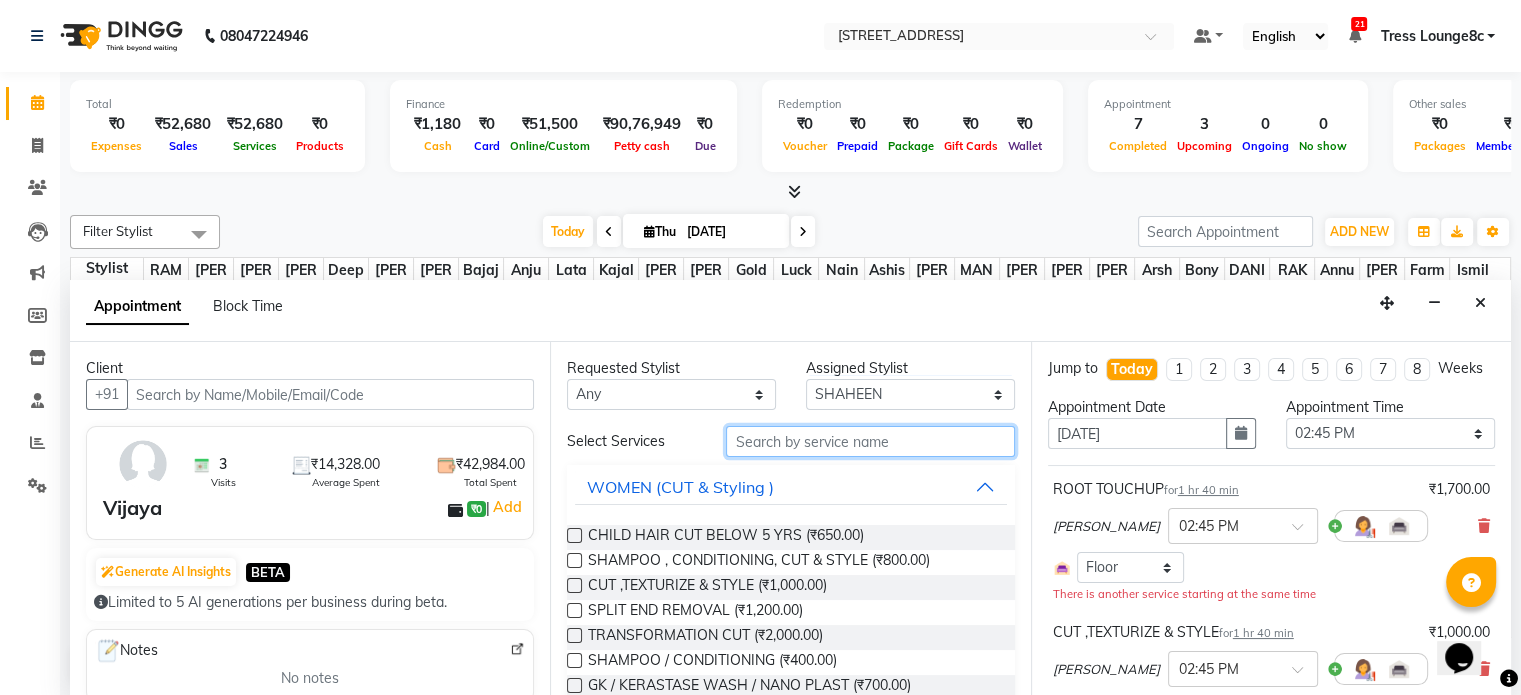 click at bounding box center [870, 441] 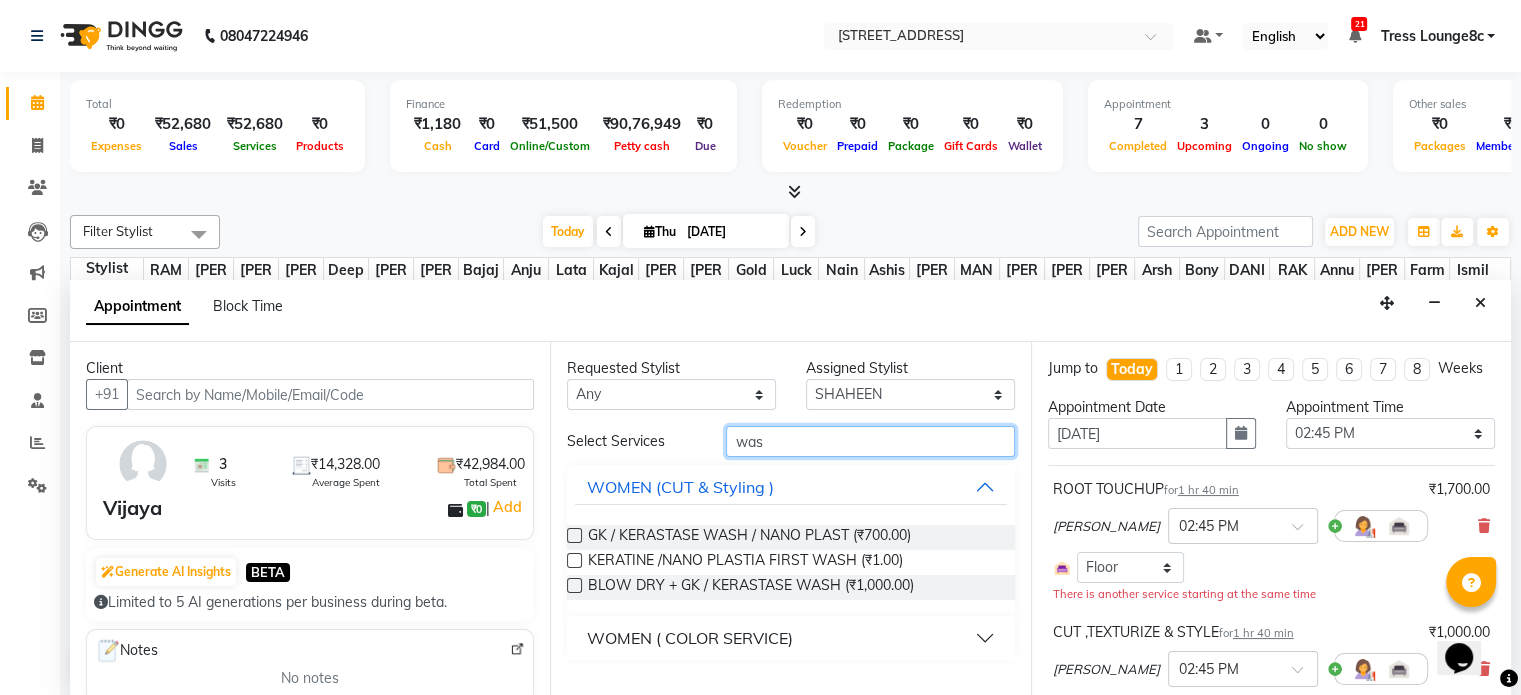 drag, startPoint x: 843, startPoint y: 441, endPoint x: 720, endPoint y: 455, distance: 123.79418 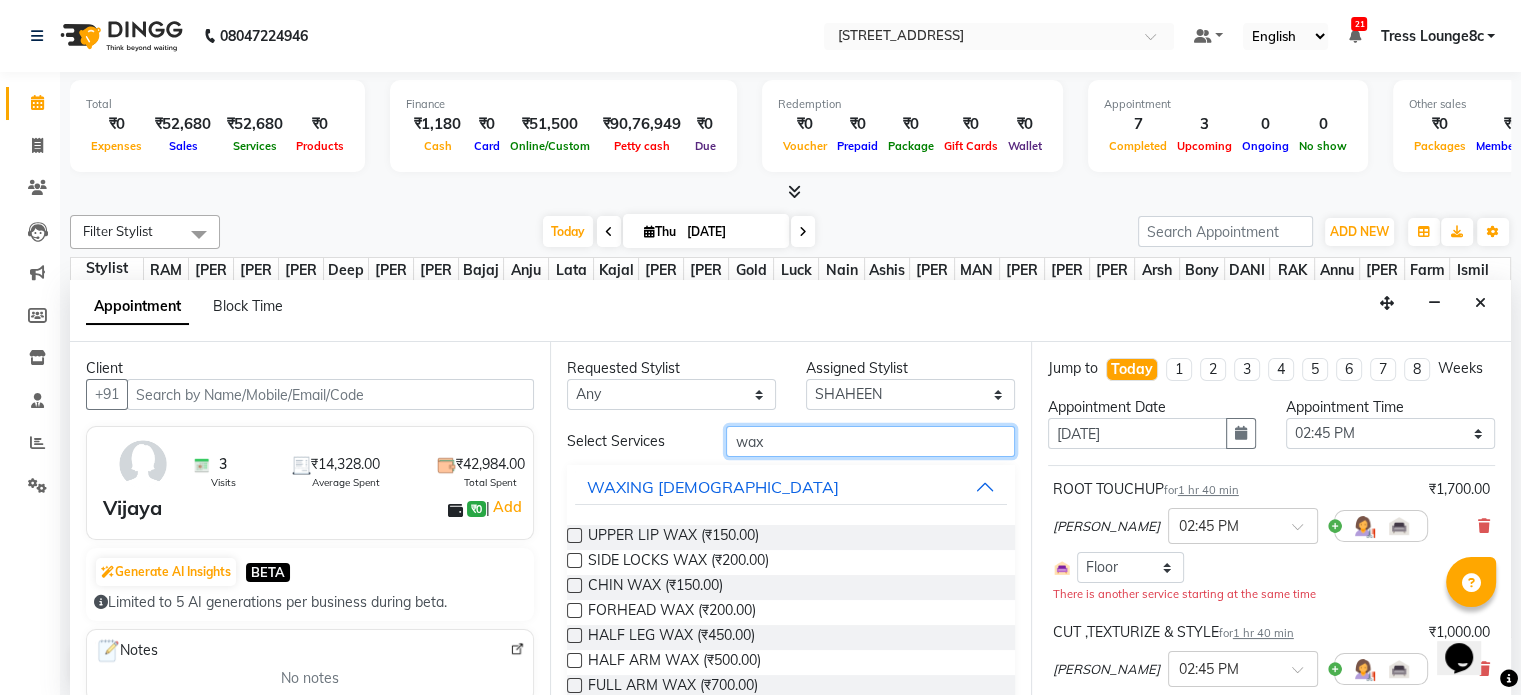 scroll, scrollTop: 100, scrollLeft: 0, axis: vertical 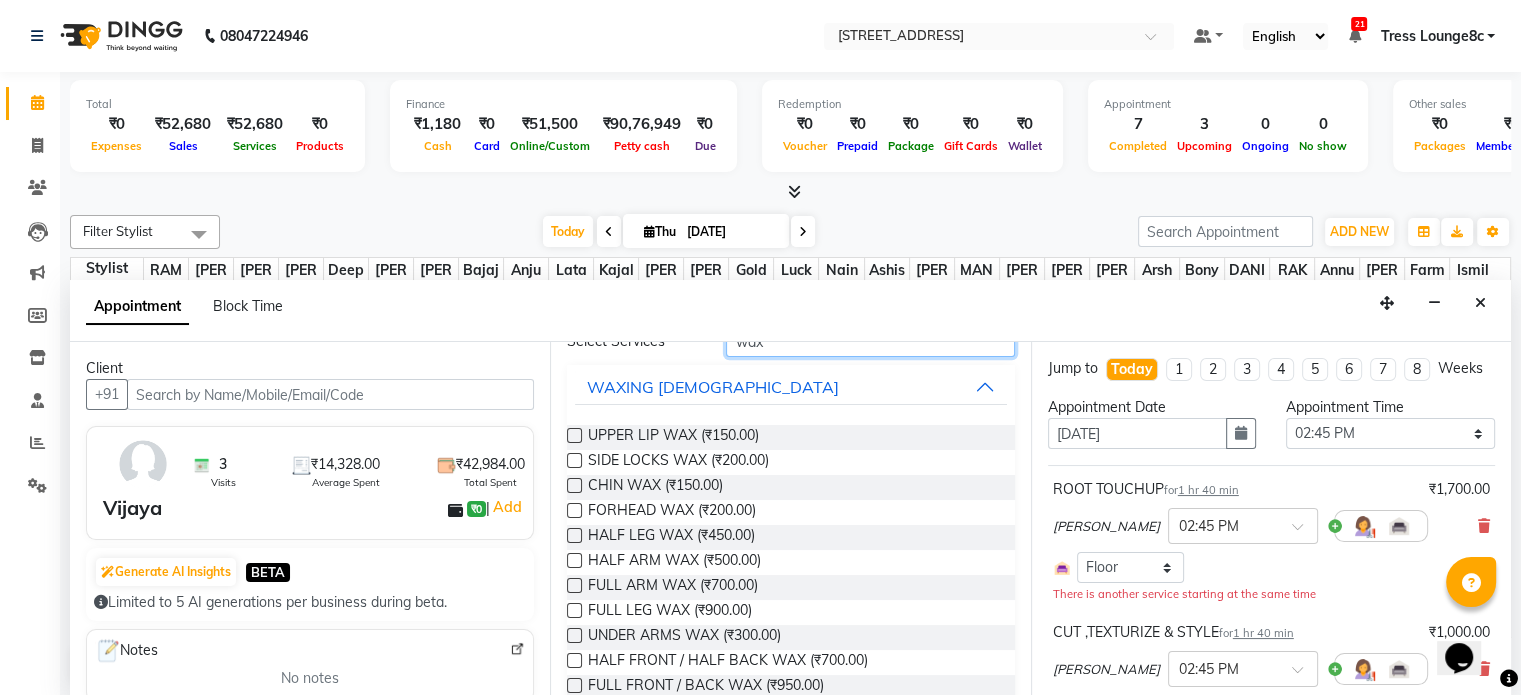 click on "wax" at bounding box center (870, 341) 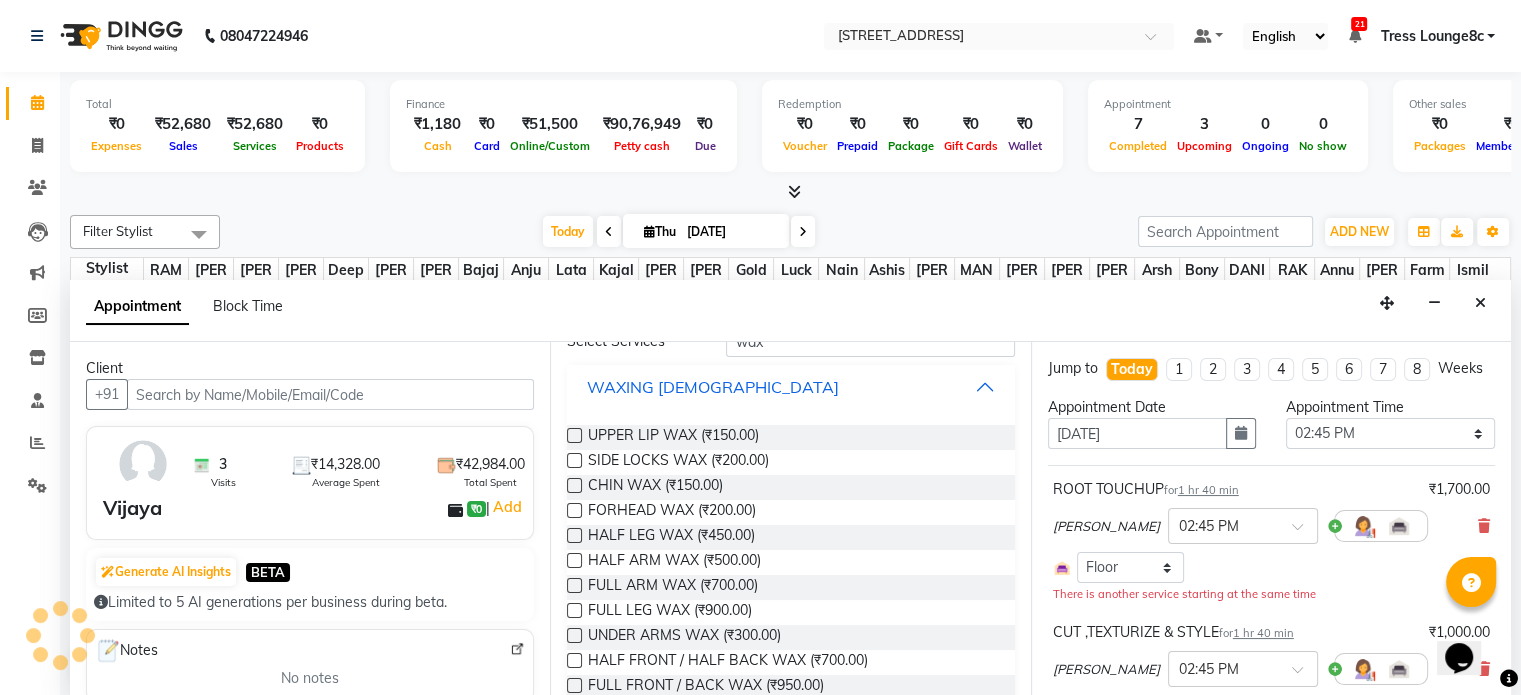 click on "WAXING FEMALE" at bounding box center [790, 387] 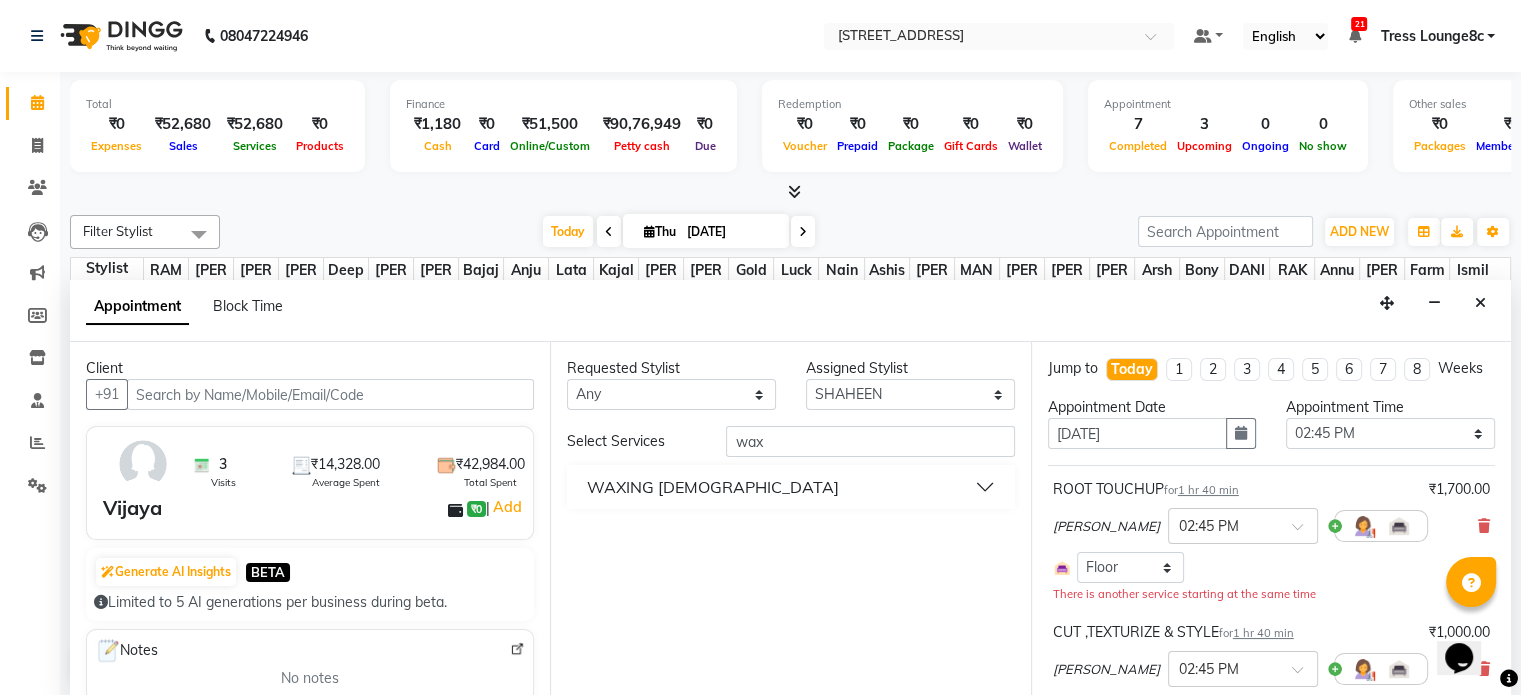 scroll, scrollTop: 0, scrollLeft: 0, axis: both 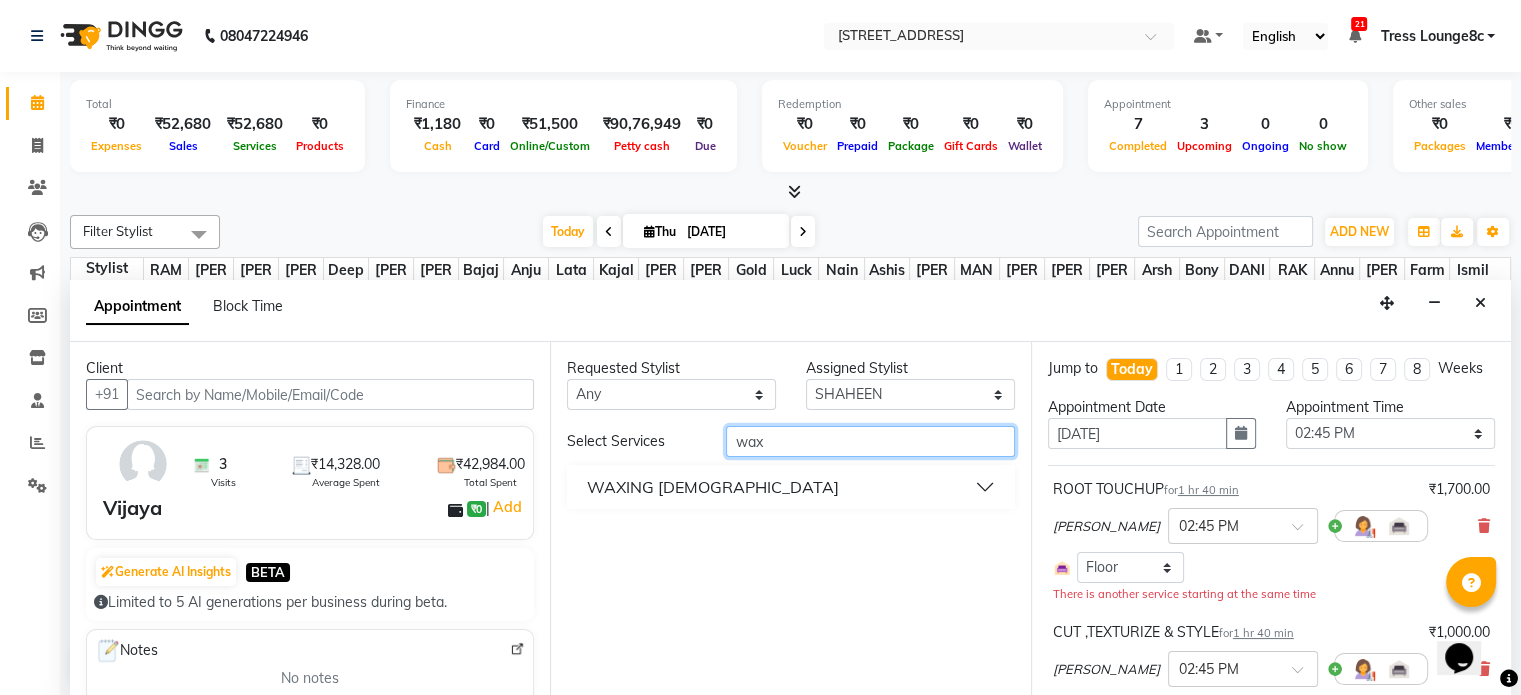 click on "wax" at bounding box center [870, 441] 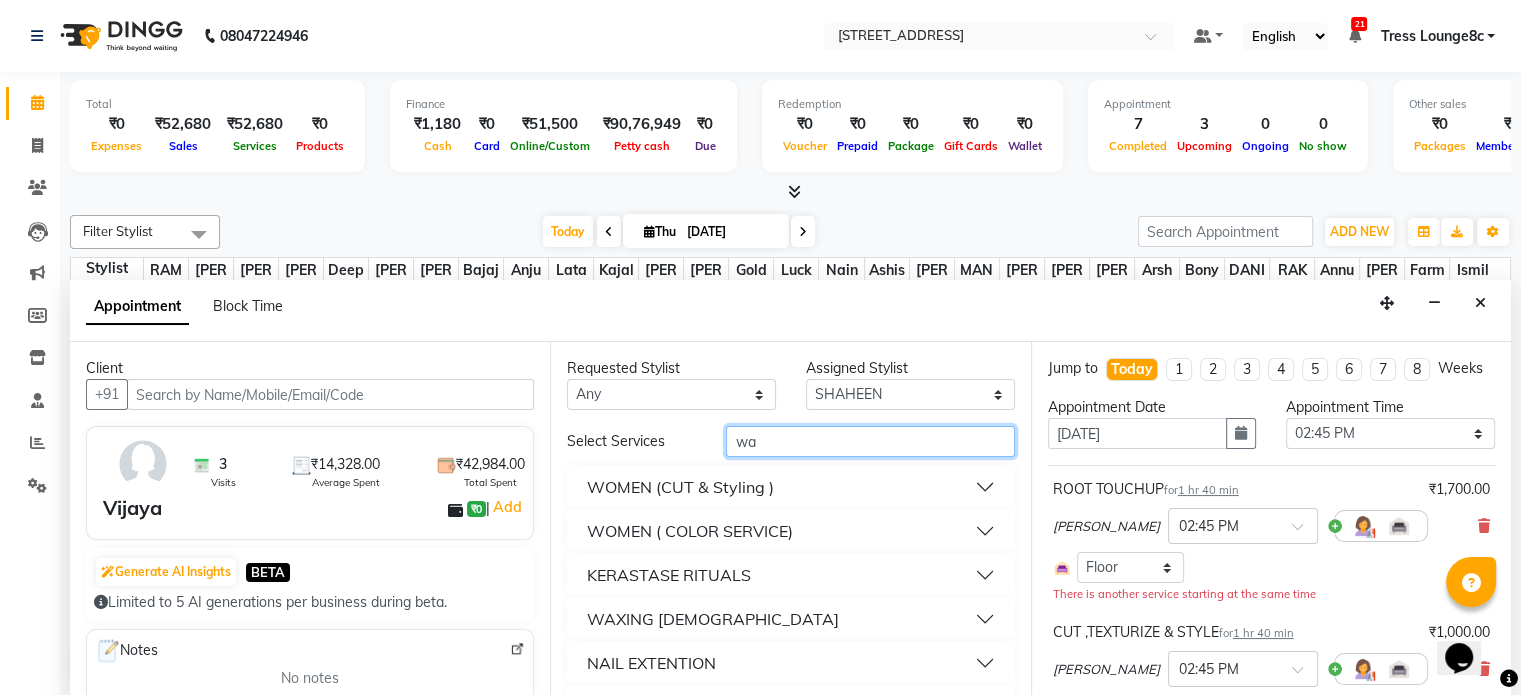 type on "w" 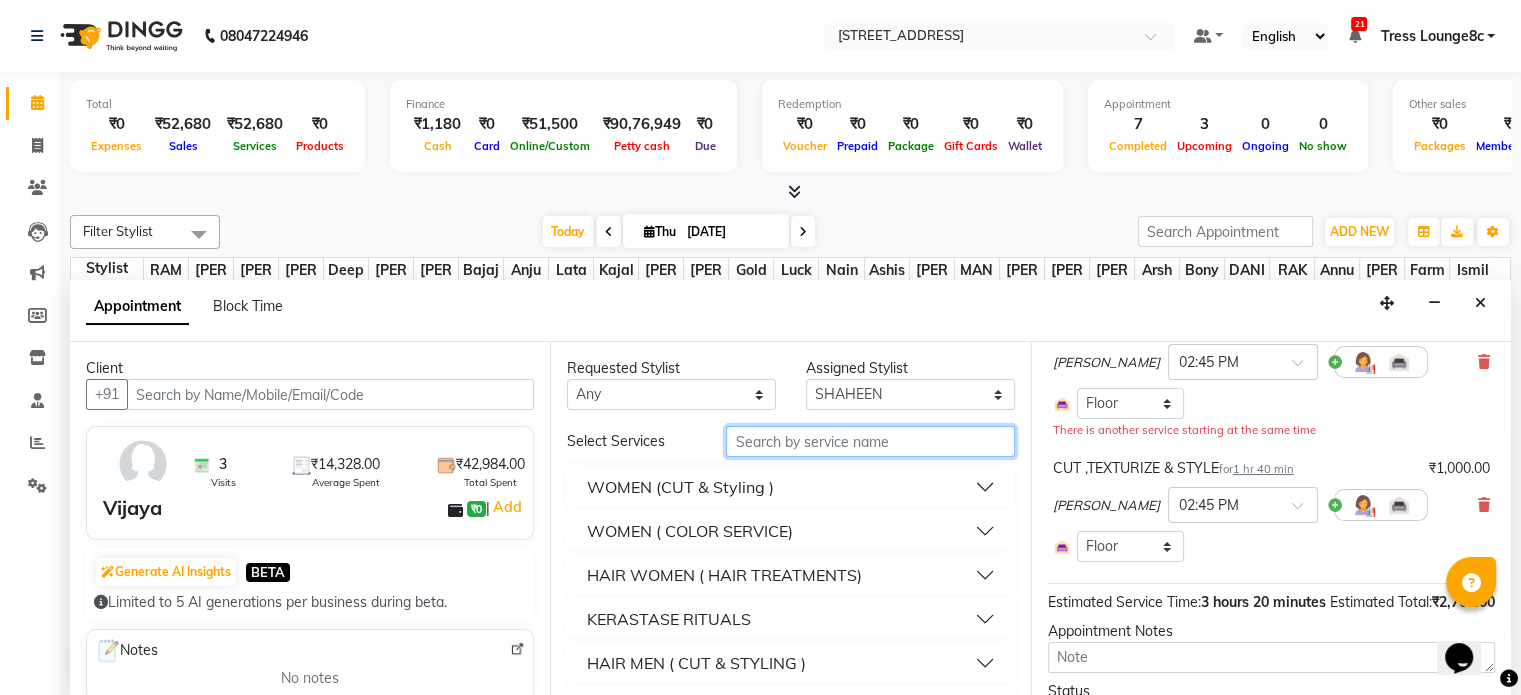 scroll, scrollTop: 300, scrollLeft: 0, axis: vertical 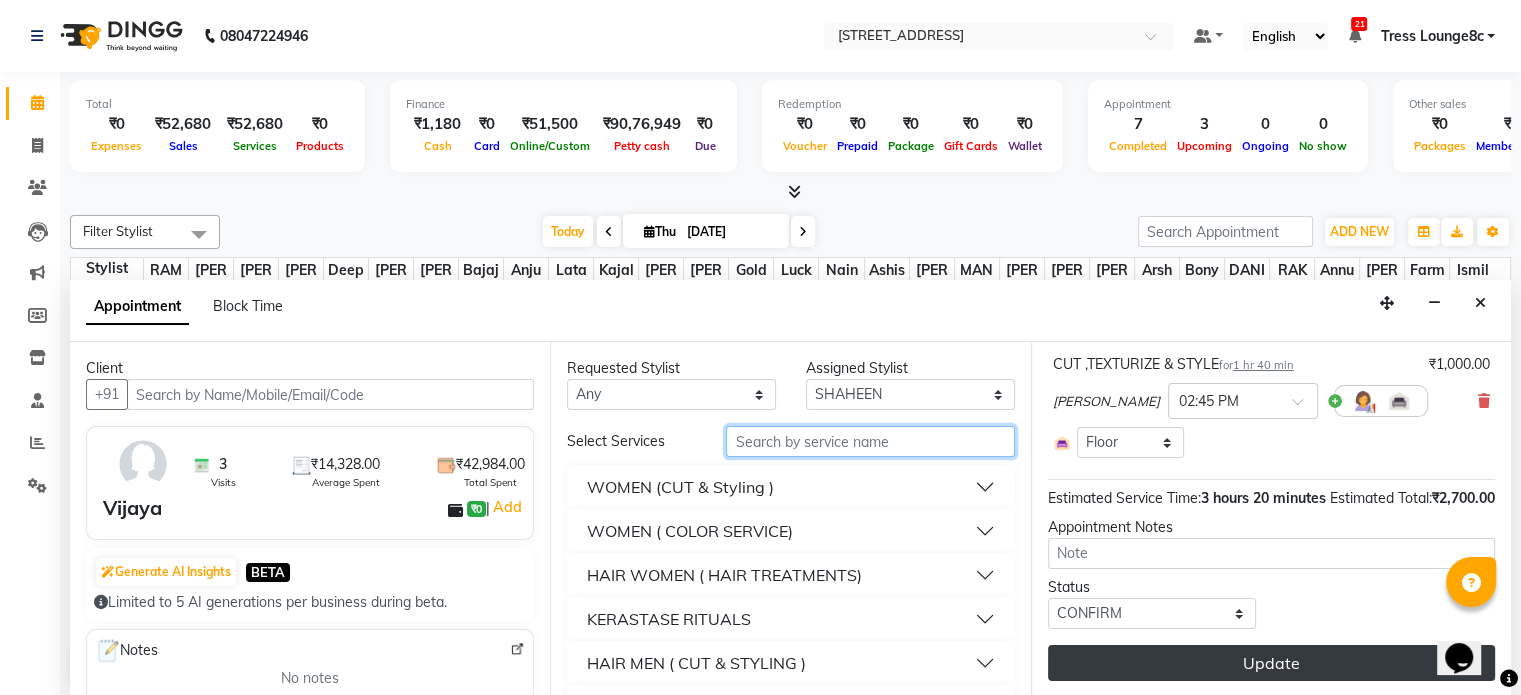 type 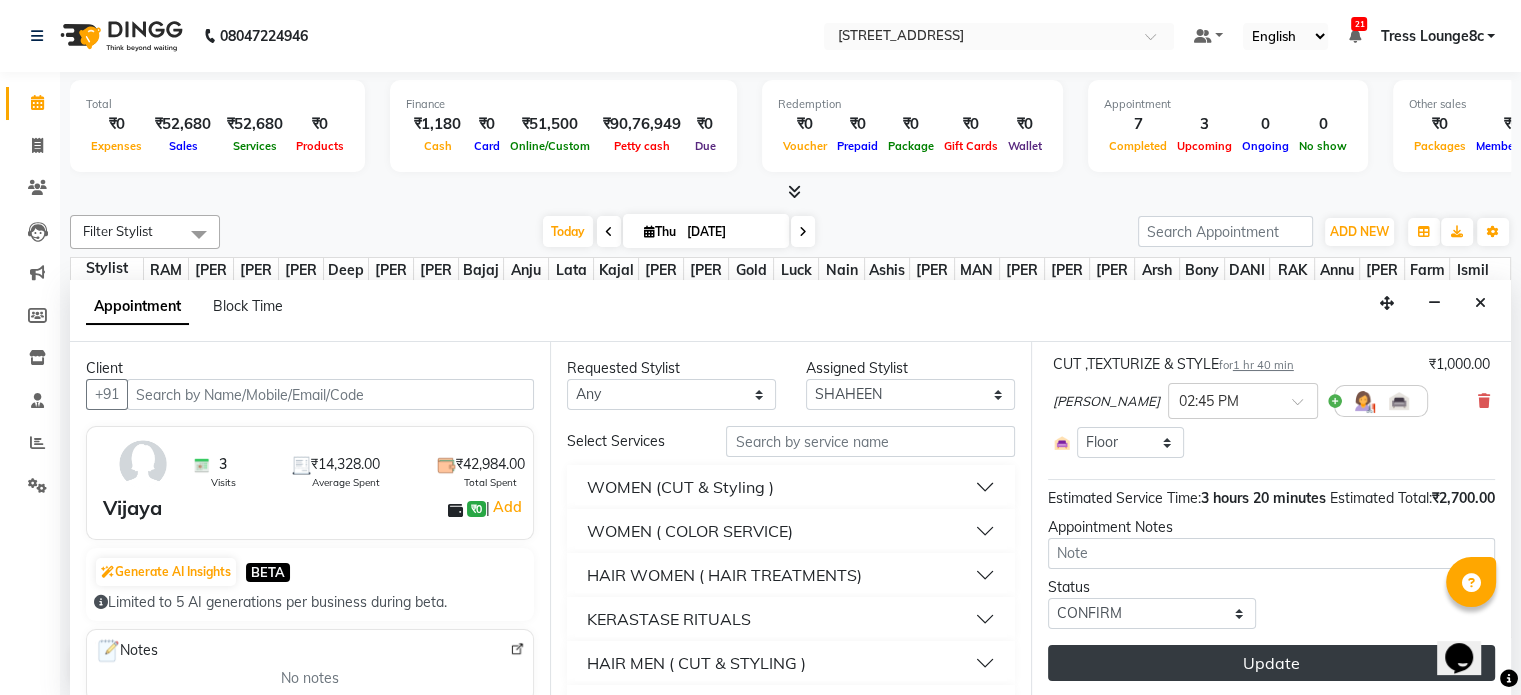 click on "Update" at bounding box center [1271, 663] 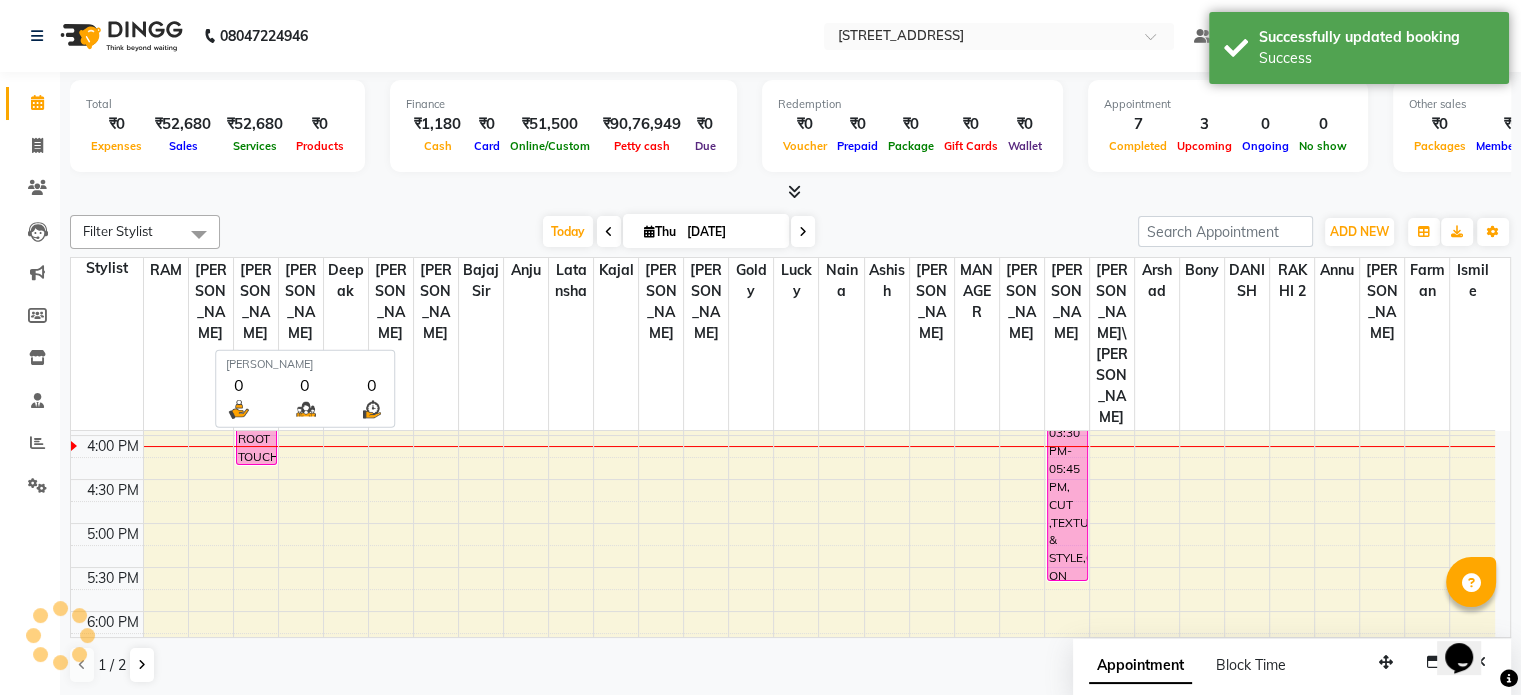 scroll, scrollTop: 0, scrollLeft: 0, axis: both 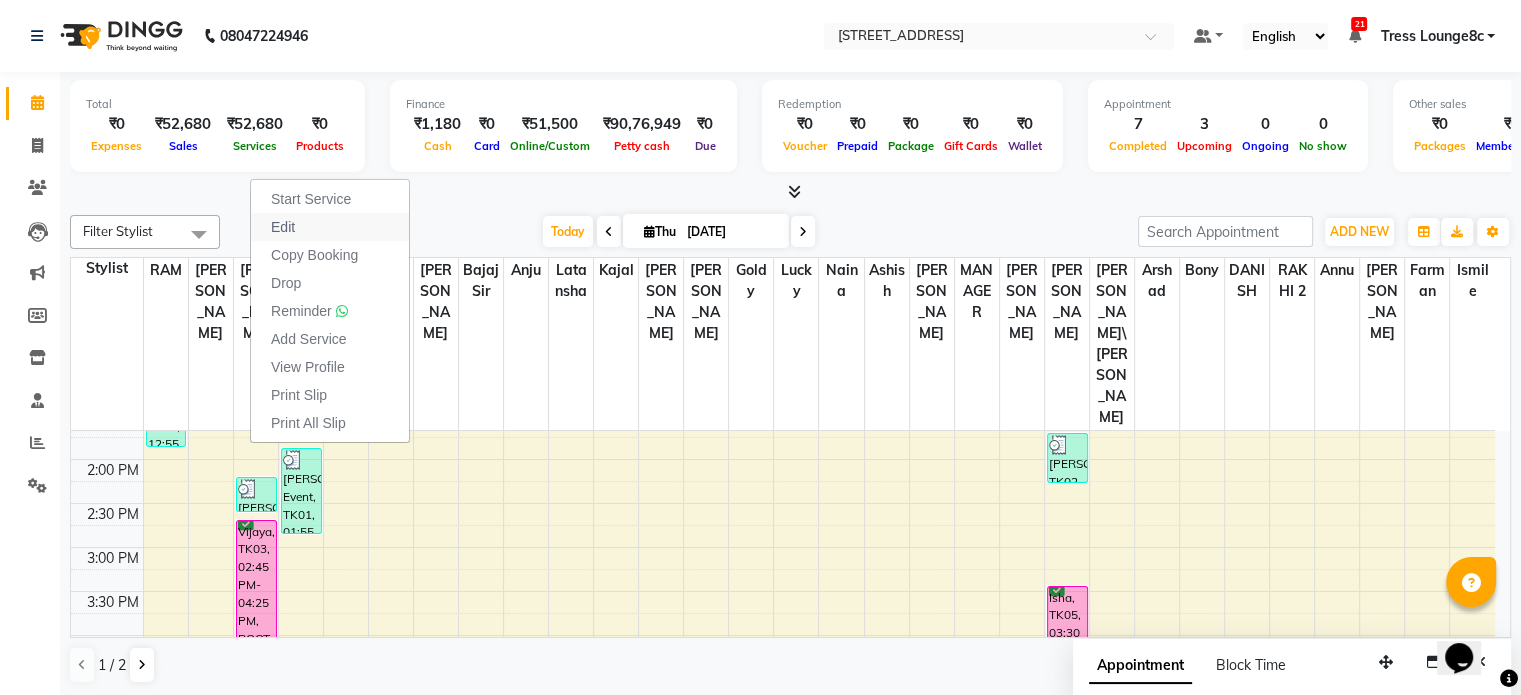 click on "Edit" at bounding box center [330, 227] 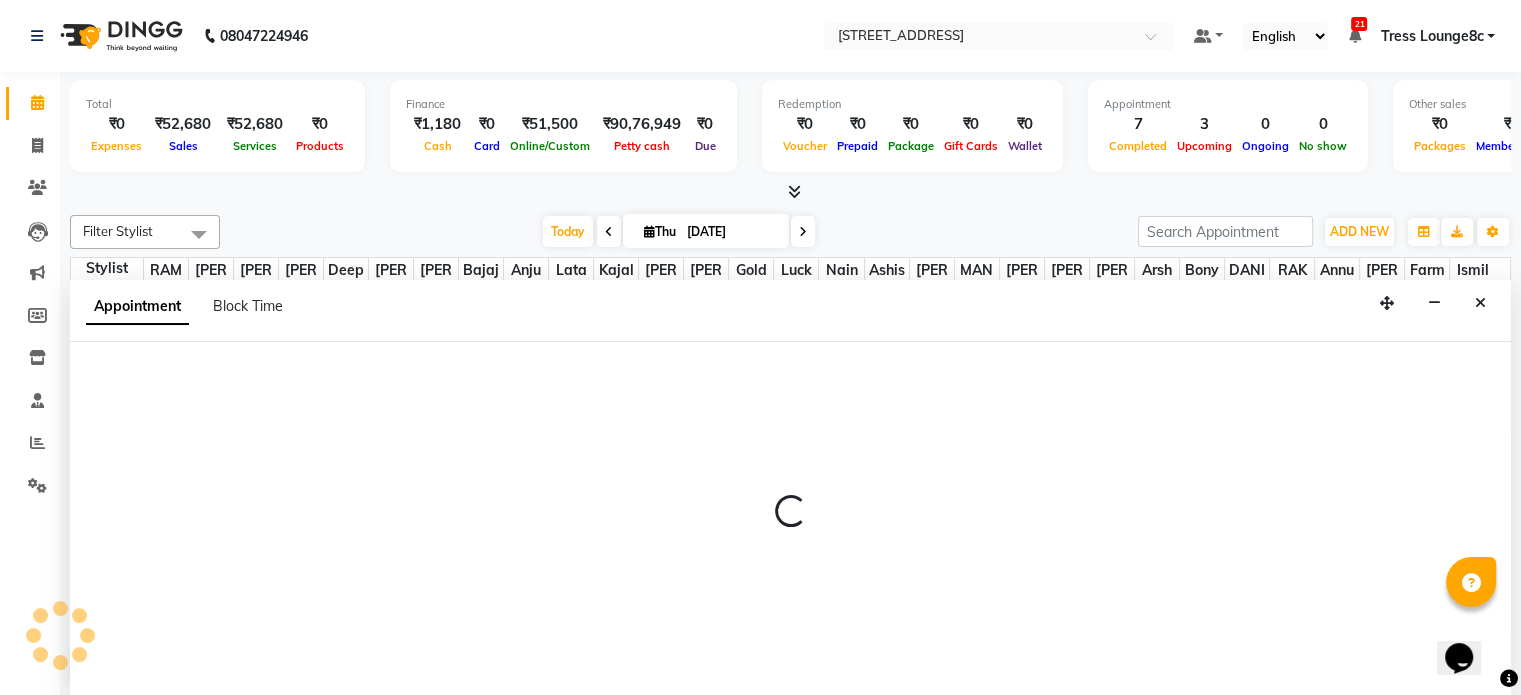 scroll, scrollTop: 0, scrollLeft: 0, axis: both 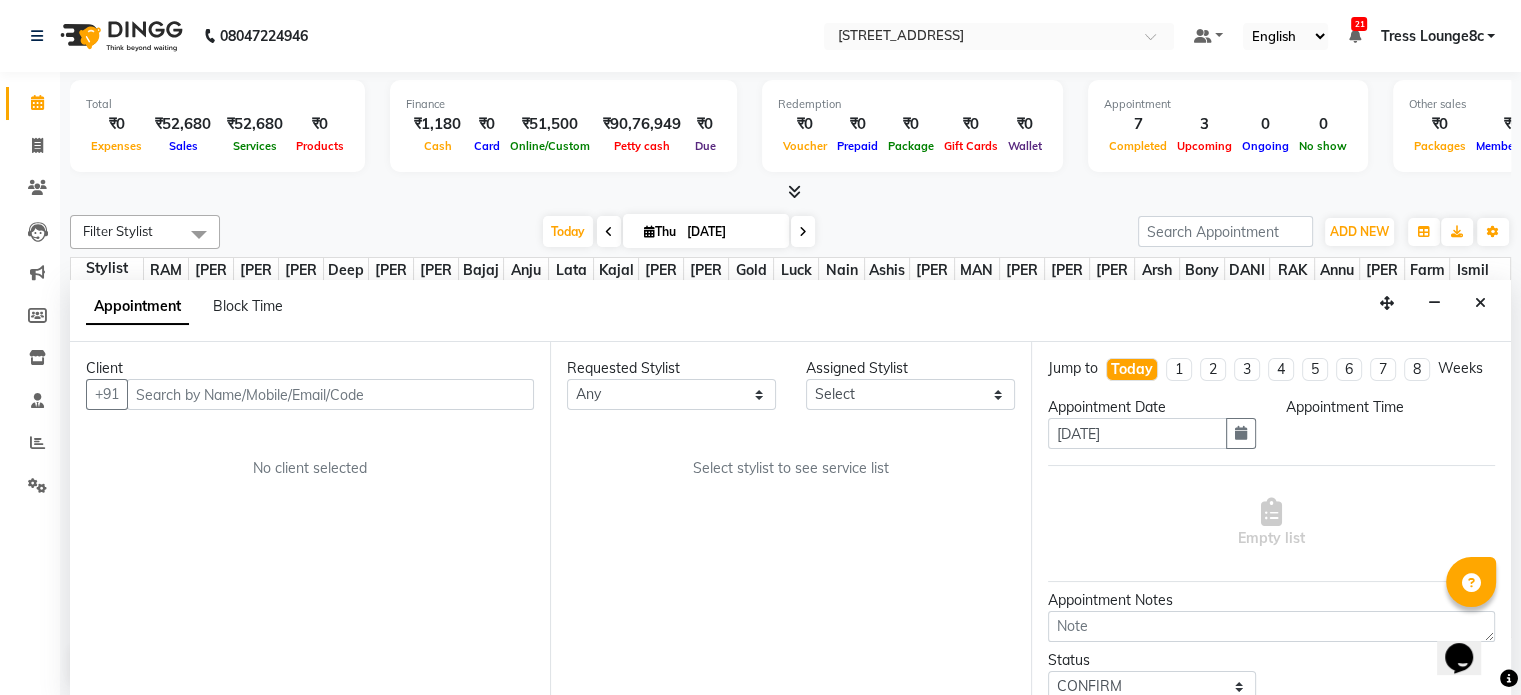 select on "39101" 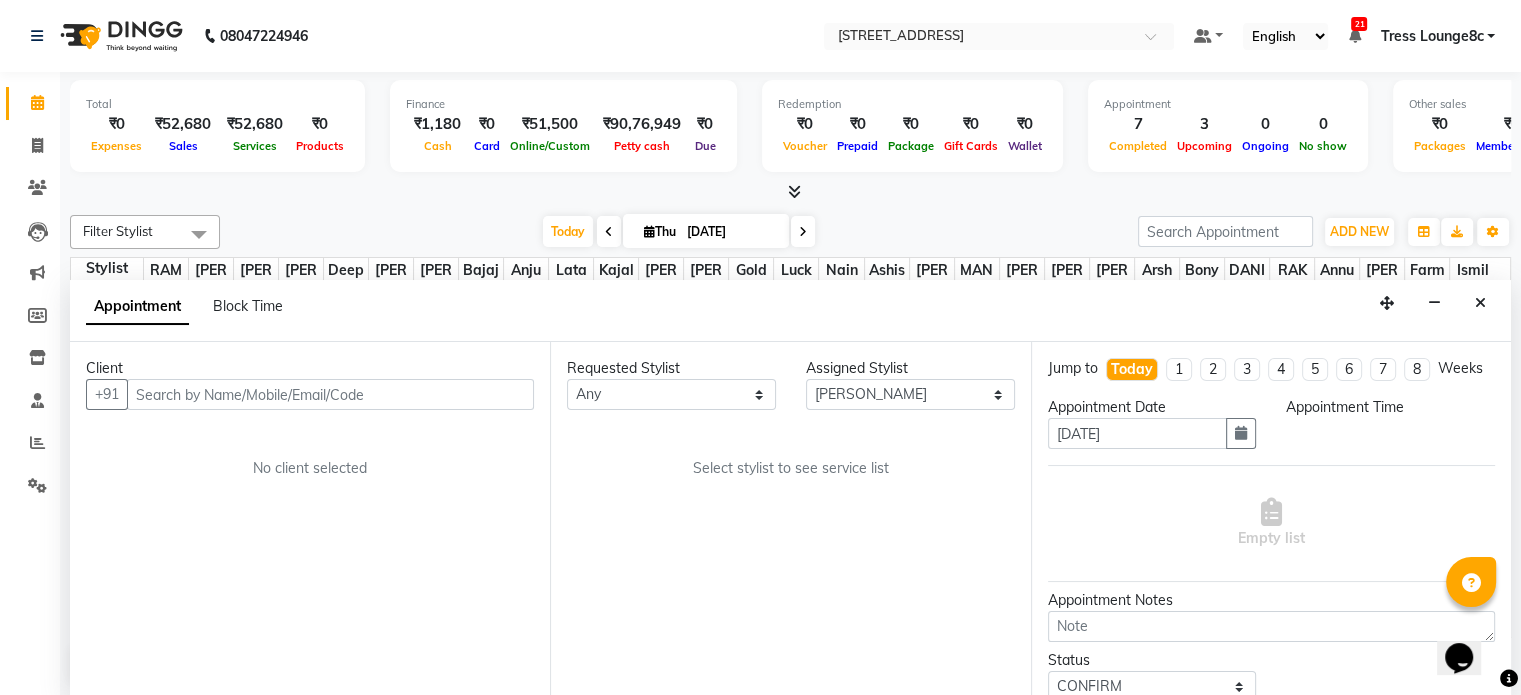 select on "885" 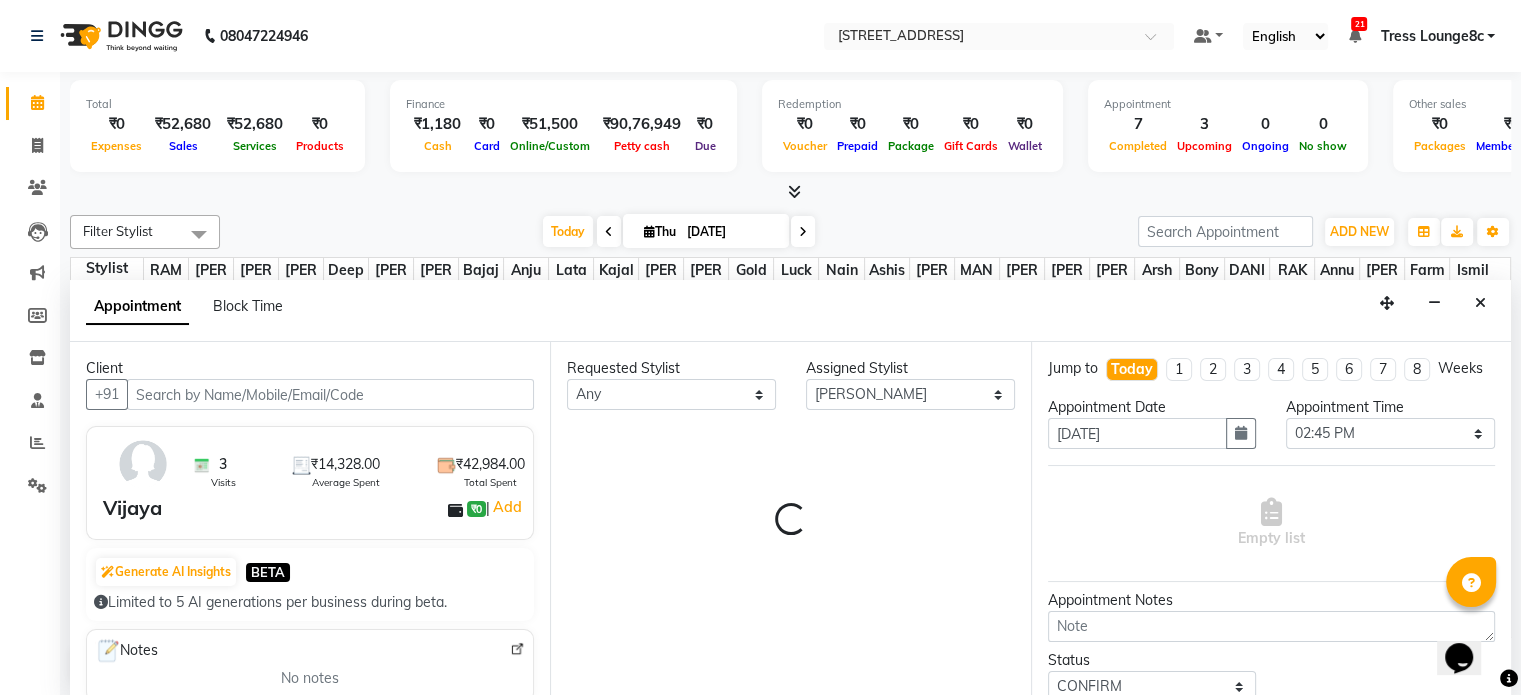 select on "2654" 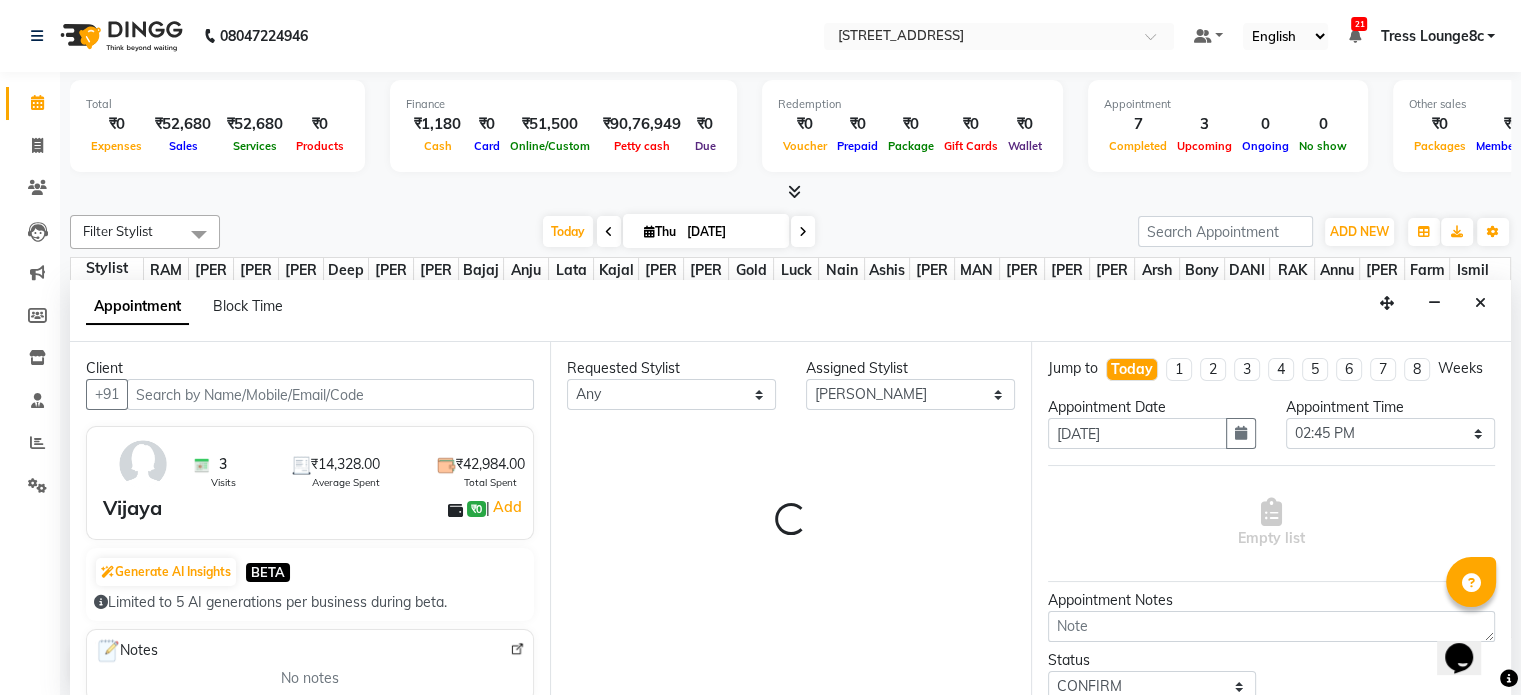 select on "2654" 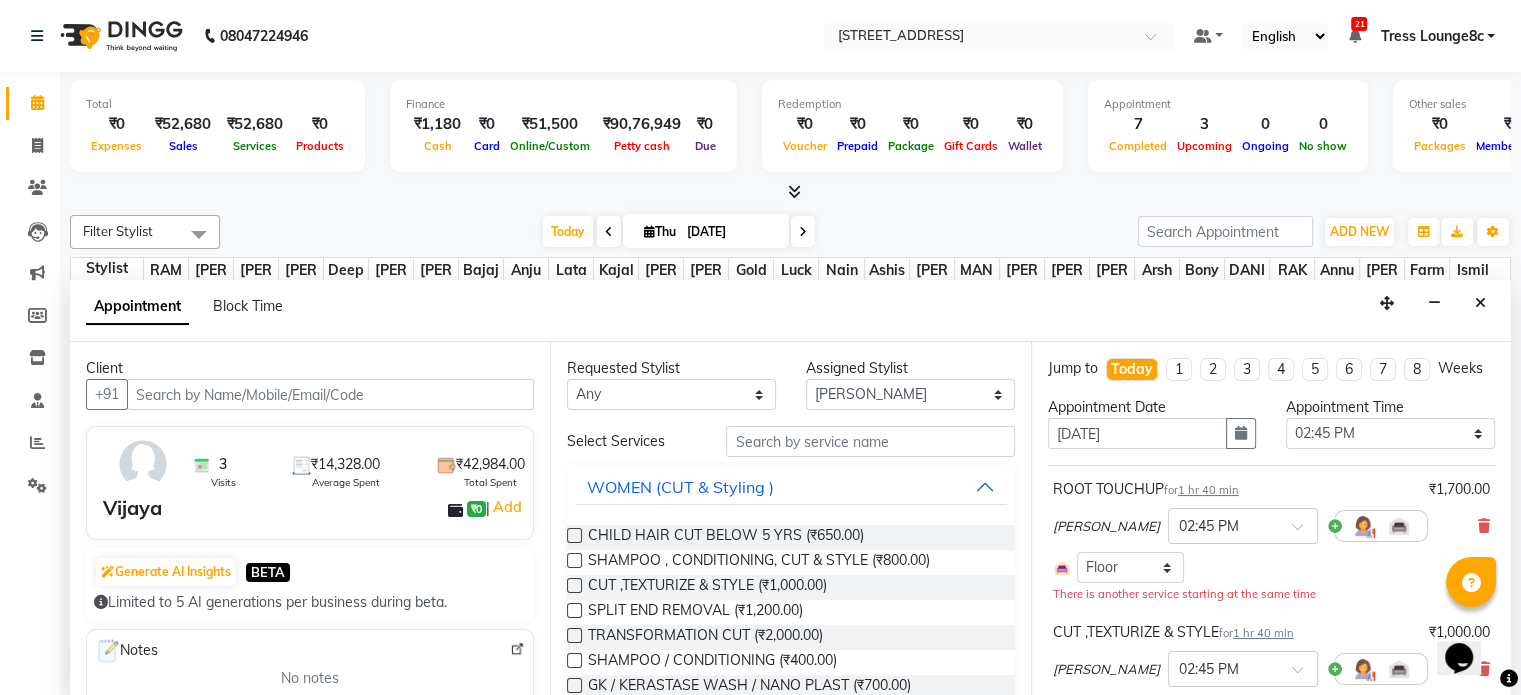 scroll, scrollTop: 699, scrollLeft: 0, axis: vertical 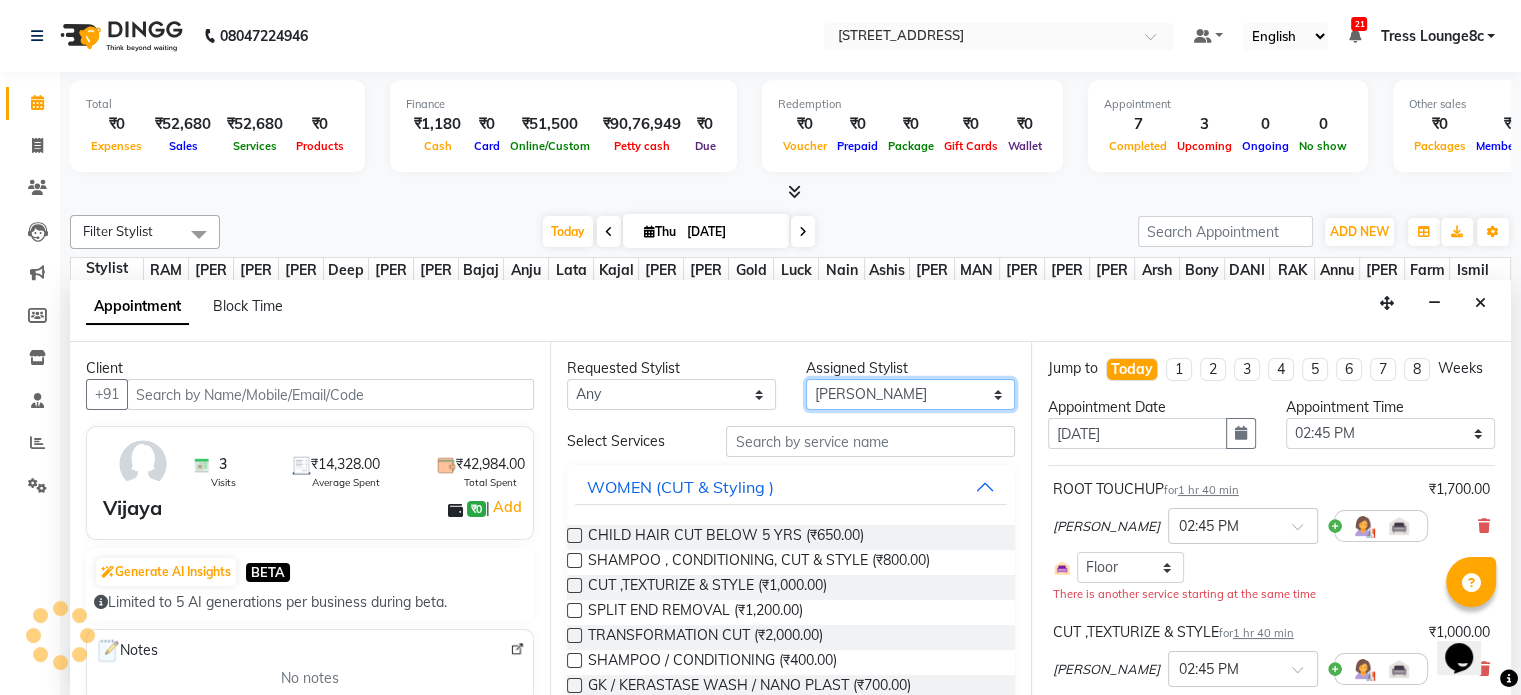 click on "Select Aamir akhil Alice Anju Annu  Arshad Ashish Bajaj sir Bony DANISH Deepak Dhrishti Farman gagan goldy Imran khan Ismile Jassi kajal KARAN Latansha Lucky MANAGER MUSKAN naina NEELU\ BONNY Raakhi  rajinder RAKHI 2 RAM Ripti ROOP Roseleen Ruth Sagar Saleem SalmaN Sameer SHAHEEN Shiv Shriya SRISHTI tomba veena VINOD WASIM zakir" at bounding box center [910, 394] 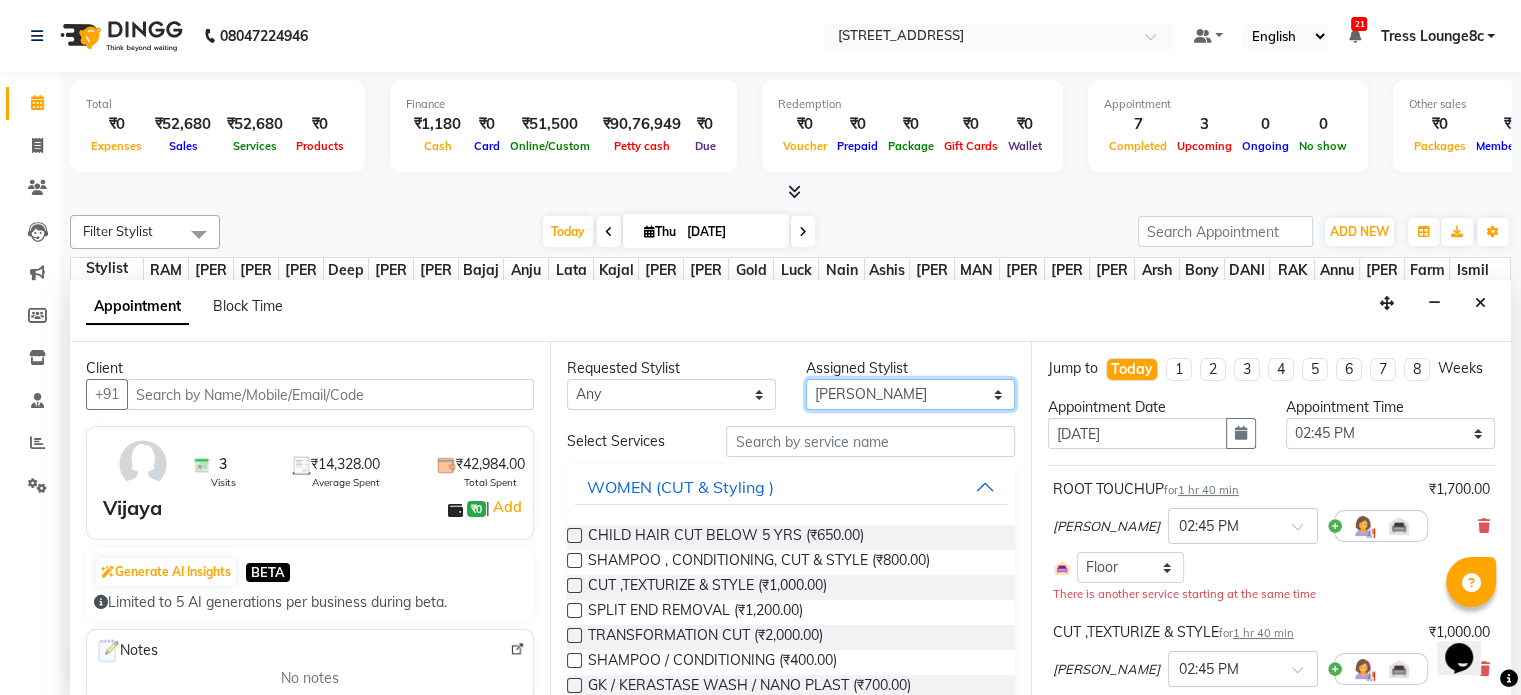 select on "39122" 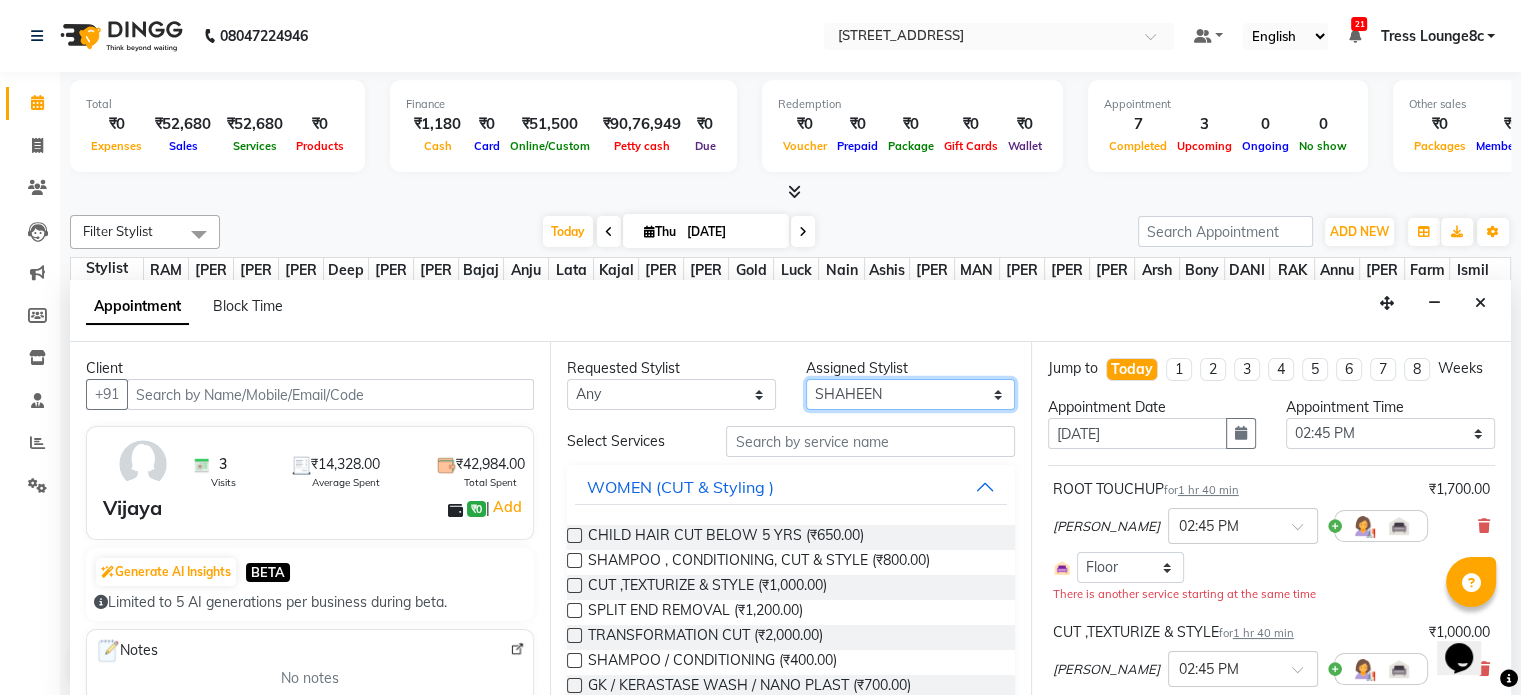 click on "Select Aamir akhil Alice Anju Annu  Arshad Ashish Bajaj sir Bony DANISH Deepak Dhrishti Farman gagan goldy Imran khan Ismile Jassi kajal KARAN Latansha Lucky MANAGER MUSKAN naina NEELU\ BONNY Raakhi  rajinder RAKHI 2 RAM Ripti ROOP Roseleen Ruth Sagar Saleem SalmaN Sameer SHAHEEN Shiv Shriya SRISHTI tomba veena VINOD WASIM zakir" at bounding box center [910, 394] 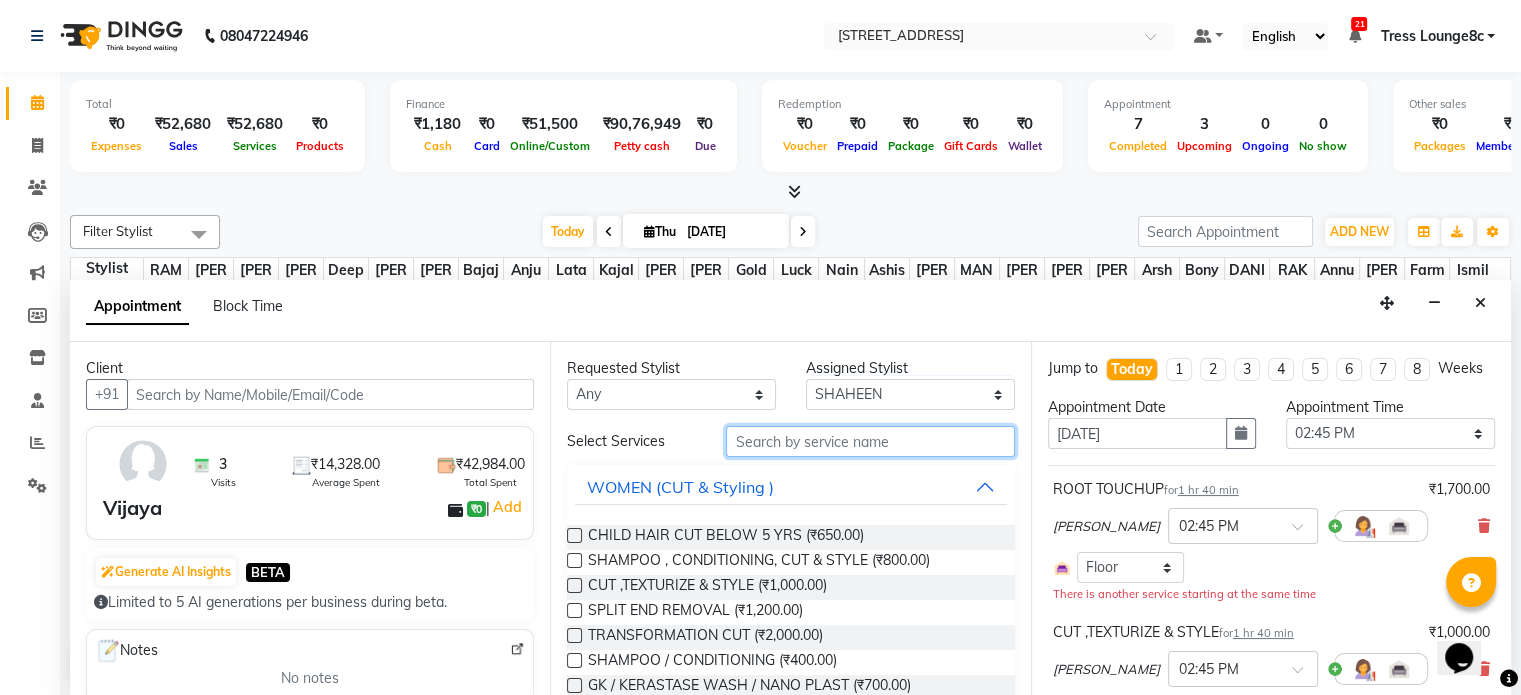 click at bounding box center (870, 441) 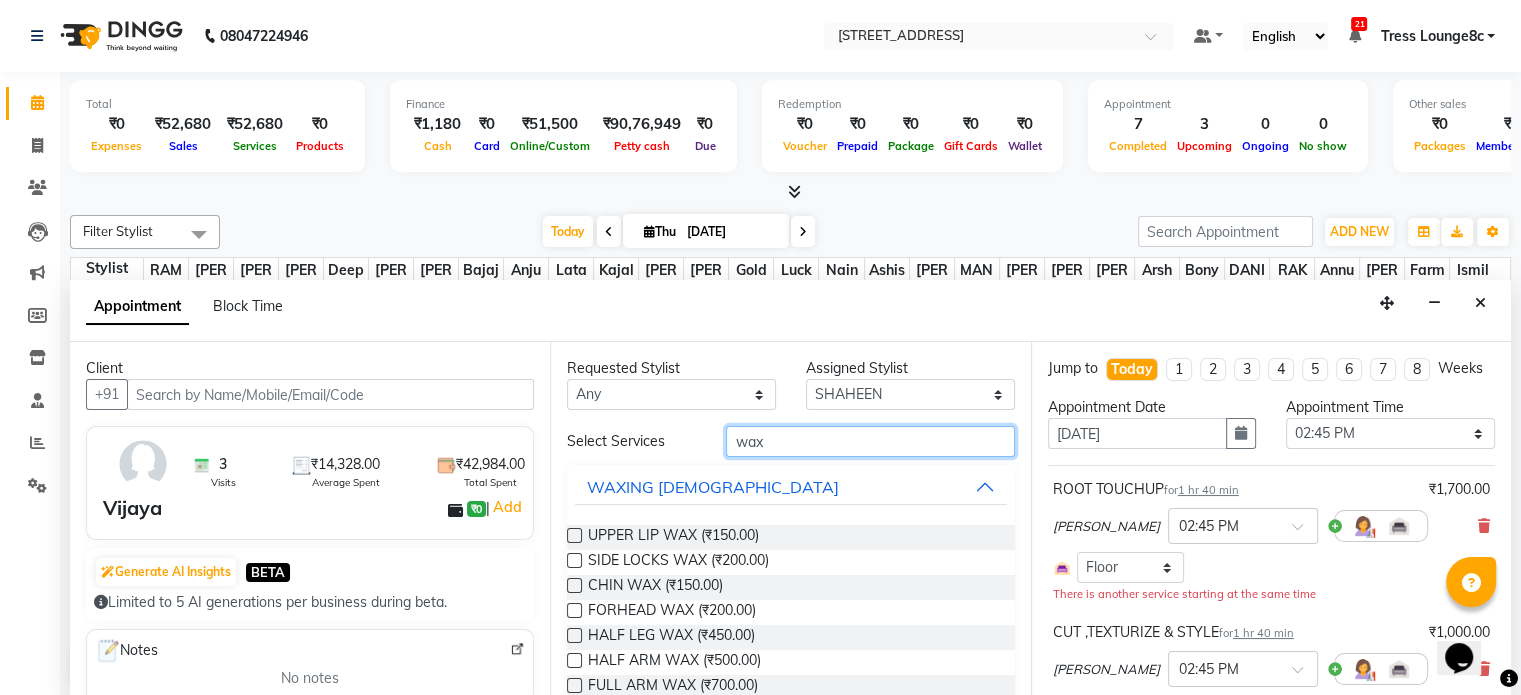 scroll, scrollTop: 100, scrollLeft: 0, axis: vertical 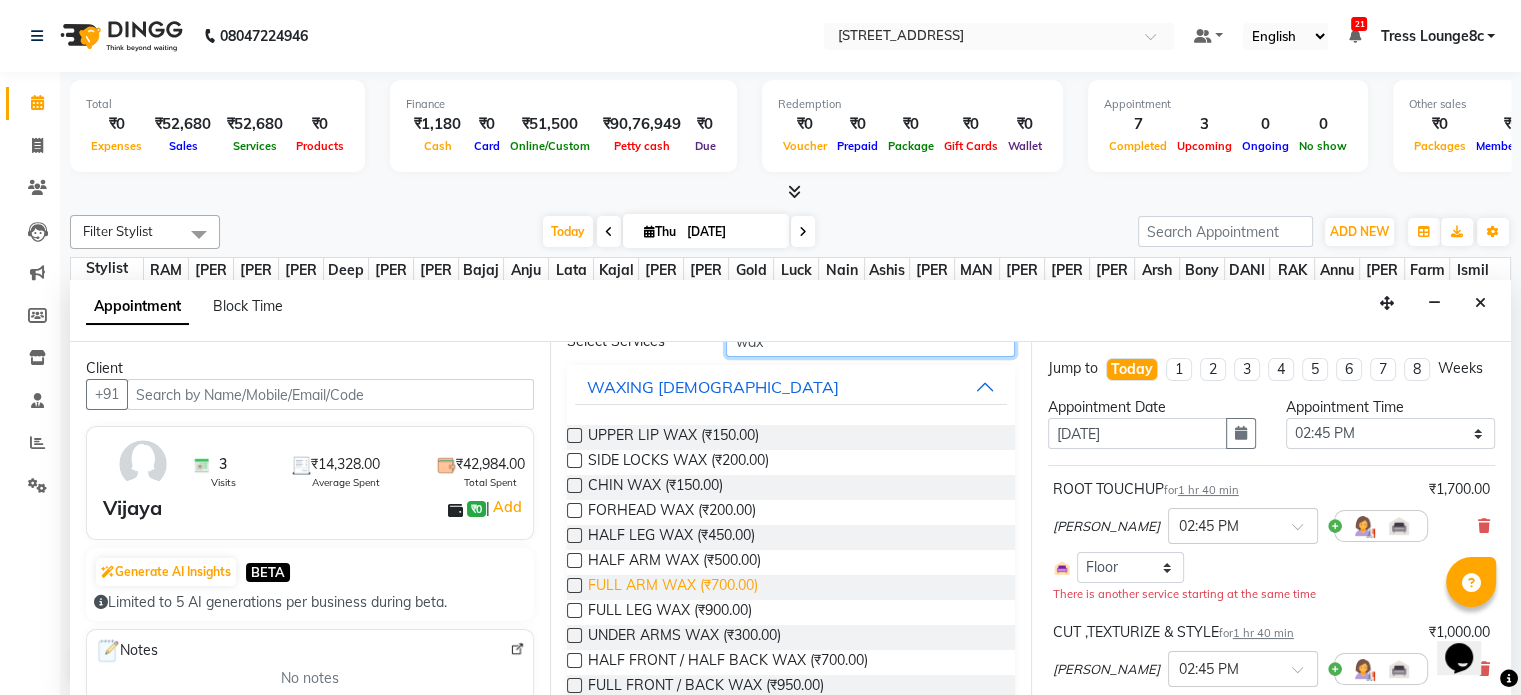 type on "wax" 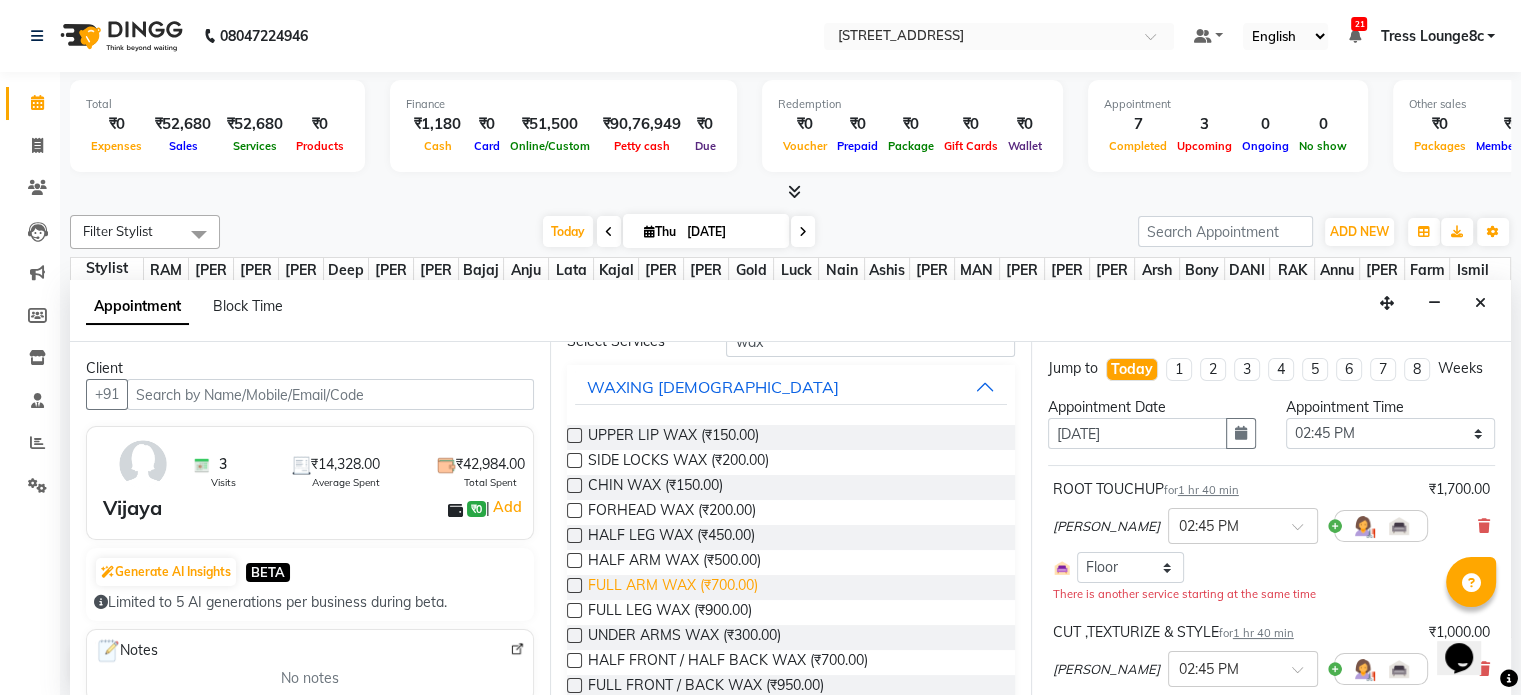 click on "FULL ARM WAX (₹700.00)" at bounding box center (673, 587) 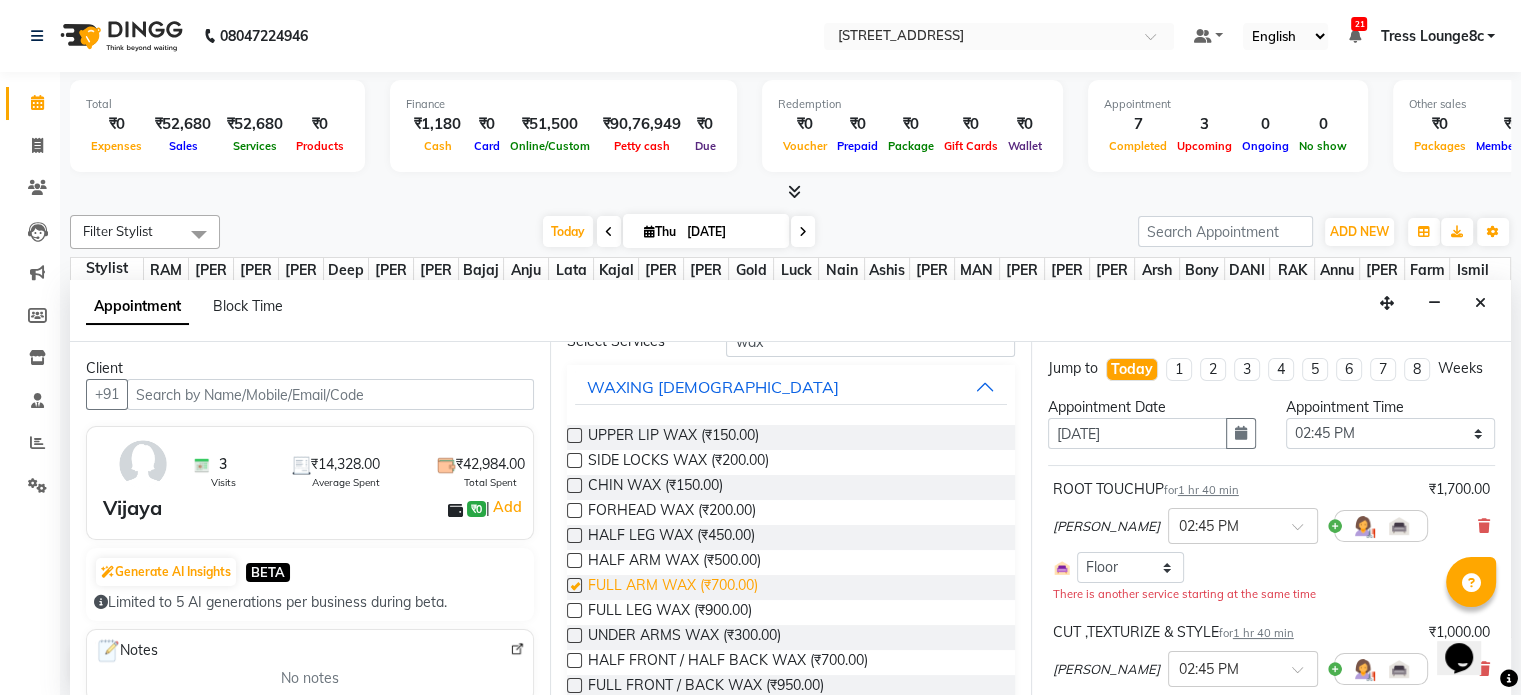 checkbox on "false" 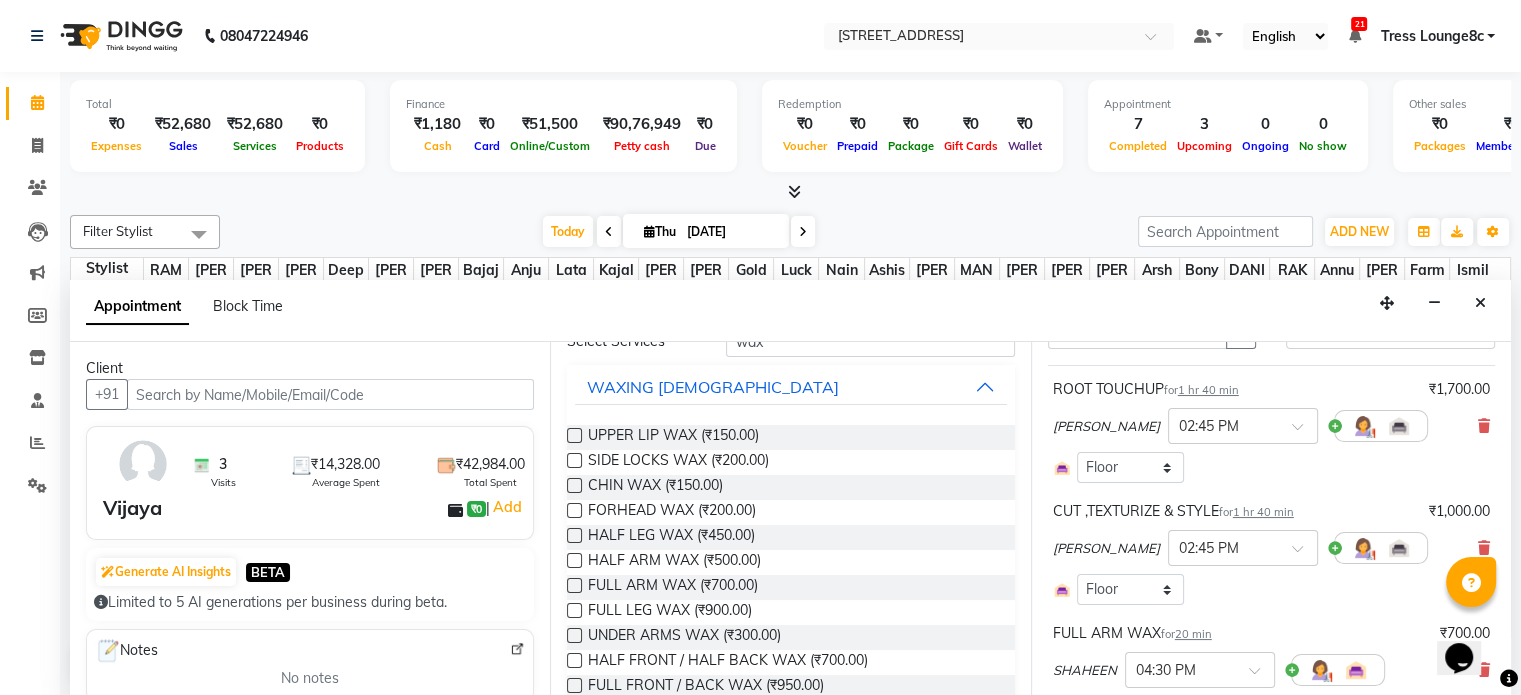 scroll, scrollTop: 200, scrollLeft: 0, axis: vertical 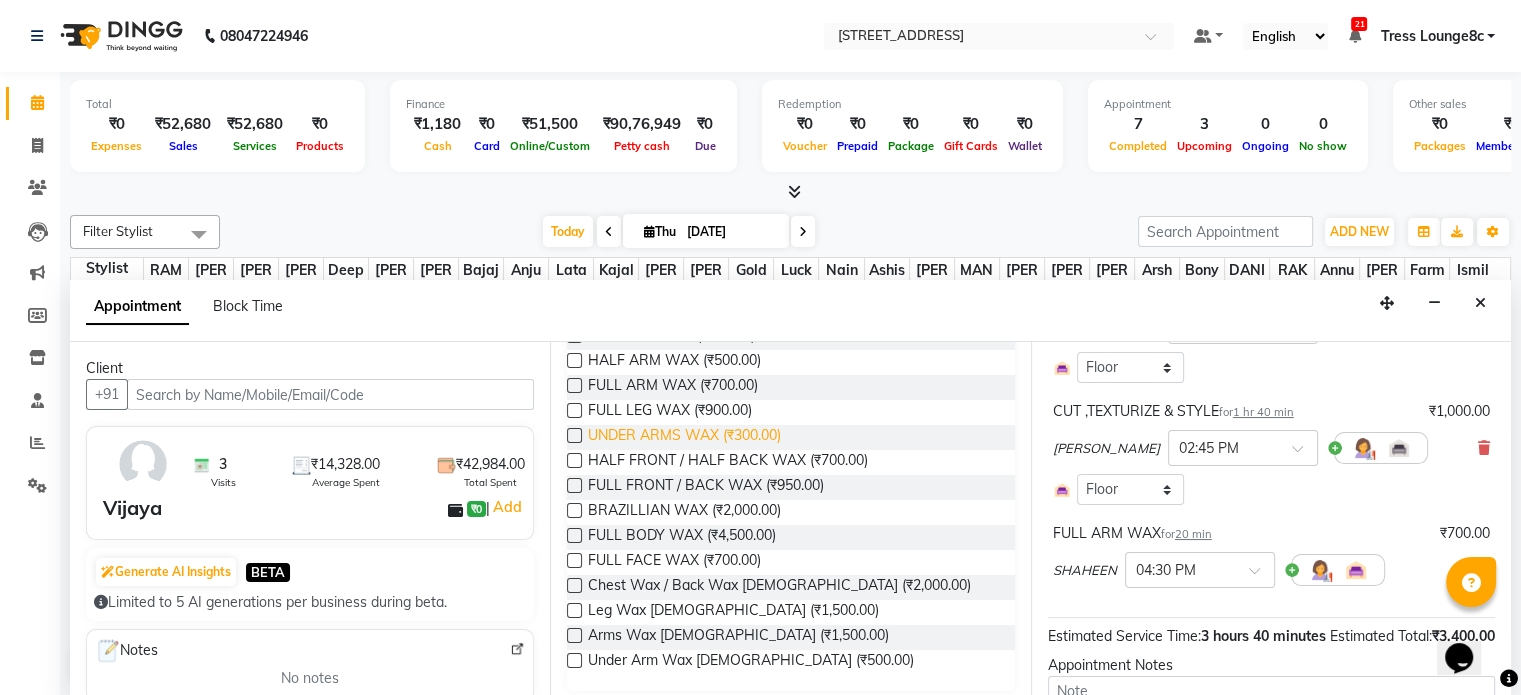 click on "UNDER ARMS WAX (₹300.00)" at bounding box center [684, 437] 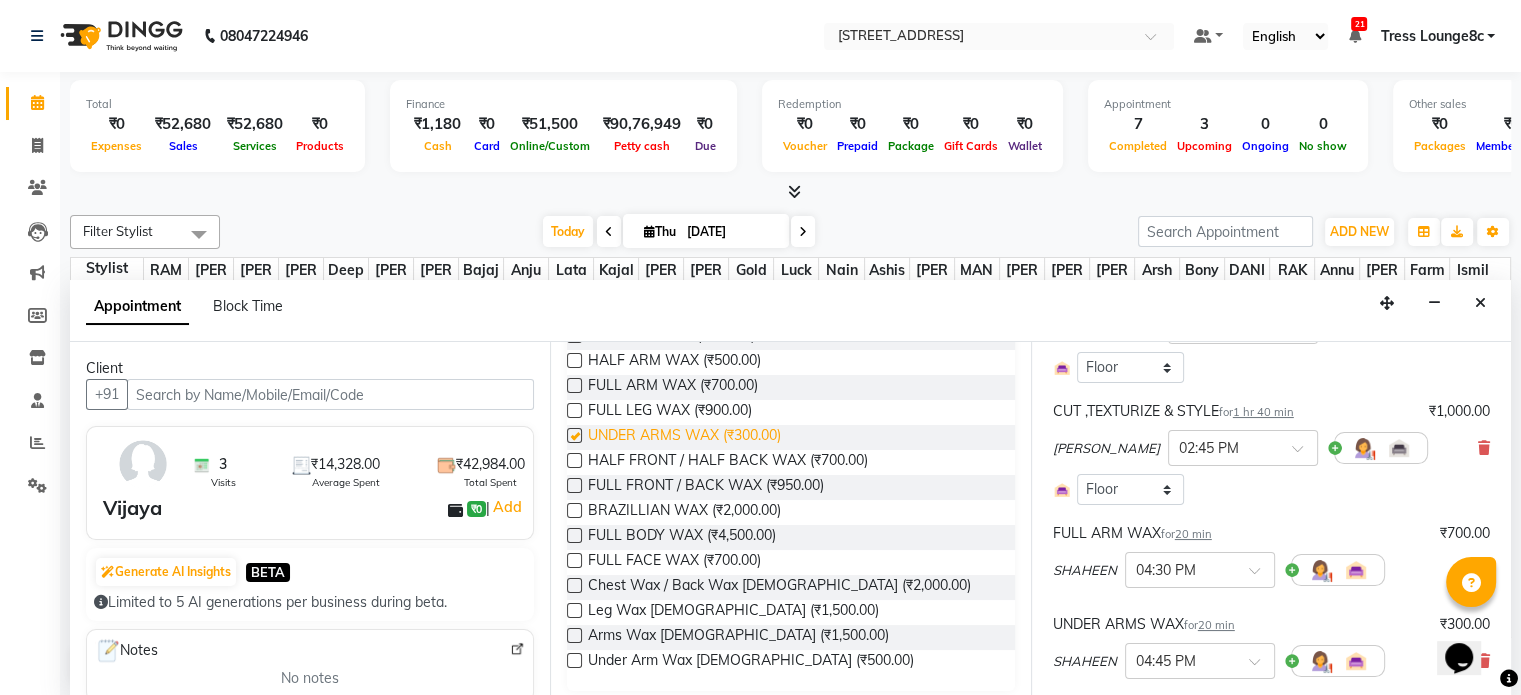 checkbox on "false" 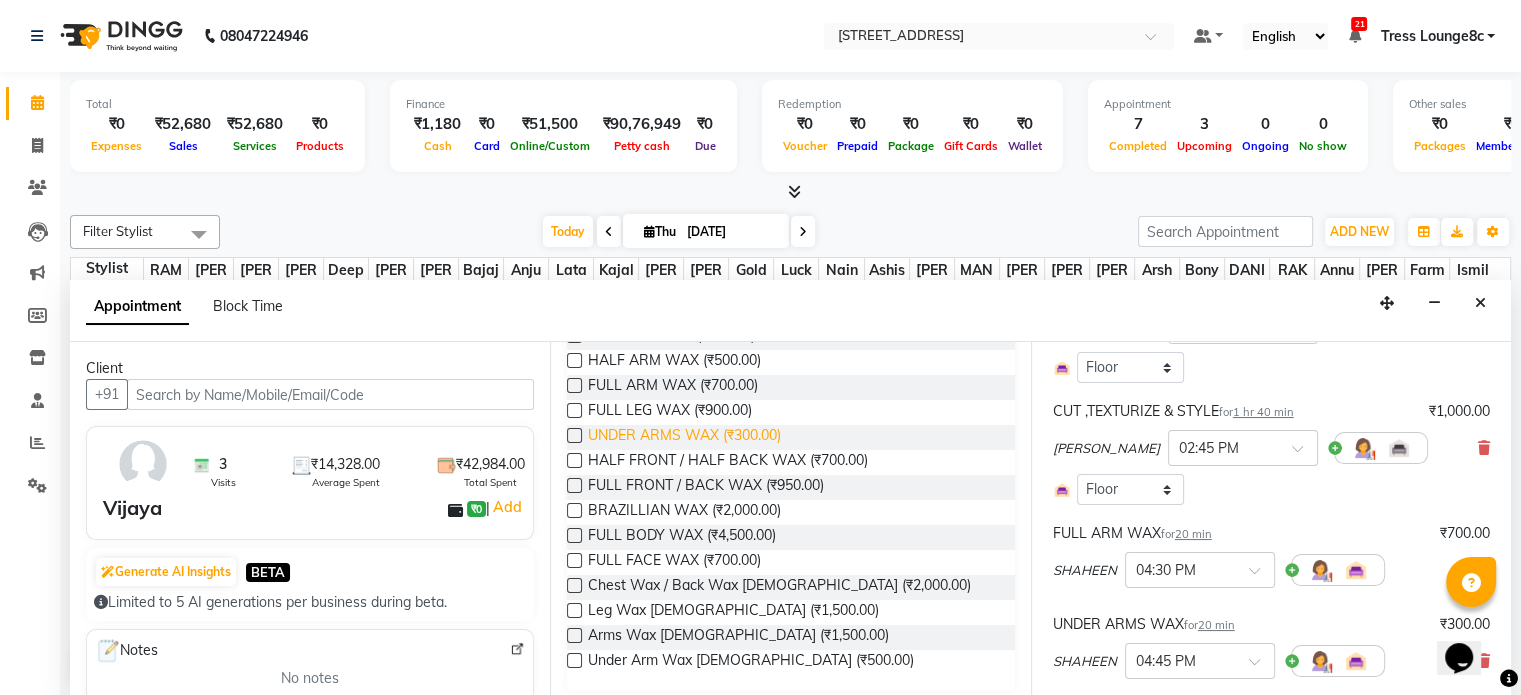 scroll, scrollTop: 200, scrollLeft: 0, axis: vertical 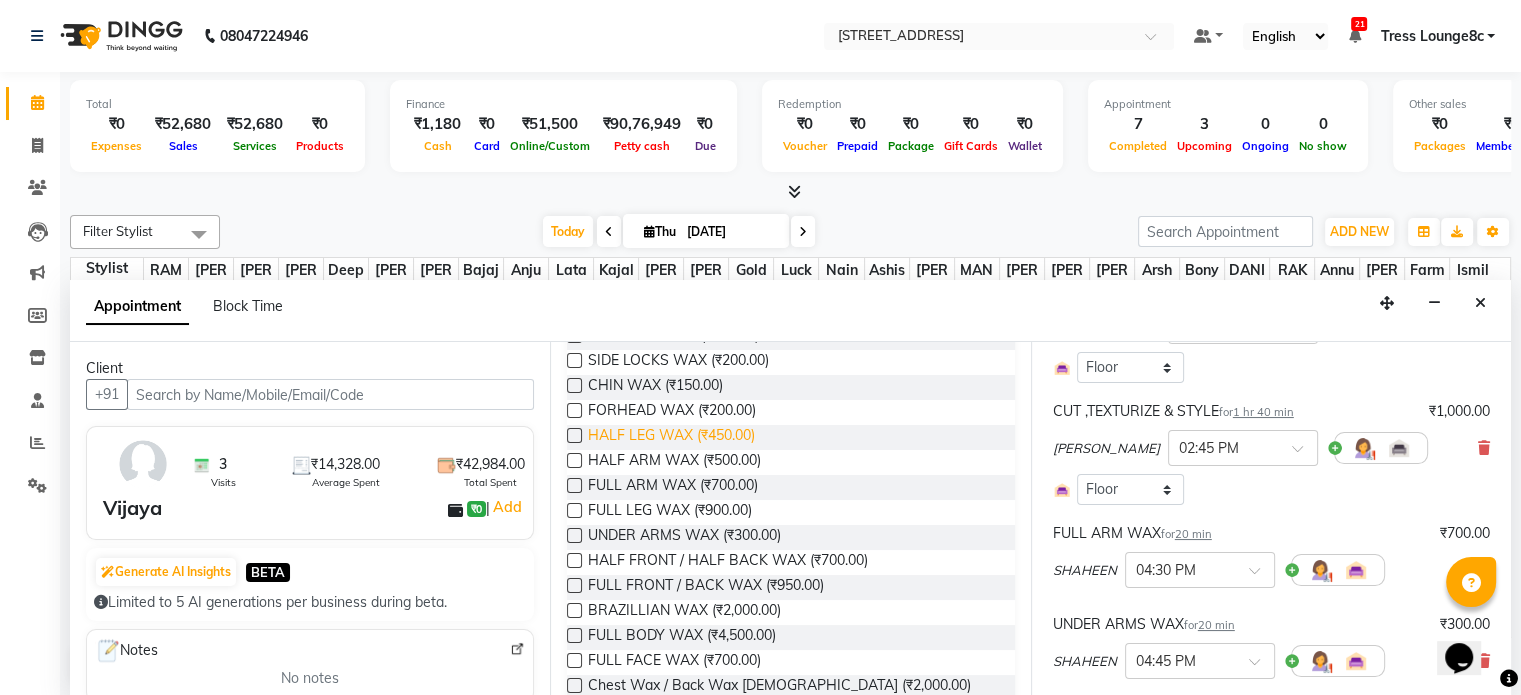 click on "HALF LEG WAX (₹450.00)" at bounding box center (671, 437) 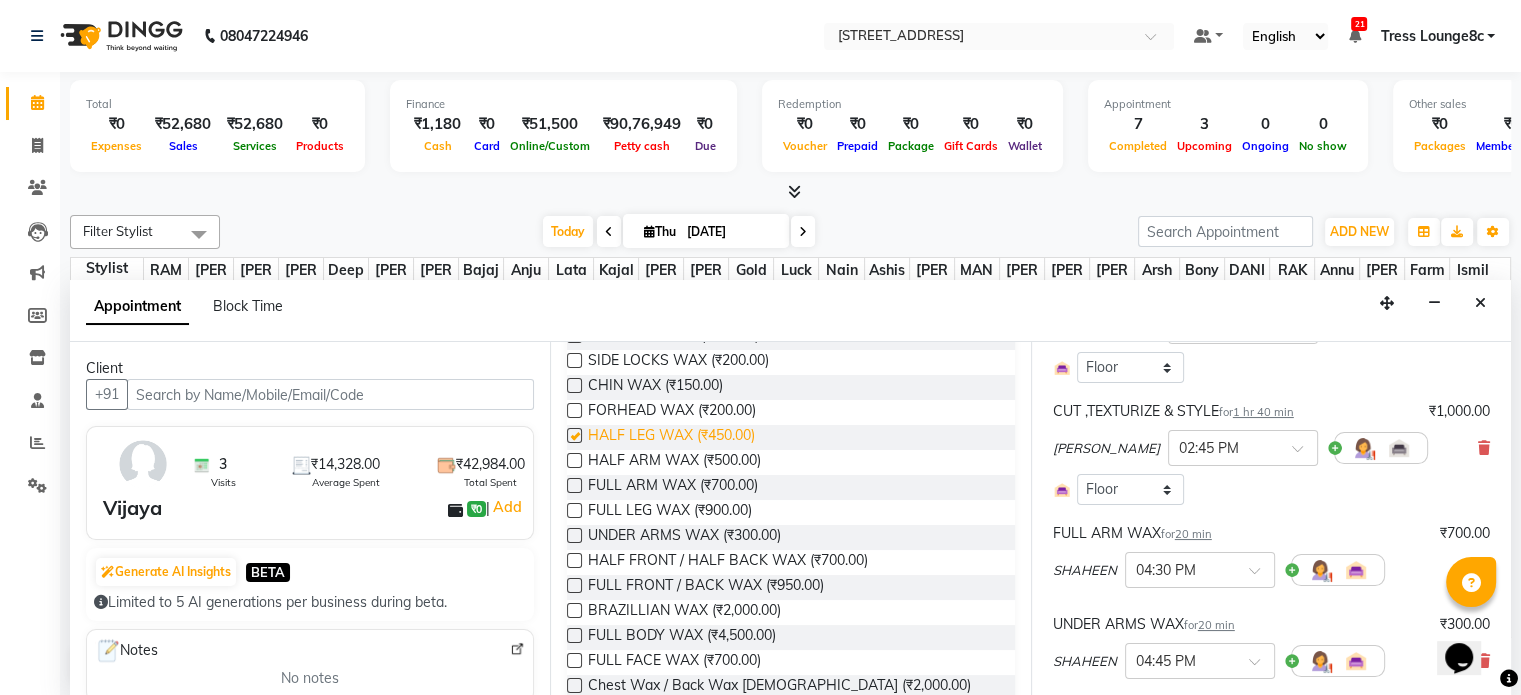 checkbox on "false" 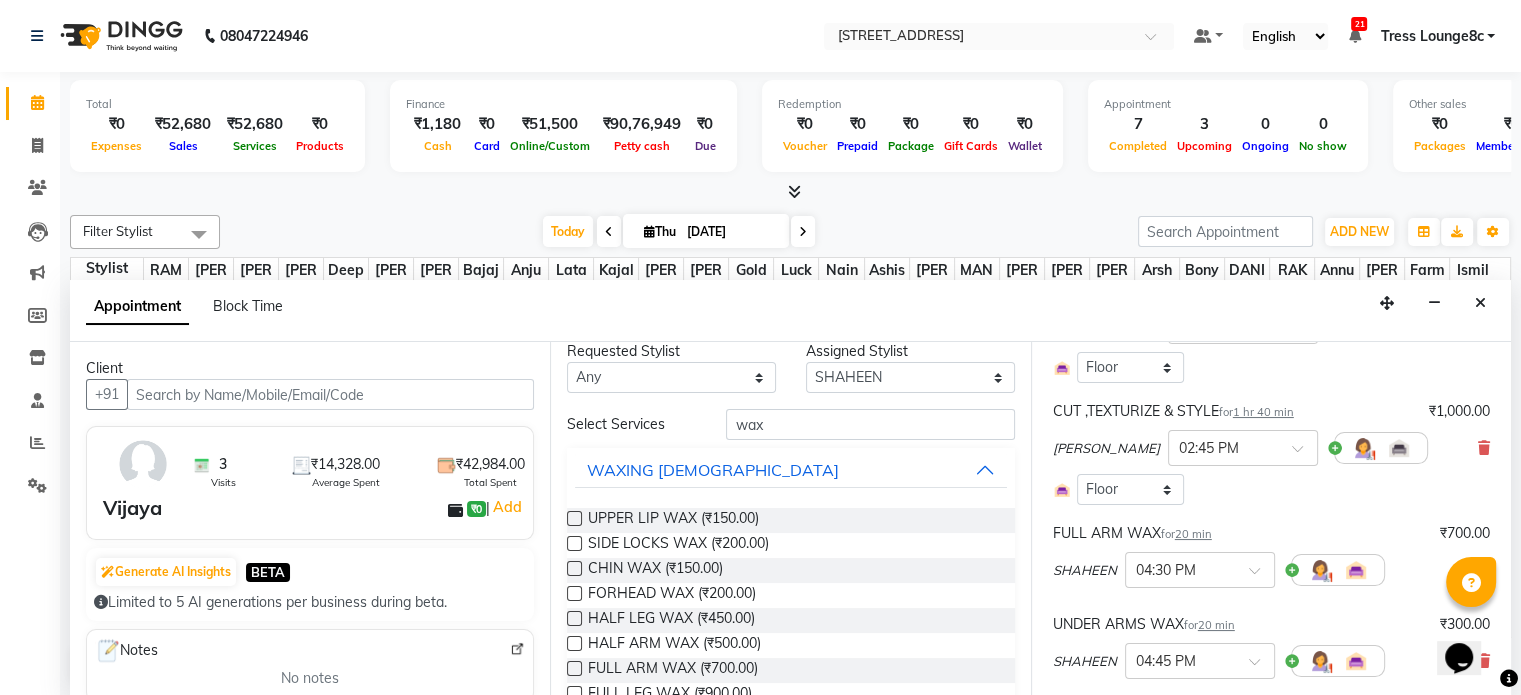 scroll, scrollTop: 0, scrollLeft: 0, axis: both 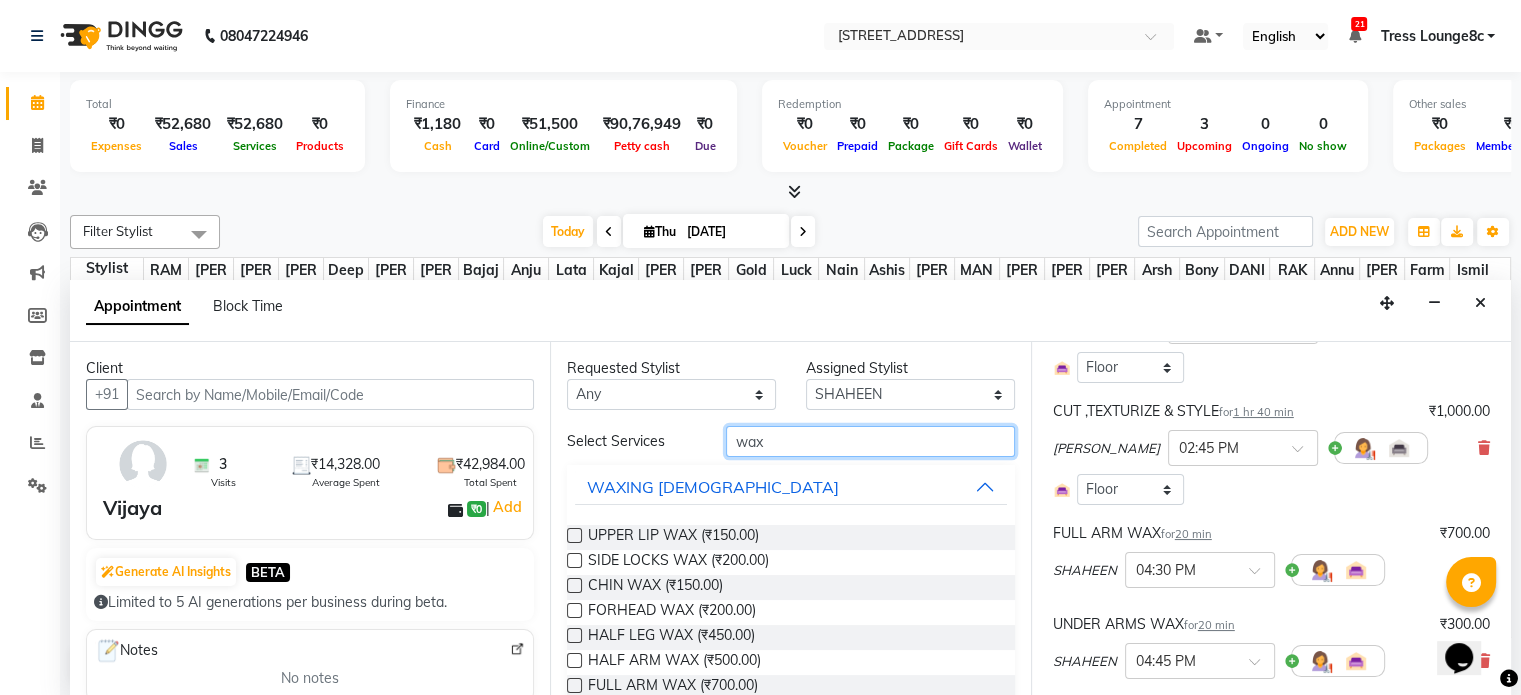 drag, startPoint x: 704, startPoint y: 438, endPoint x: 677, endPoint y: 440, distance: 27.073973 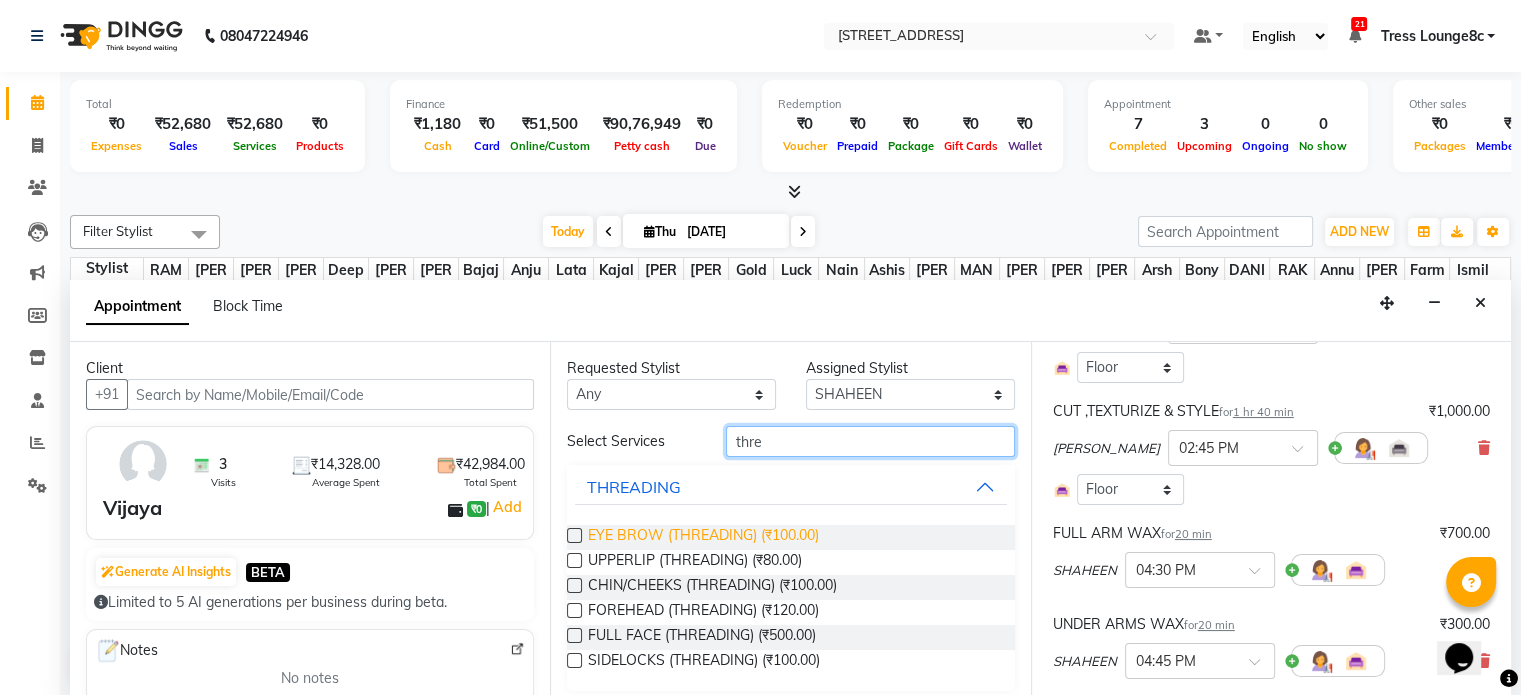 type on "thre" 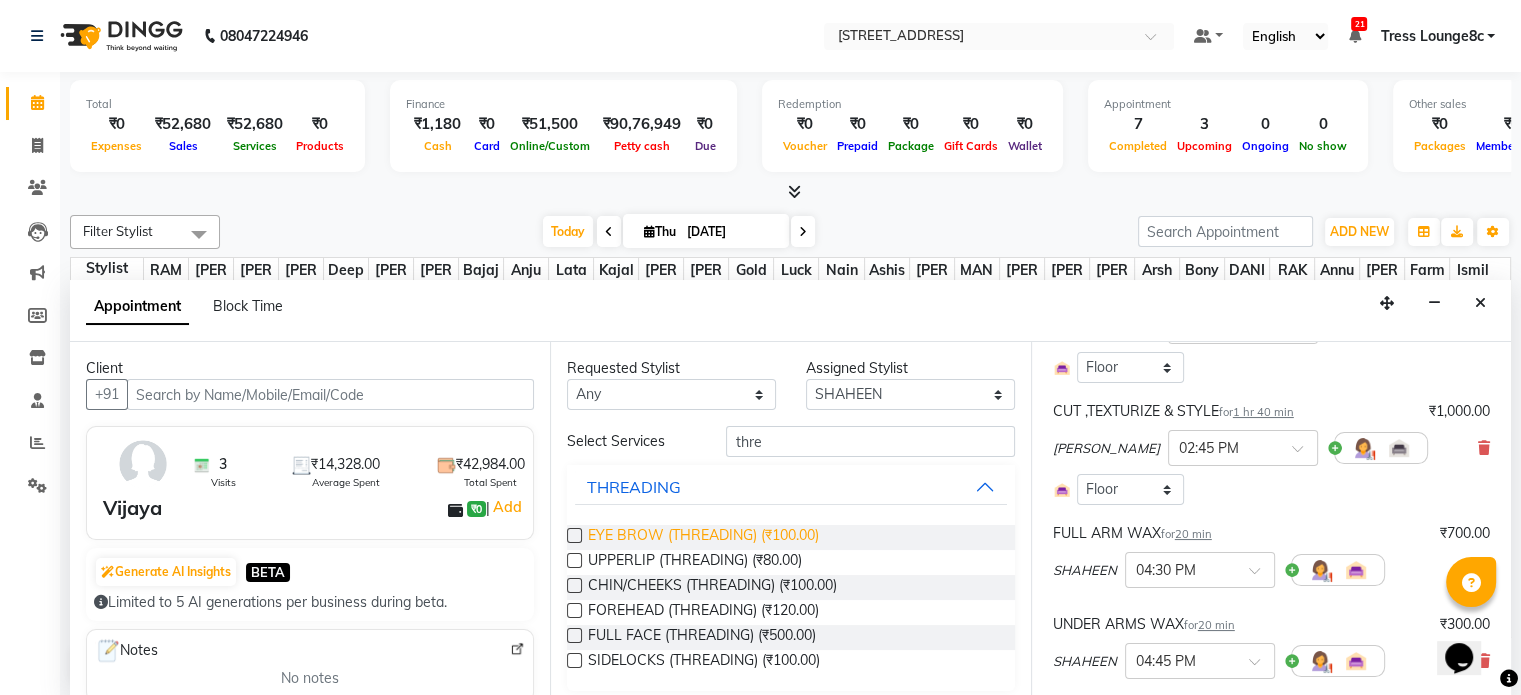 click on "EYE BROW (THREADING) (₹100.00)" at bounding box center (703, 537) 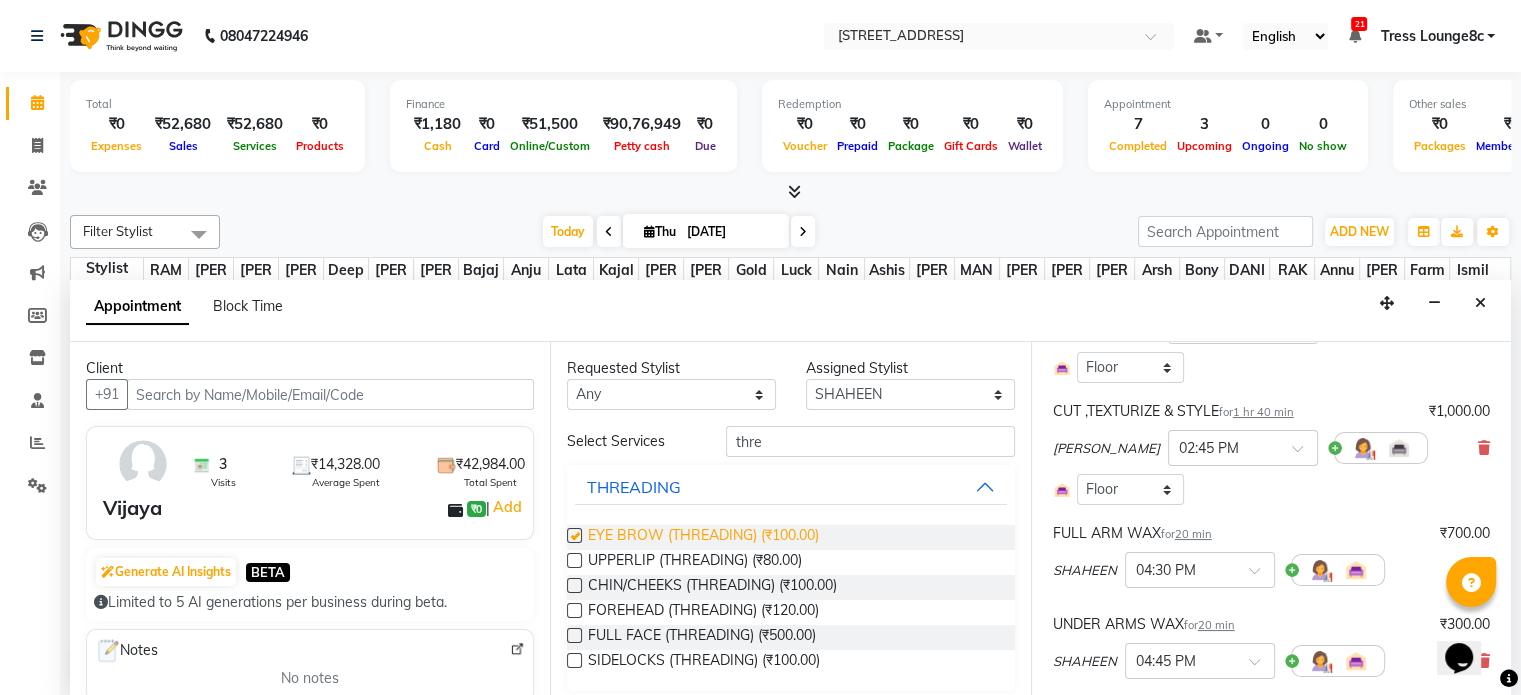 checkbox on "false" 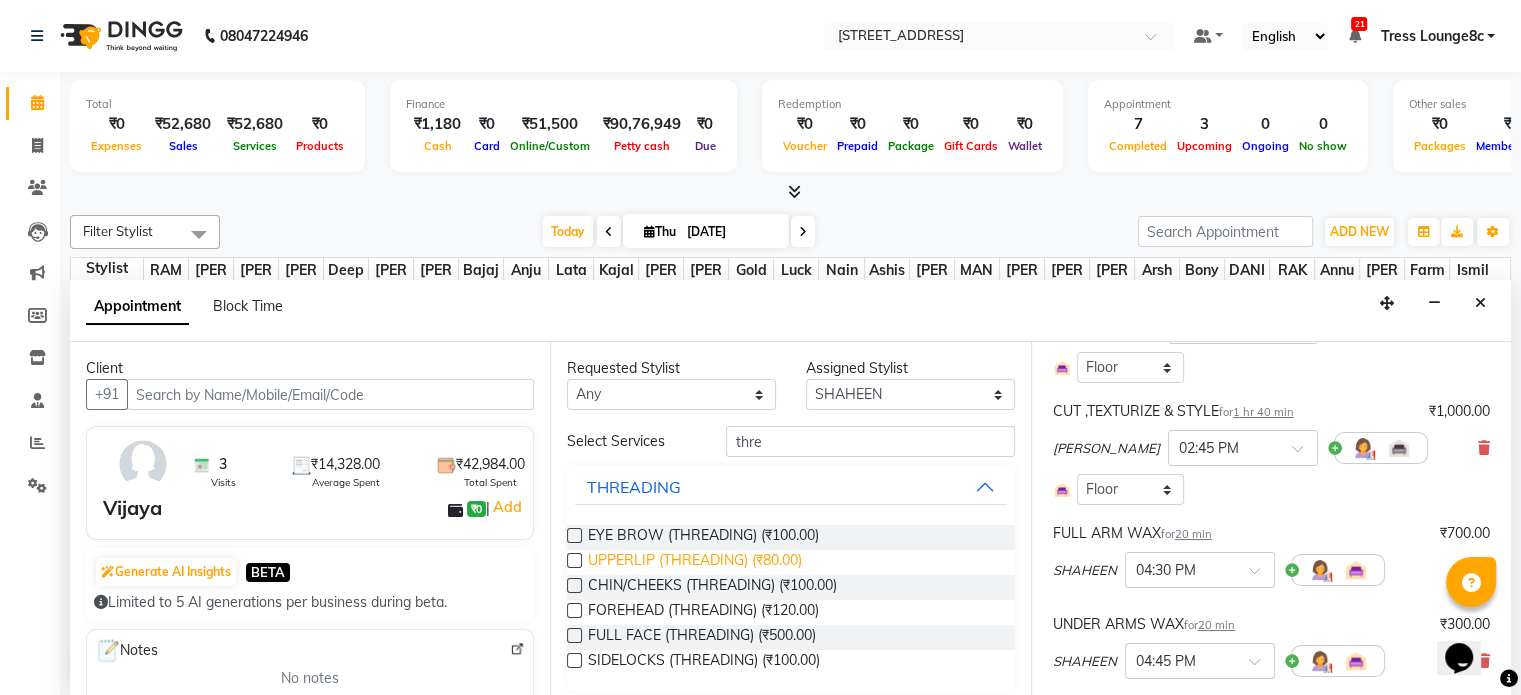 click on "UPPERLIP (THREADING) (₹80.00)" at bounding box center (695, 562) 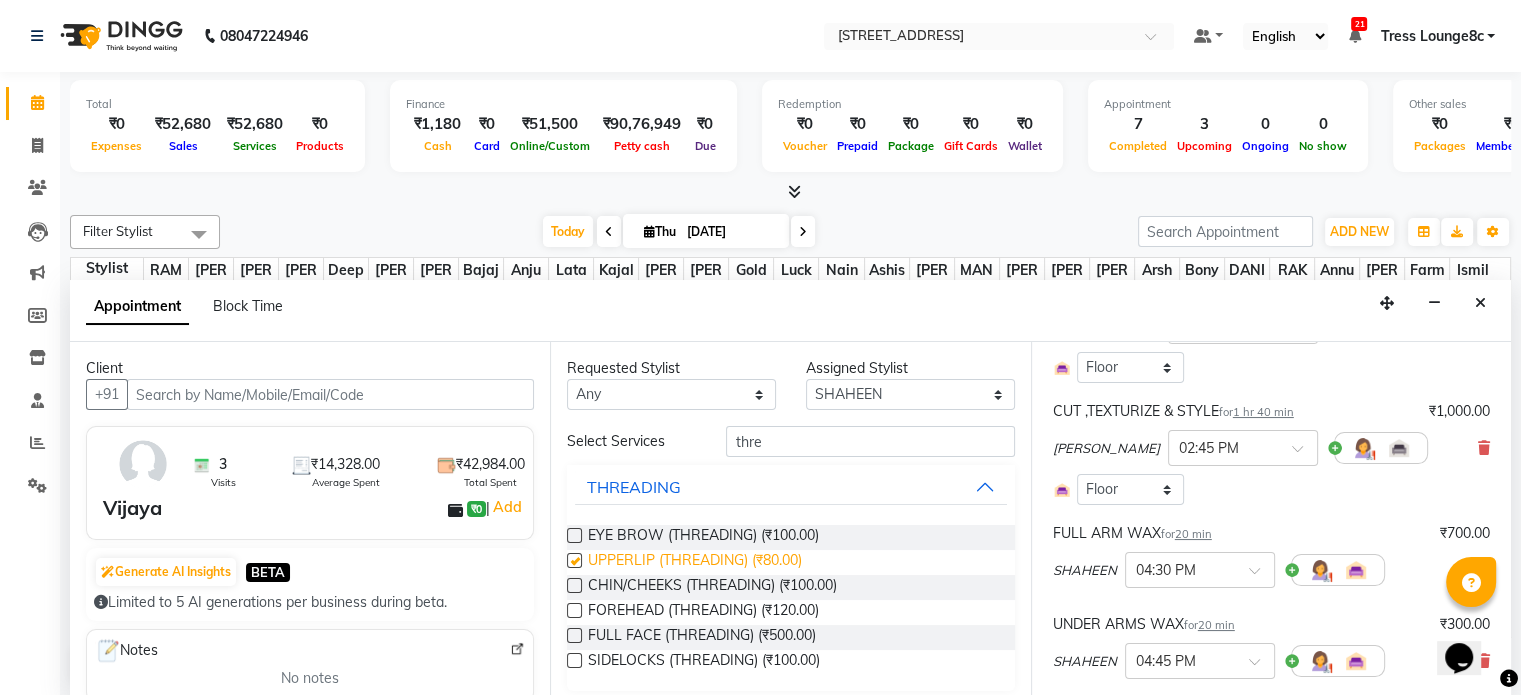 checkbox on "false" 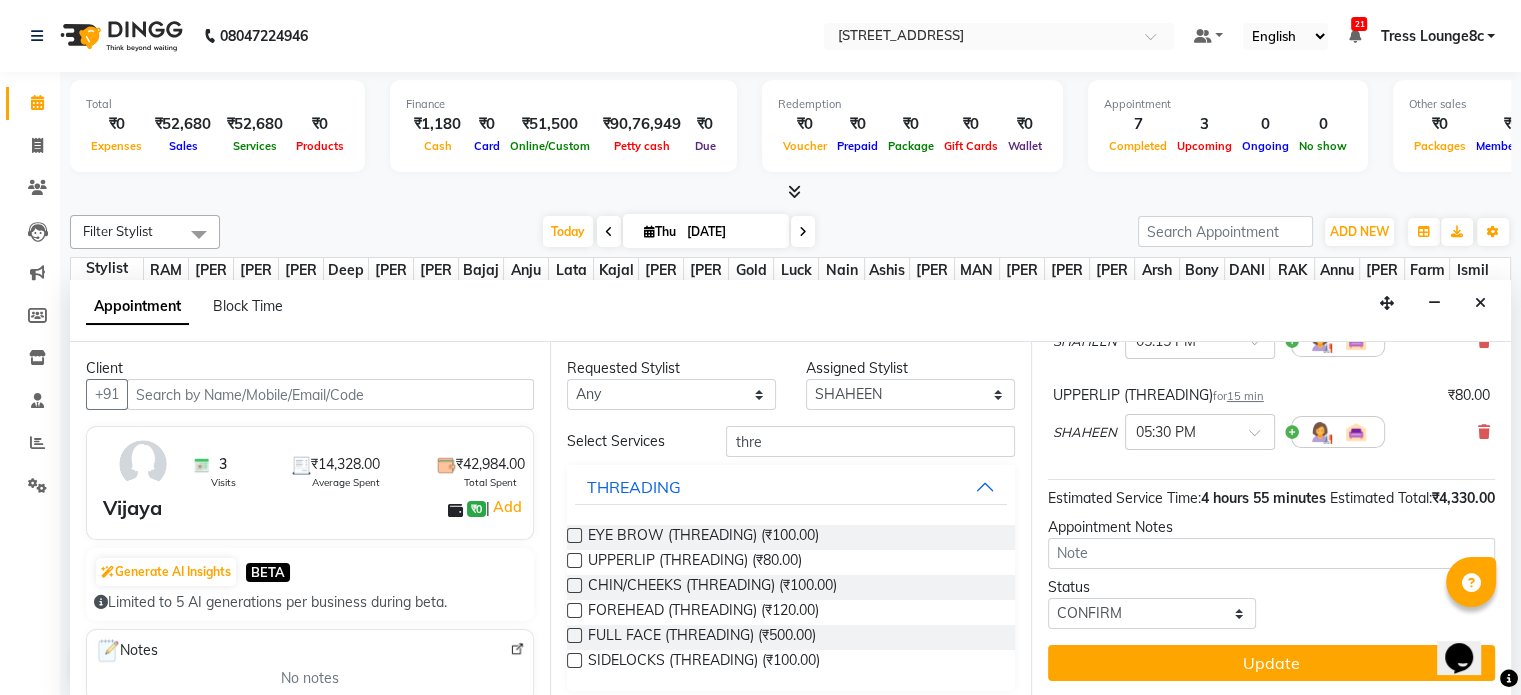 scroll, scrollTop: 741, scrollLeft: 0, axis: vertical 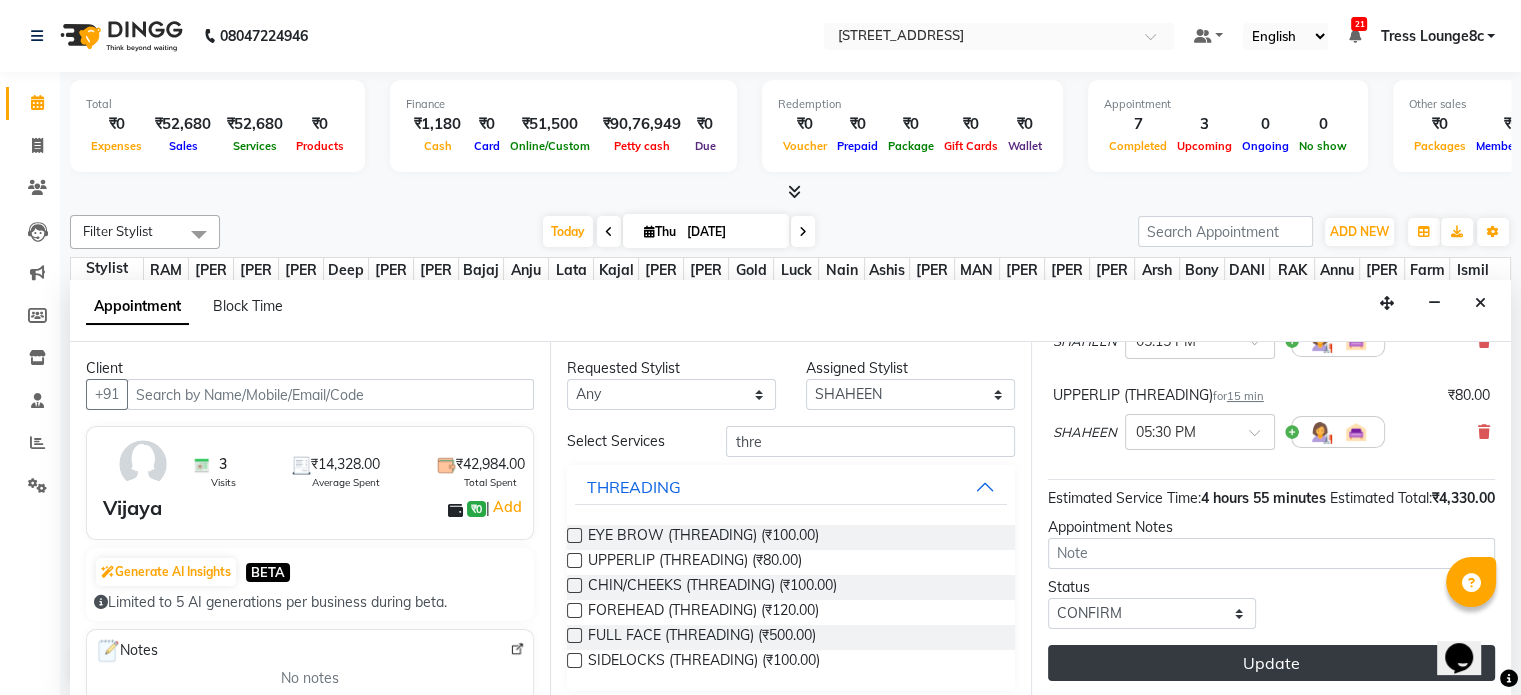 click on "Update" at bounding box center (1271, 663) 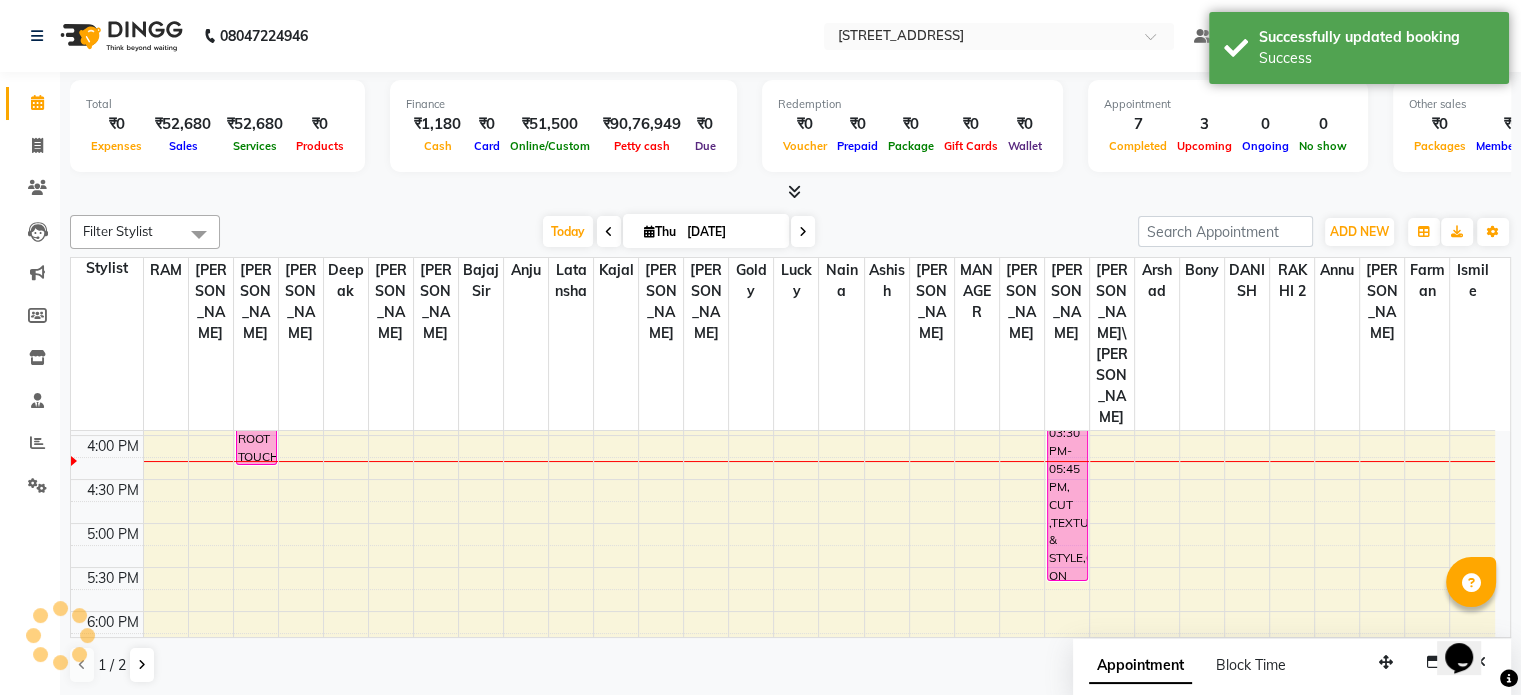 scroll, scrollTop: 0, scrollLeft: 0, axis: both 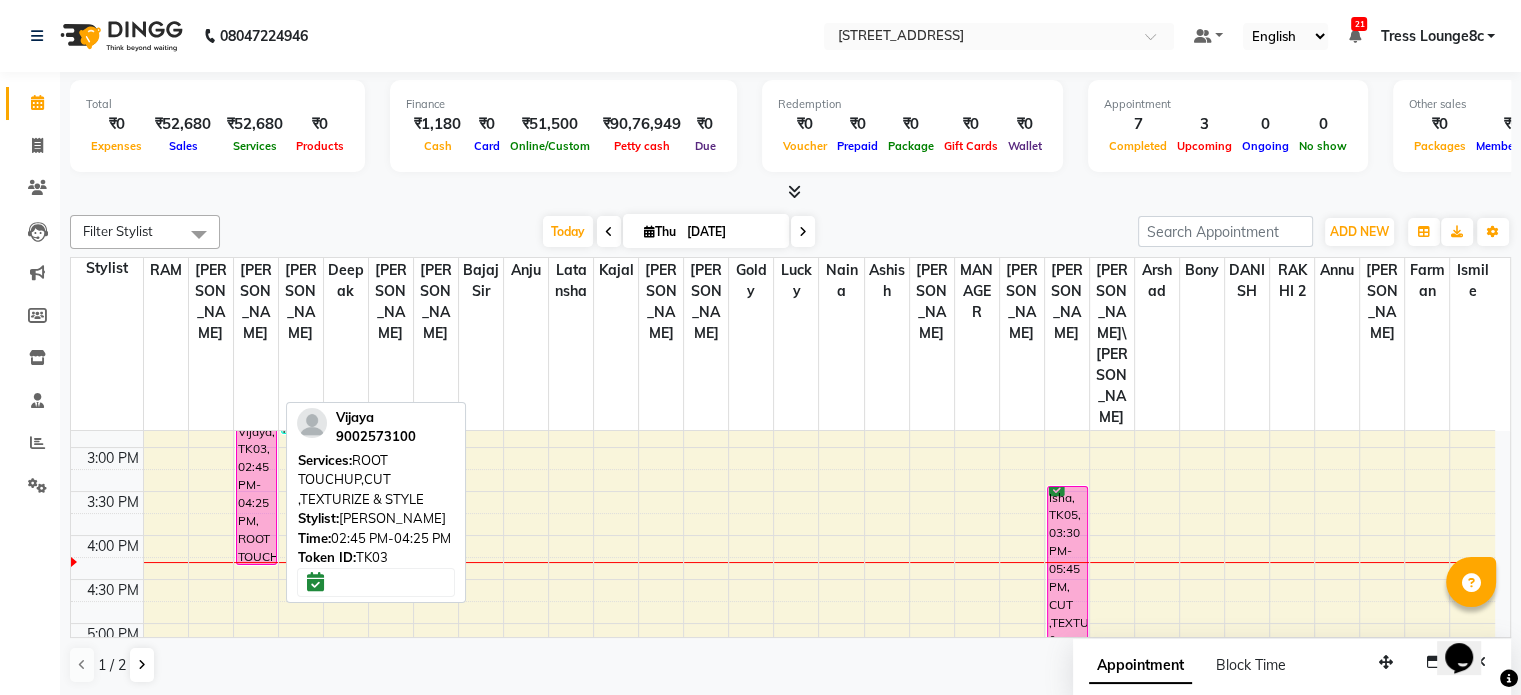 click on "Vijaya, TK03, 02:45 PM-04:25 PM, ROOT TOUCHUP,CUT ,TEXTURIZE & STYLE" at bounding box center (256, 492) 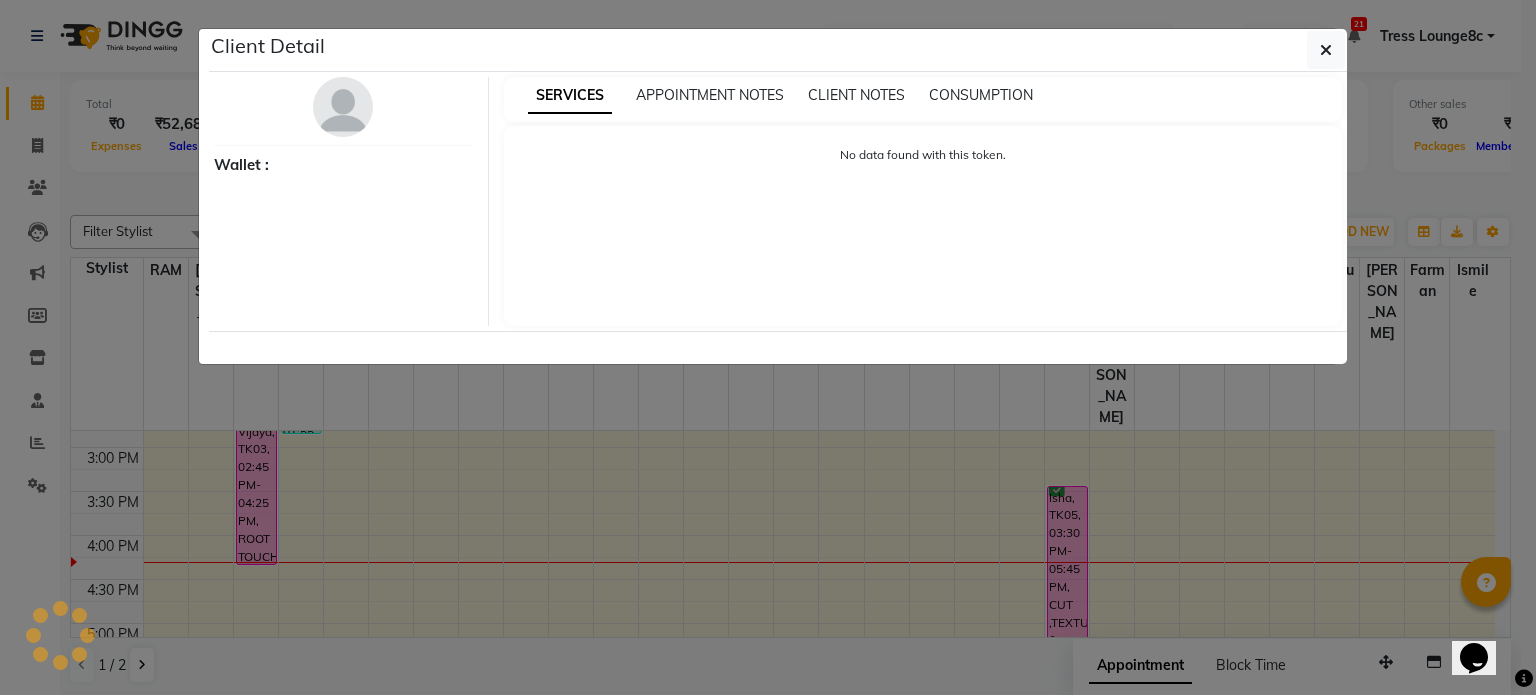 select on "6" 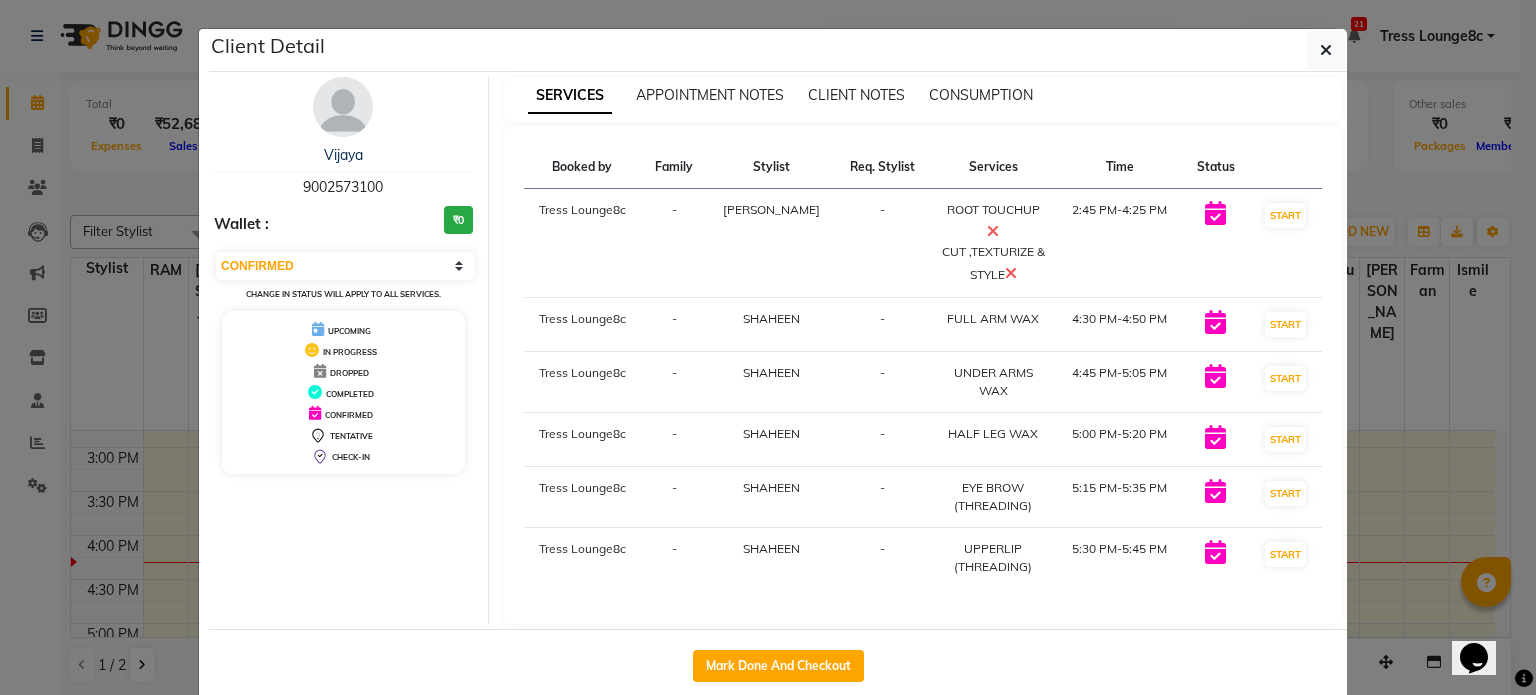 click on "Mark Done And Checkout" 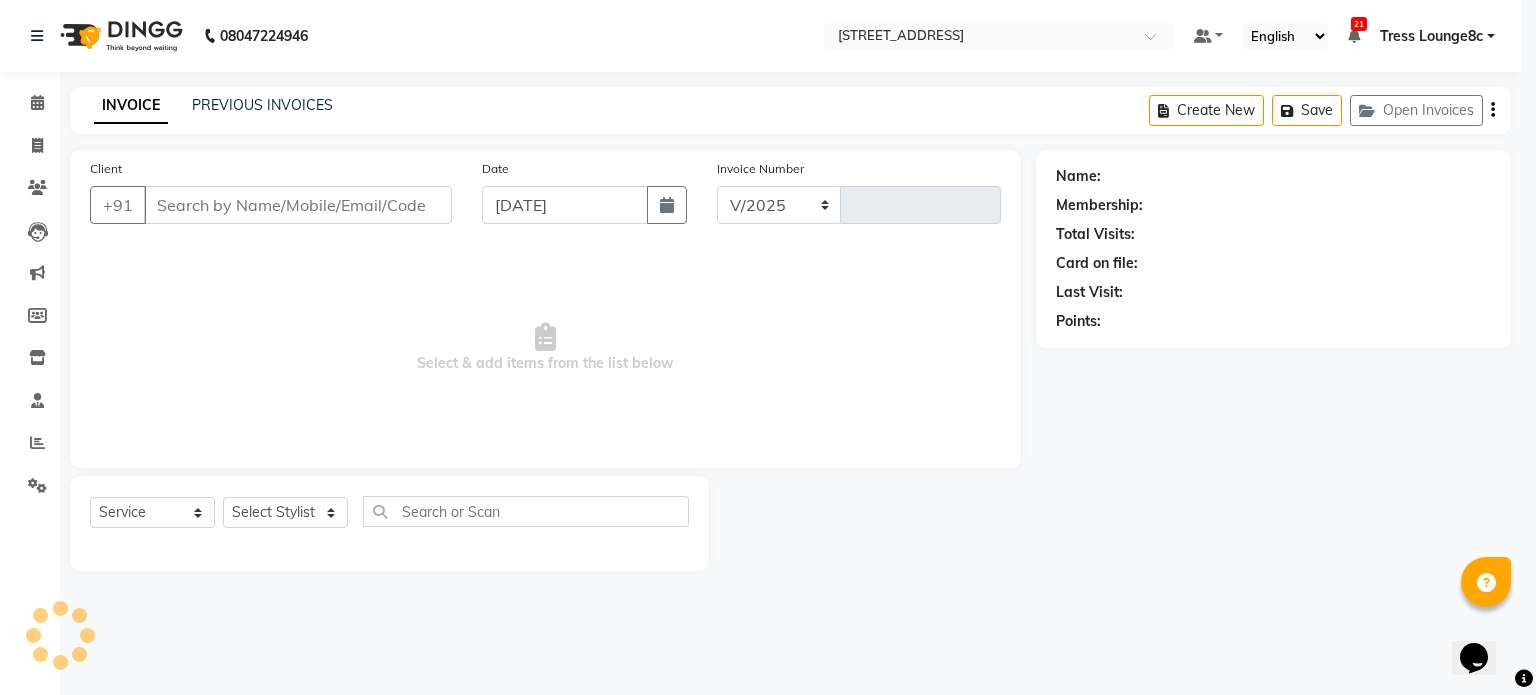 select on "5703" 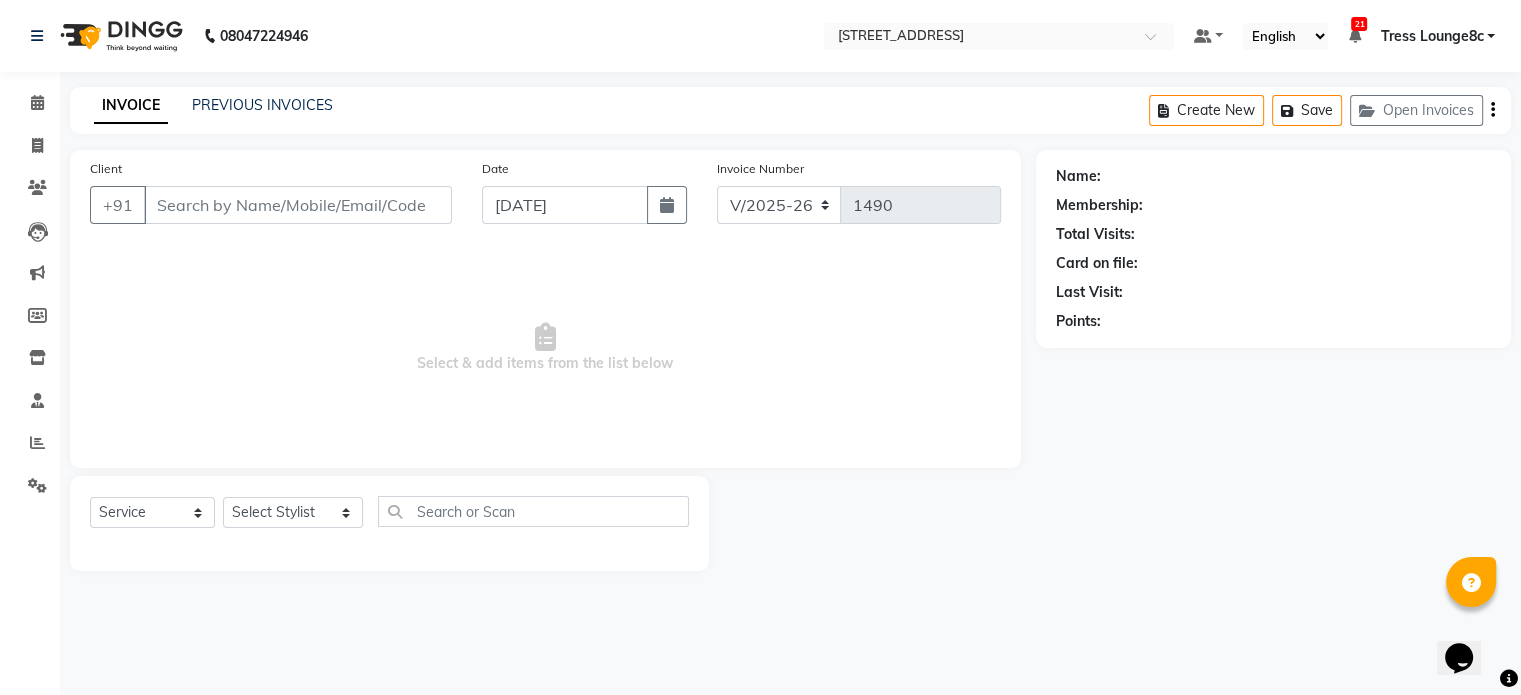 type on "9002573100" 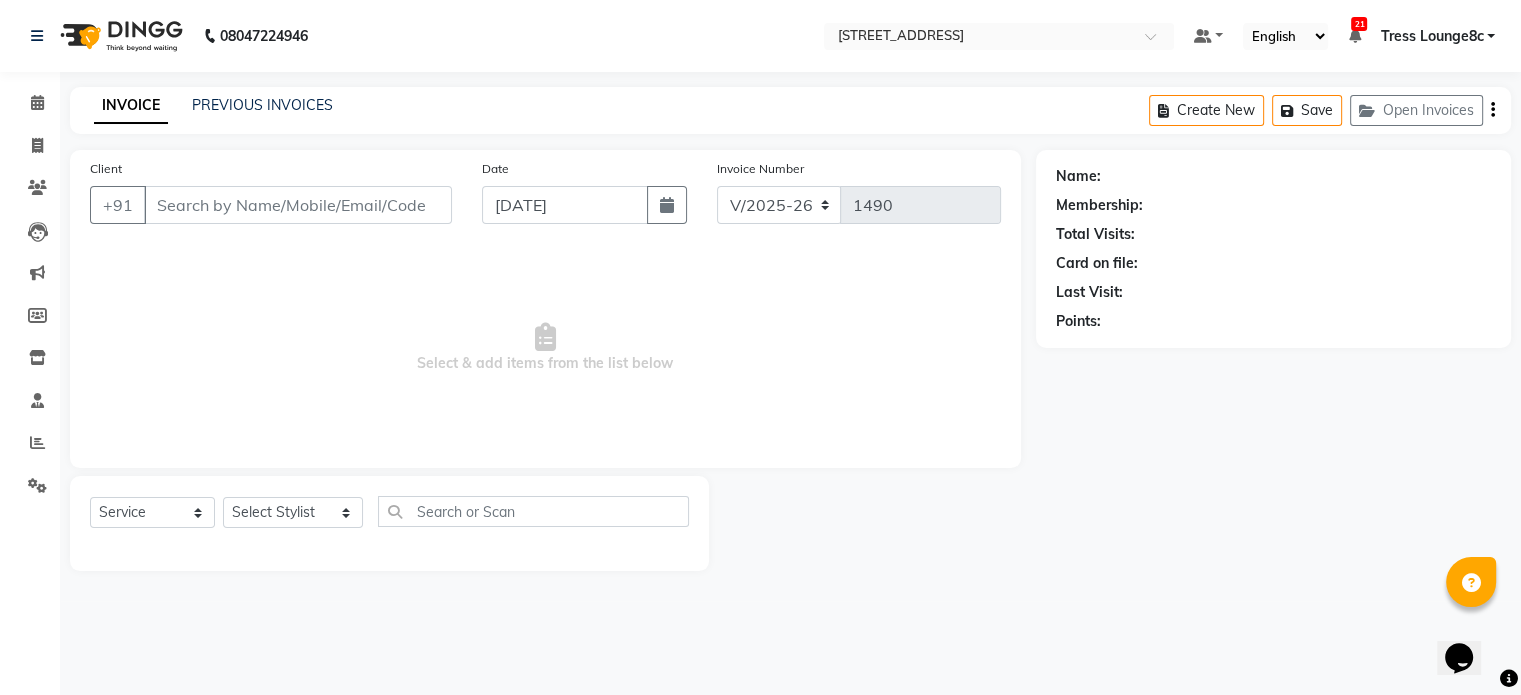 select on "39122" 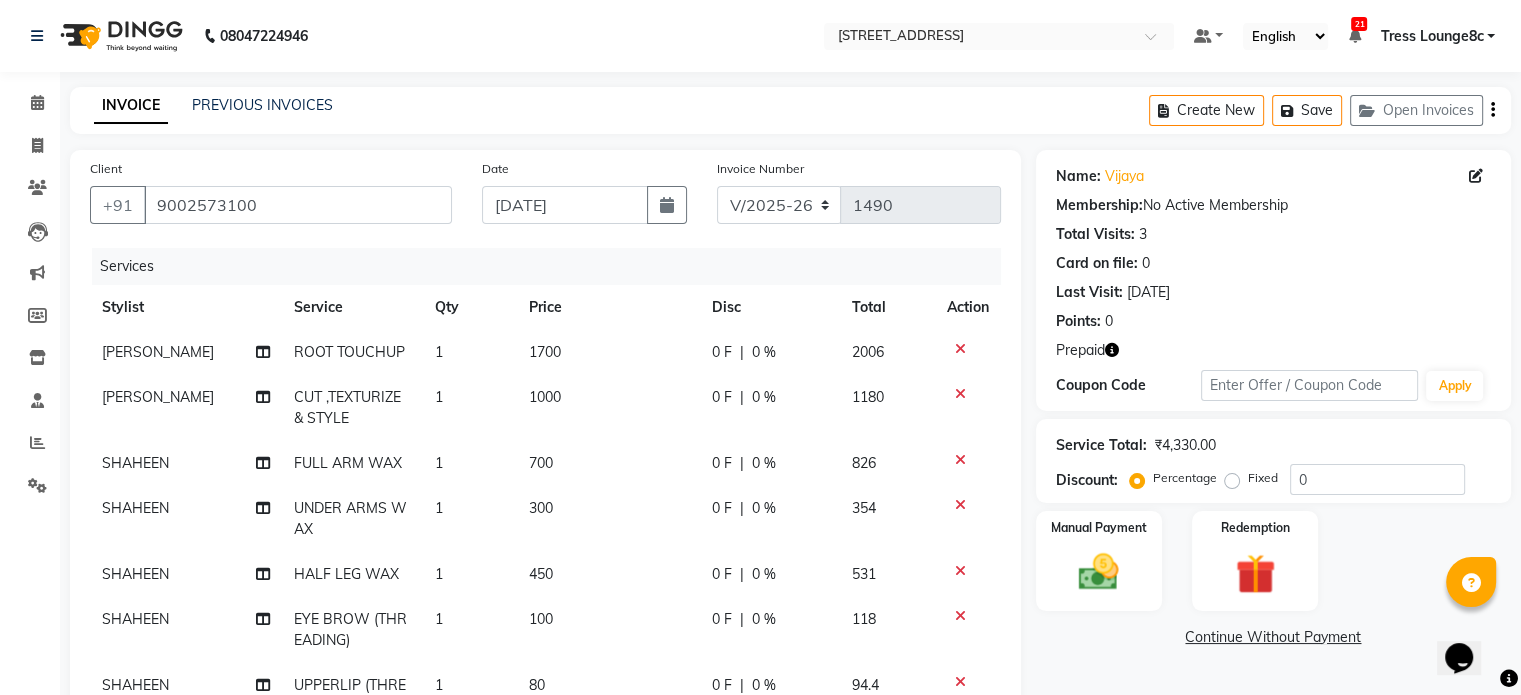 scroll, scrollTop: 12, scrollLeft: 0, axis: vertical 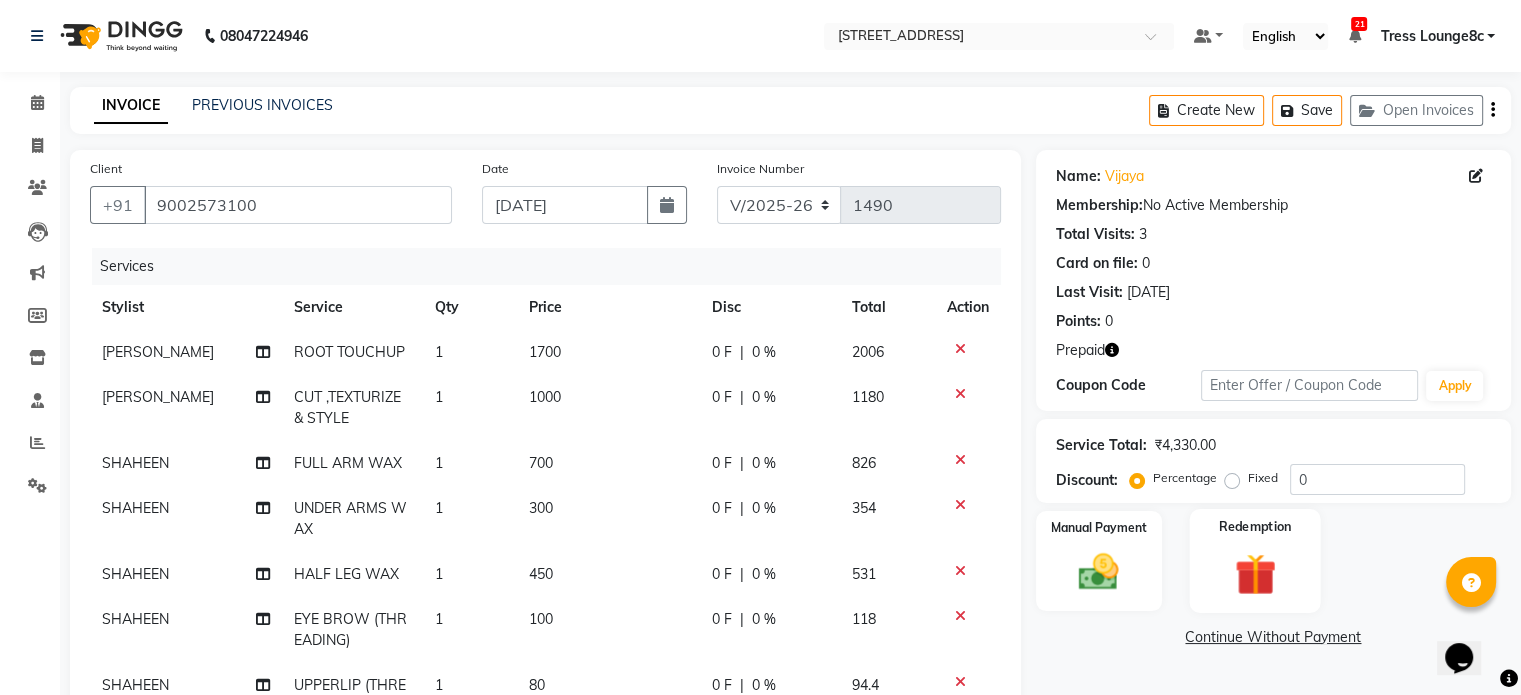 click 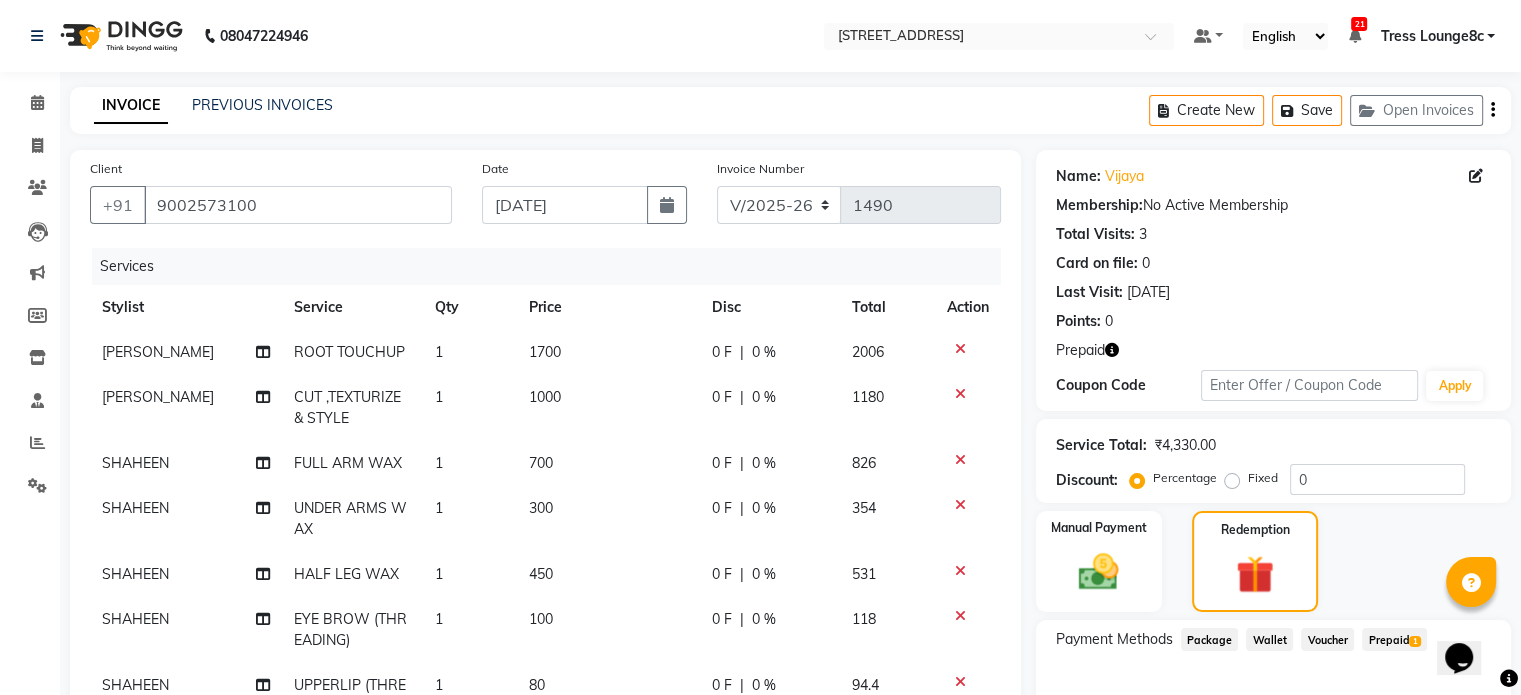 scroll, scrollTop: 200, scrollLeft: 0, axis: vertical 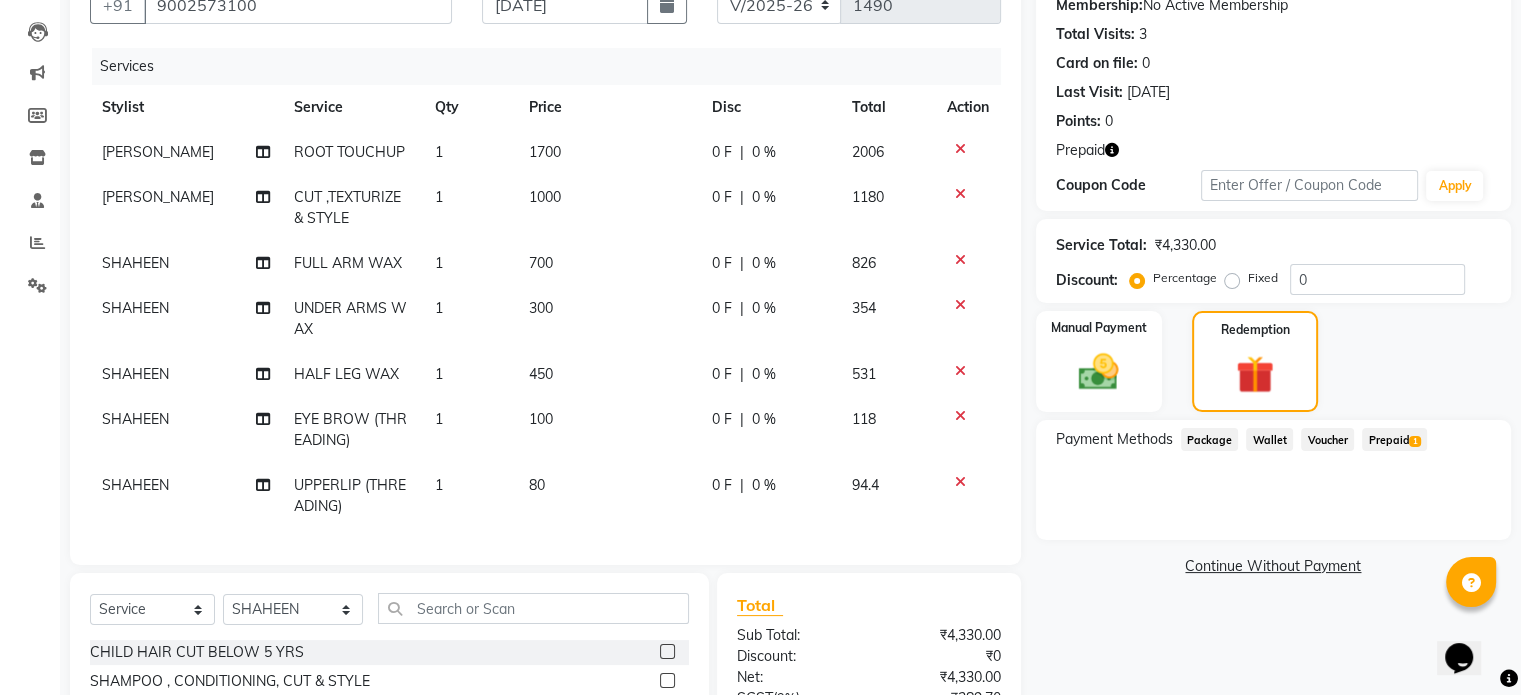 click on "Prepaid  1" 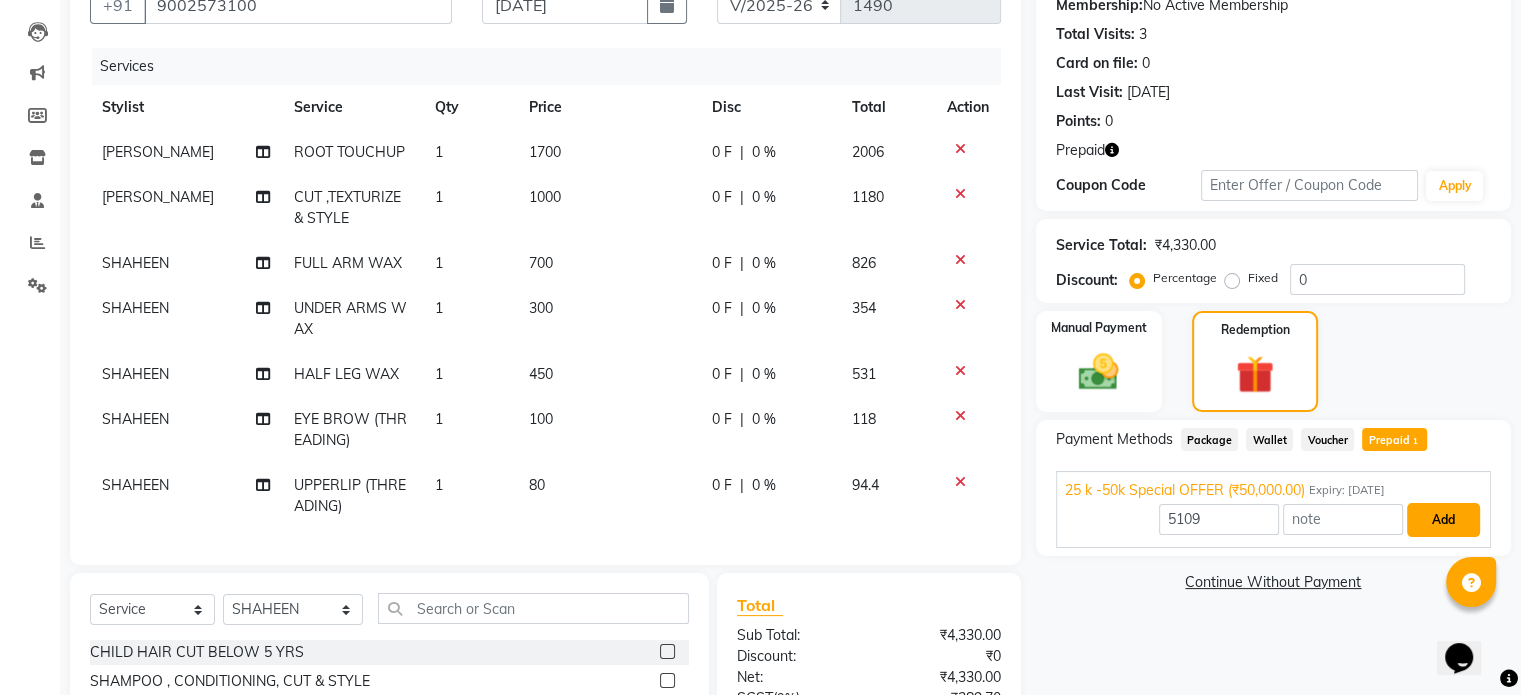click on "Add" at bounding box center (1443, 520) 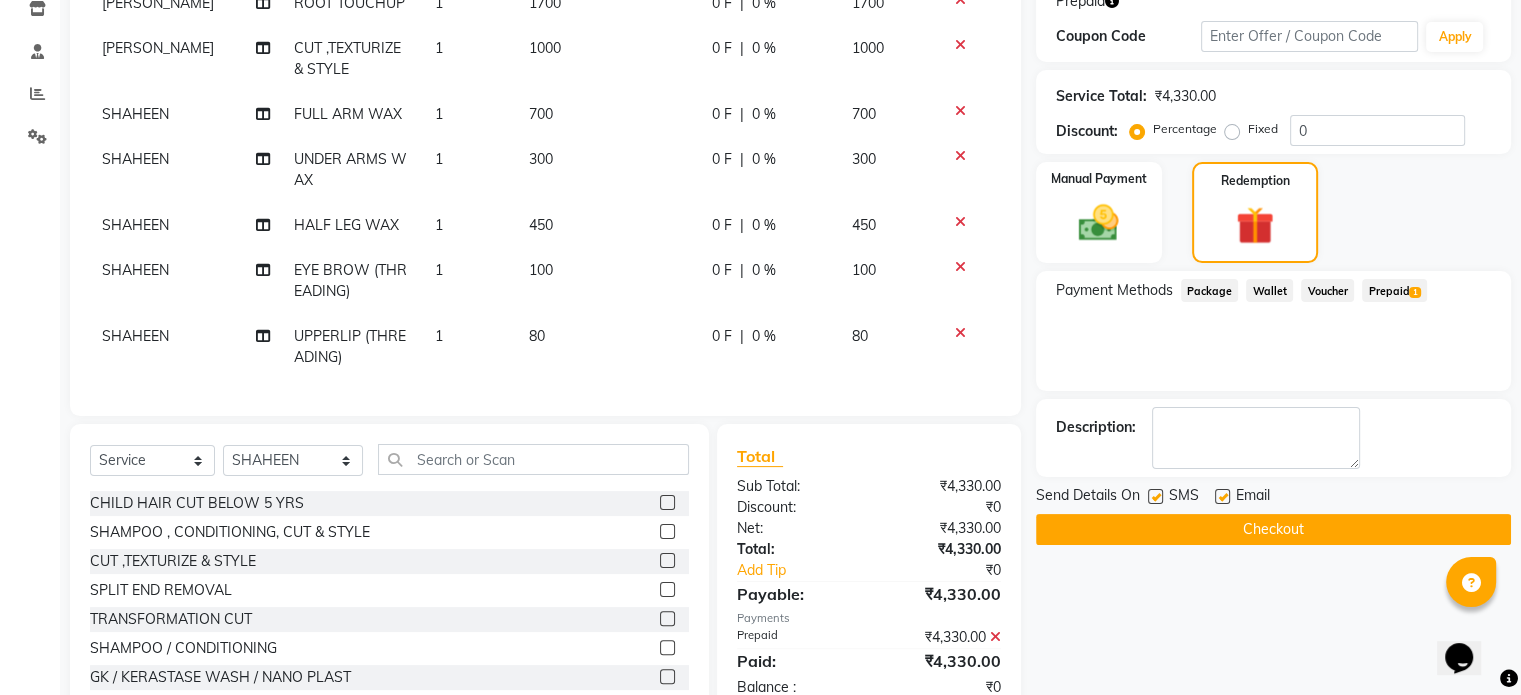 scroll, scrollTop: 400, scrollLeft: 0, axis: vertical 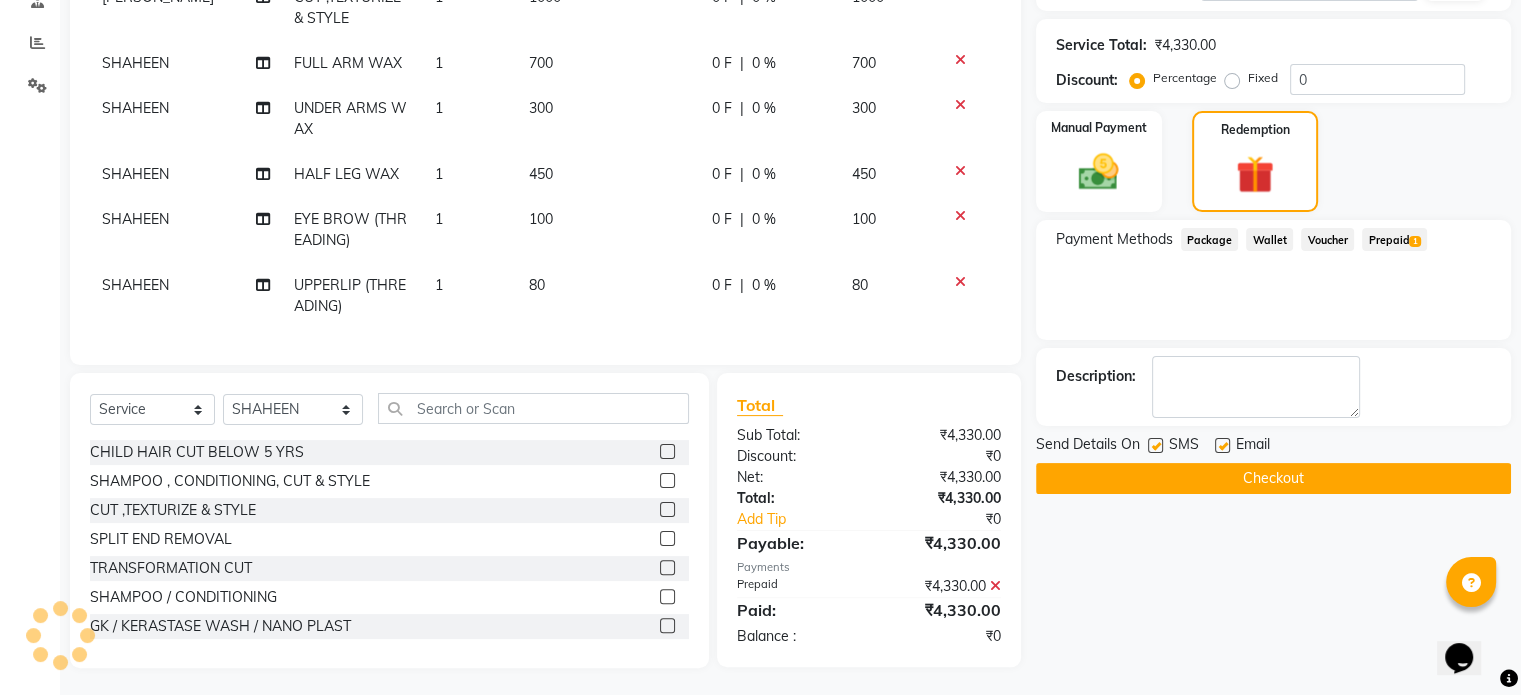 click on "Checkout" 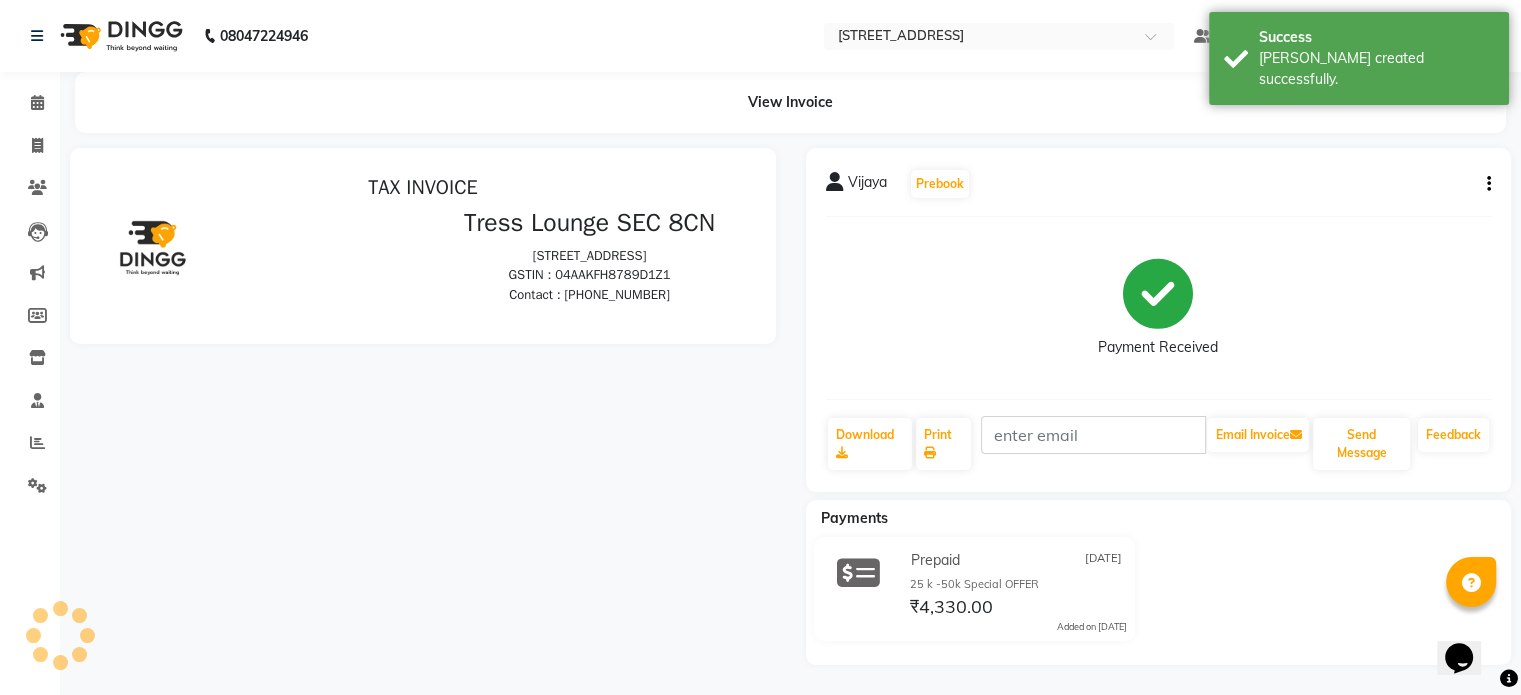scroll, scrollTop: 0, scrollLeft: 0, axis: both 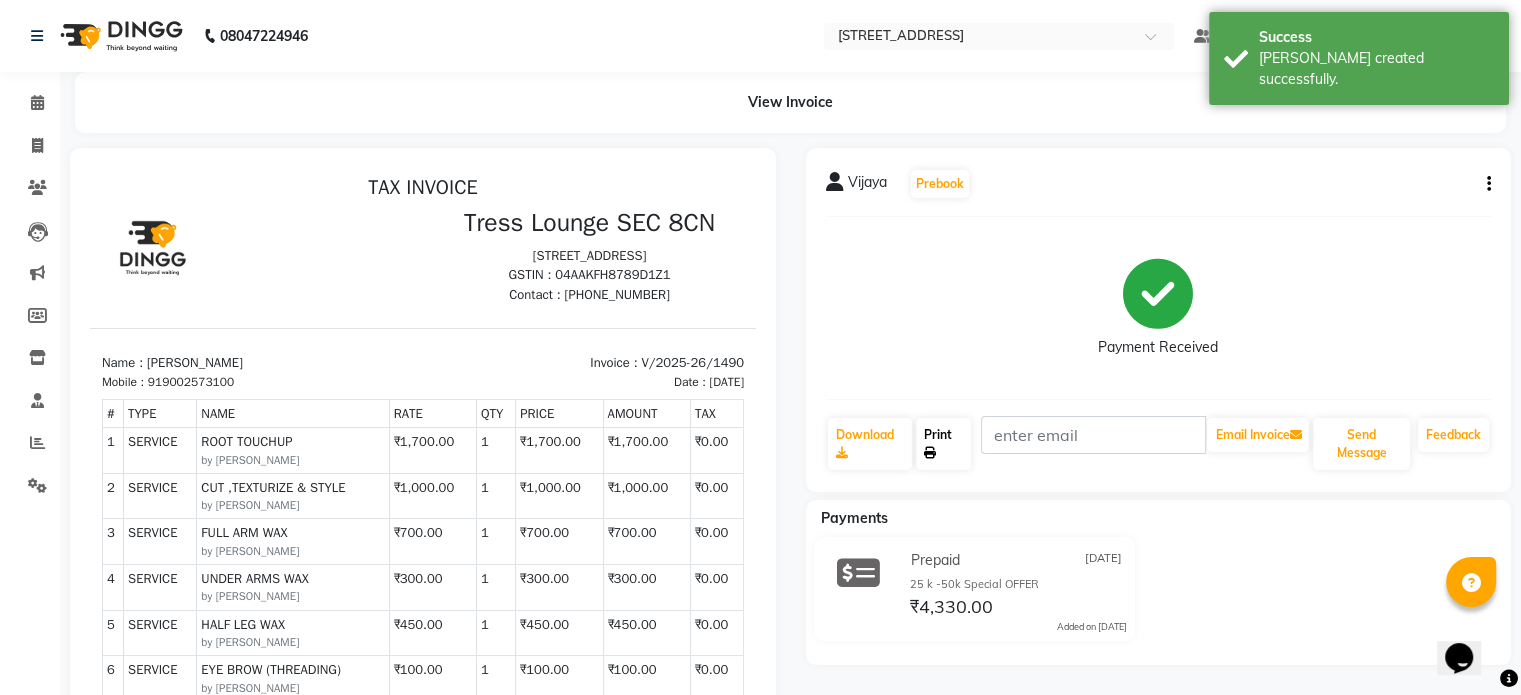 click on "Print" 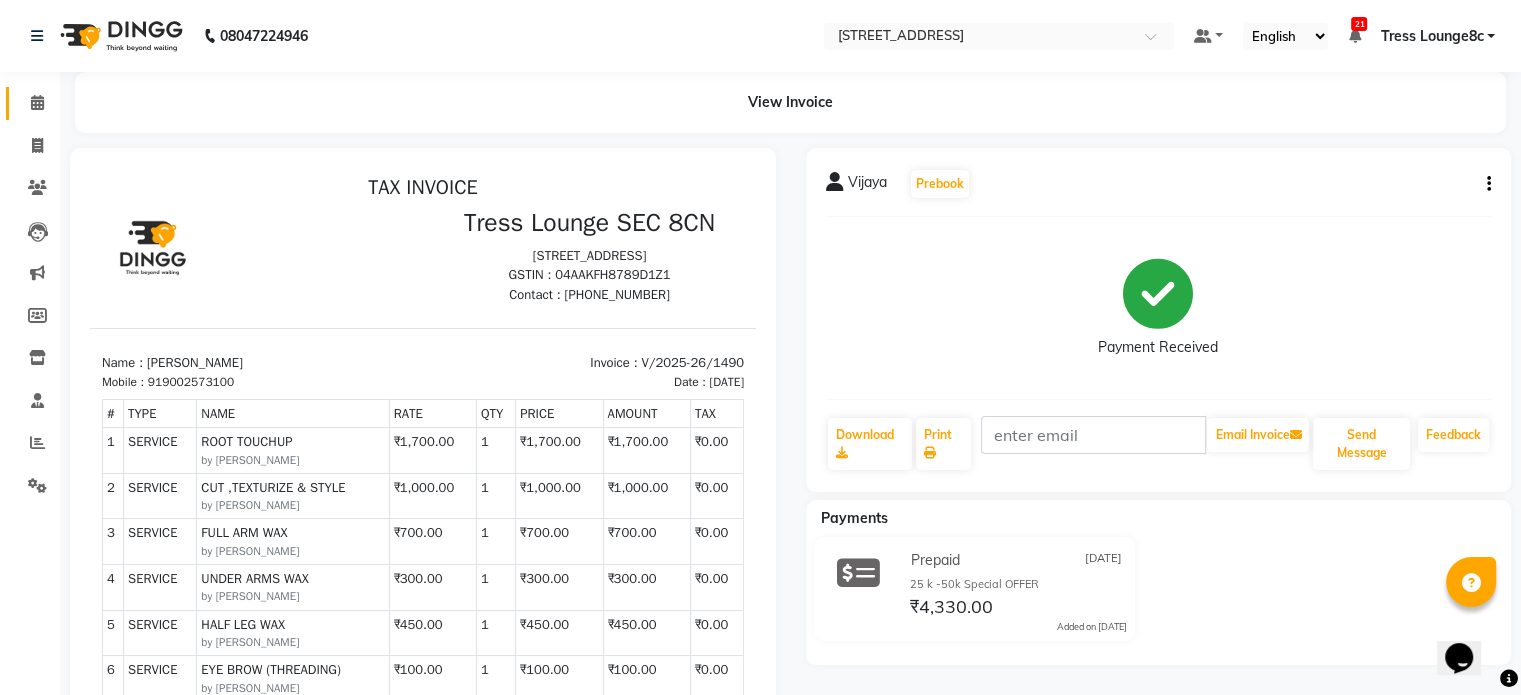 click 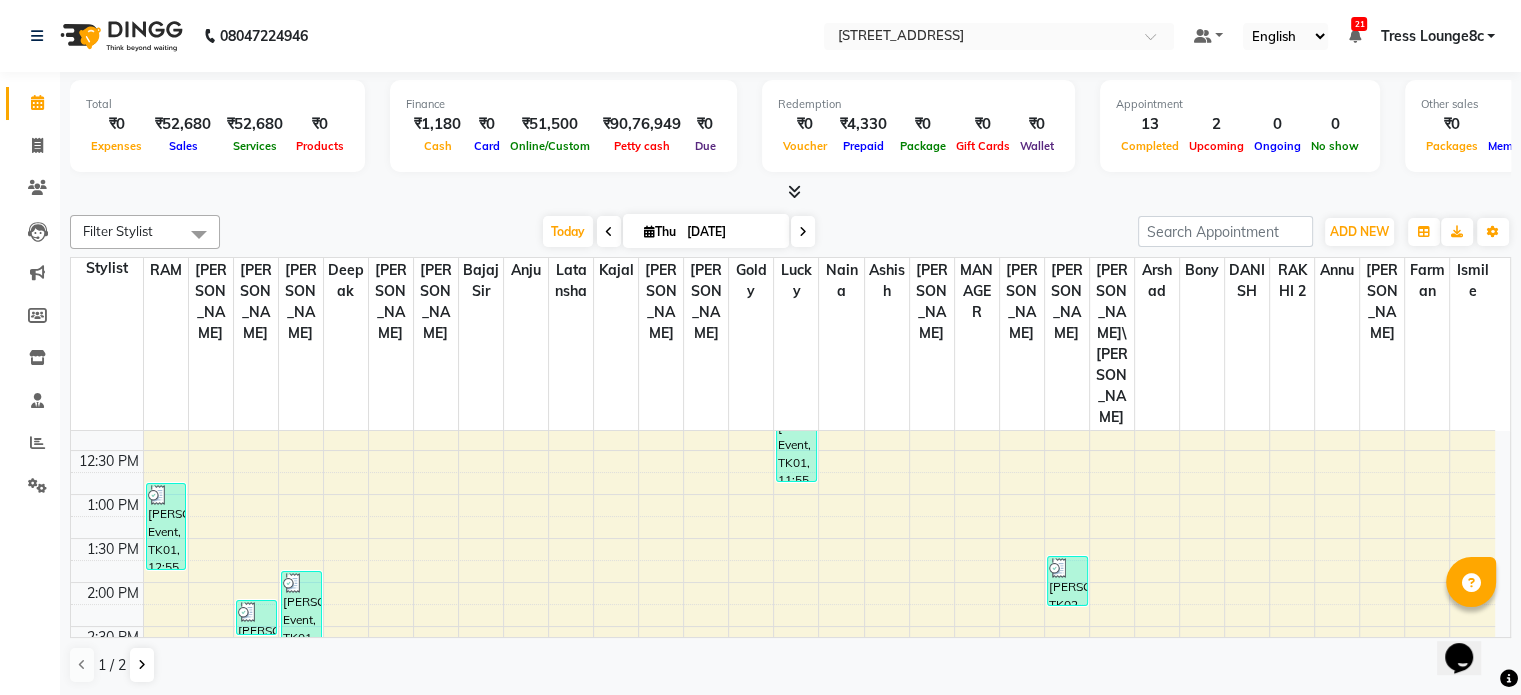 scroll, scrollTop: 500, scrollLeft: 0, axis: vertical 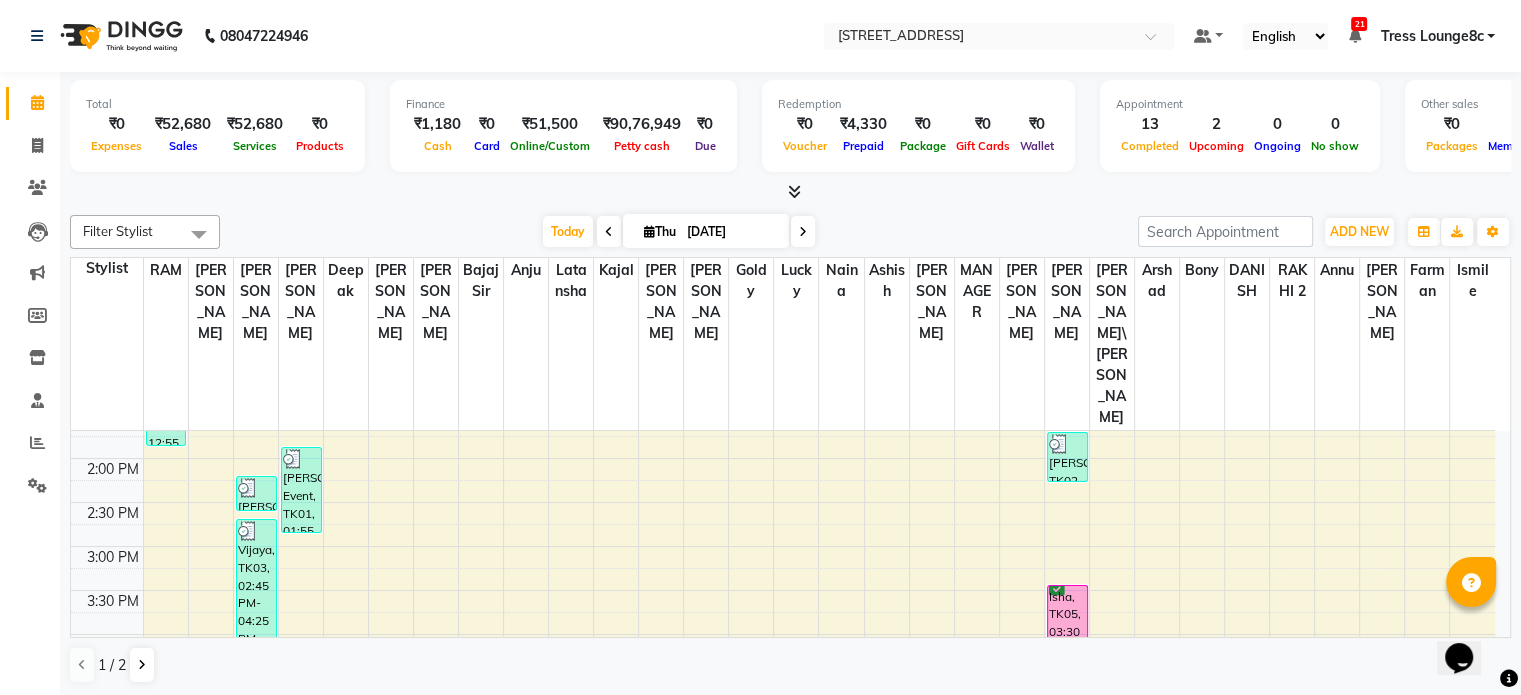 click at bounding box center [819, 711] 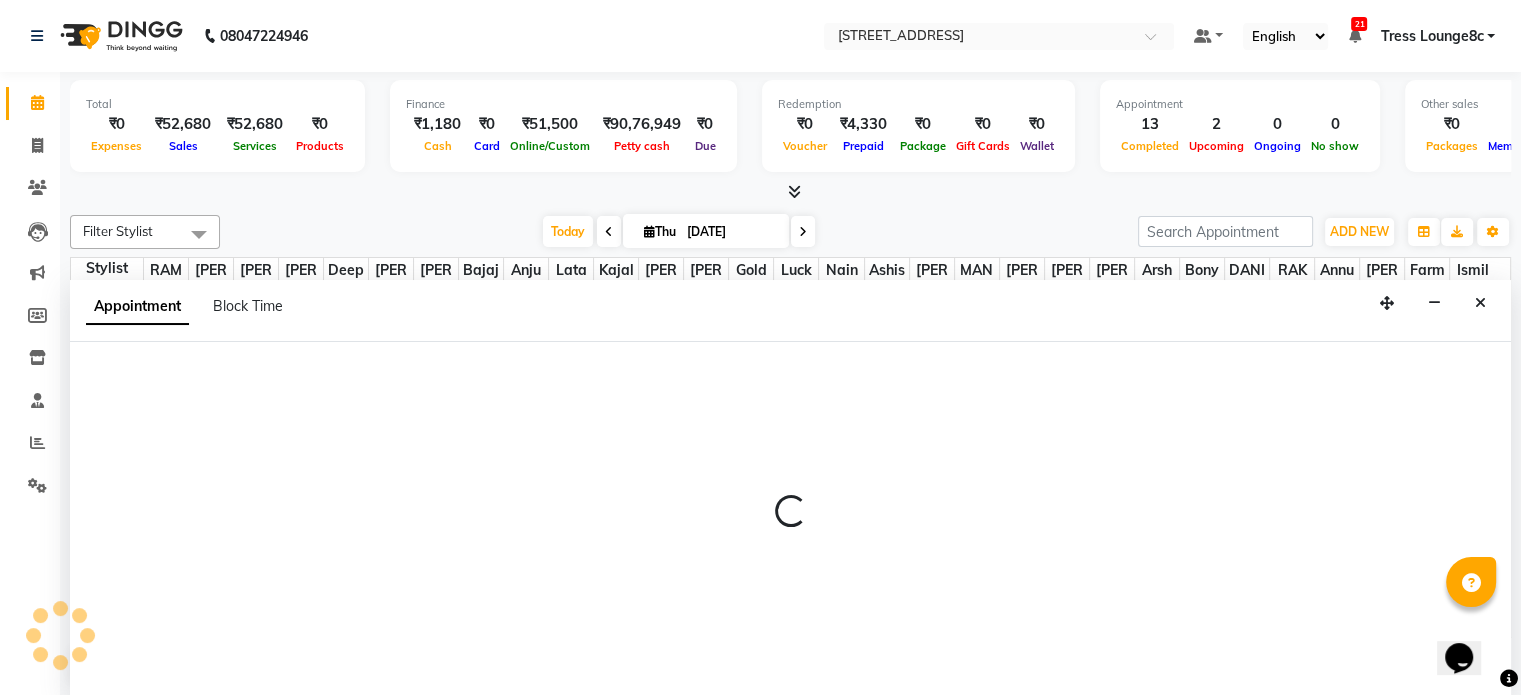 scroll, scrollTop: 0, scrollLeft: 0, axis: both 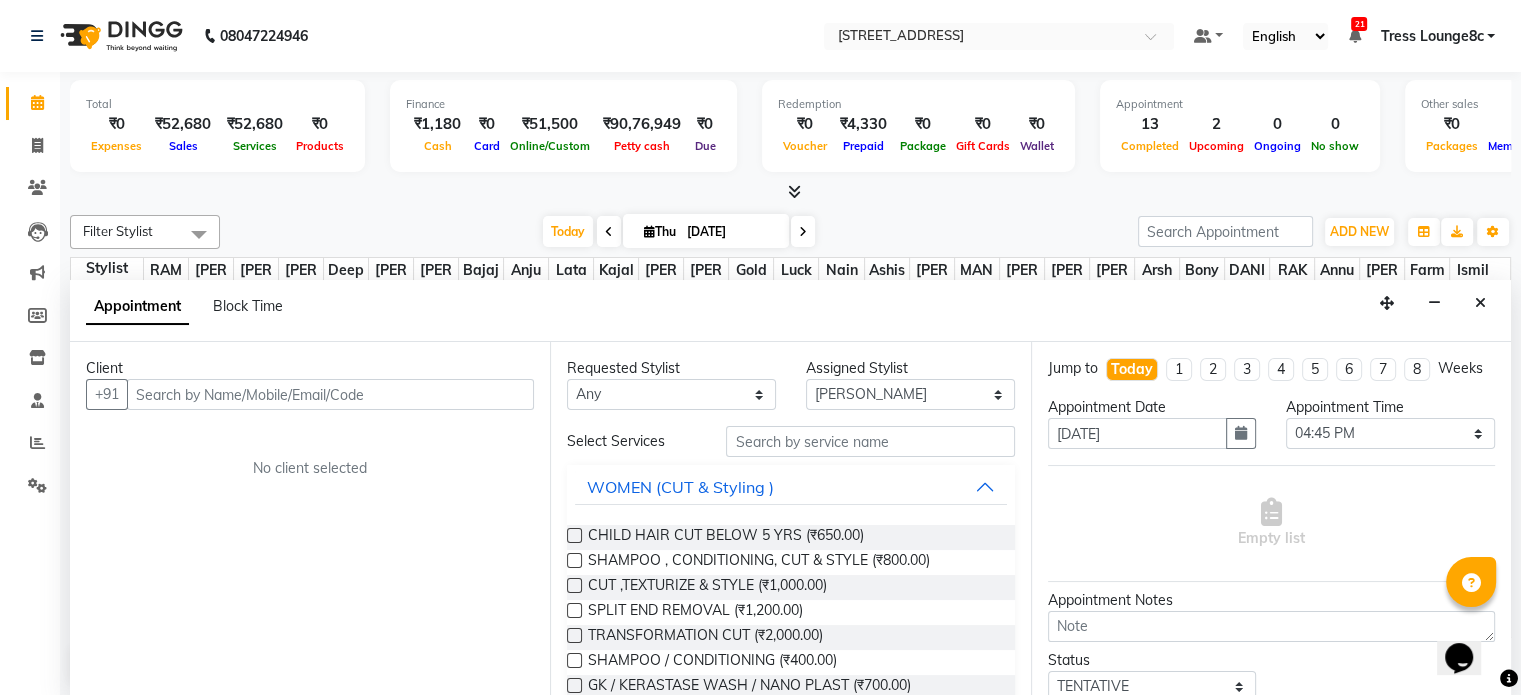 click at bounding box center (330, 394) 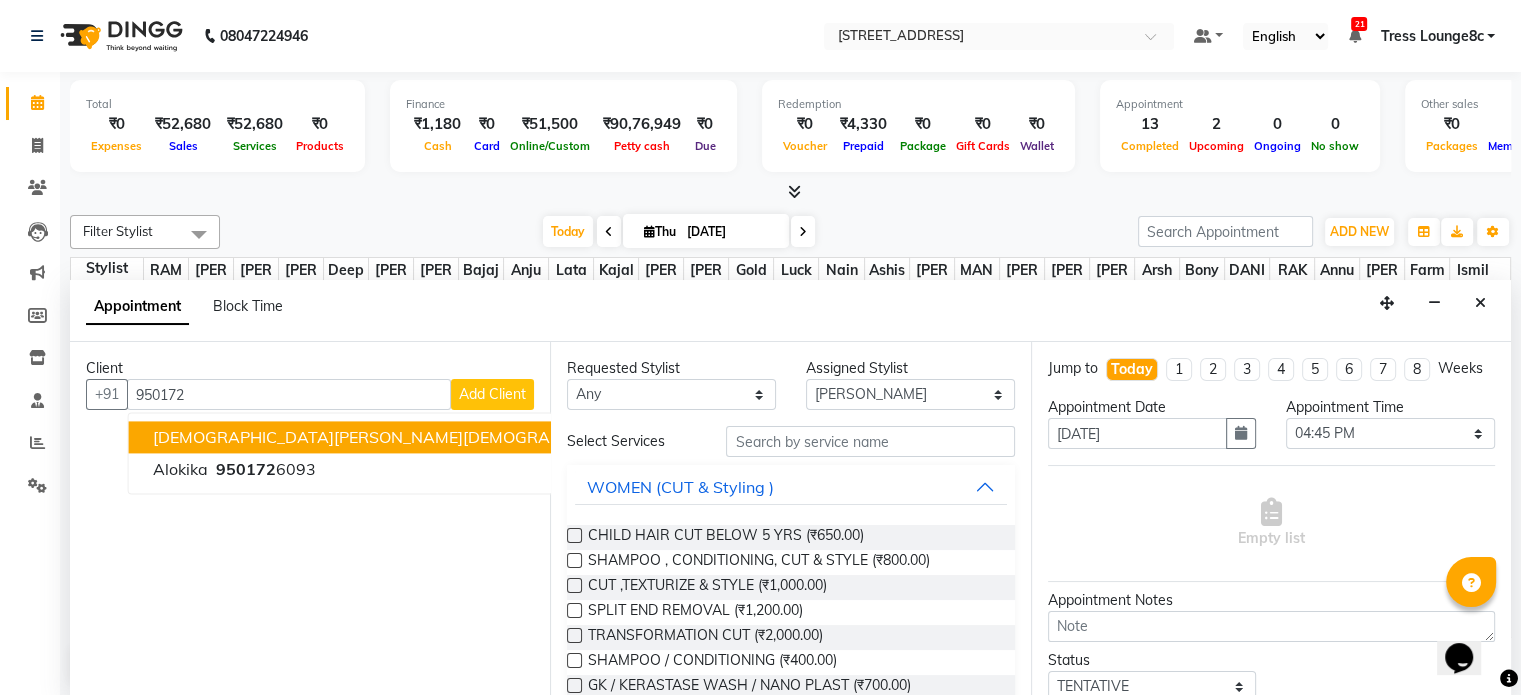 click on "950172 8000" at bounding box center (700, 438) 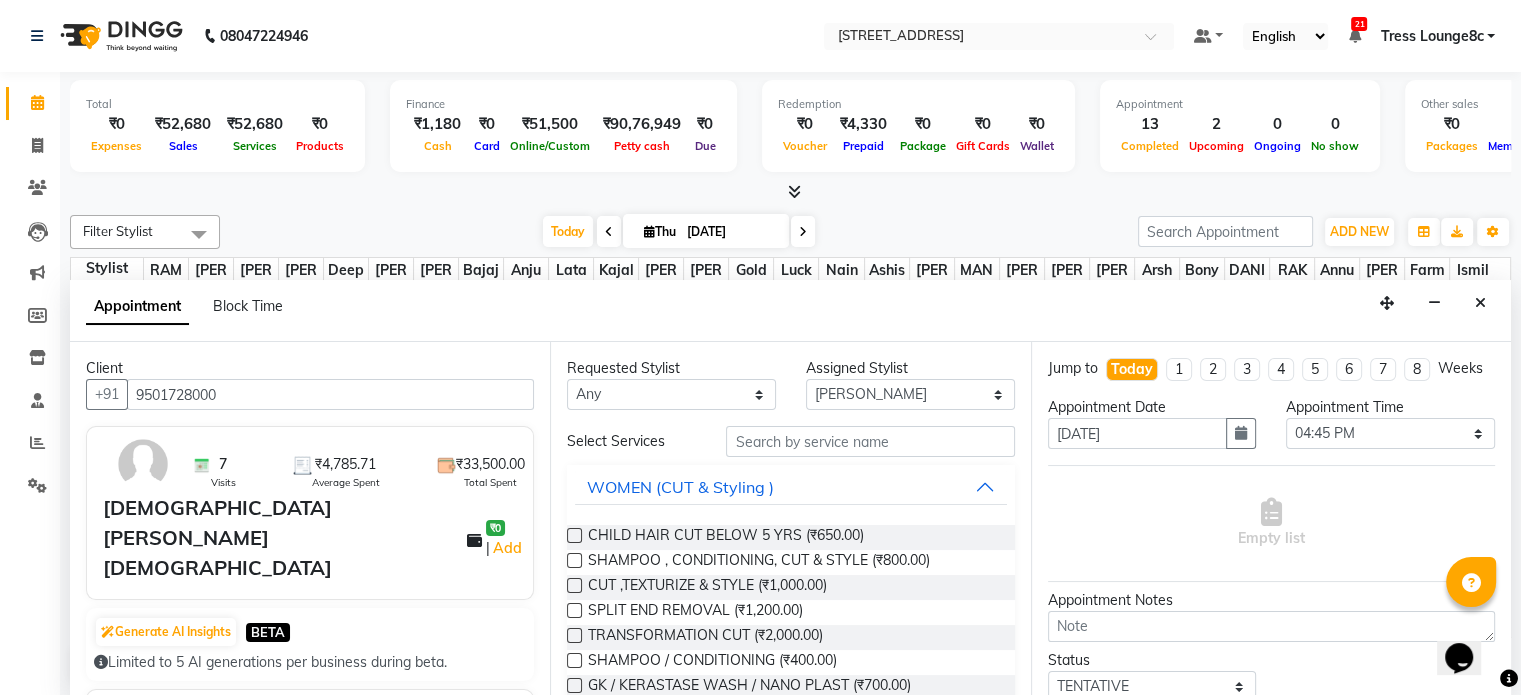 type on "9501728000" 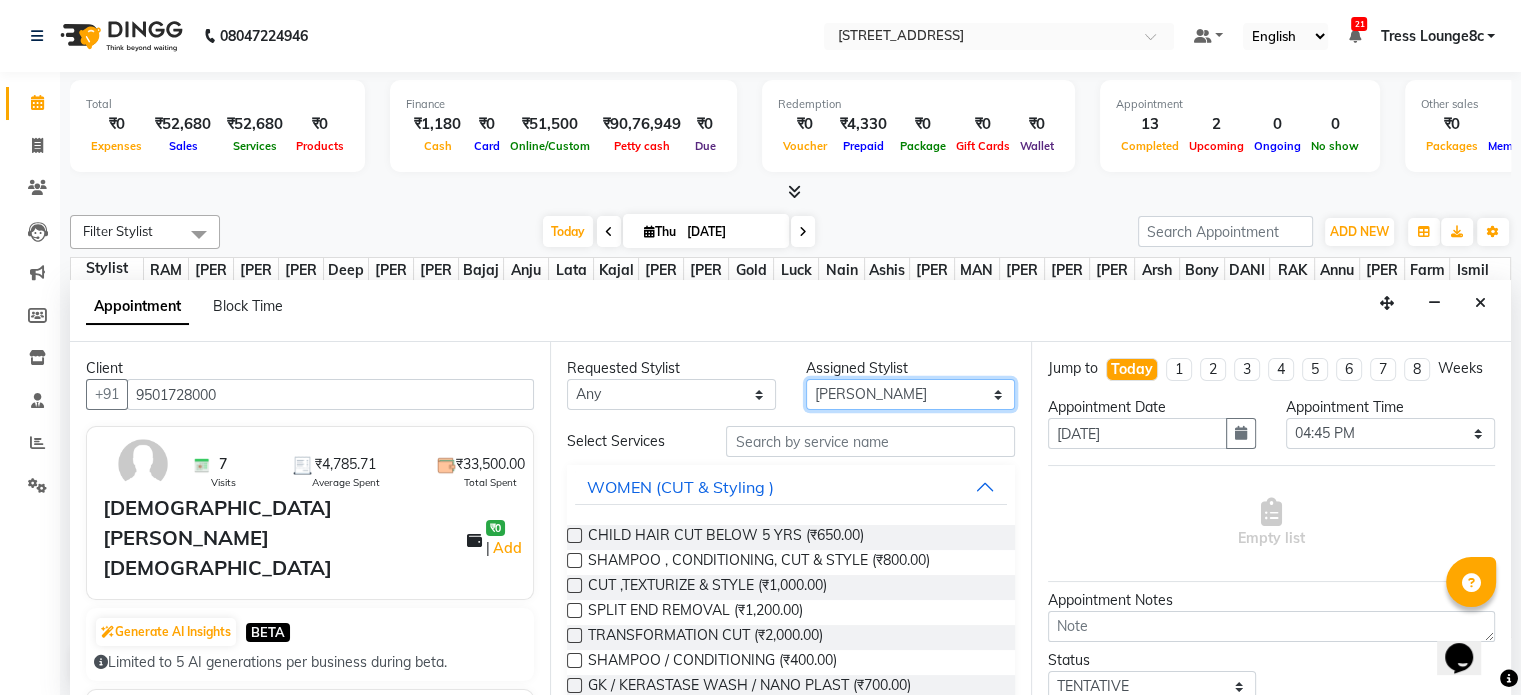 click on "Select Aamir akhil Alice Anju Annu  Arshad Ashish Bajaj sir Bony DANISH Deepak Dhrishti Farman gagan goldy Imran khan Ismile Jassi kajal KARAN Latansha Lucky MANAGER MUSKAN naina NEELU\ BONNY Raakhi  rajinder RAKHI 2 RAM Ripti ROOP Roseleen Ruth Sagar Saleem SalmaN Sameer SHAHEEN Shiv Shriya SRISHTI tomba veena VINOD WASIM zakir" at bounding box center [910, 394] 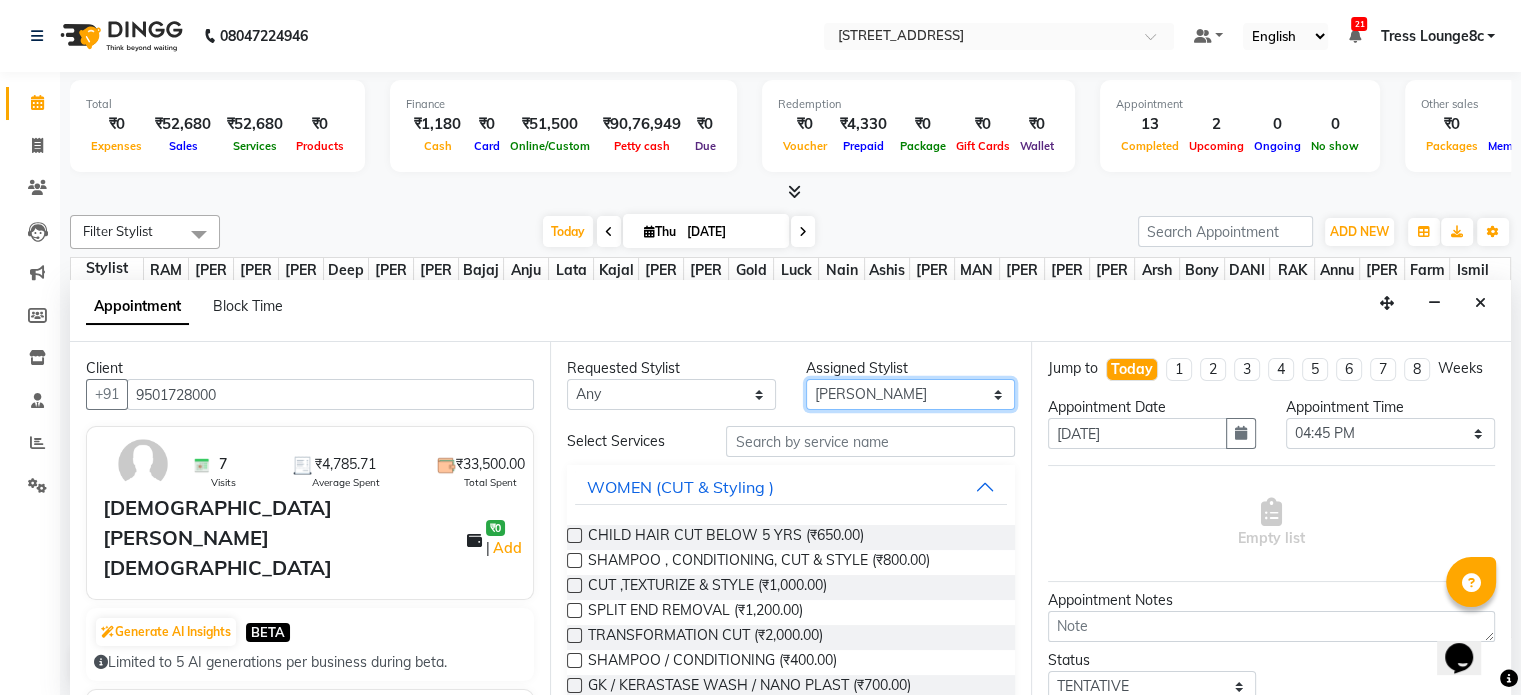 select on "57486" 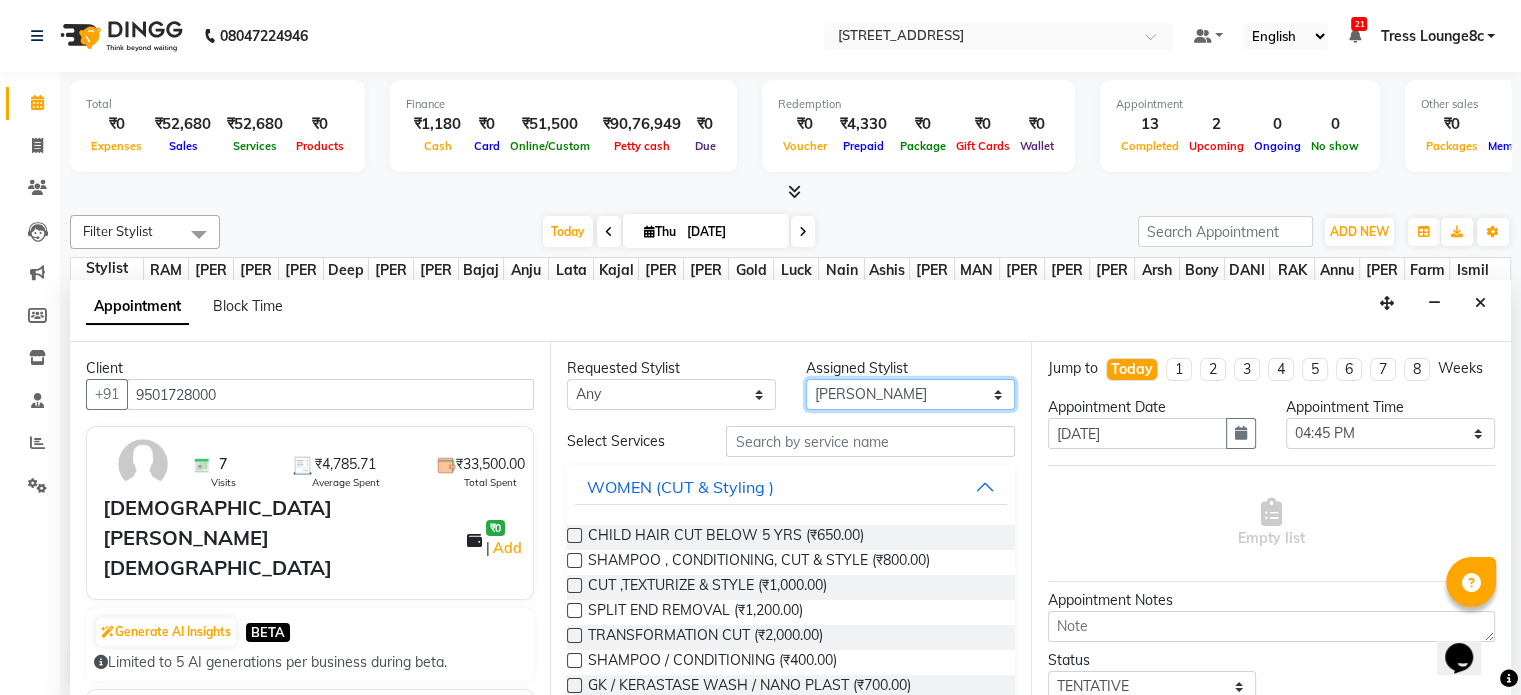click on "Select Aamir akhil Alice Anju Annu  Arshad Ashish Bajaj sir Bony DANISH Deepak Dhrishti Farman gagan goldy Imran khan Ismile Jassi kajal KARAN Latansha Lucky MANAGER MUSKAN naina NEELU\ BONNY Raakhi  rajinder RAKHI 2 RAM Ripti ROOP Roseleen Ruth Sagar Saleem SalmaN Sameer SHAHEEN Shiv Shriya SRISHTI tomba veena VINOD WASIM zakir" at bounding box center [910, 394] 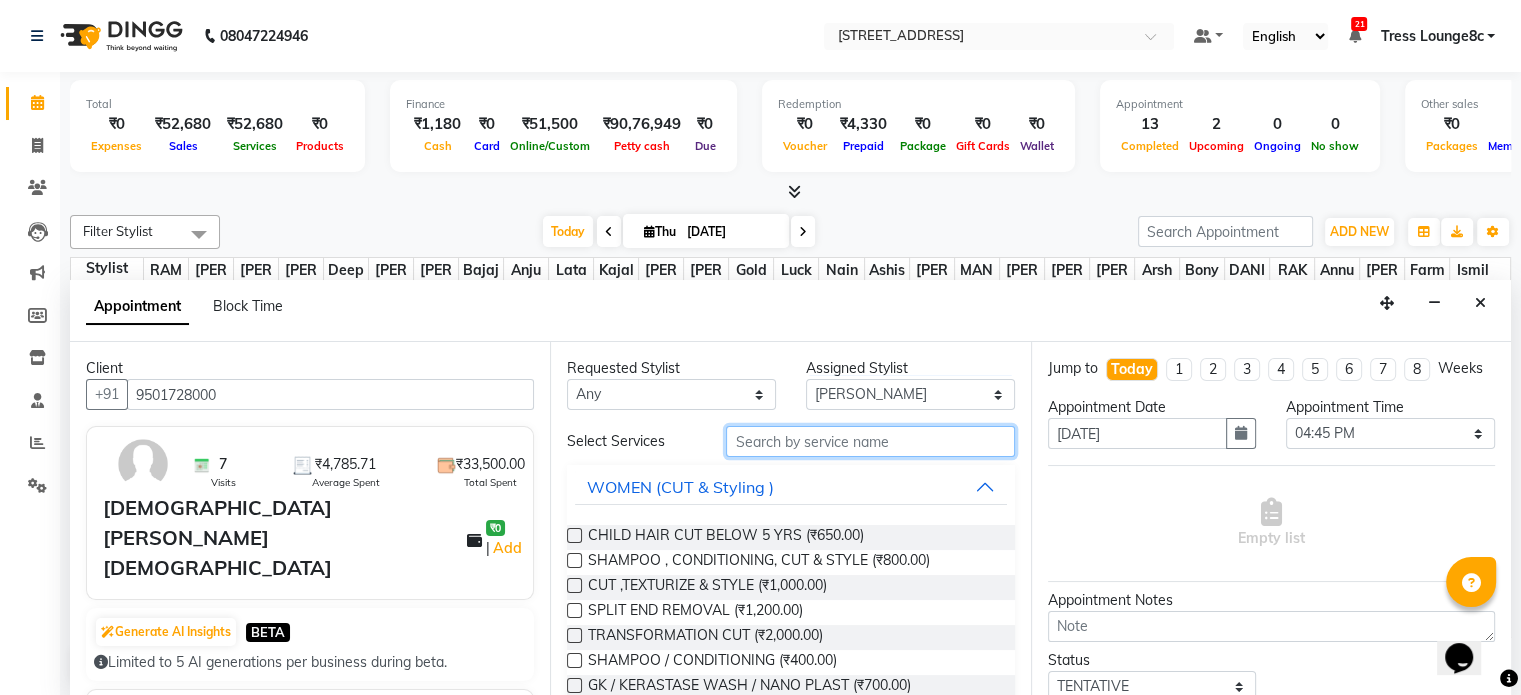 click at bounding box center [870, 441] 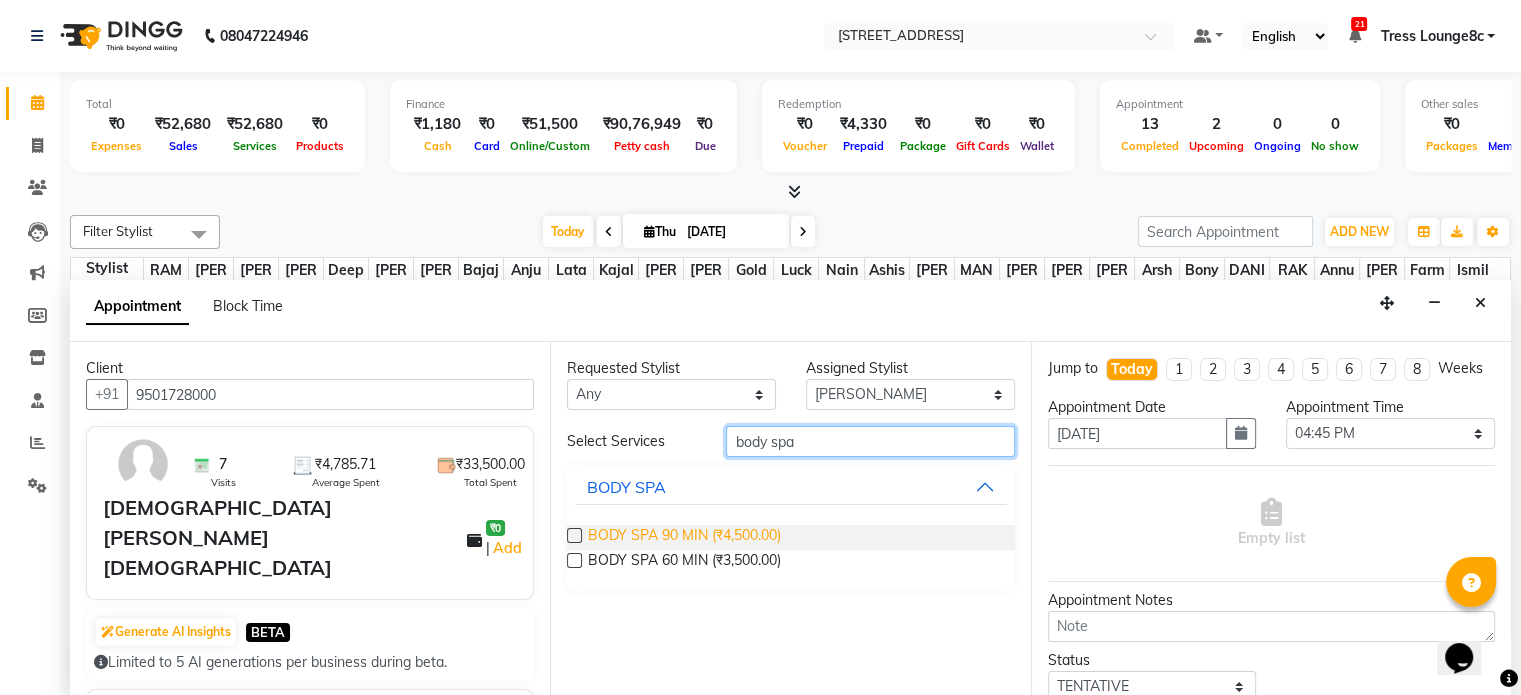 type on "body spa" 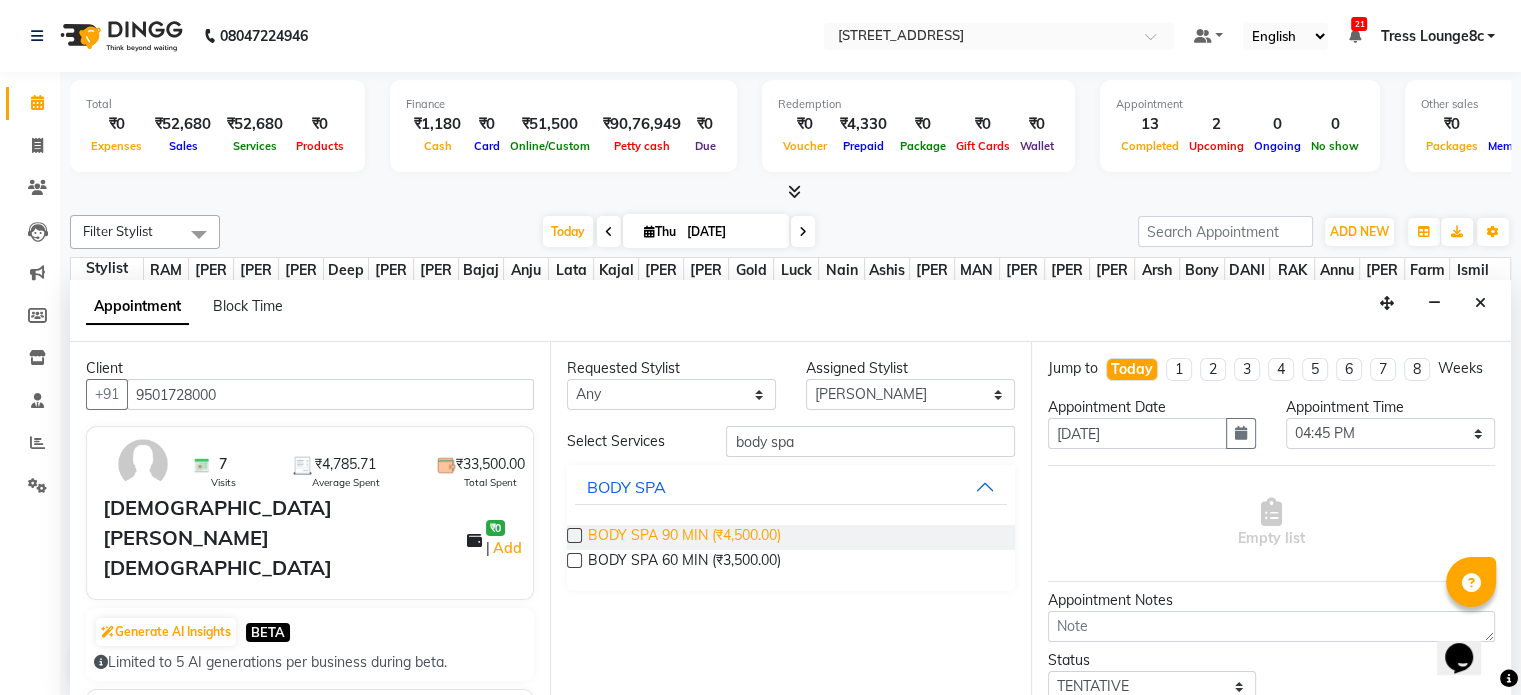 click on "BODY SPA 90 MIN (₹4,500.00)" at bounding box center (684, 537) 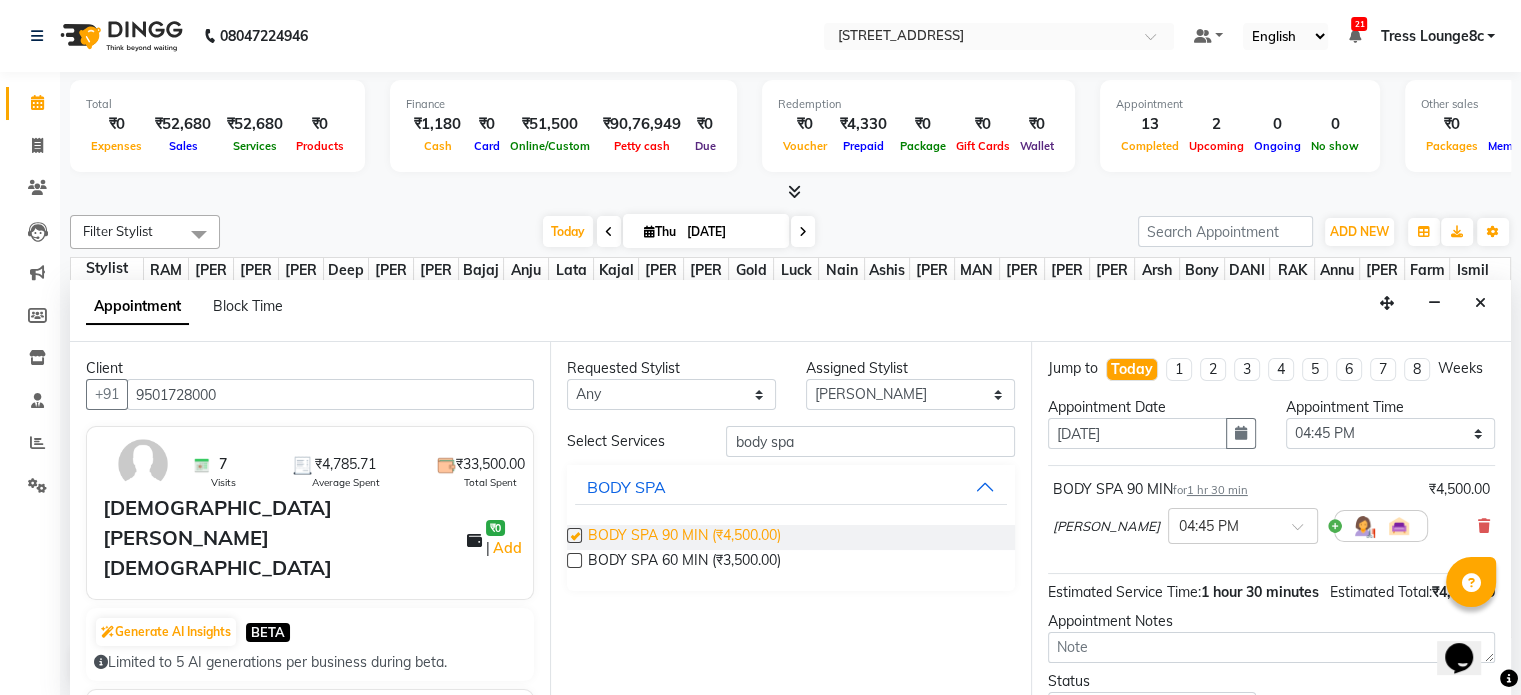 checkbox on "false" 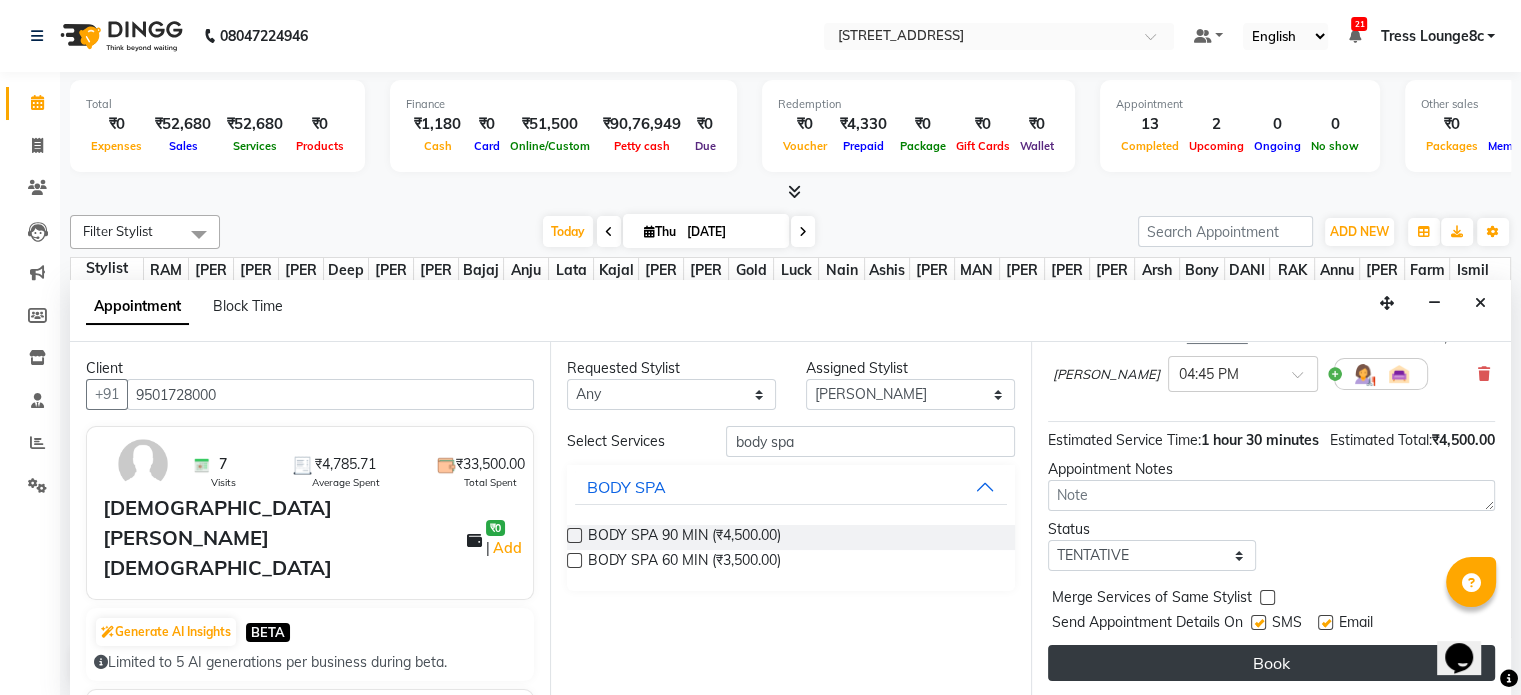 scroll, scrollTop: 191, scrollLeft: 0, axis: vertical 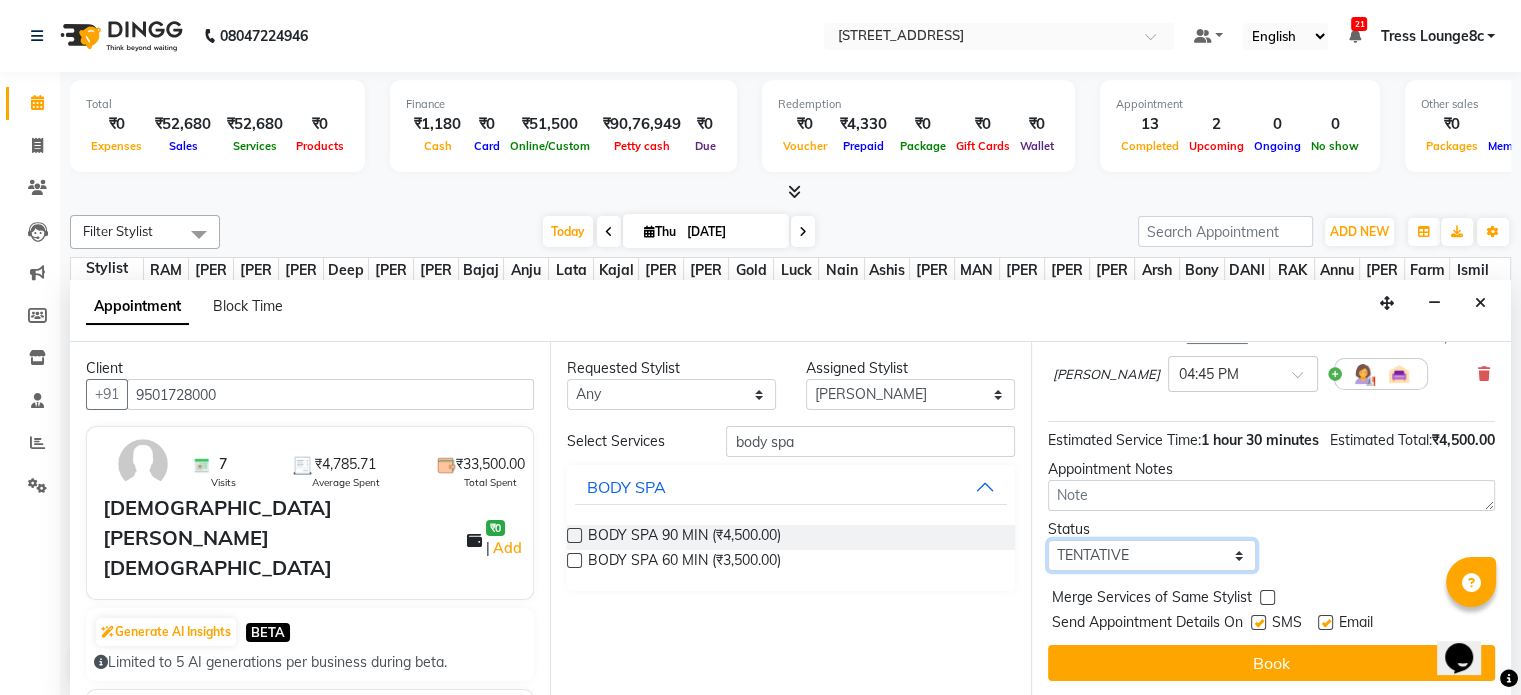 click on "Select TENTATIVE CONFIRM CHECK-IN UPCOMING" at bounding box center [1152, 555] 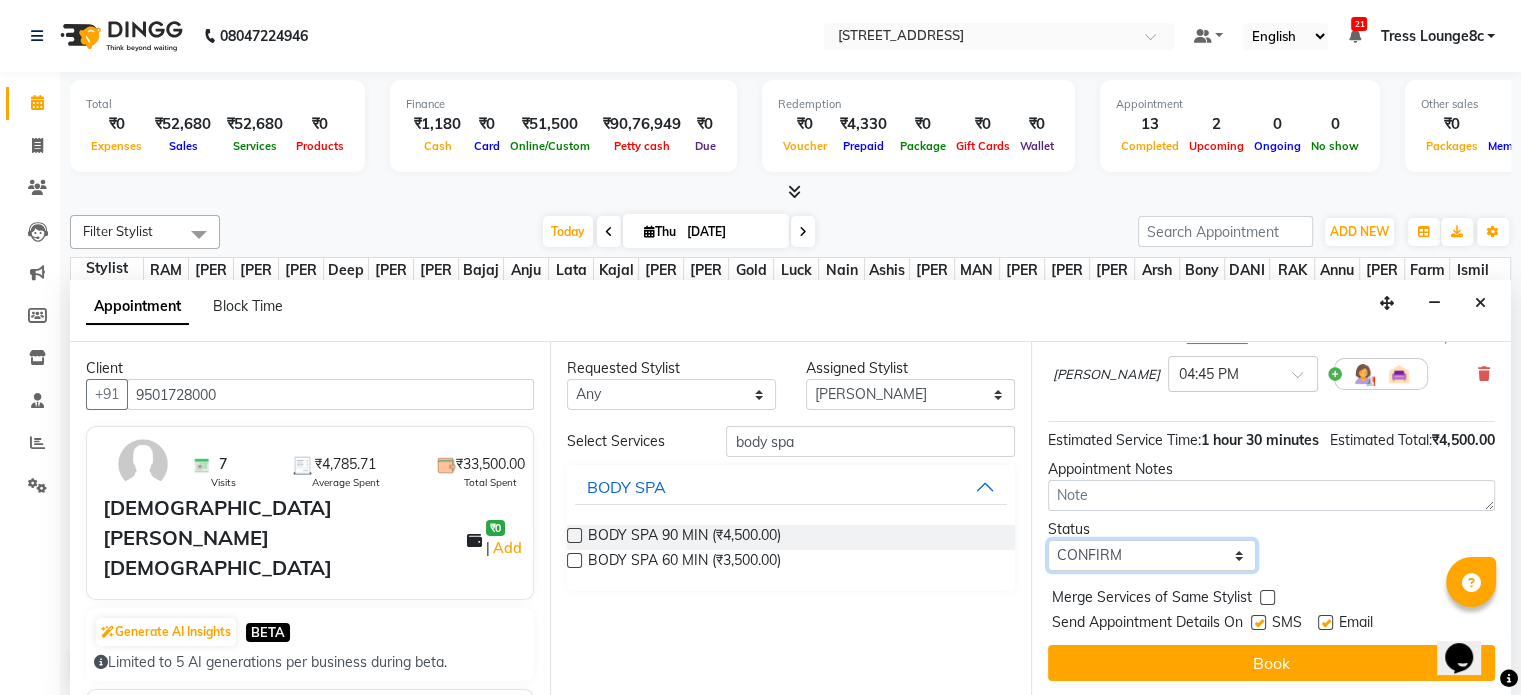 click on "Select TENTATIVE CONFIRM CHECK-IN UPCOMING" at bounding box center (1152, 555) 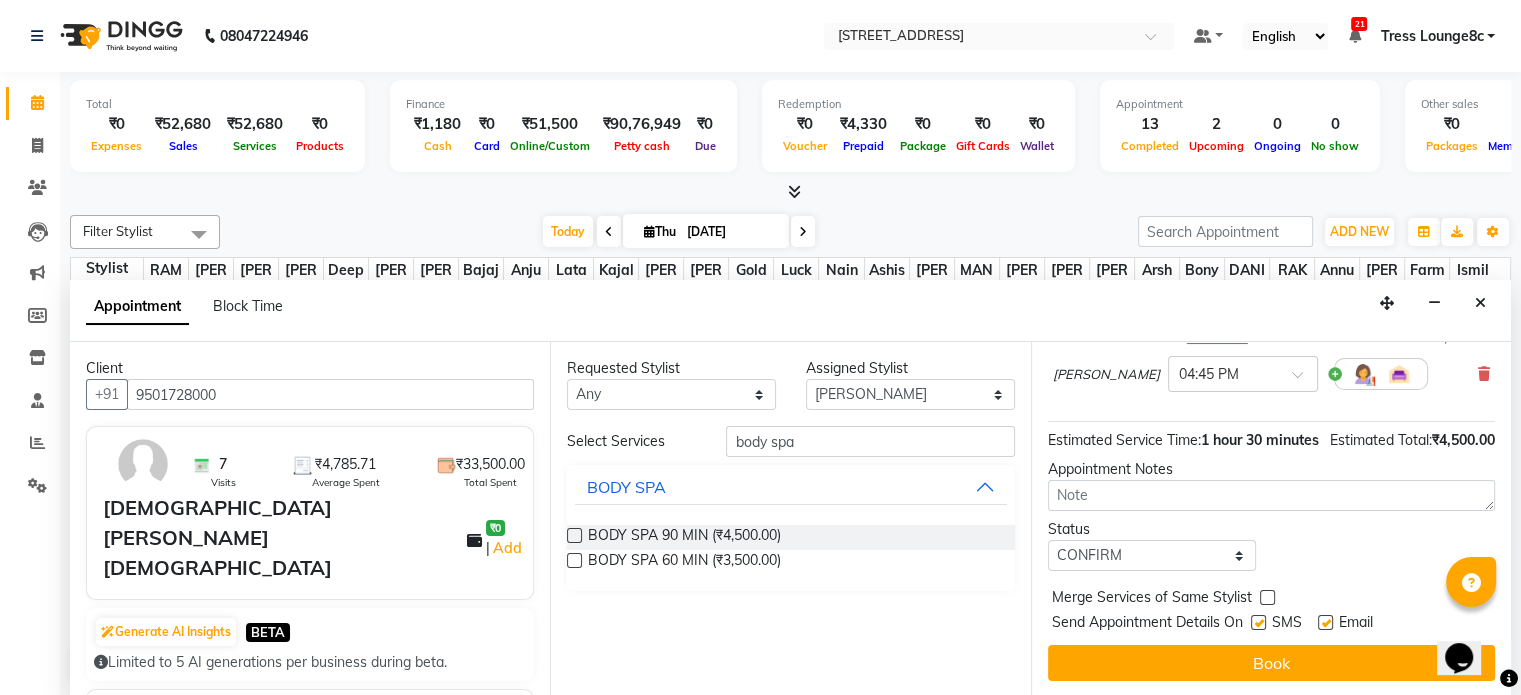 click at bounding box center [1258, 622] 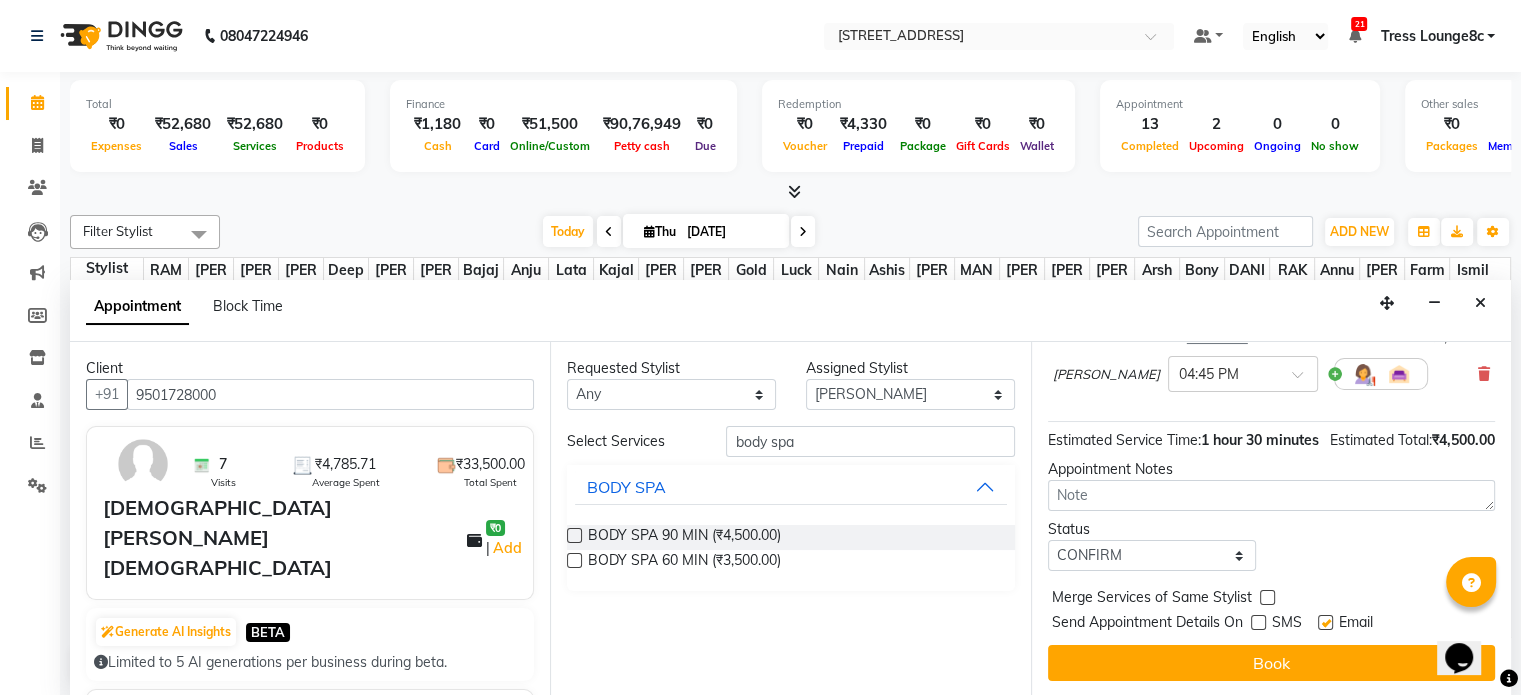 click at bounding box center (1267, 597) 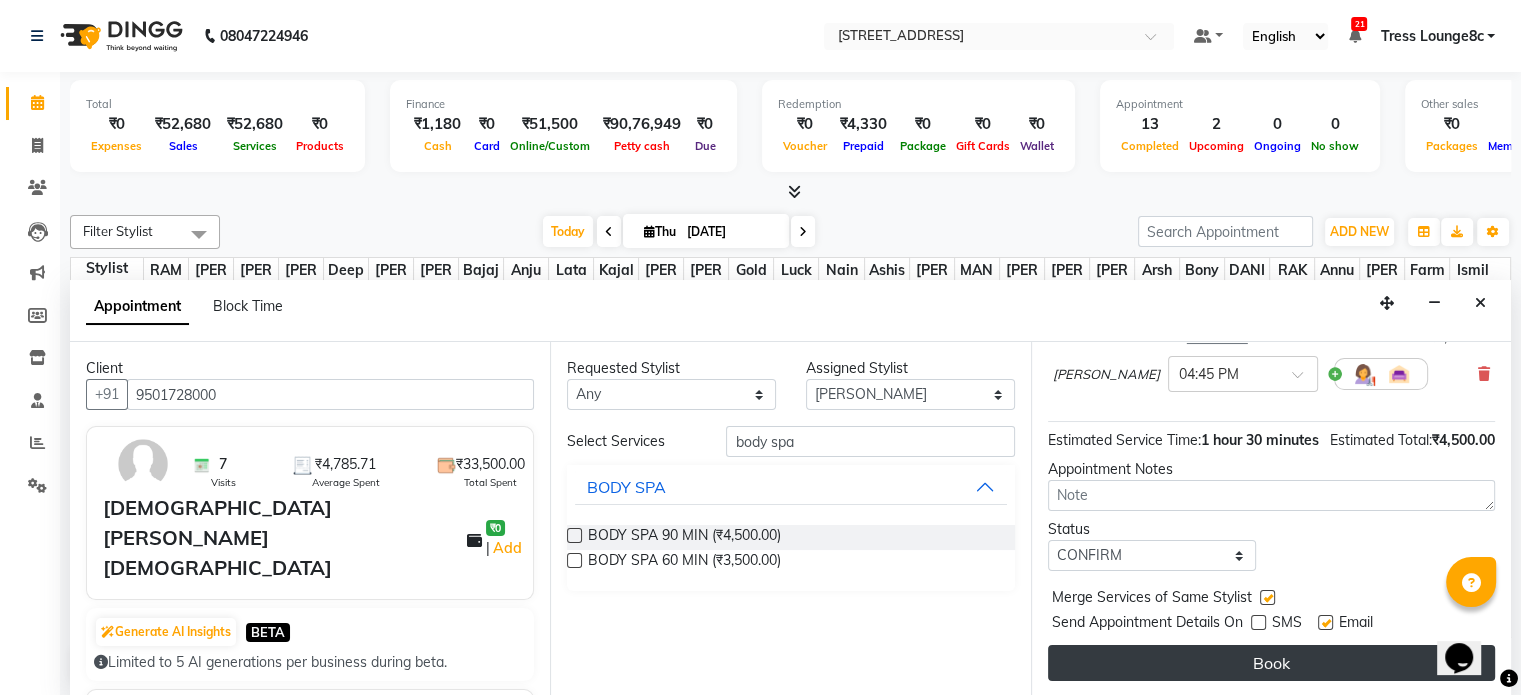 click on "Book" at bounding box center (1271, 663) 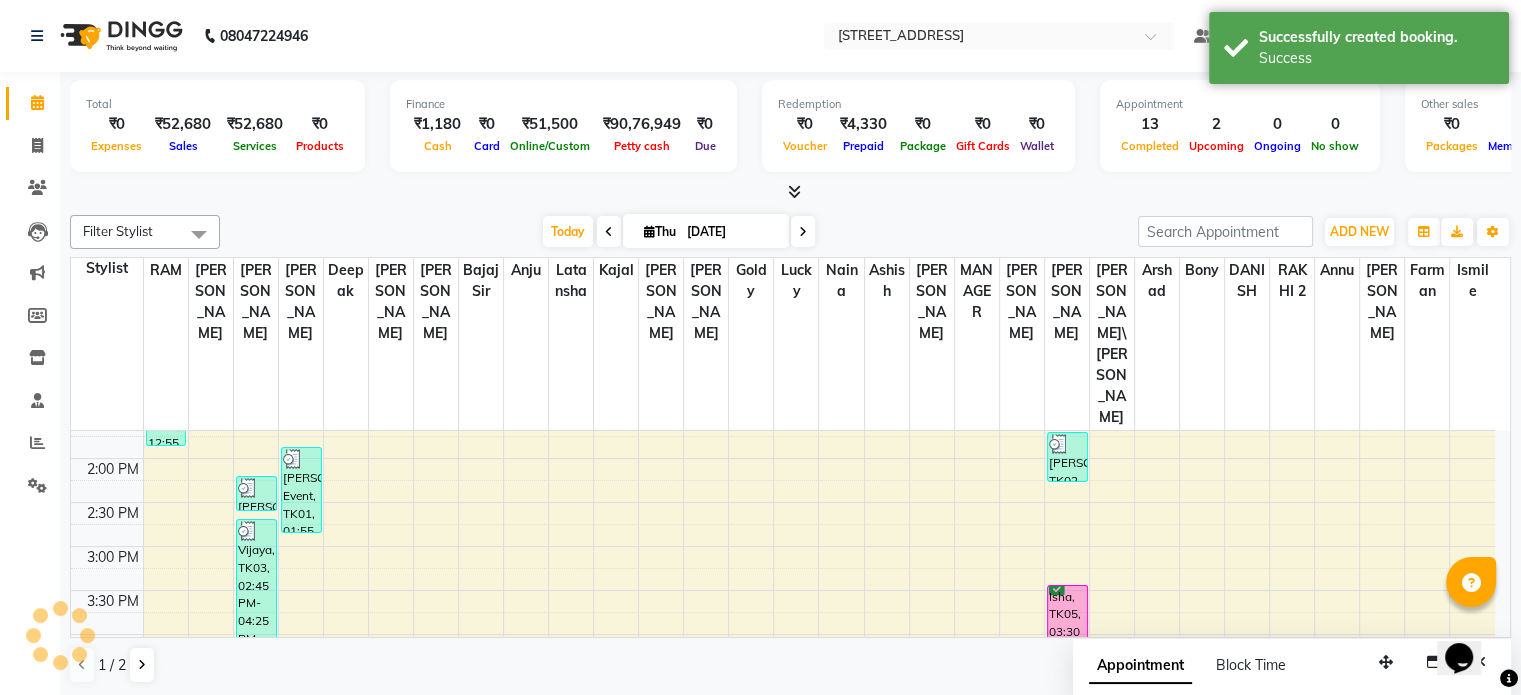 scroll, scrollTop: 0, scrollLeft: 0, axis: both 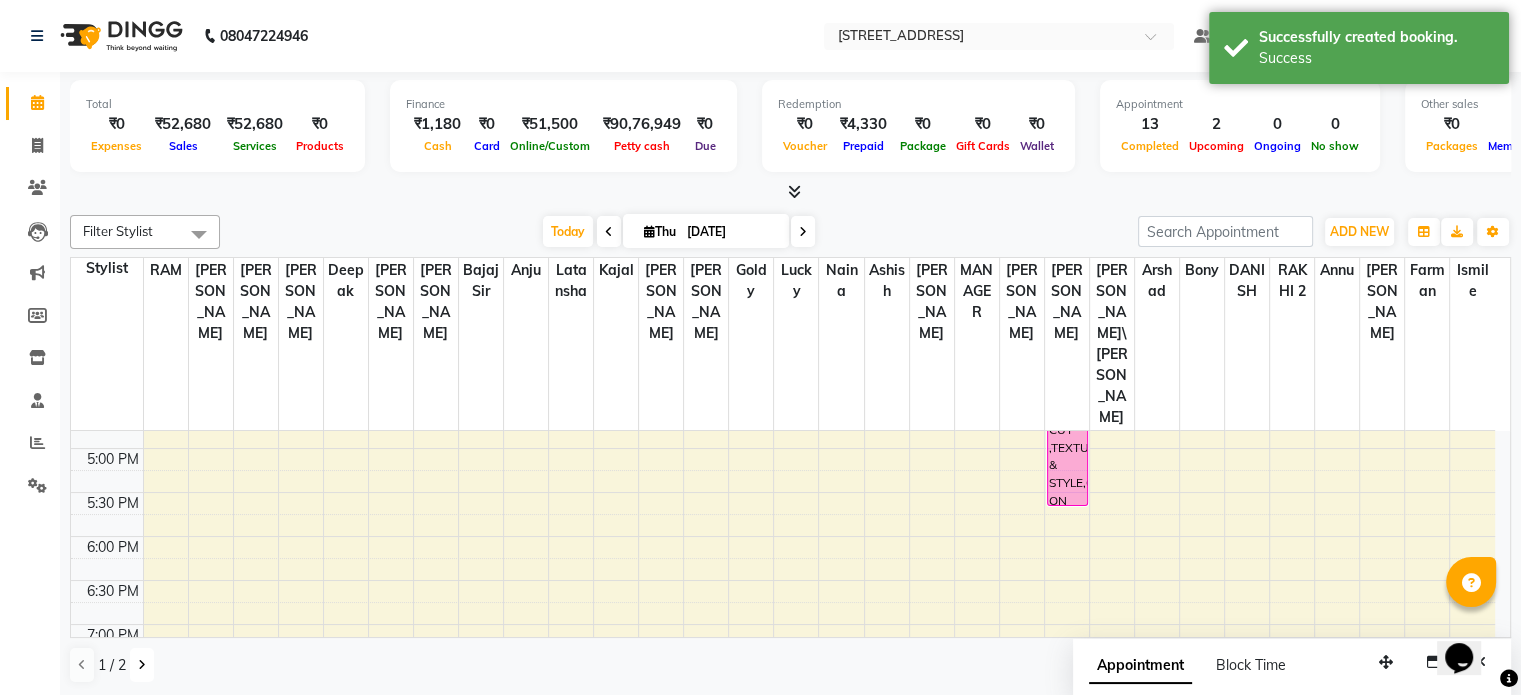 click at bounding box center [142, 665] 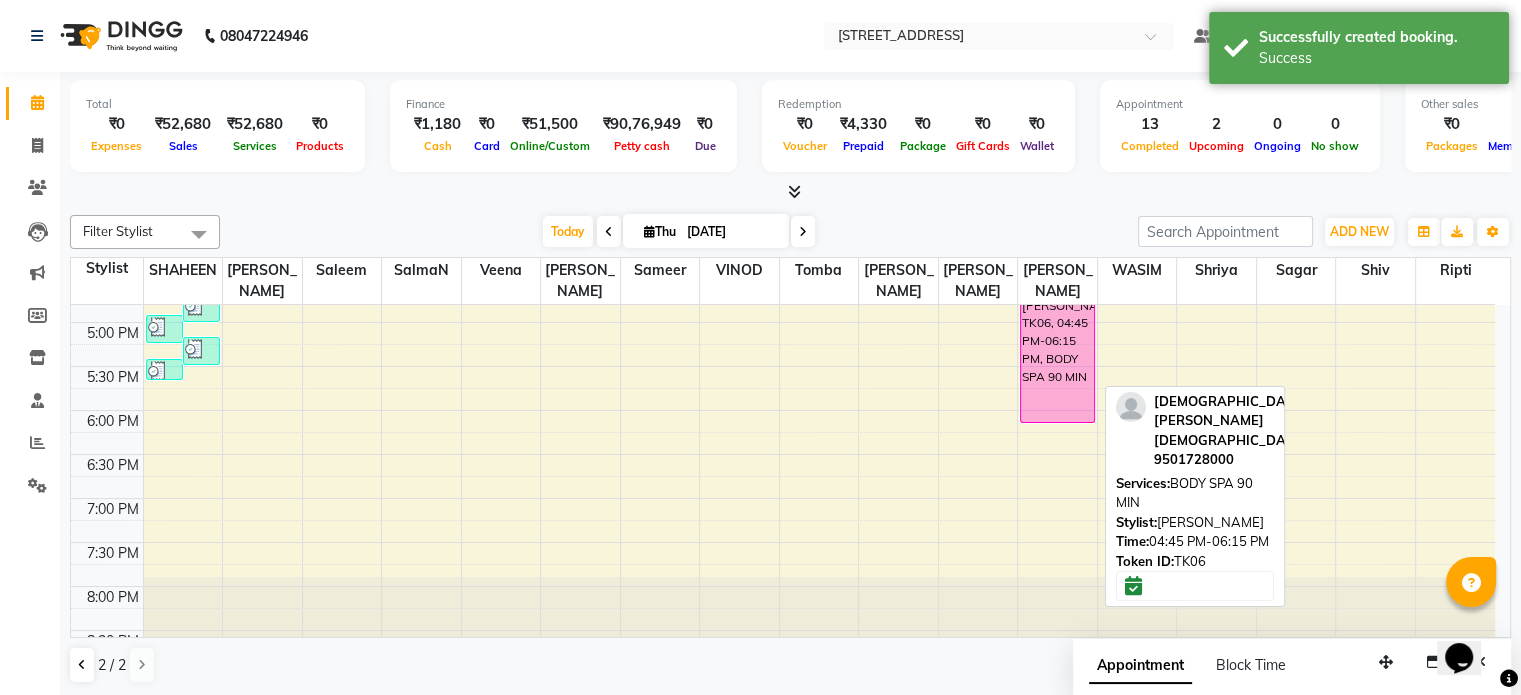 click on "Sumit jain, TK06, 04:45 PM-06:15 PM, BODY SPA 90 MIN" at bounding box center [1057, 358] 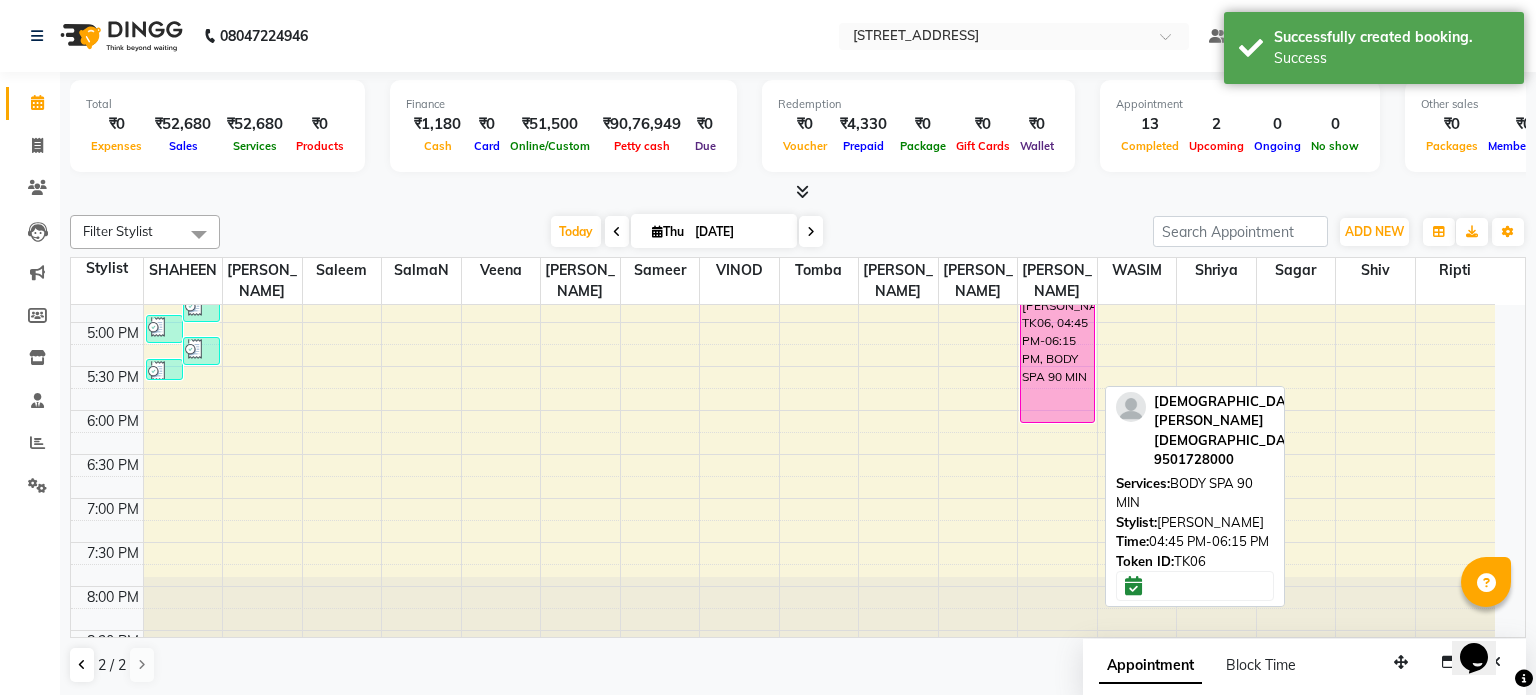 select on "6" 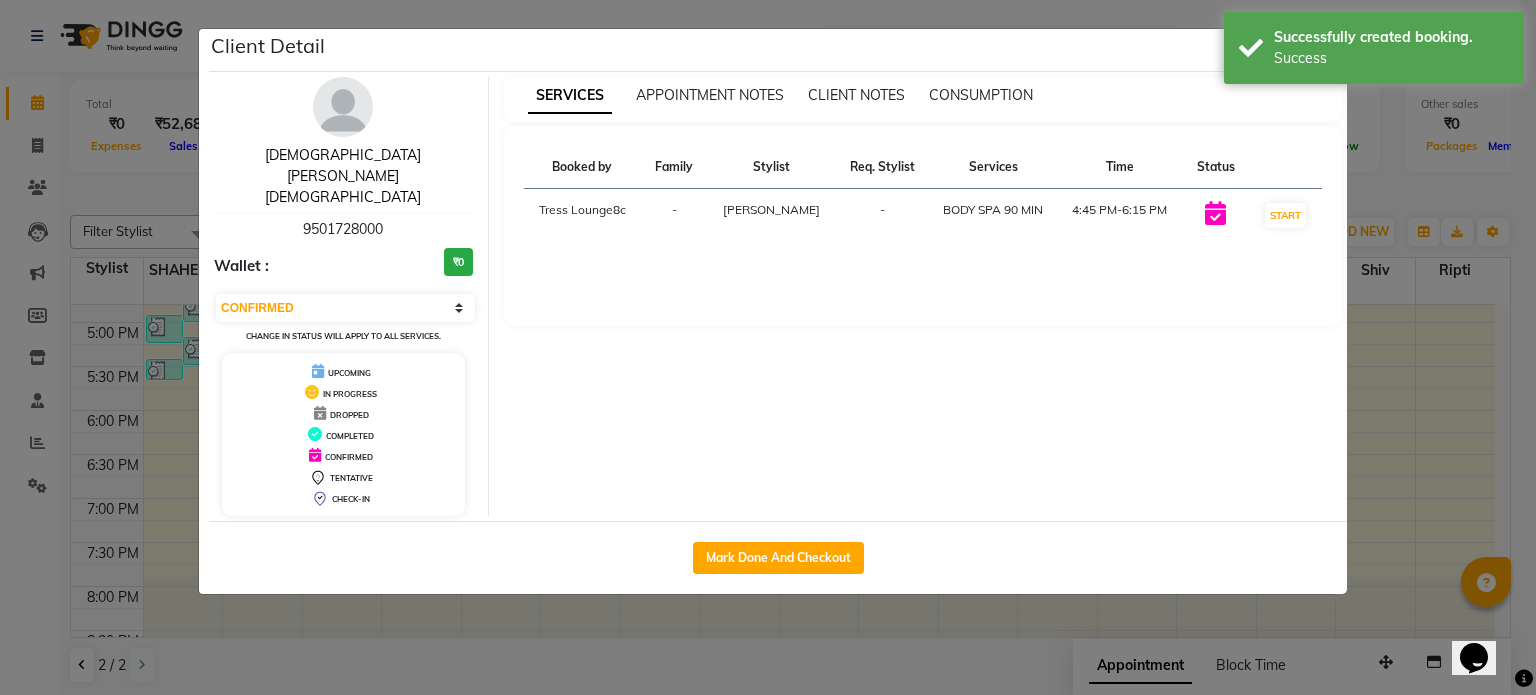 click on "Sumit jain" at bounding box center [343, 176] 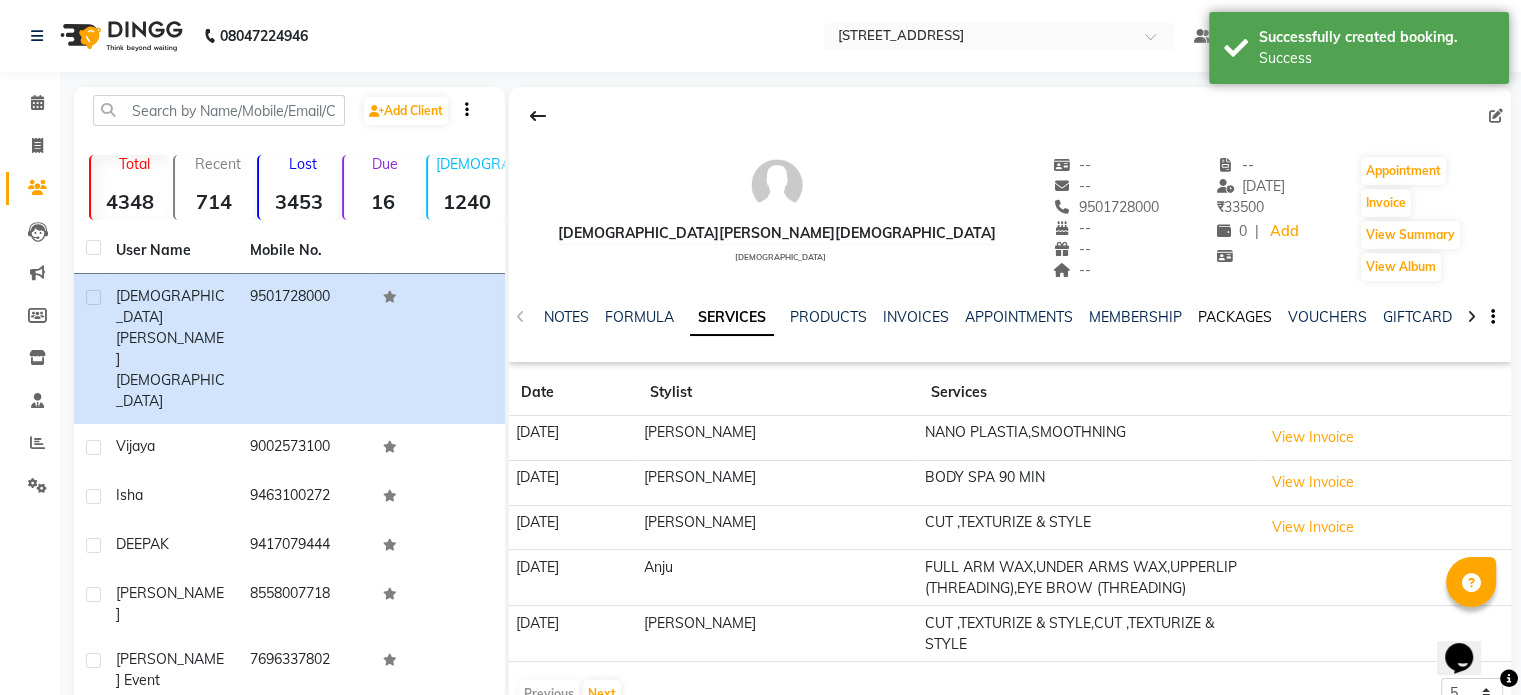 click on "PACKAGES" 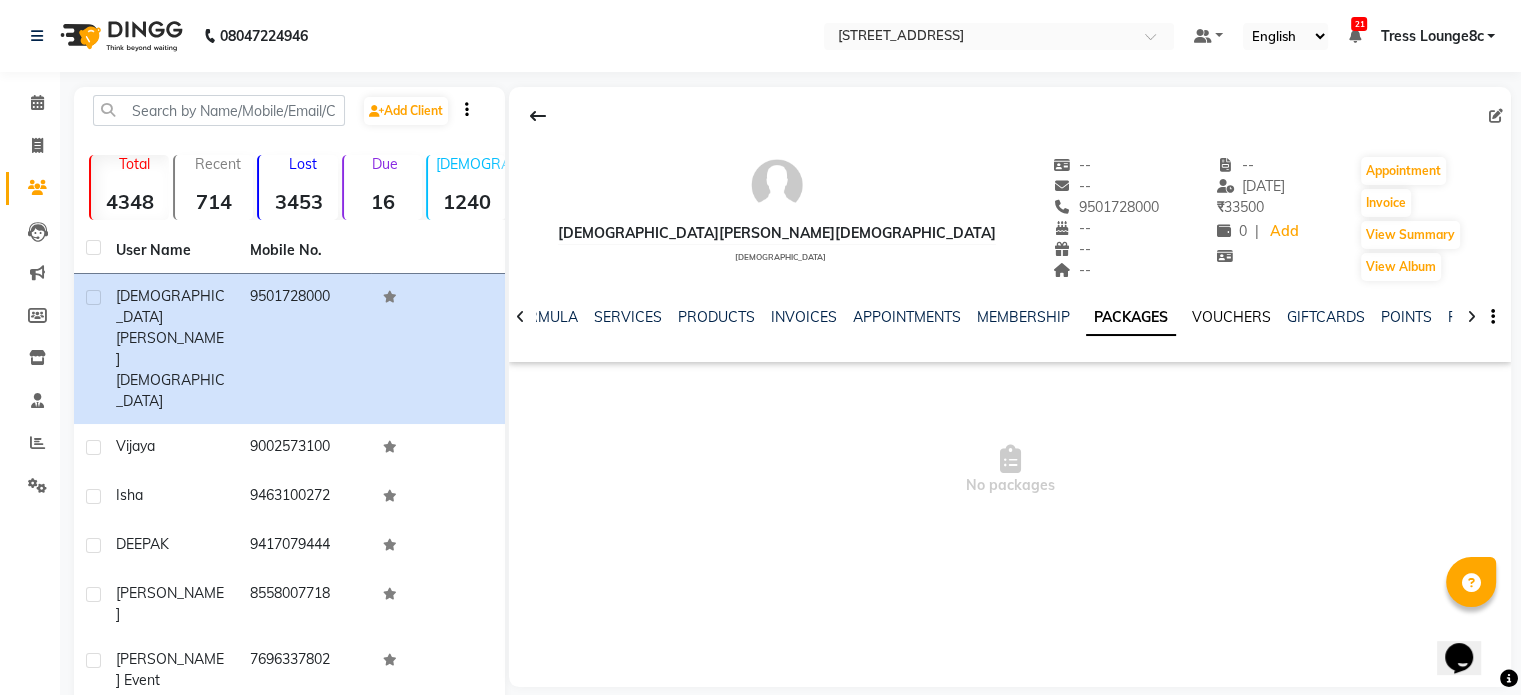 click on "VOUCHERS" 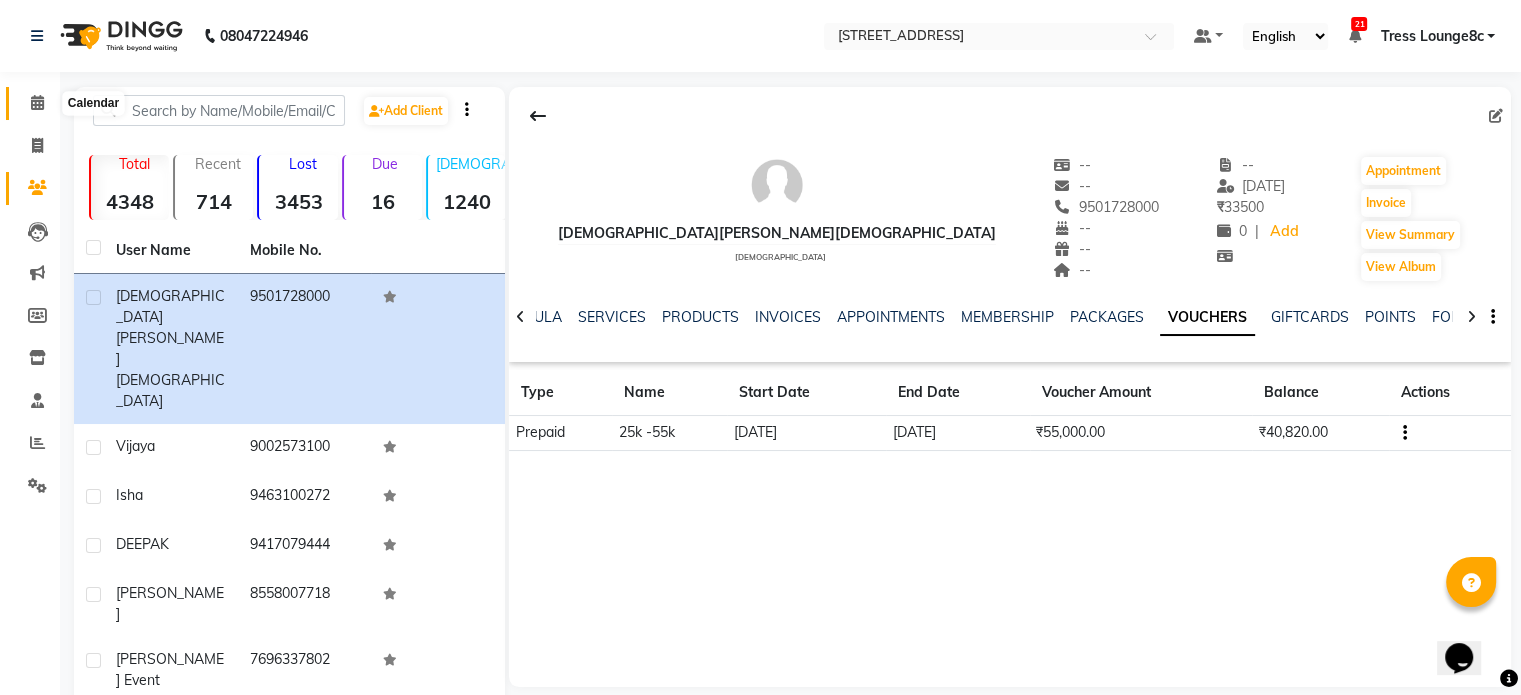 click 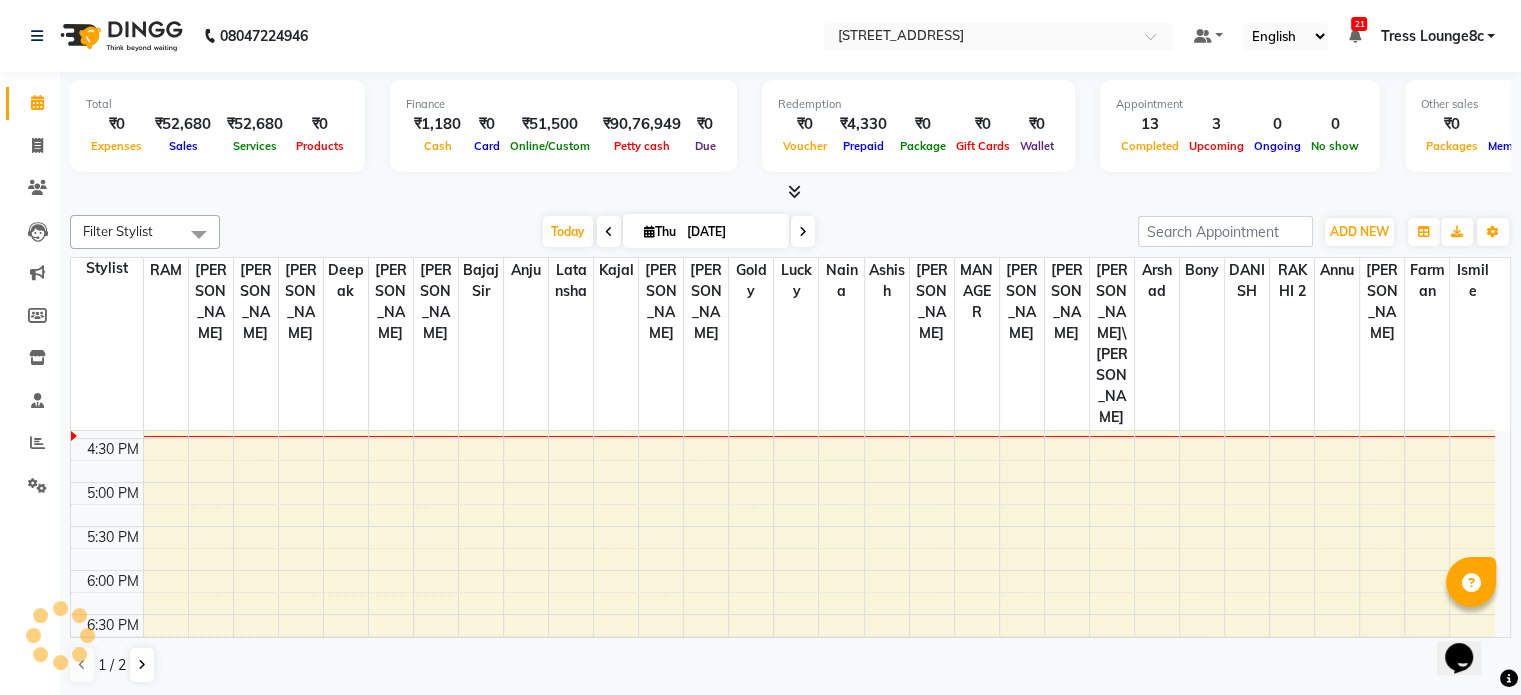 scroll, scrollTop: 774, scrollLeft: 0, axis: vertical 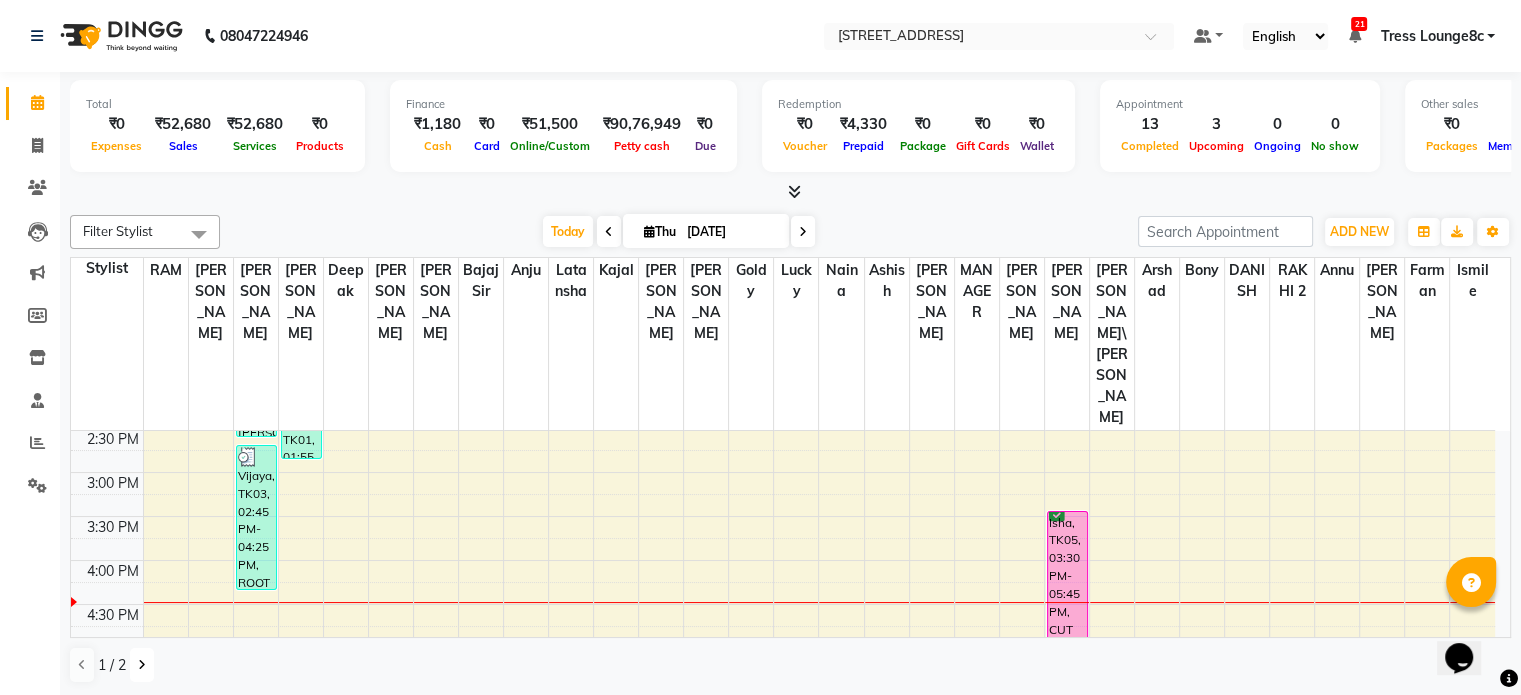 click at bounding box center (142, 665) 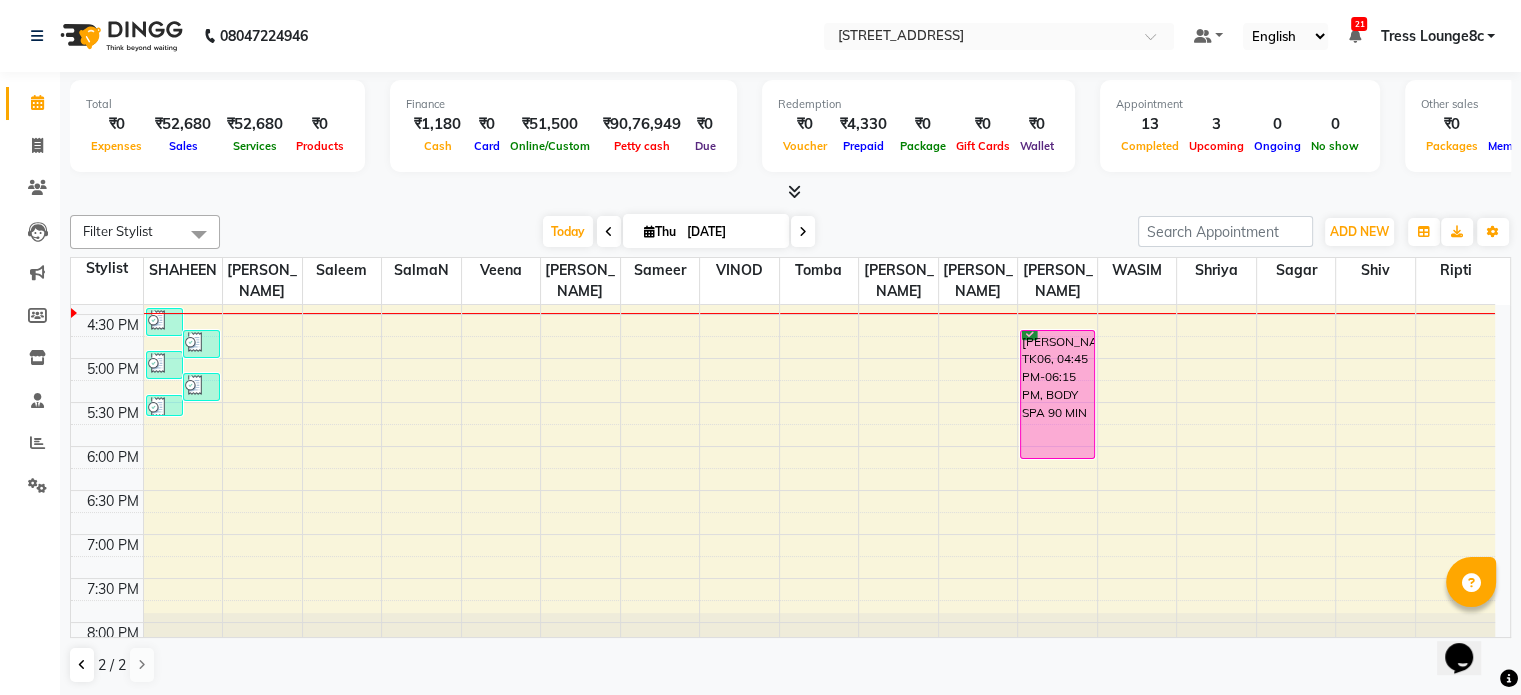 scroll, scrollTop: 774, scrollLeft: 0, axis: vertical 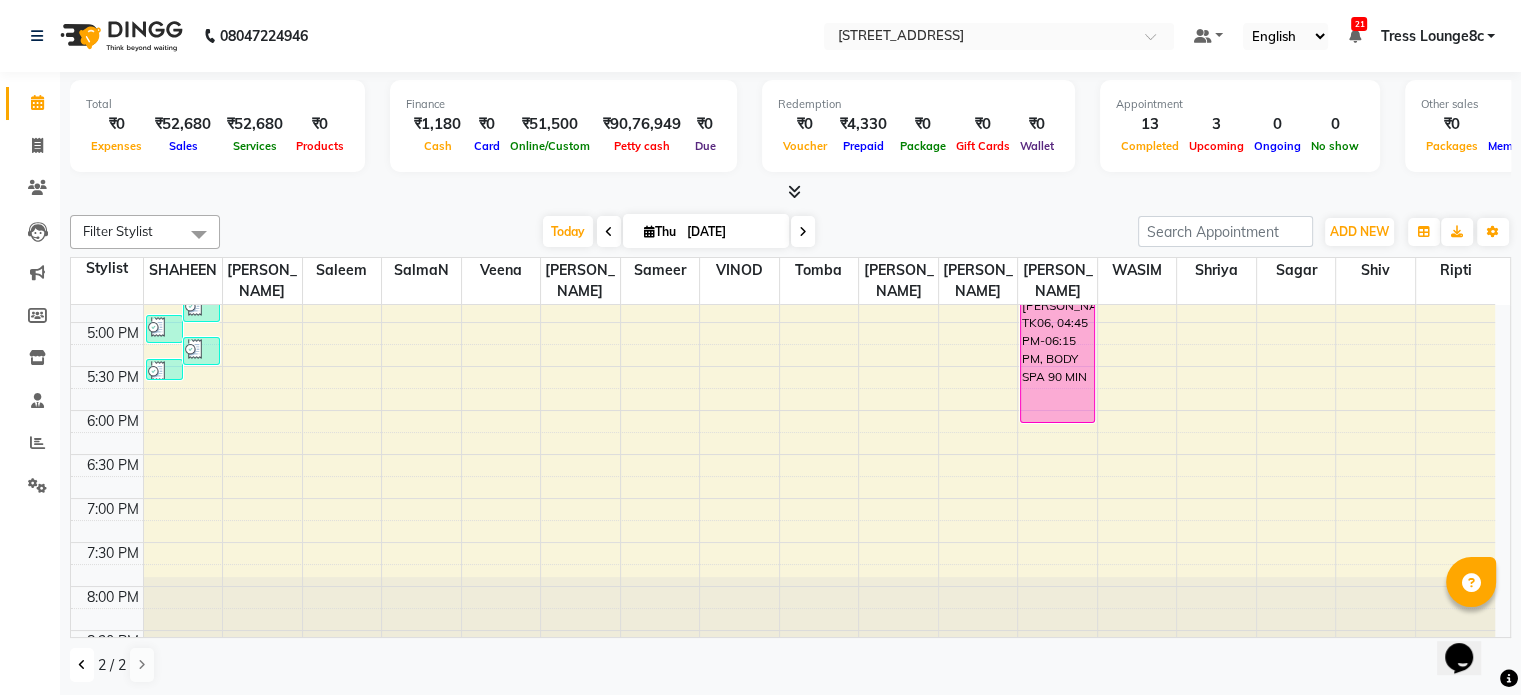 click at bounding box center [82, 665] 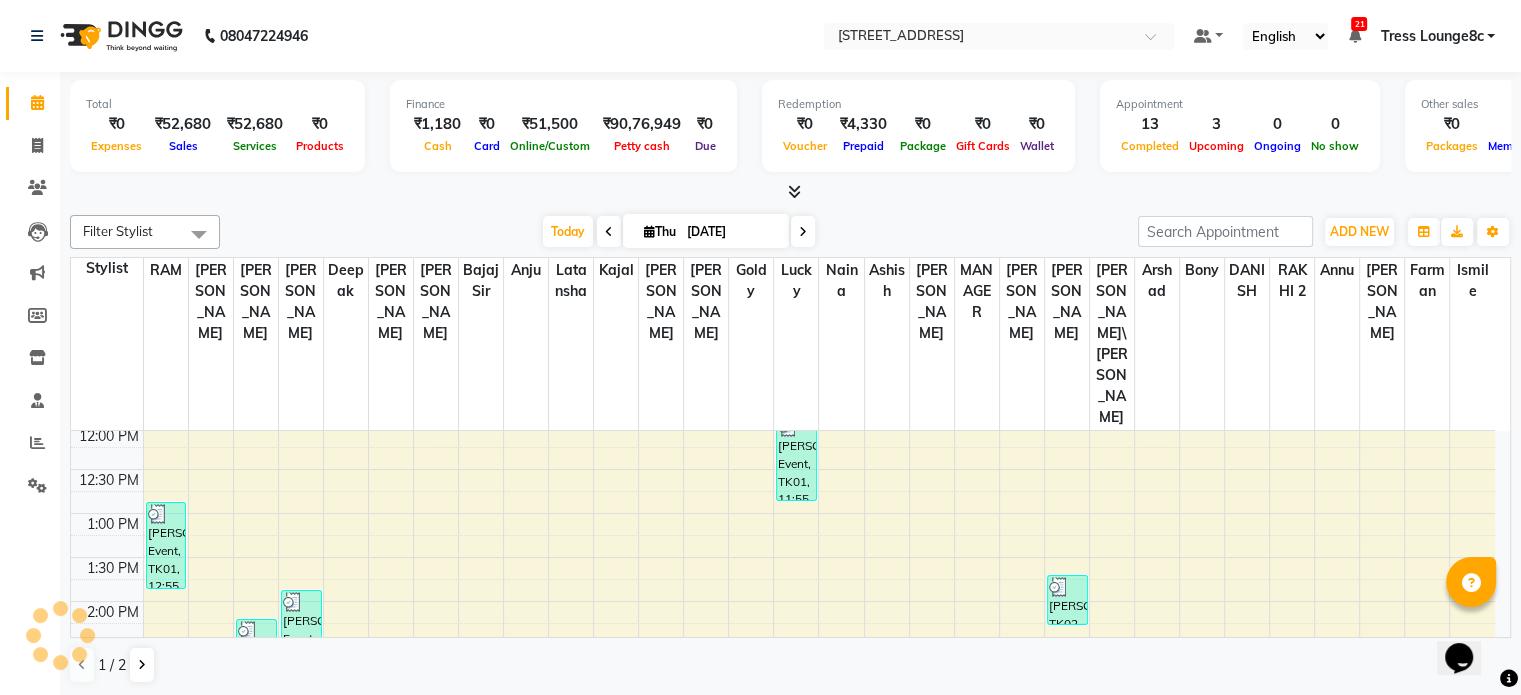 scroll, scrollTop: 474, scrollLeft: 0, axis: vertical 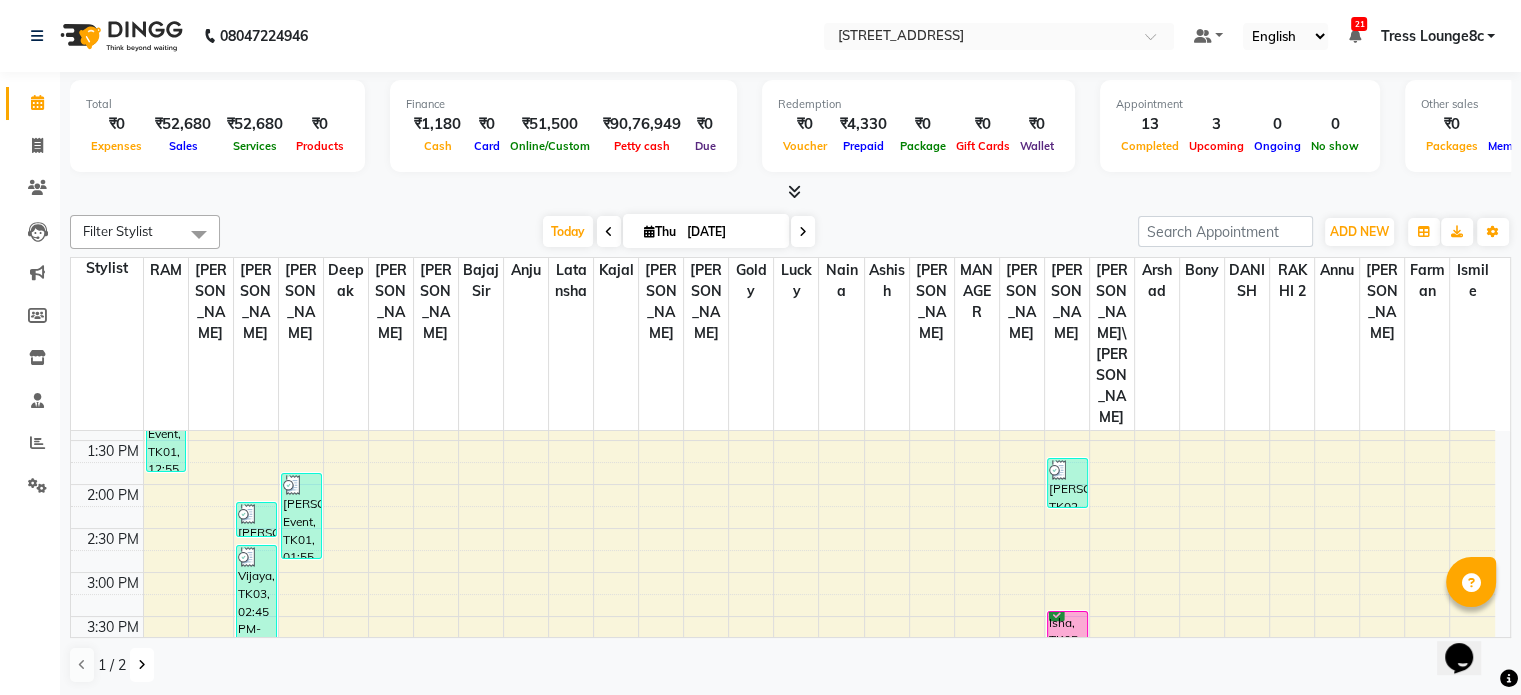 click at bounding box center (142, 665) 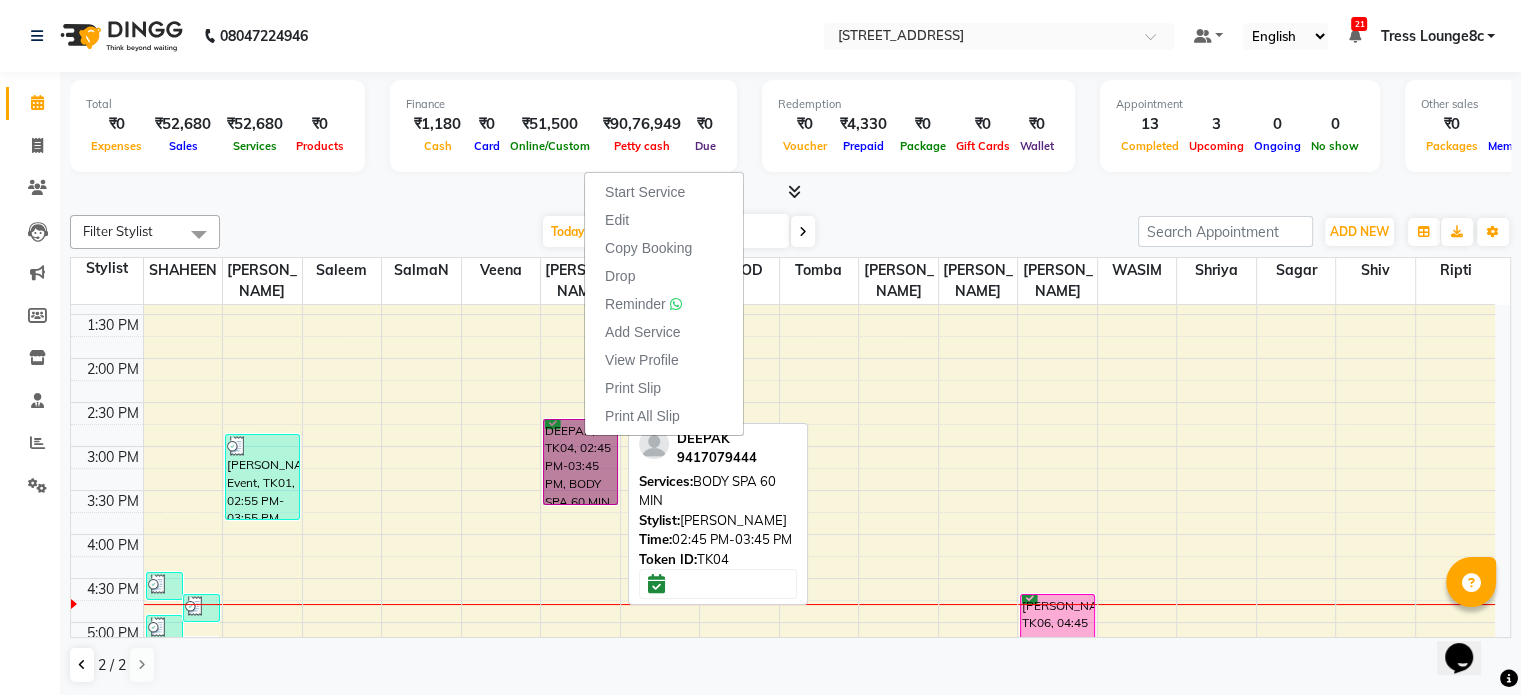 click on "DEEPAK, TK04, 02:45 PM-03:45 PM, BODY SPA 60 MIN" at bounding box center (580, 462) 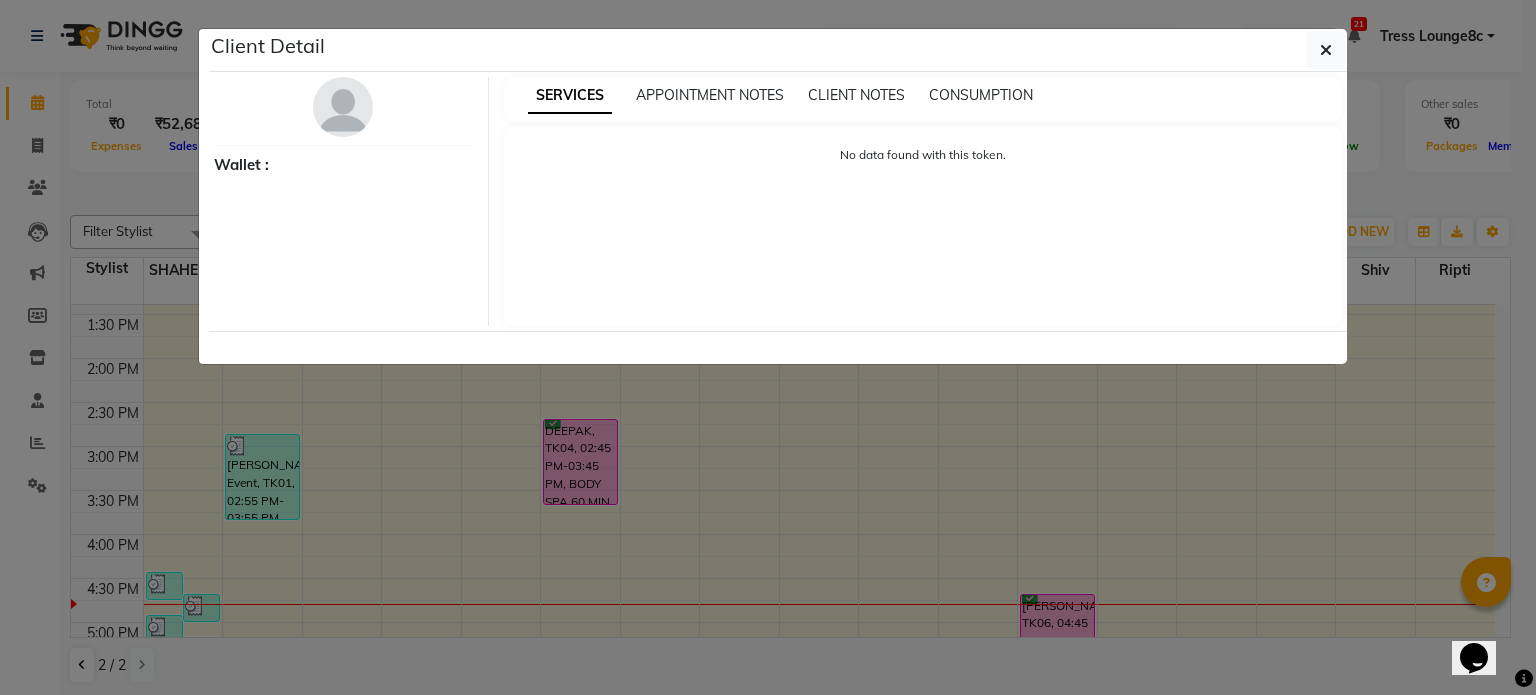 select on "6" 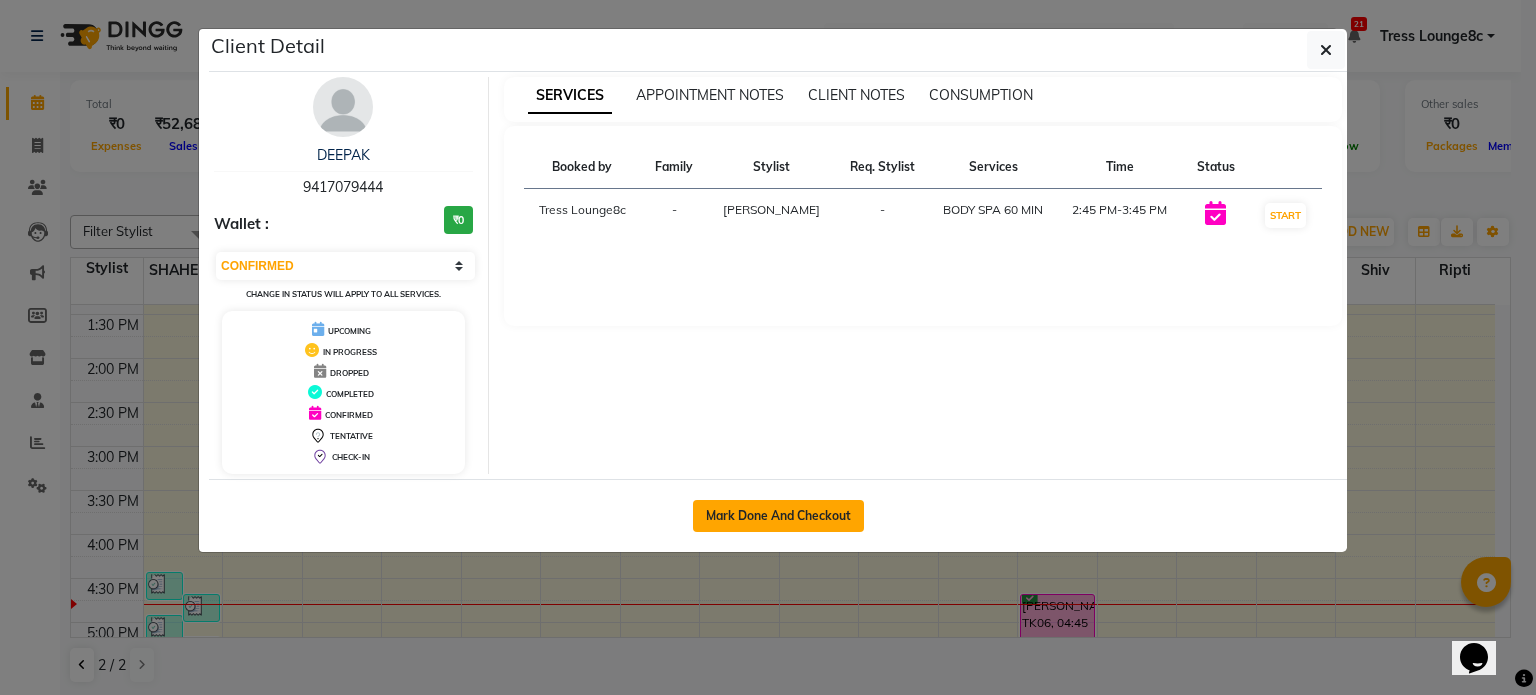 click on "Mark Done And Checkout" 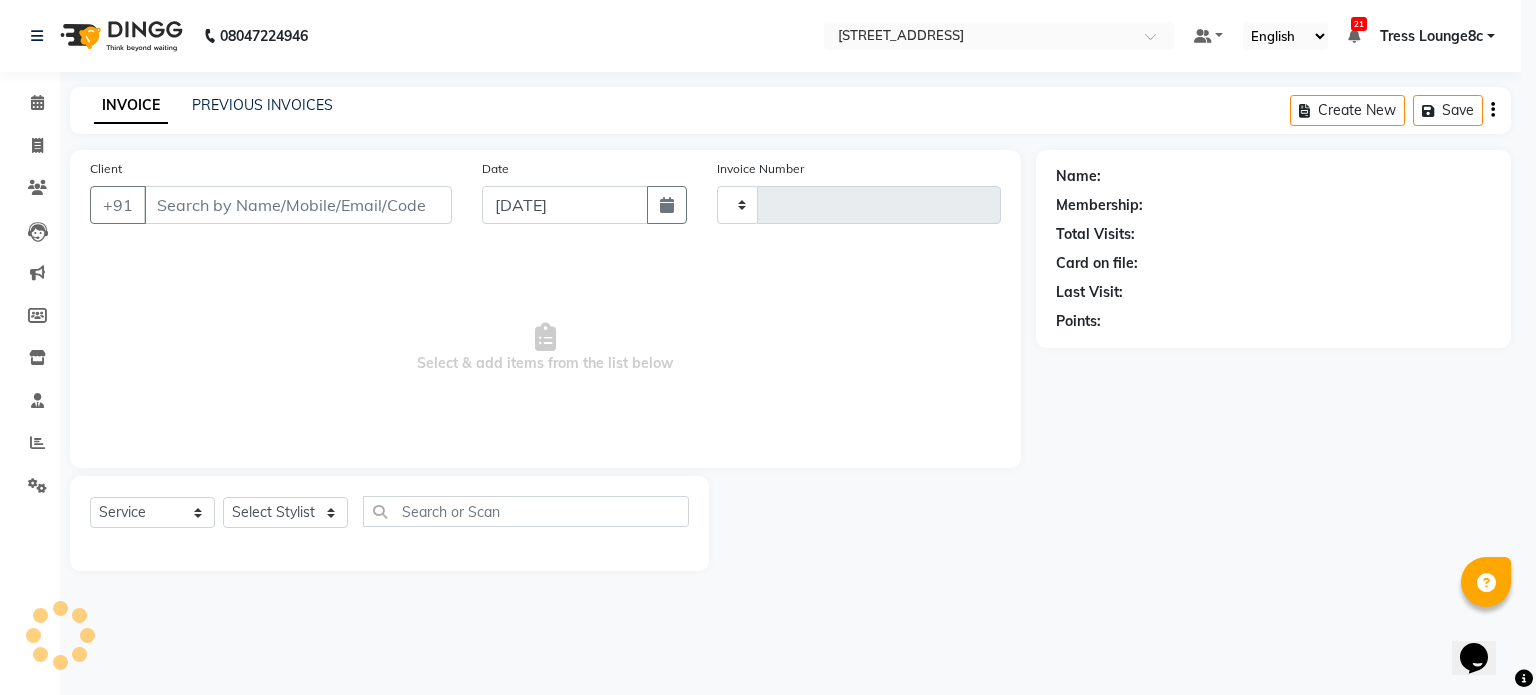 type on "1491" 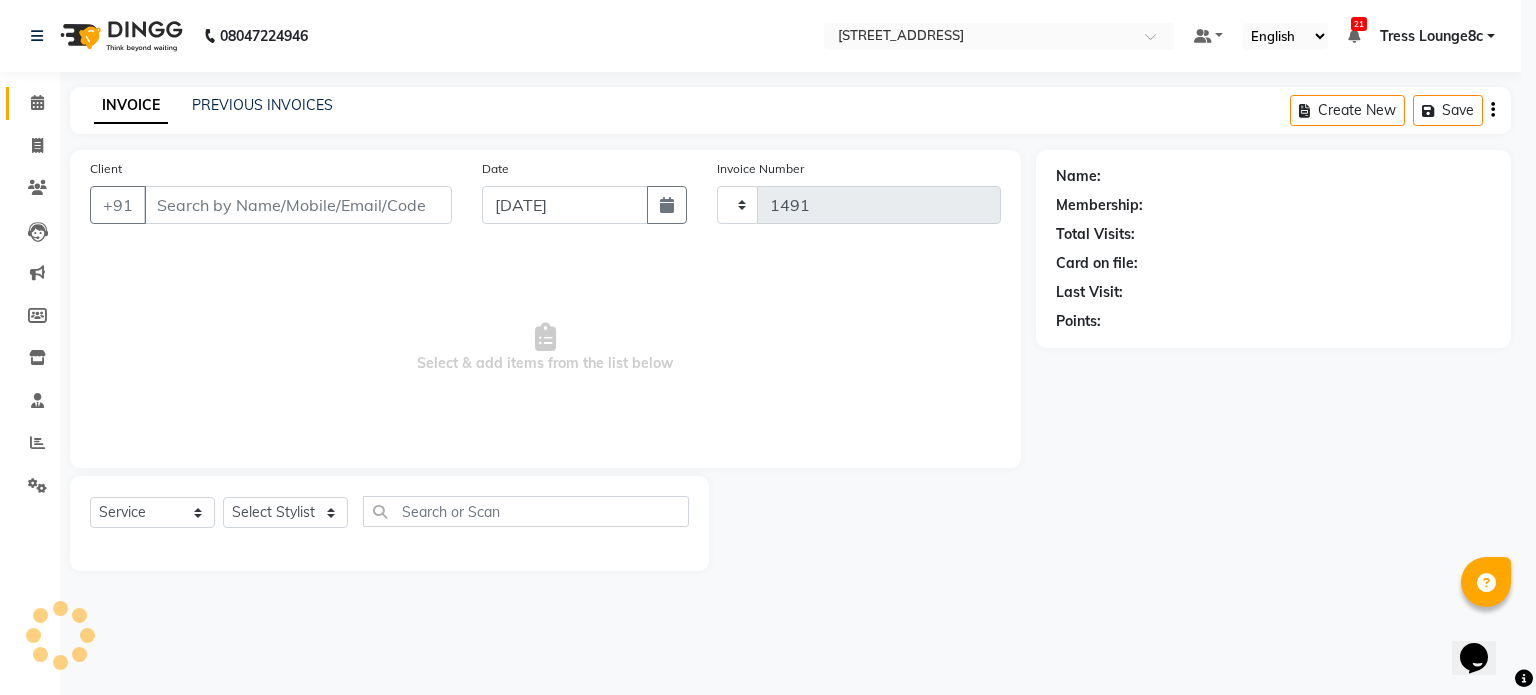 select on "5703" 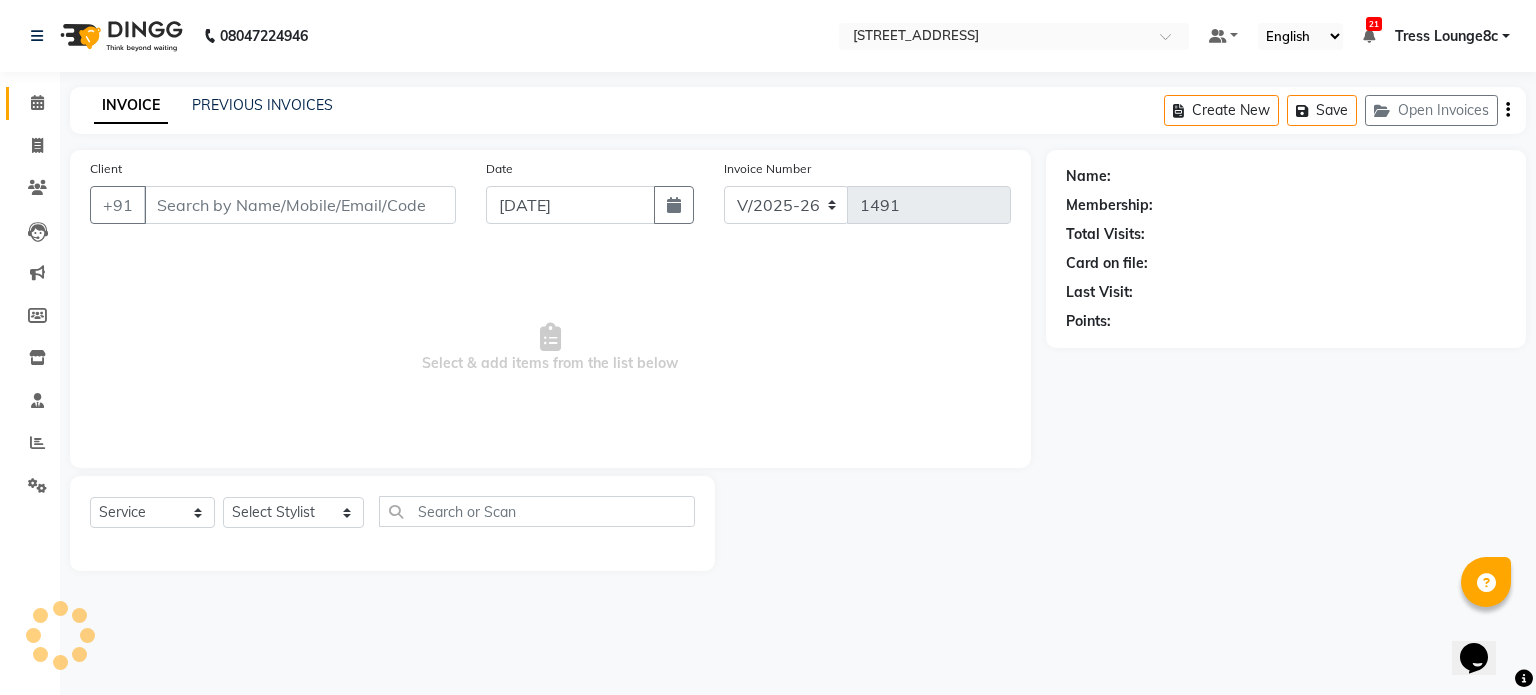type on "9417079444" 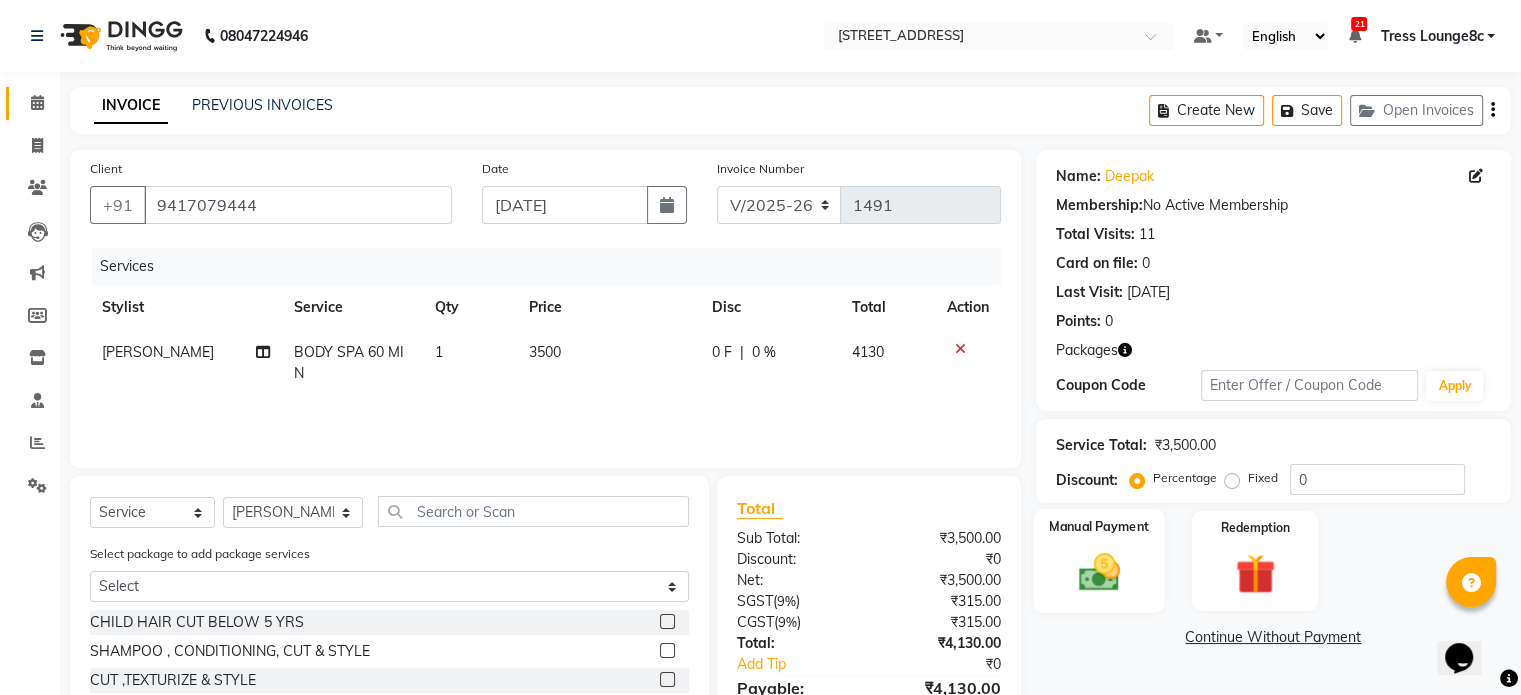 scroll, scrollTop: 100, scrollLeft: 0, axis: vertical 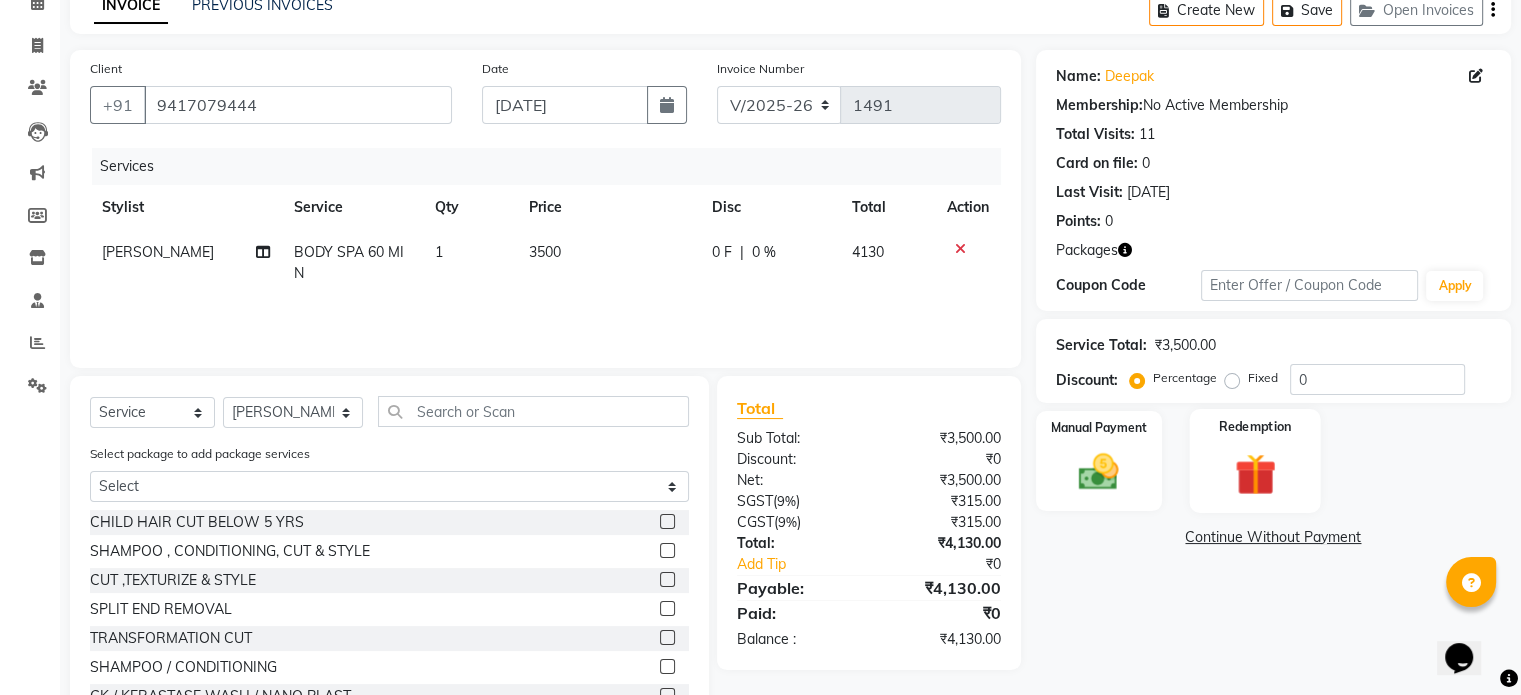 click 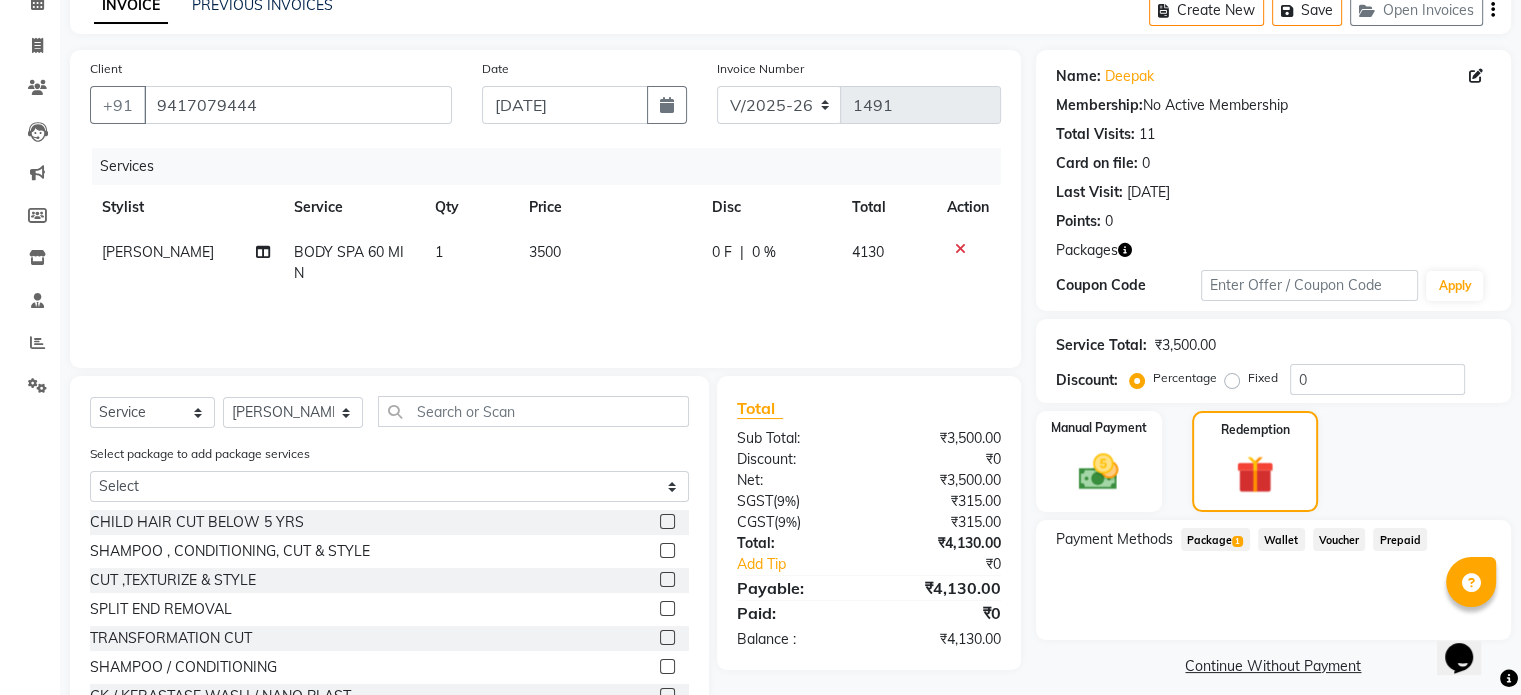 click on "Prepaid" 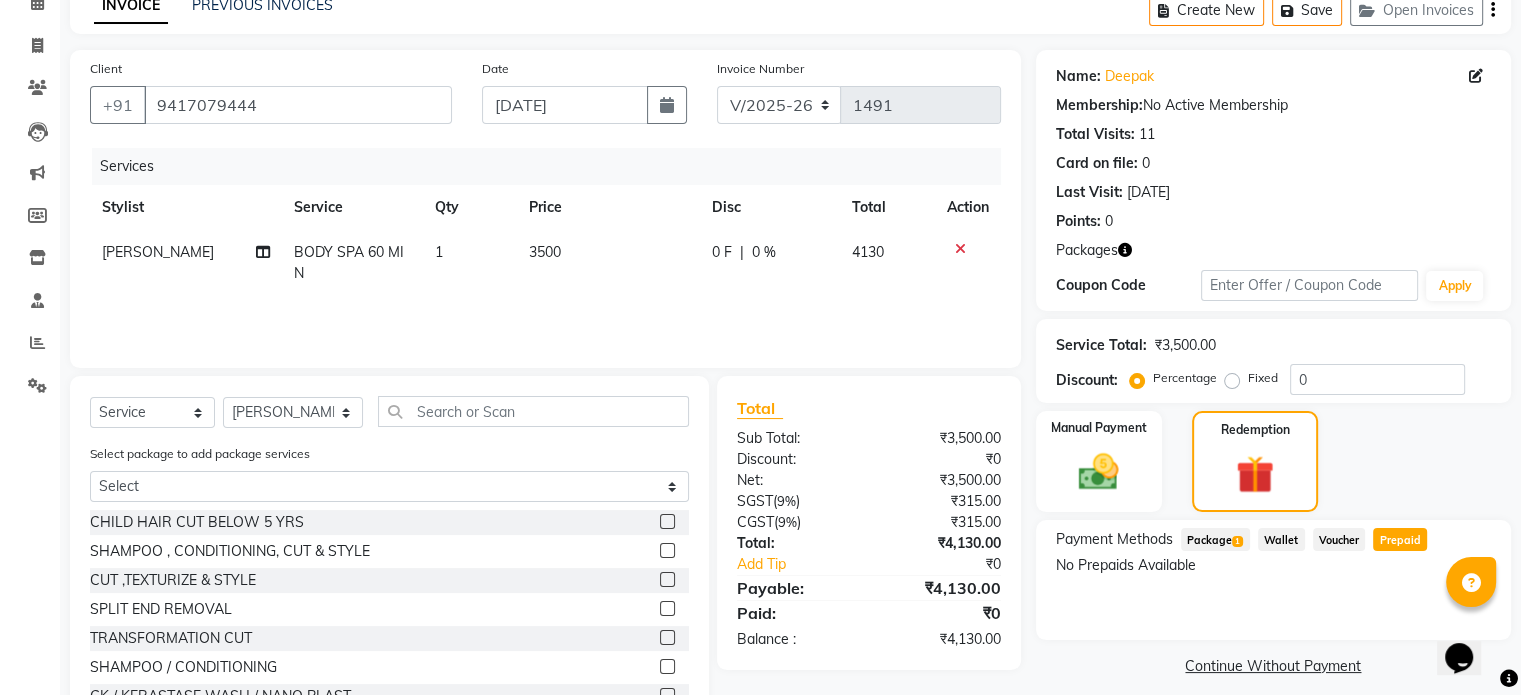 scroll, scrollTop: 175, scrollLeft: 0, axis: vertical 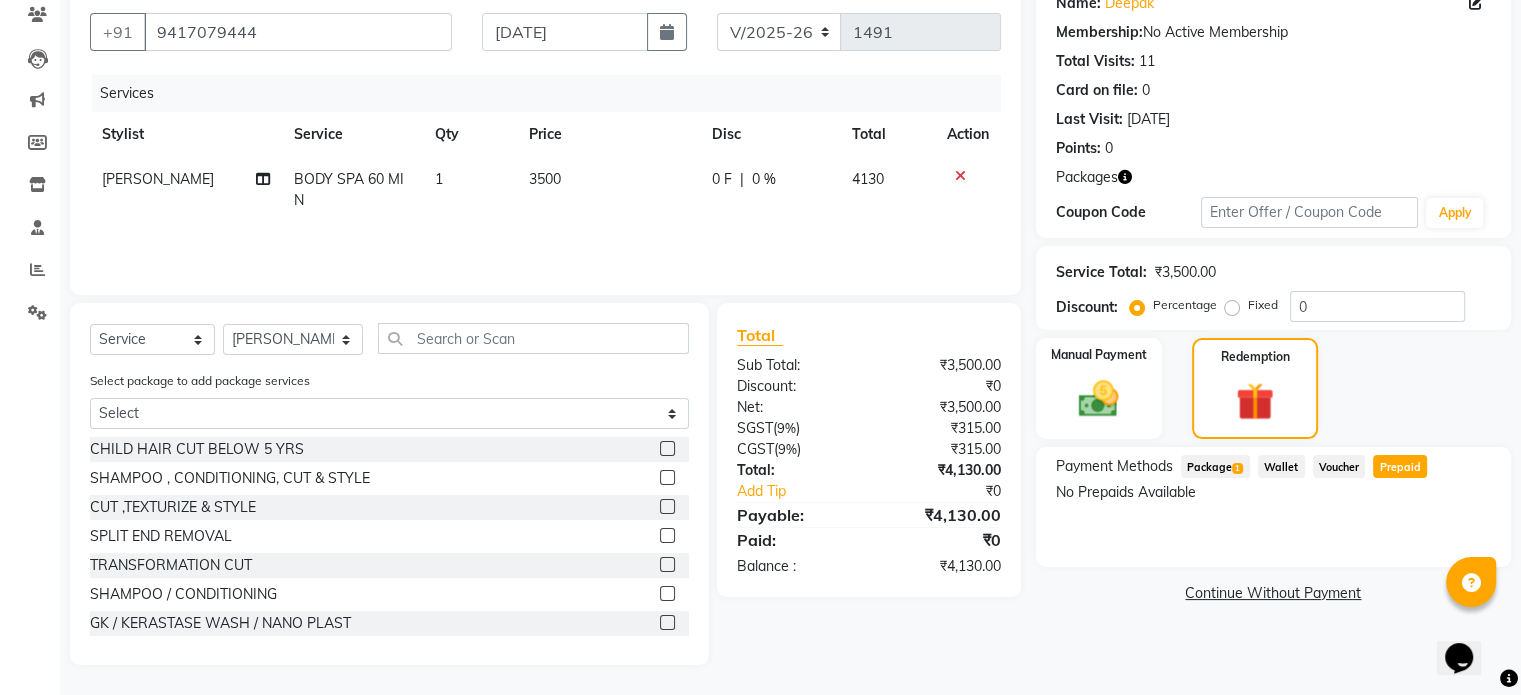 click on "Package  1" 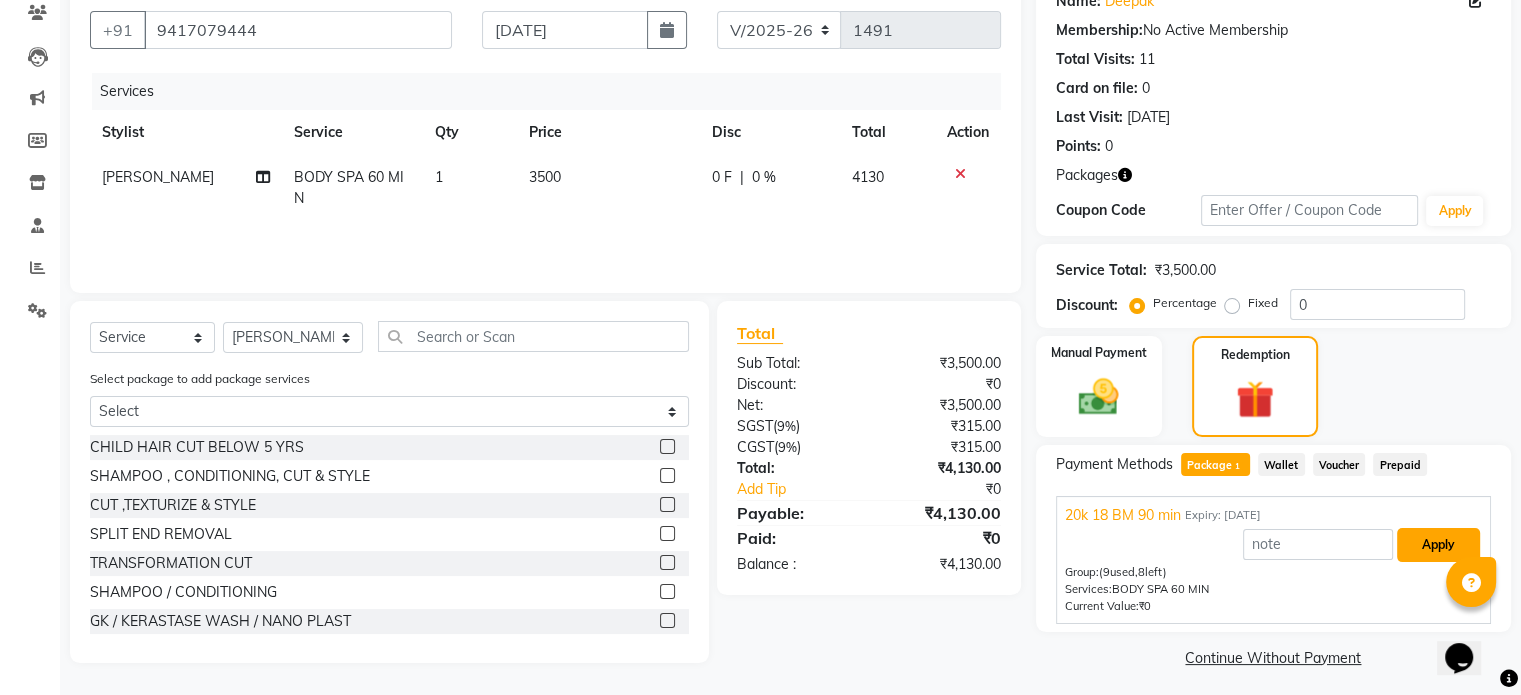 click on "Apply" at bounding box center [1438, 545] 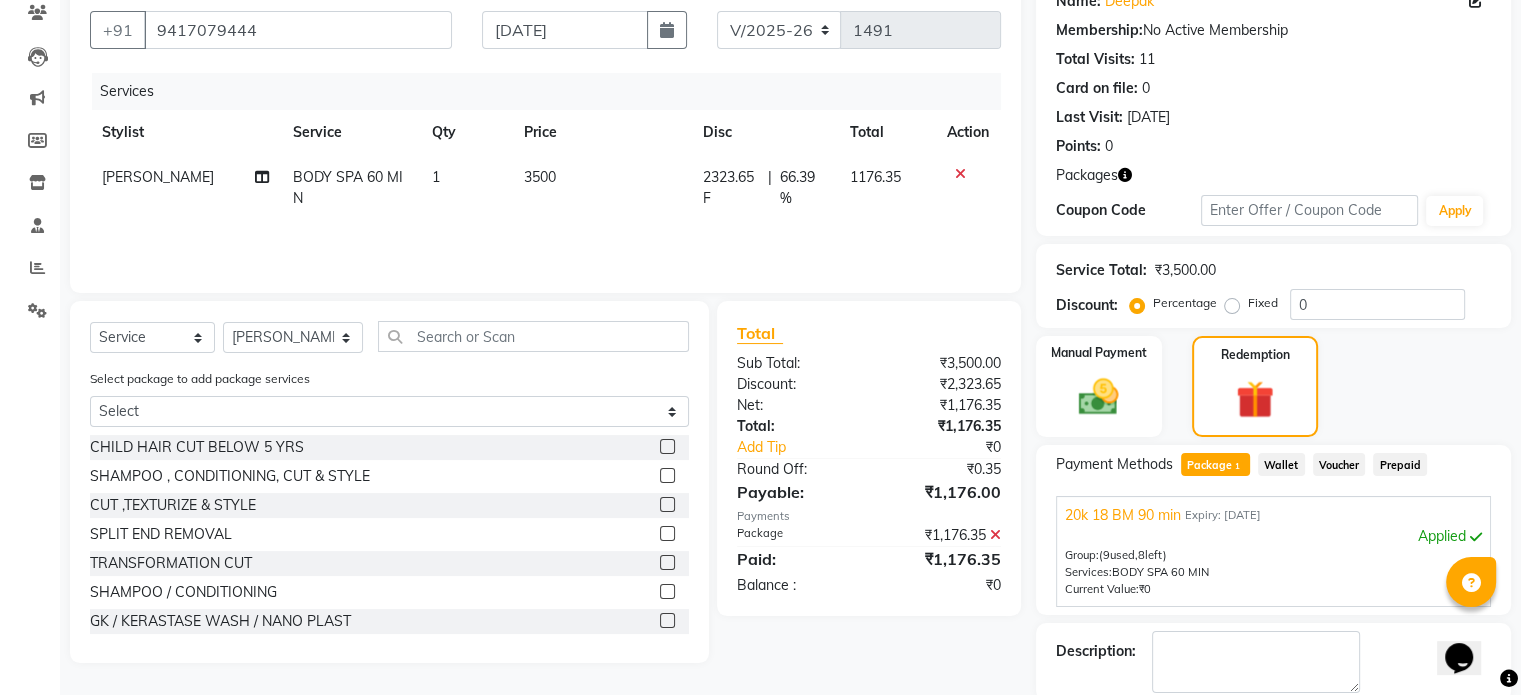 scroll, scrollTop: 275, scrollLeft: 0, axis: vertical 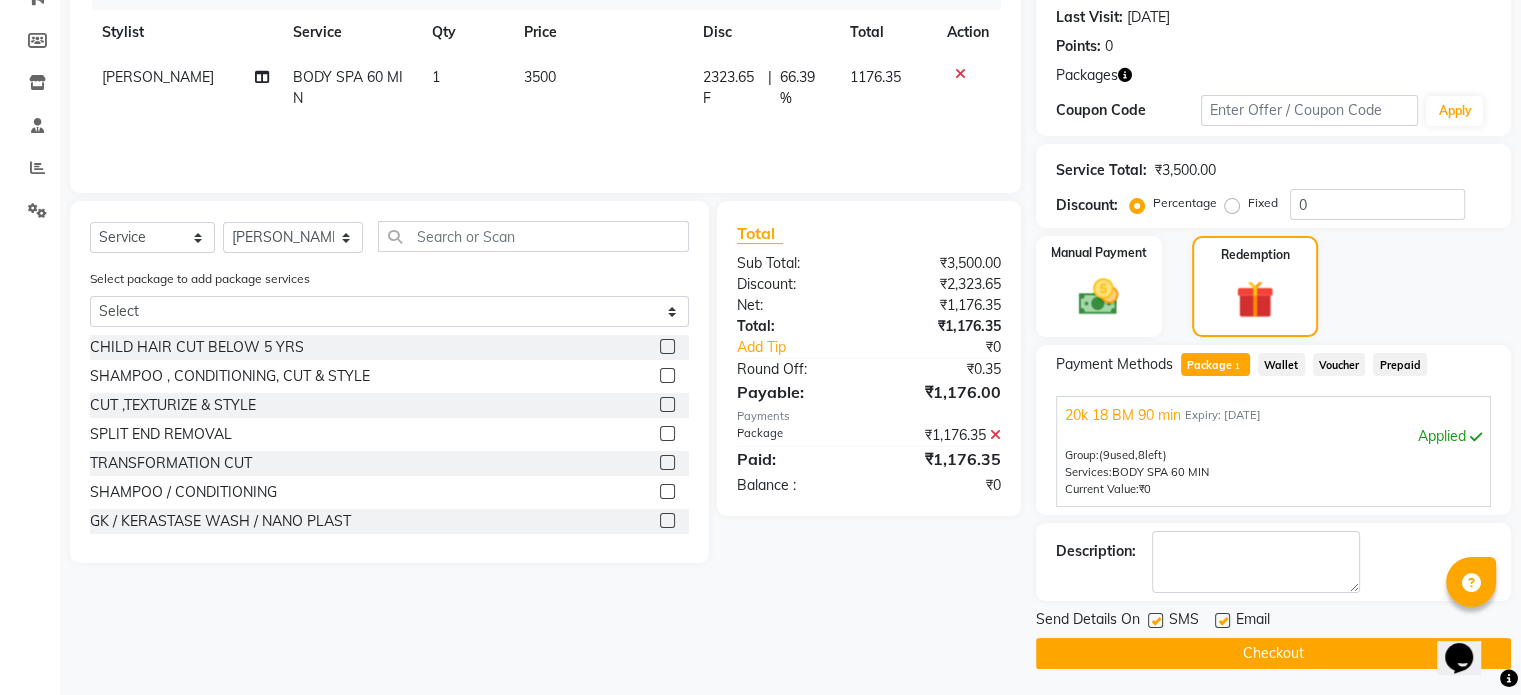 click 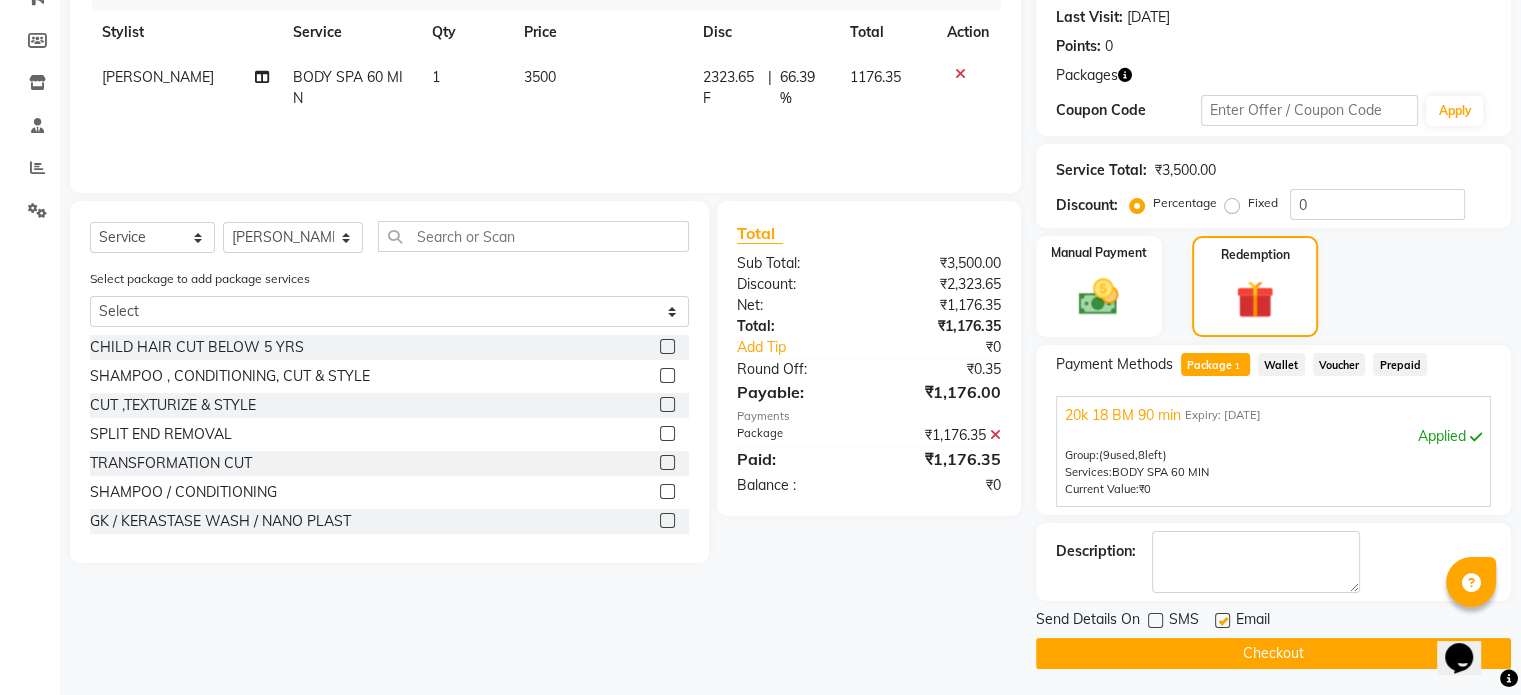click on "Checkout" 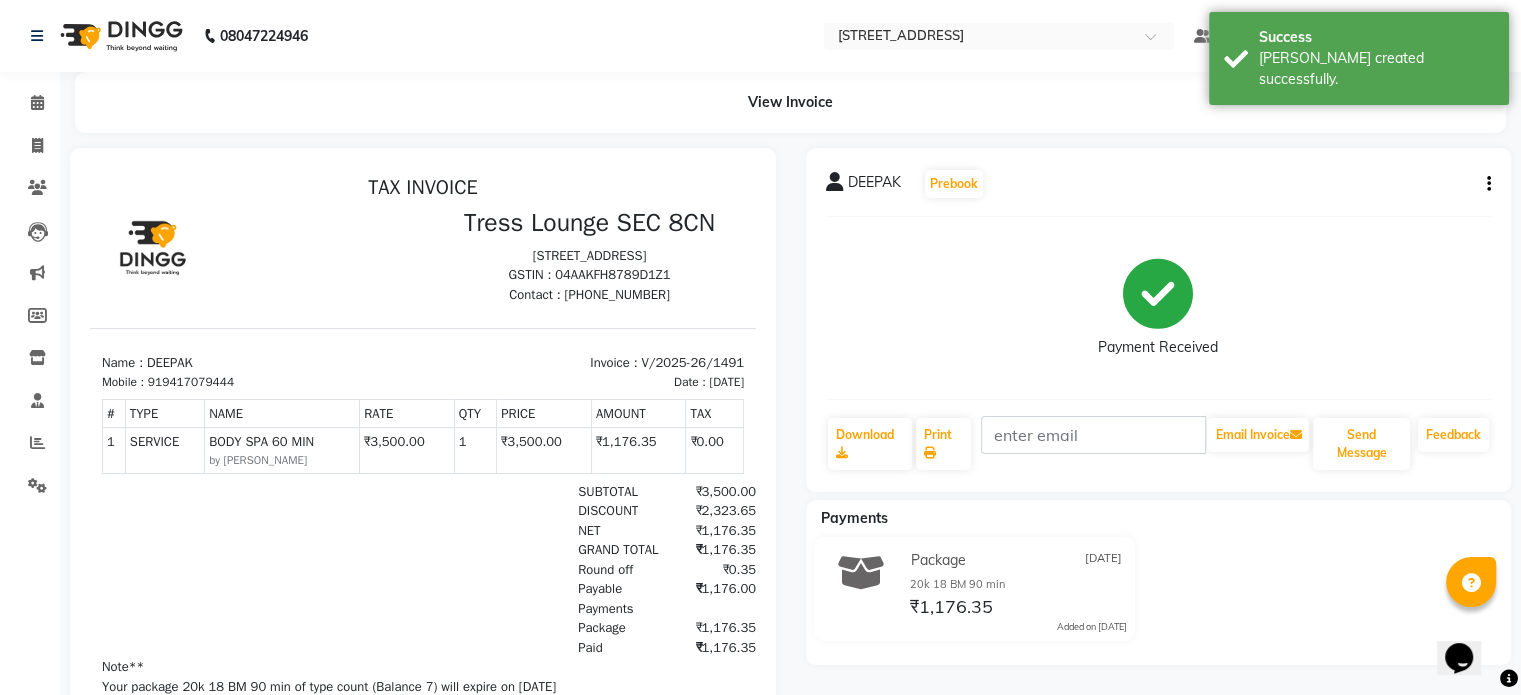scroll, scrollTop: 0, scrollLeft: 0, axis: both 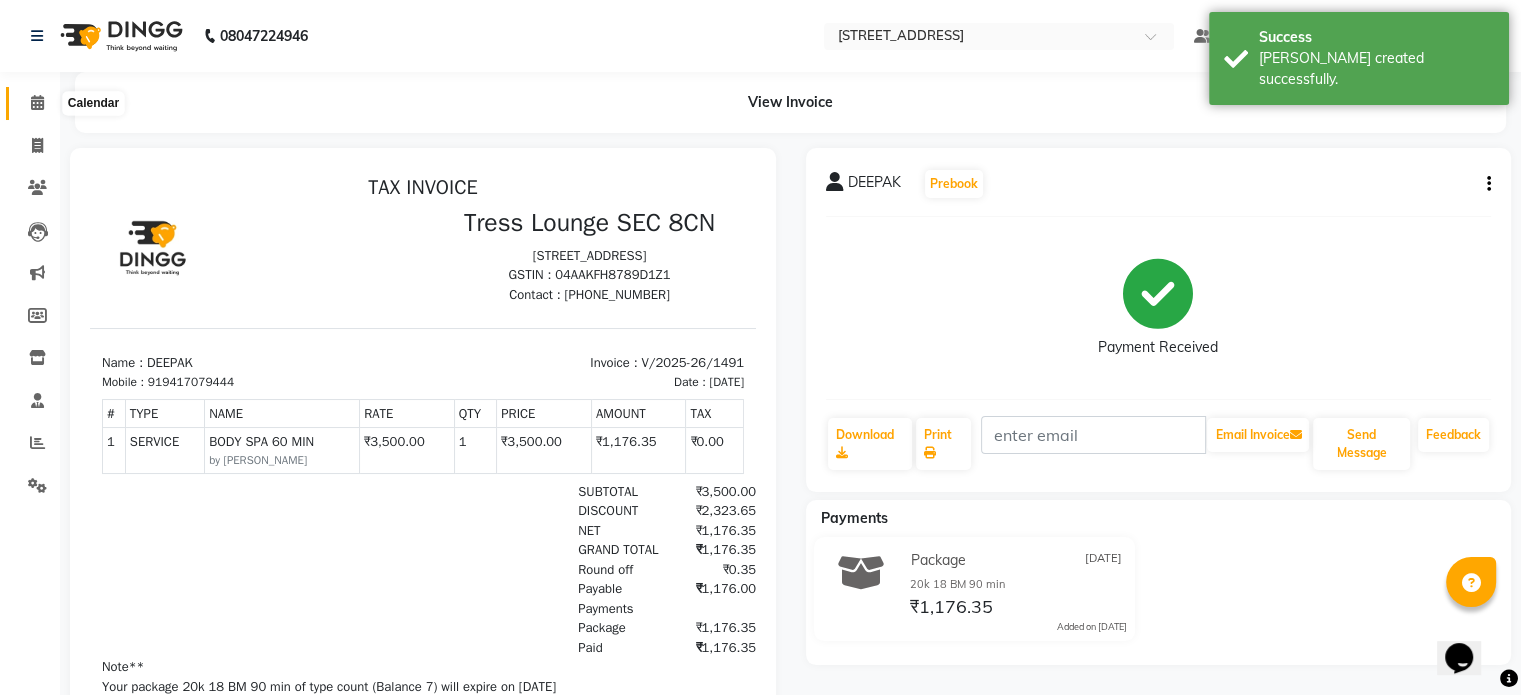 click 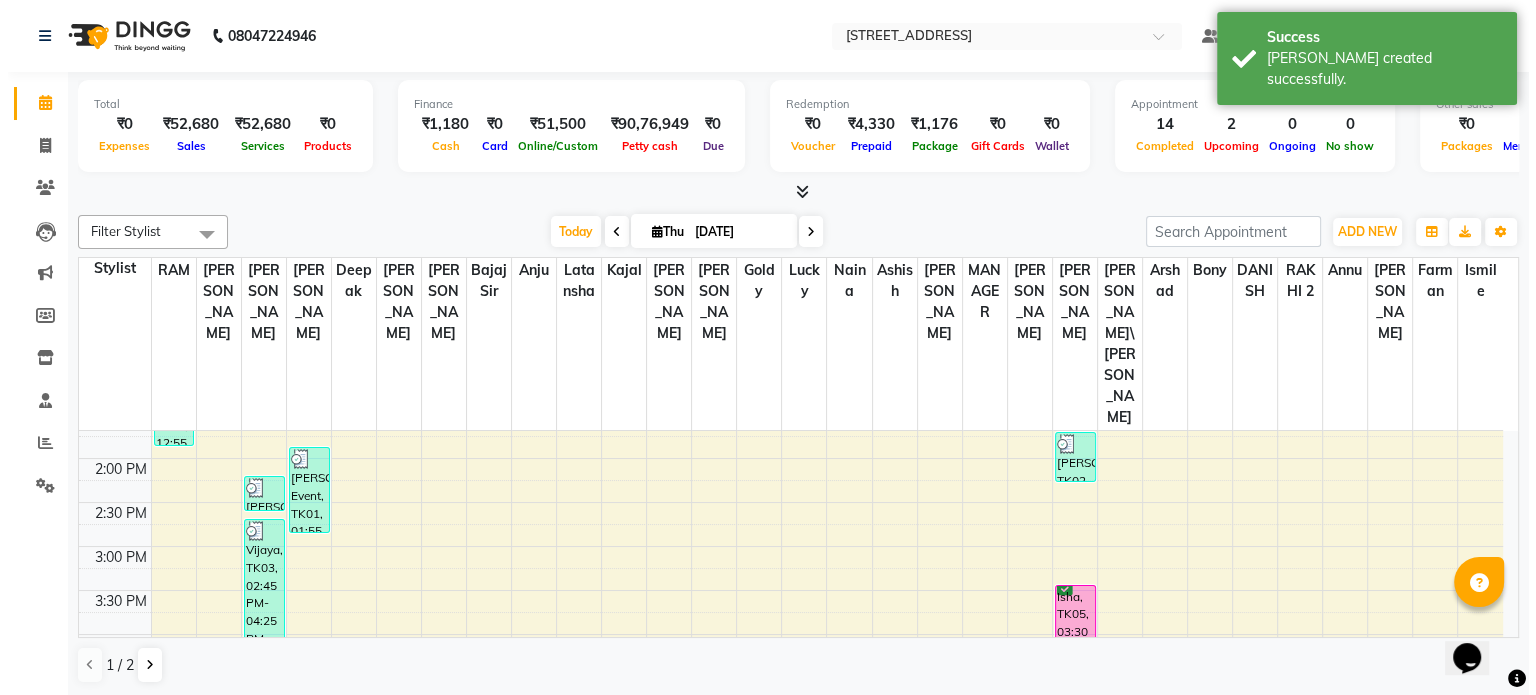 scroll, scrollTop: 600, scrollLeft: 0, axis: vertical 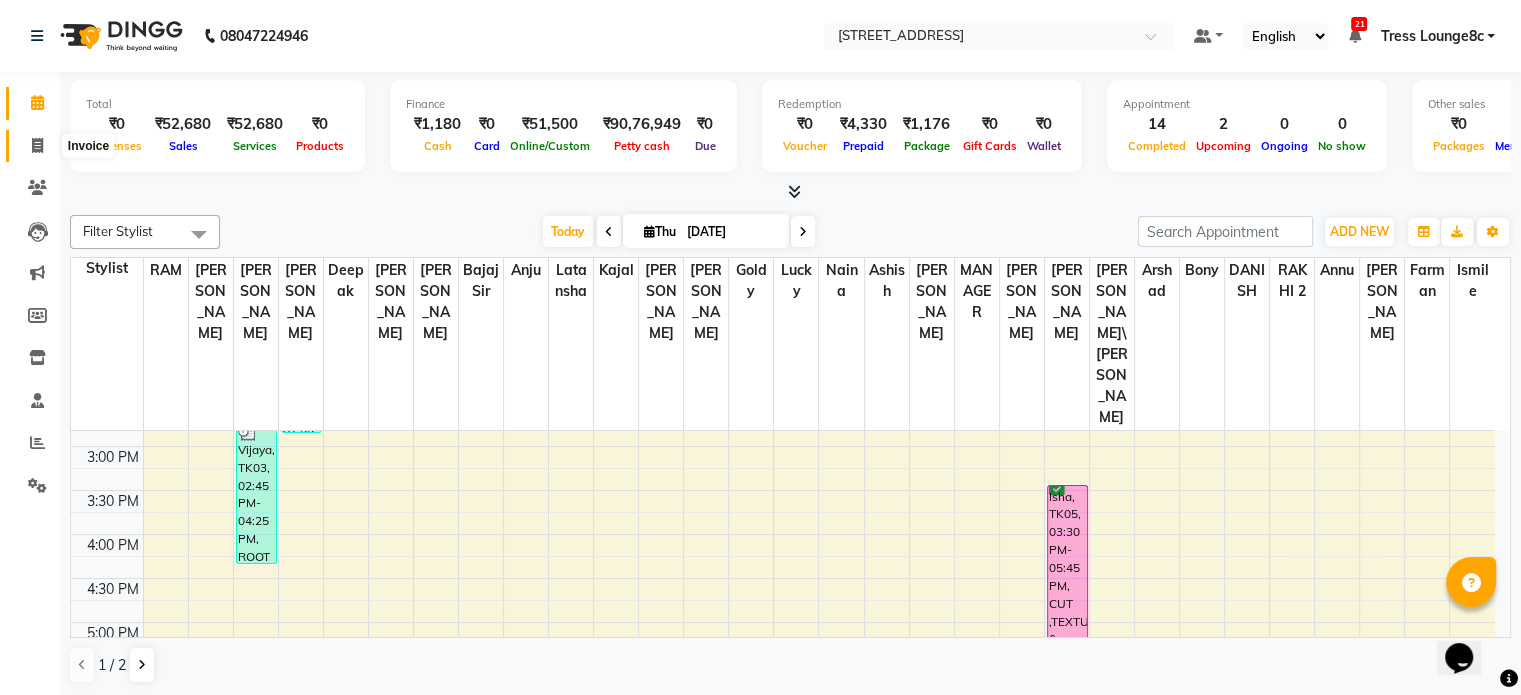 click 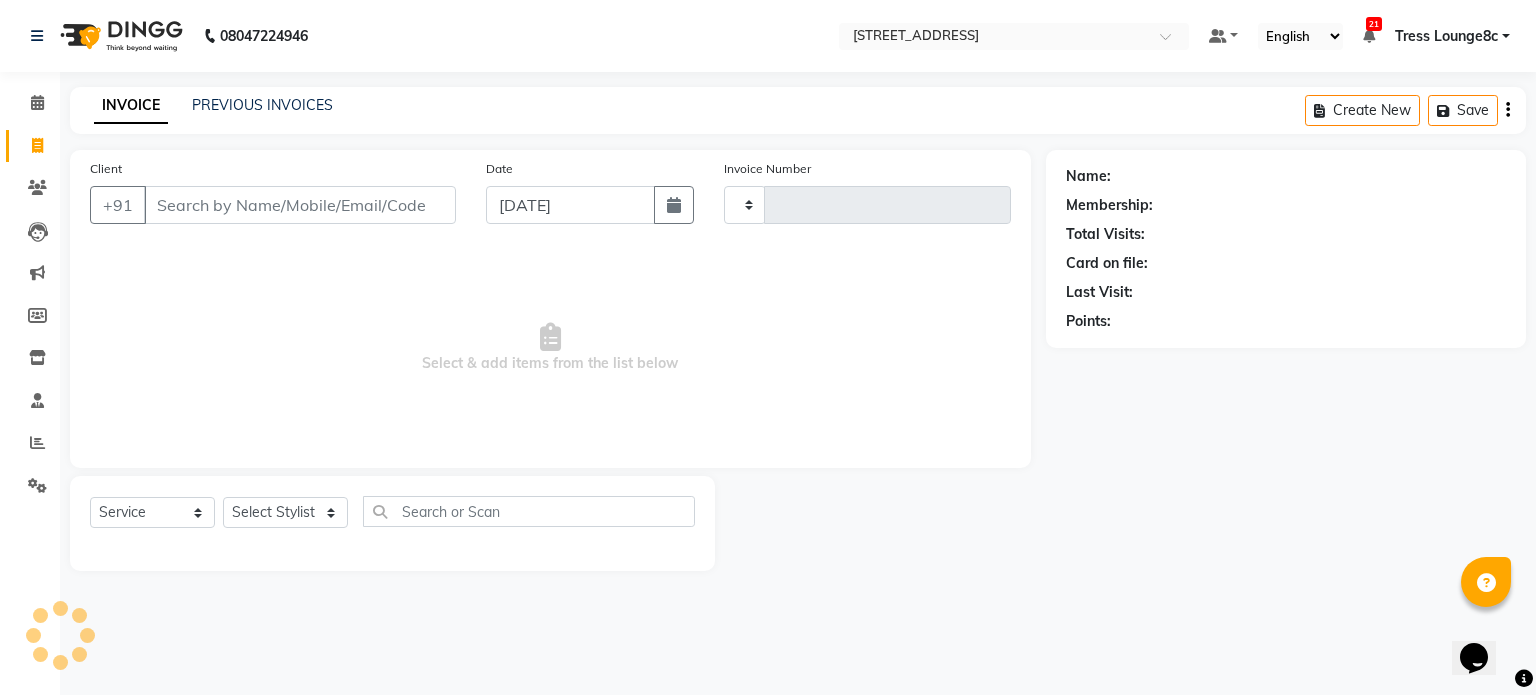 type on "1492" 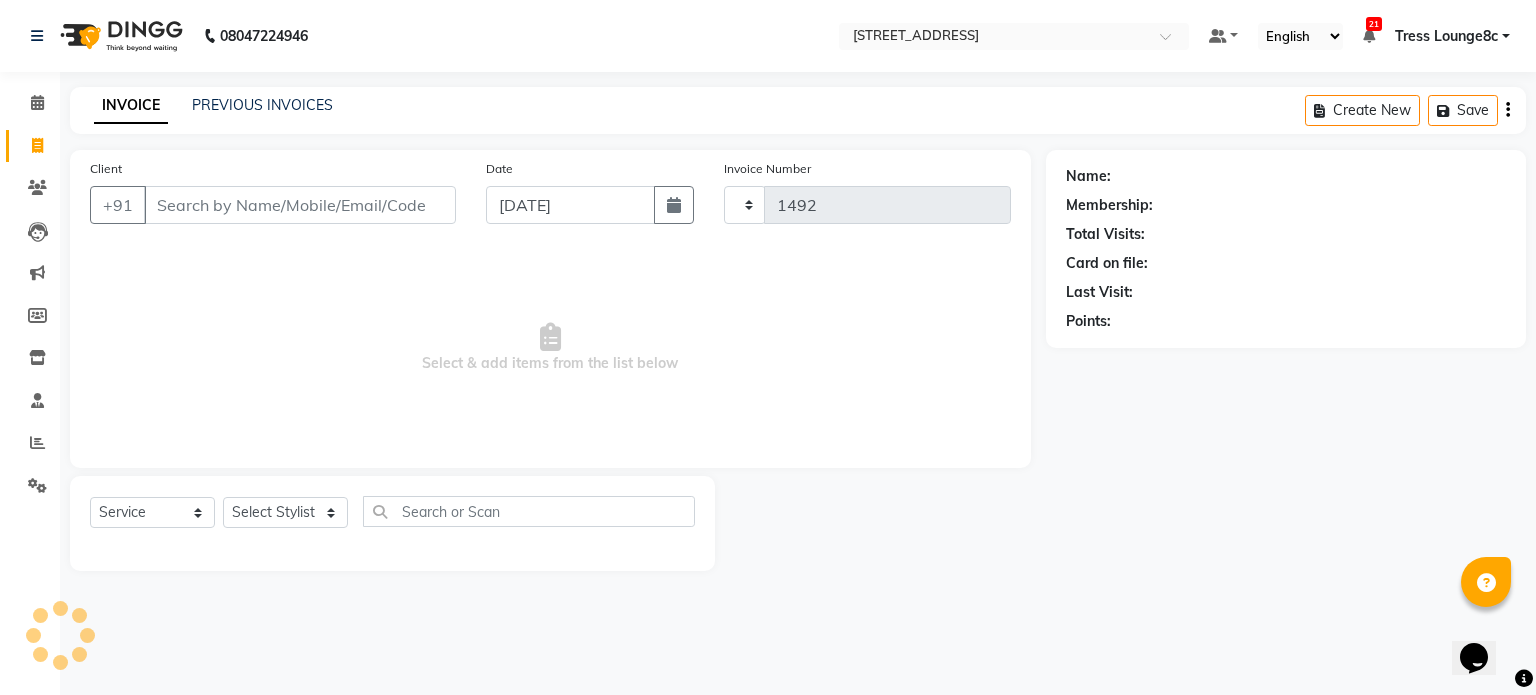 select on "5703" 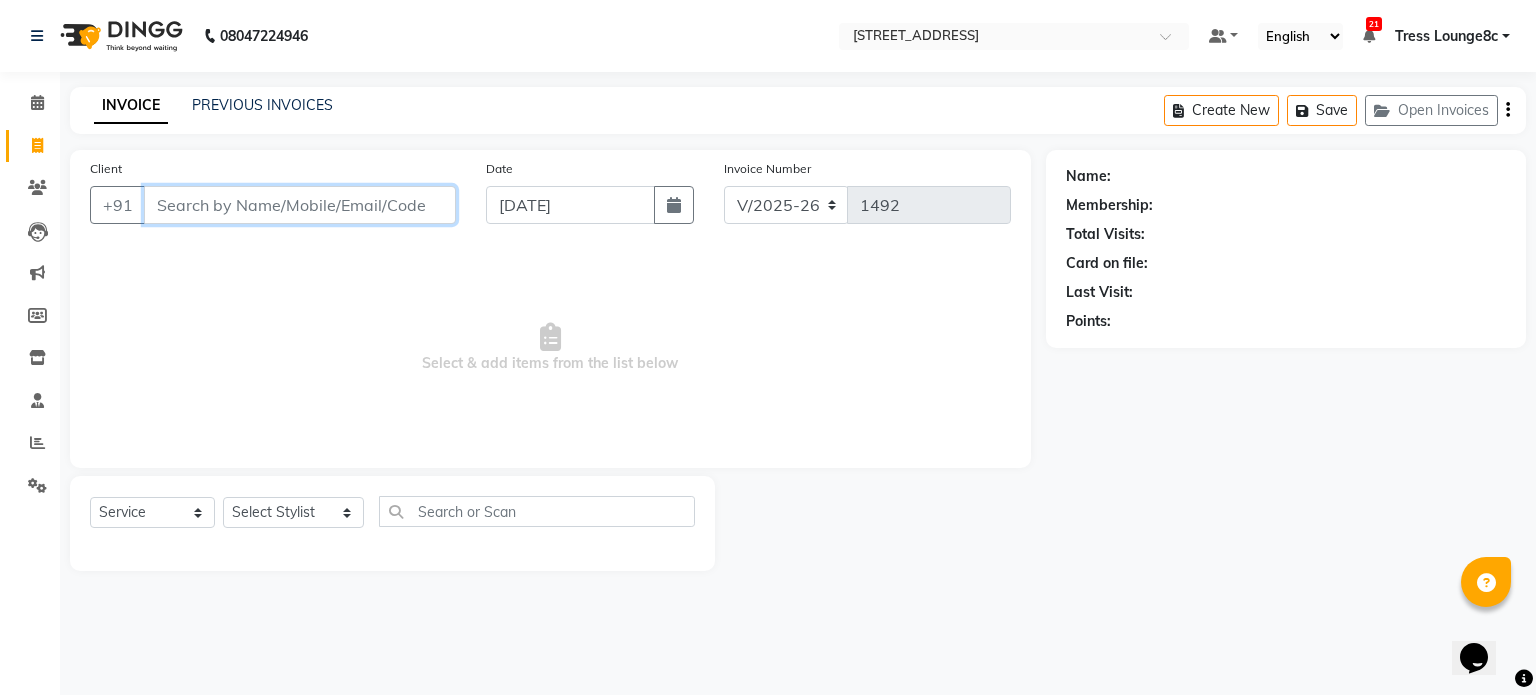 click on "Client" at bounding box center [300, 205] 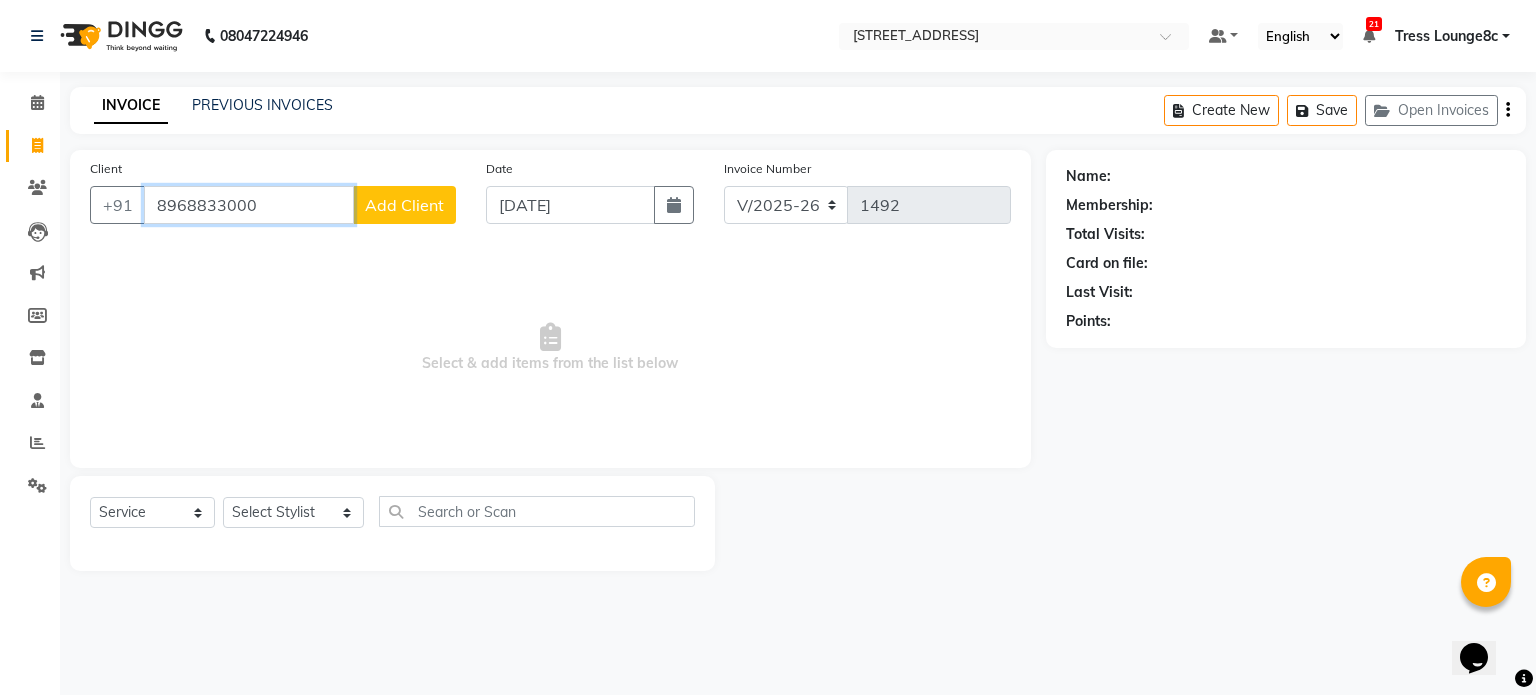 type on "8968833000" 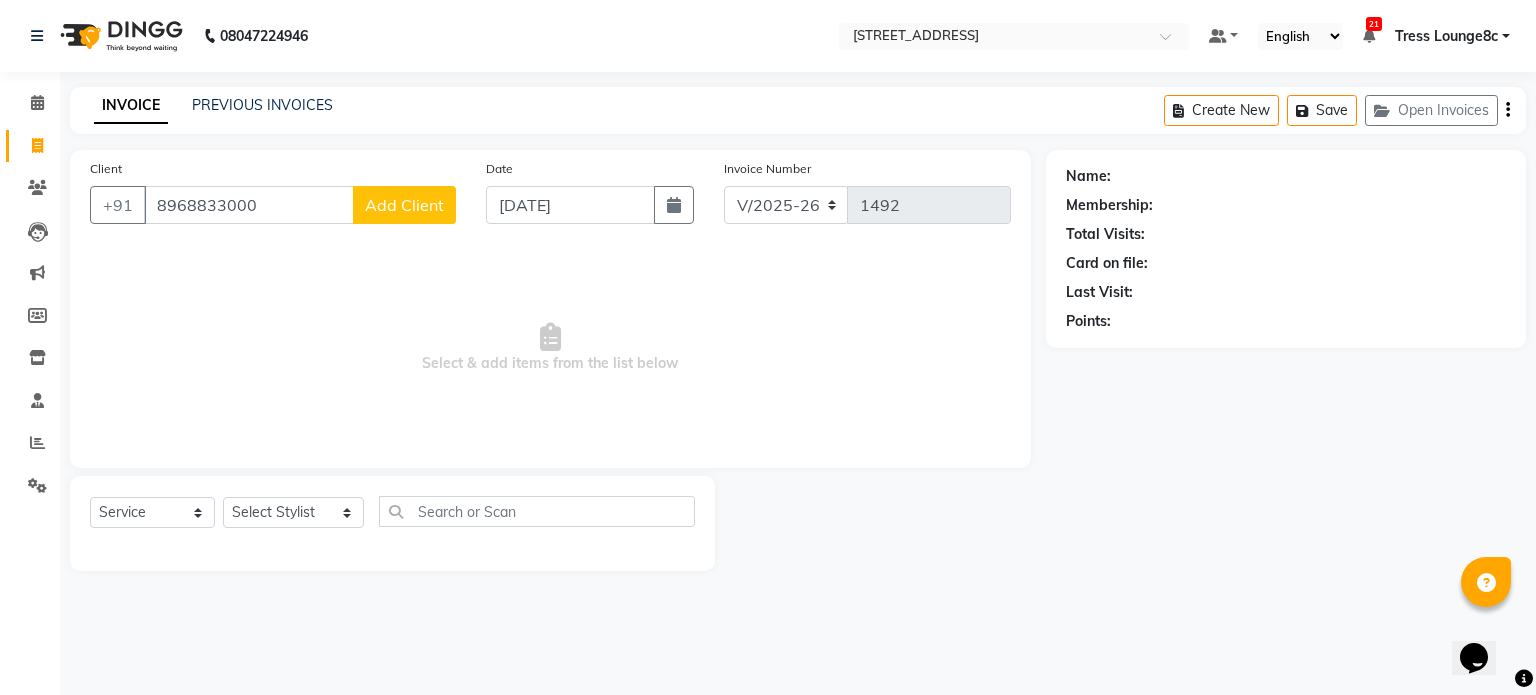 click on "Add Client" 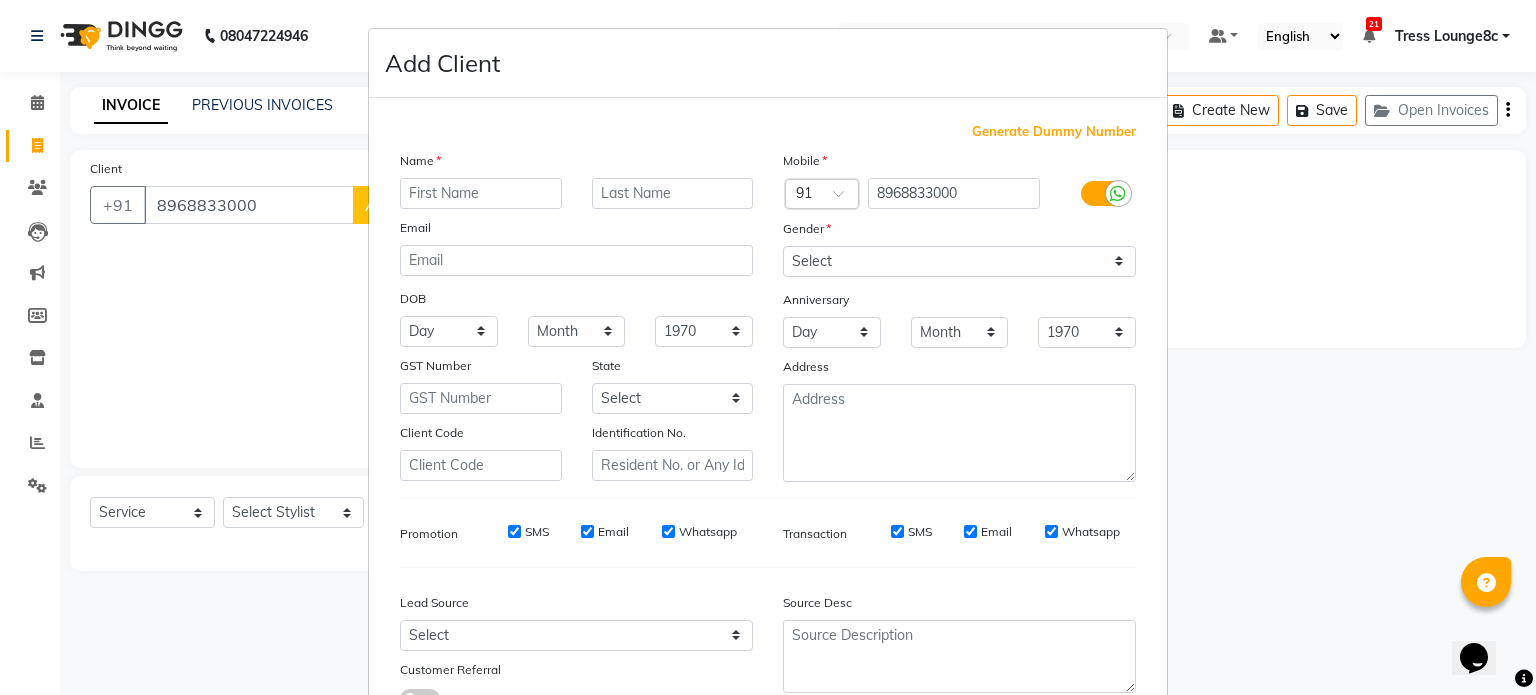click at bounding box center [481, 193] 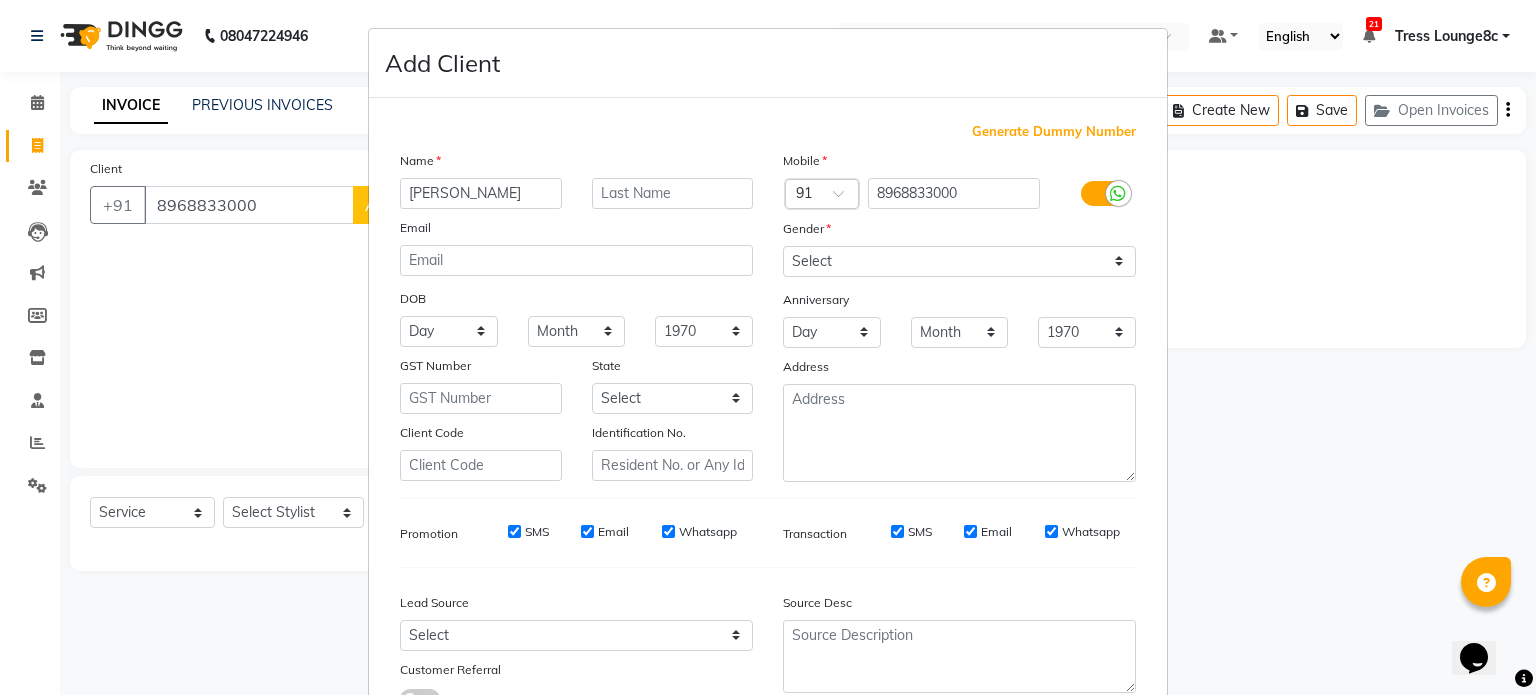 type on "sonika" 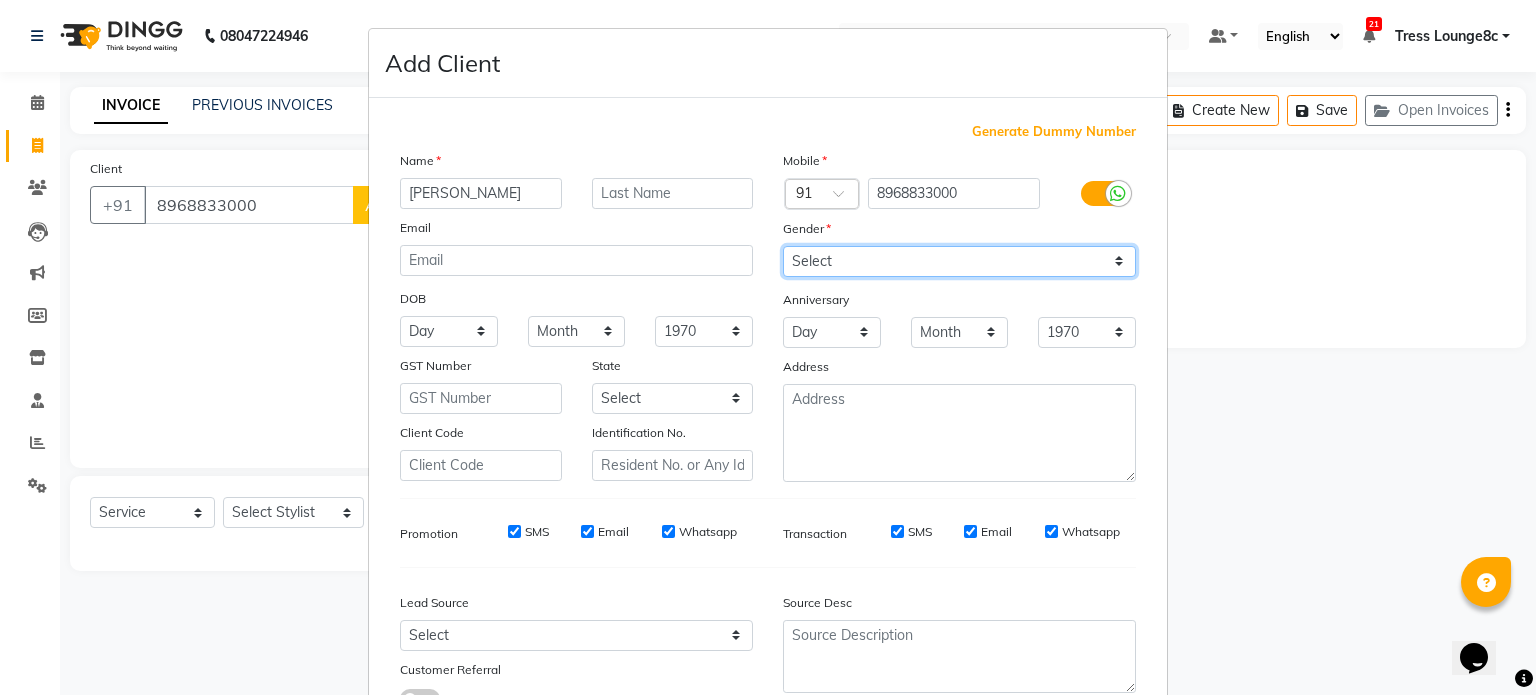 click on "Select Male Female Other Prefer Not To Say" at bounding box center (959, 261) 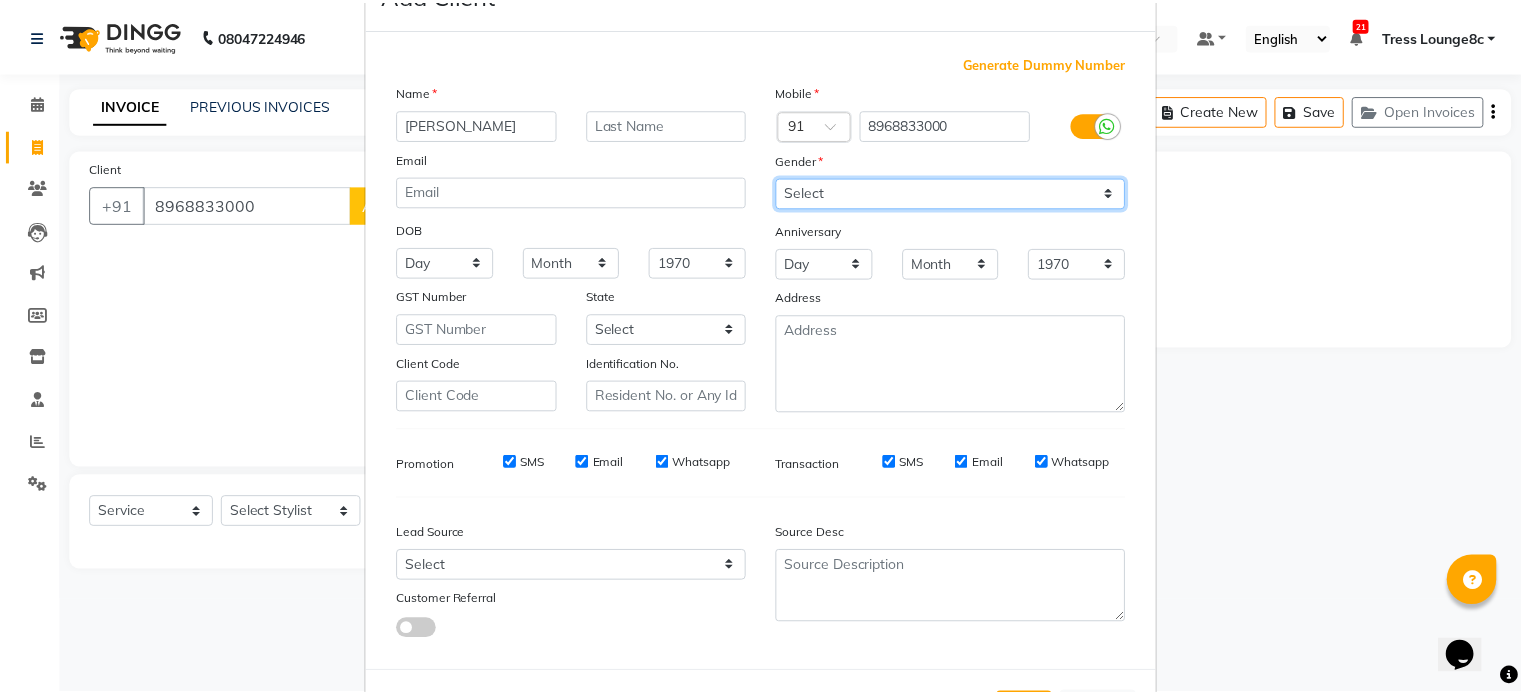 scroll, scrollTop: 161, scrollLeft: 0, axis: vertical 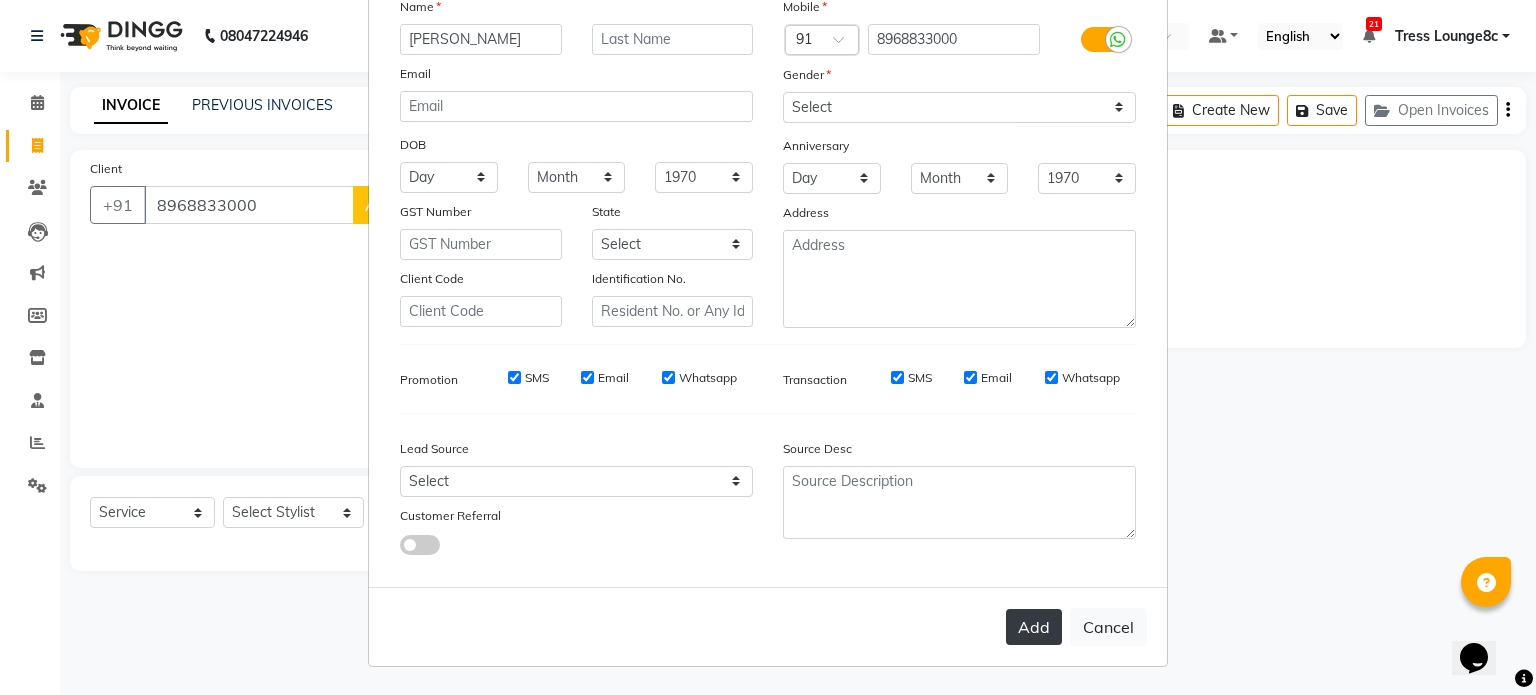 click on "Add" at bounding box center (1034, 627) 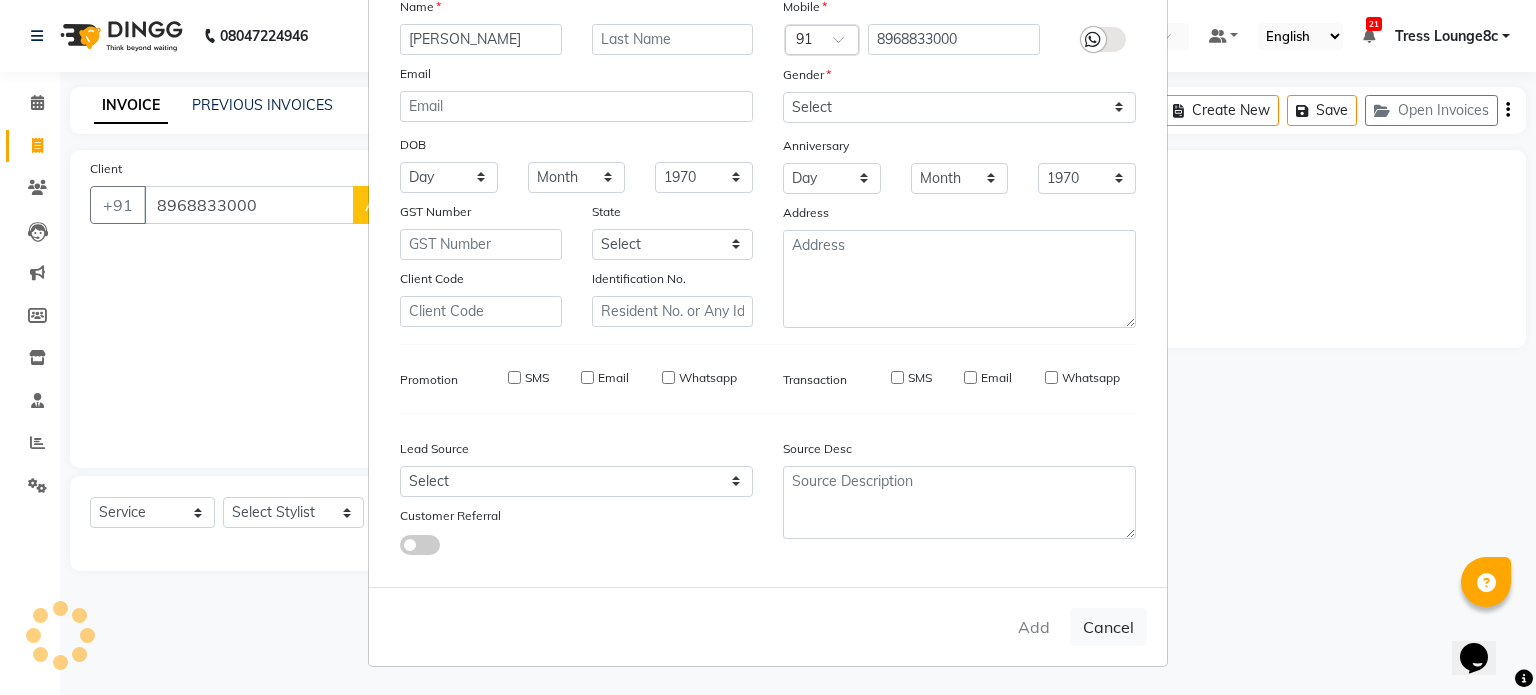 type 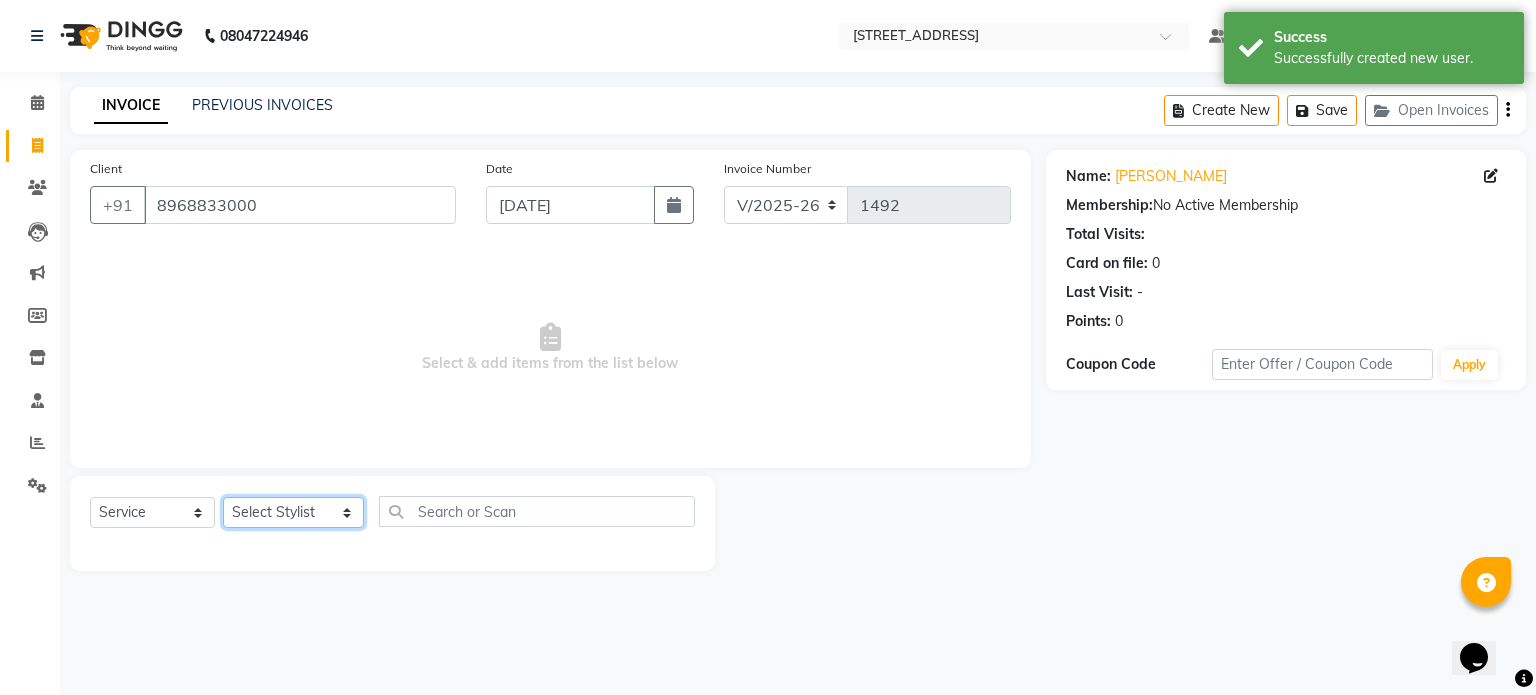 click on "Select Stylist Aamir akhil Alice Anju Annu  Arshad Ashish Bajaj sir Bony DANISH Deepak Dhrishti Farman gagan goldy Imran khan Ismile Jassi kajal KARAN Latansha Lucky MANAGER MUSKAN naina NEELU\ BONNY Raakhi  rajinder RAKHI 2 RAM Ripti ROOP Roseleen Ruth Sagar Saleem SalmaN Sameer SHAHEEN Shiv Shriya SRISHTI tomba veena VINOD WASIM zakir" 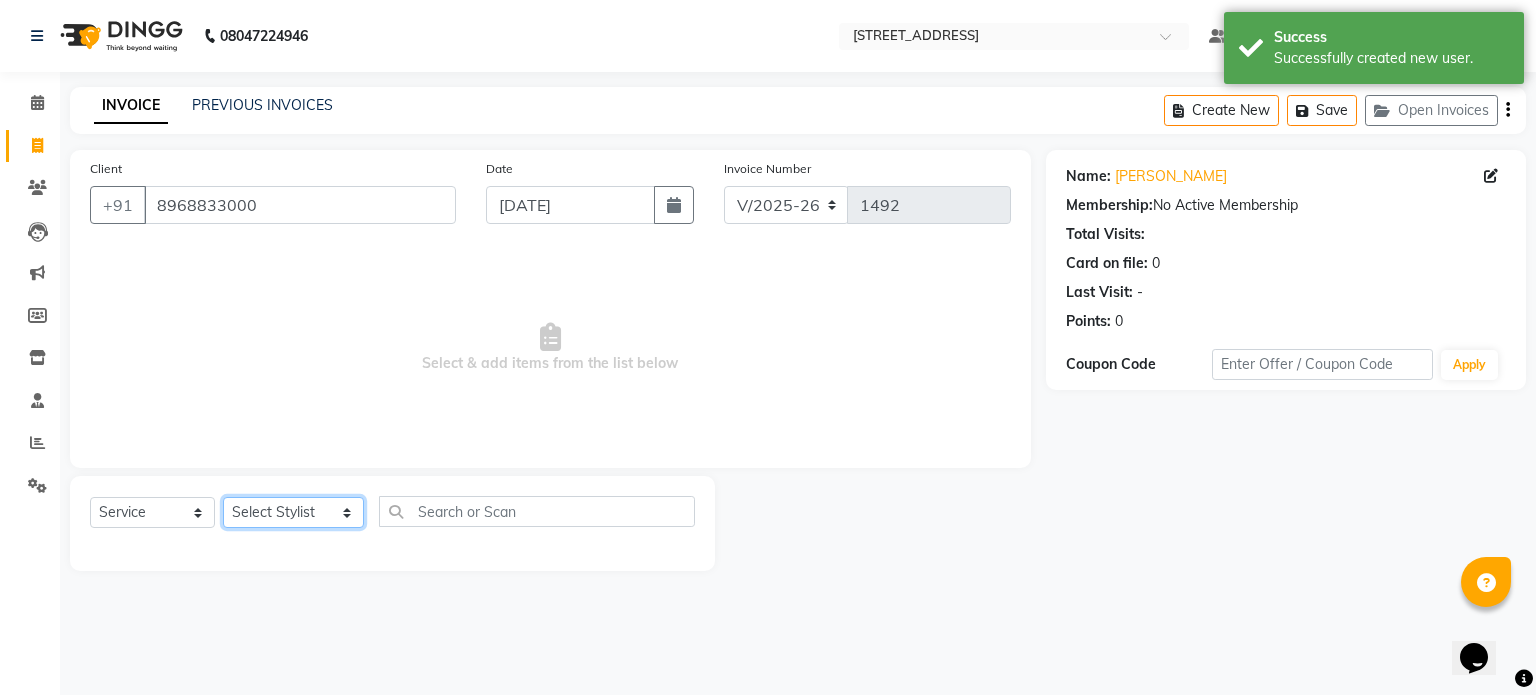 select on "39093" 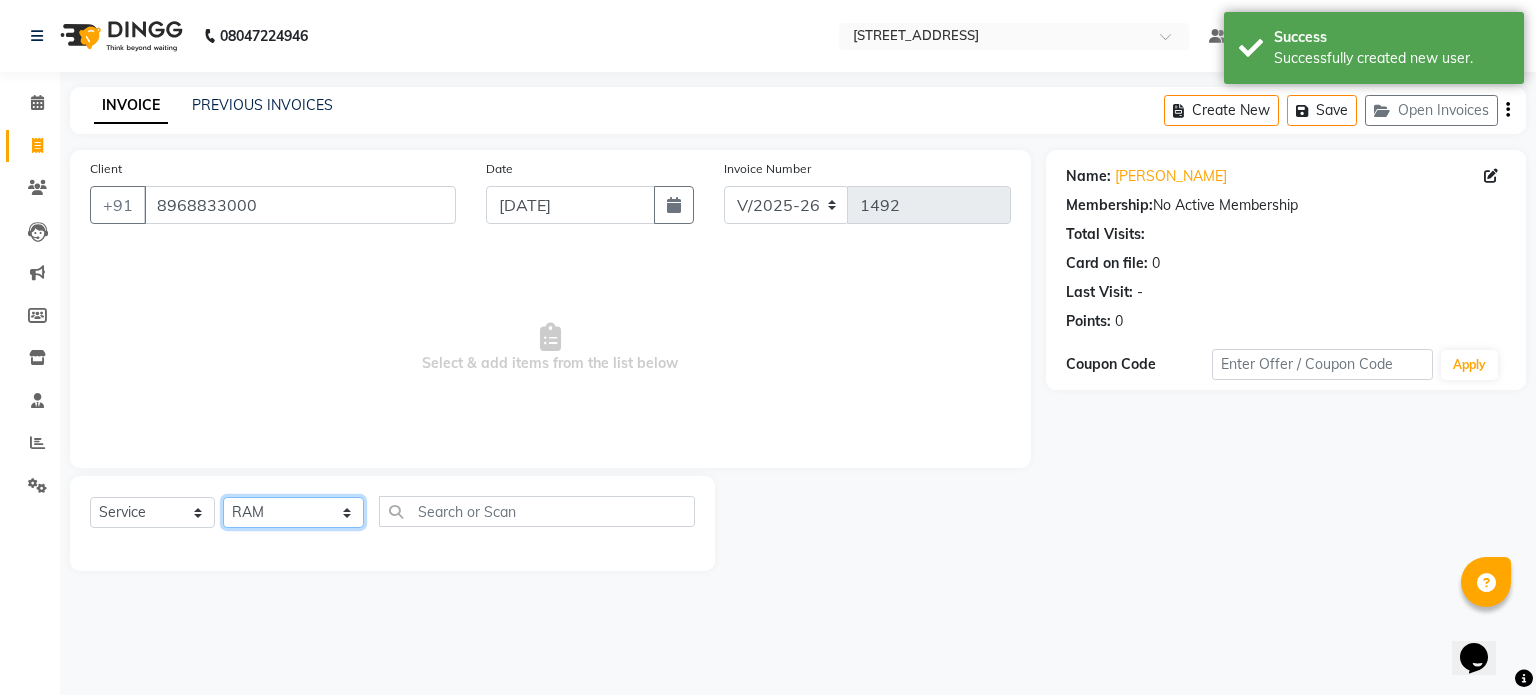 click on "Select Stylist Aamir akhil Alice Anju Annu  Arshad Ashish Bajaj sir Bony DANISH Deepak Dhrishti Farman gagan goldy Imran khan Ismile Jassi kajal KARAN Latansha Lucky MANAGER MUSKAN naina NEELU\ BONNY Raakhi  rajinder RAKHI 2 RAM Ripti ROOP Roseleen Ruth Sagar Saleem SalmaN Sameer SHAHEEN Shiv Shriya SRISHTI tomba veena VINOD WASIM zakir" 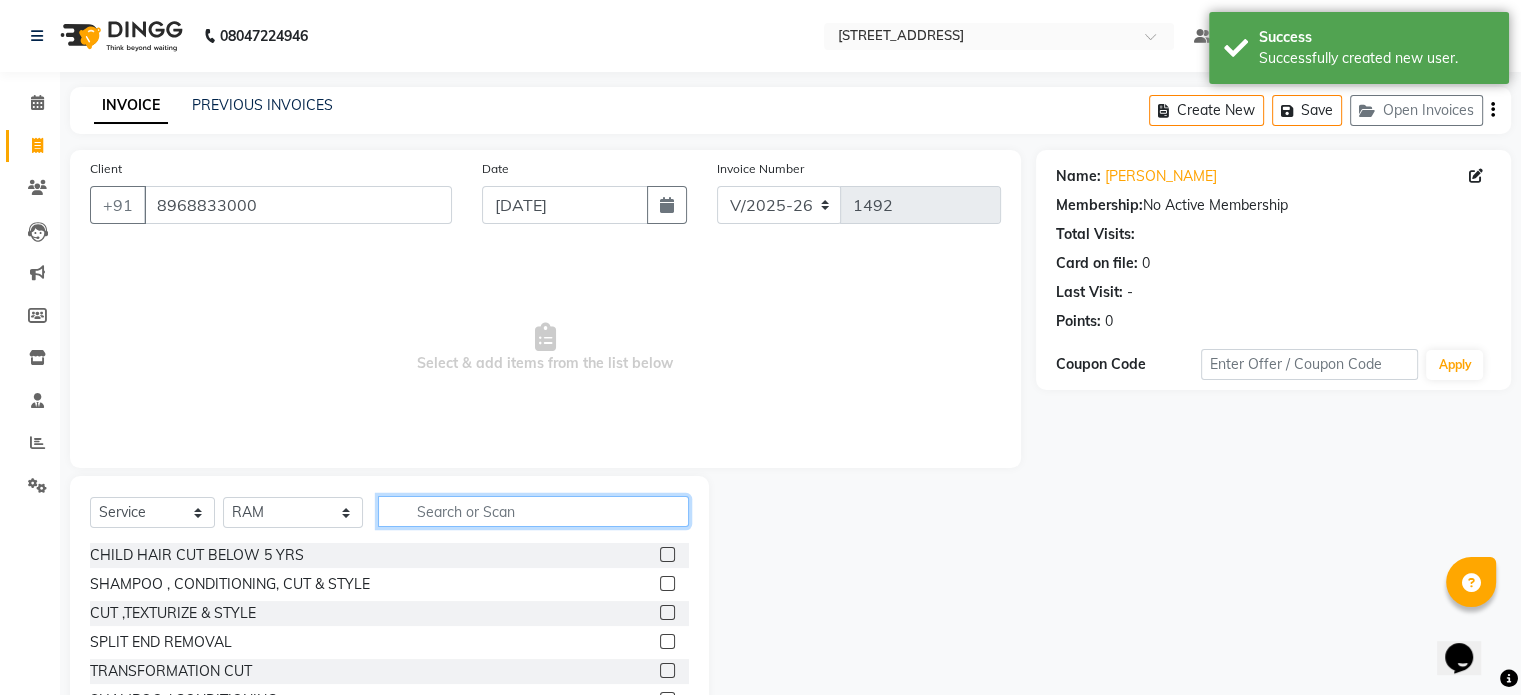 click 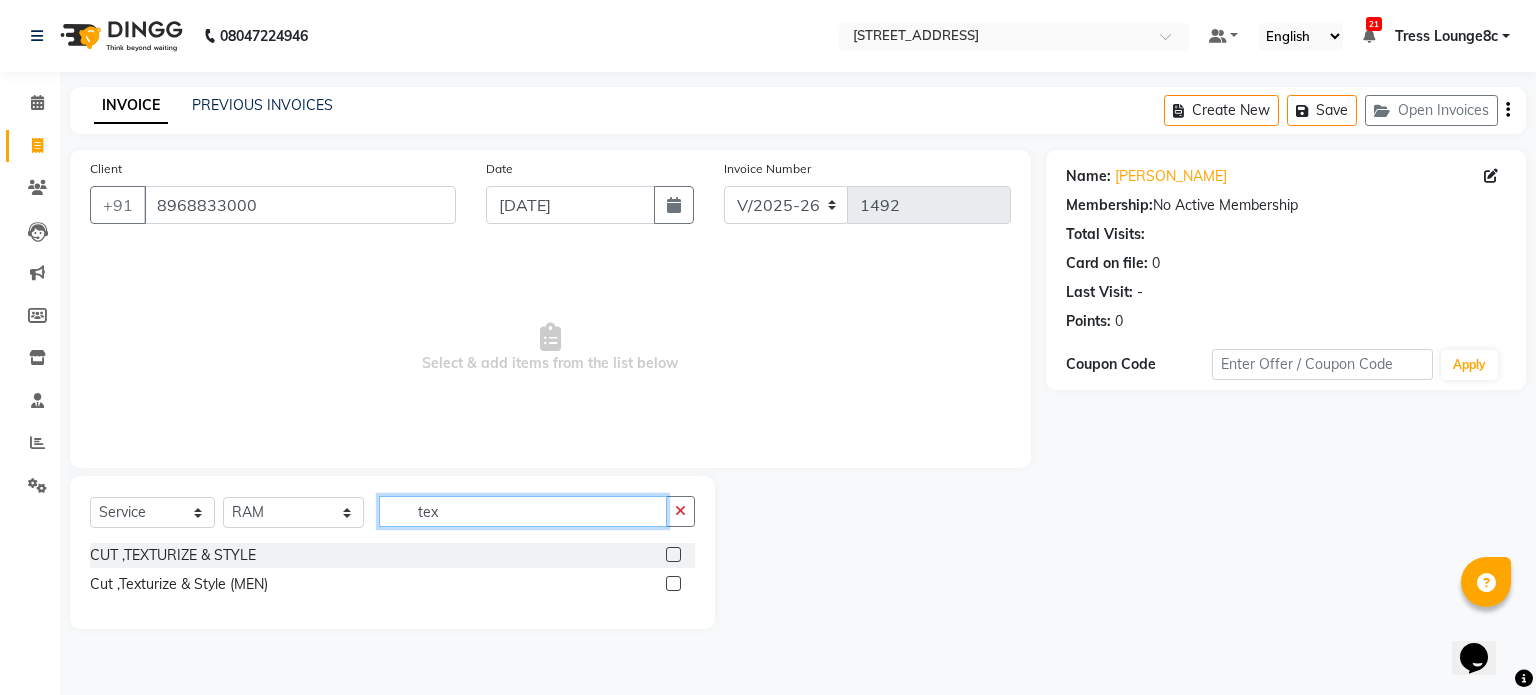 click on "tex" 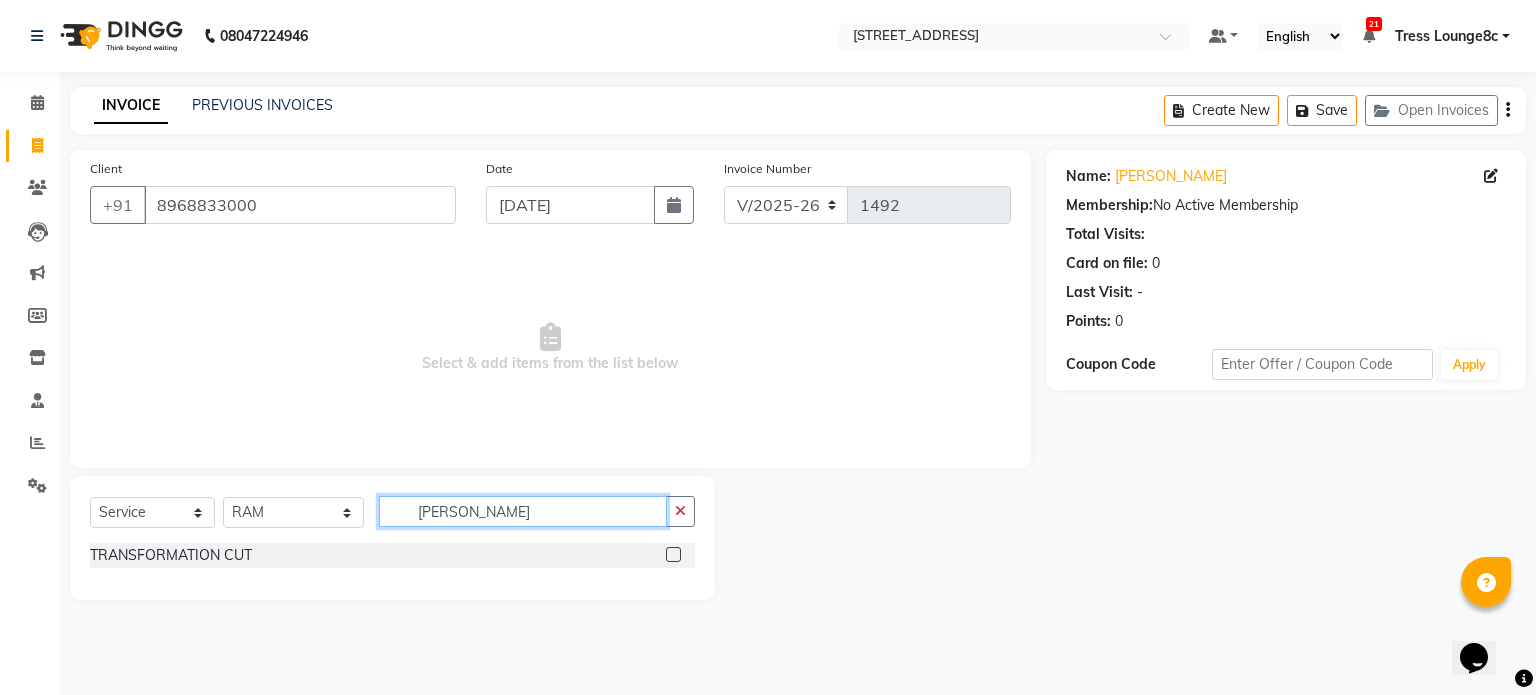 type on "tran" 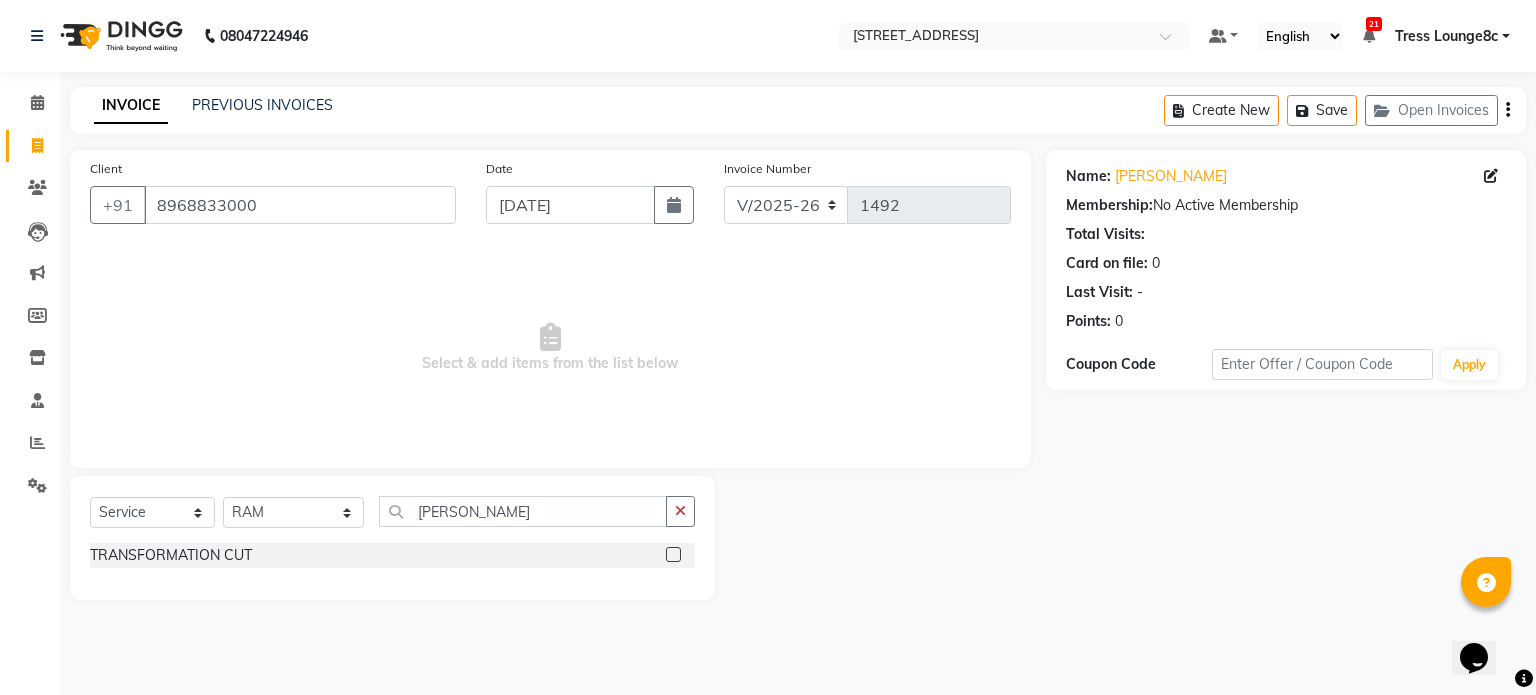 click on "TRANSFORMATION CUT" 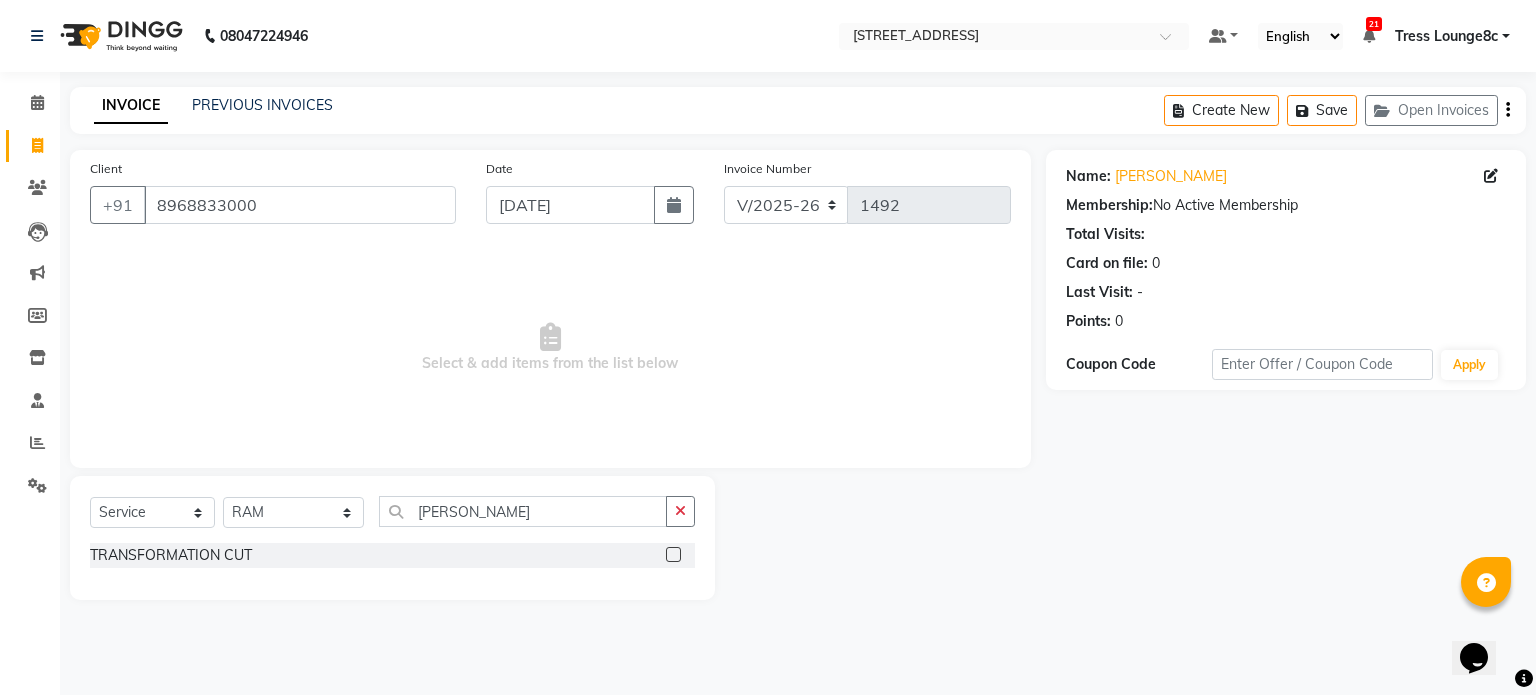 click 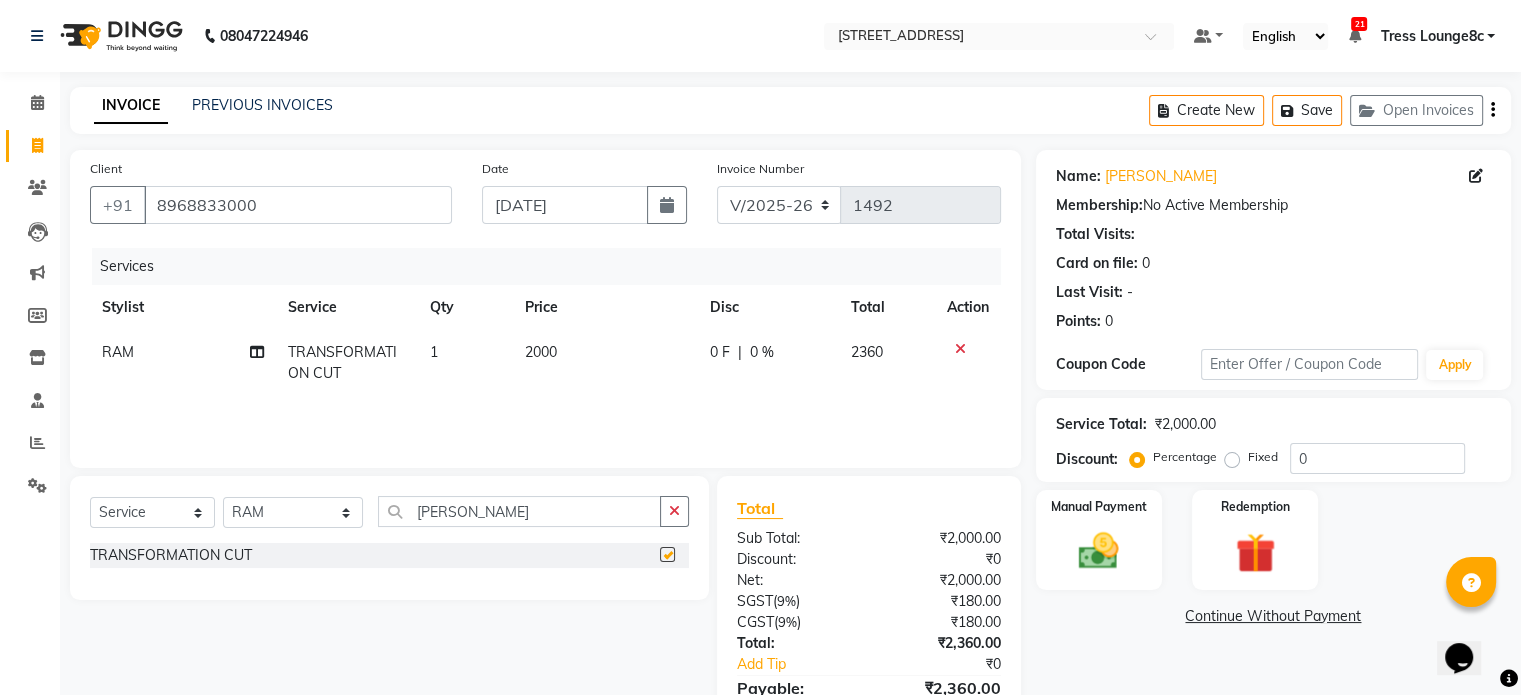 checkbox on "false" 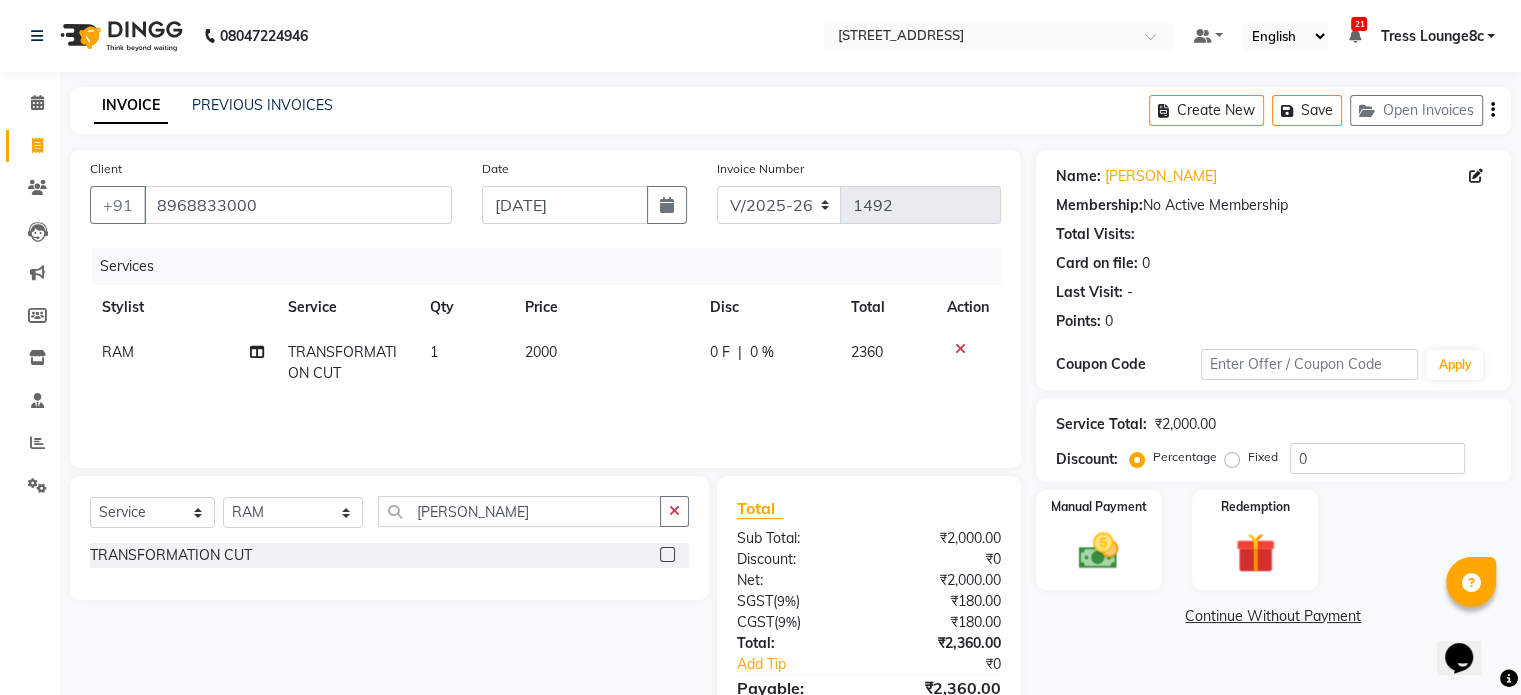 scroll, scrollTop: 105, scrollLeft: 0, axis: vertical 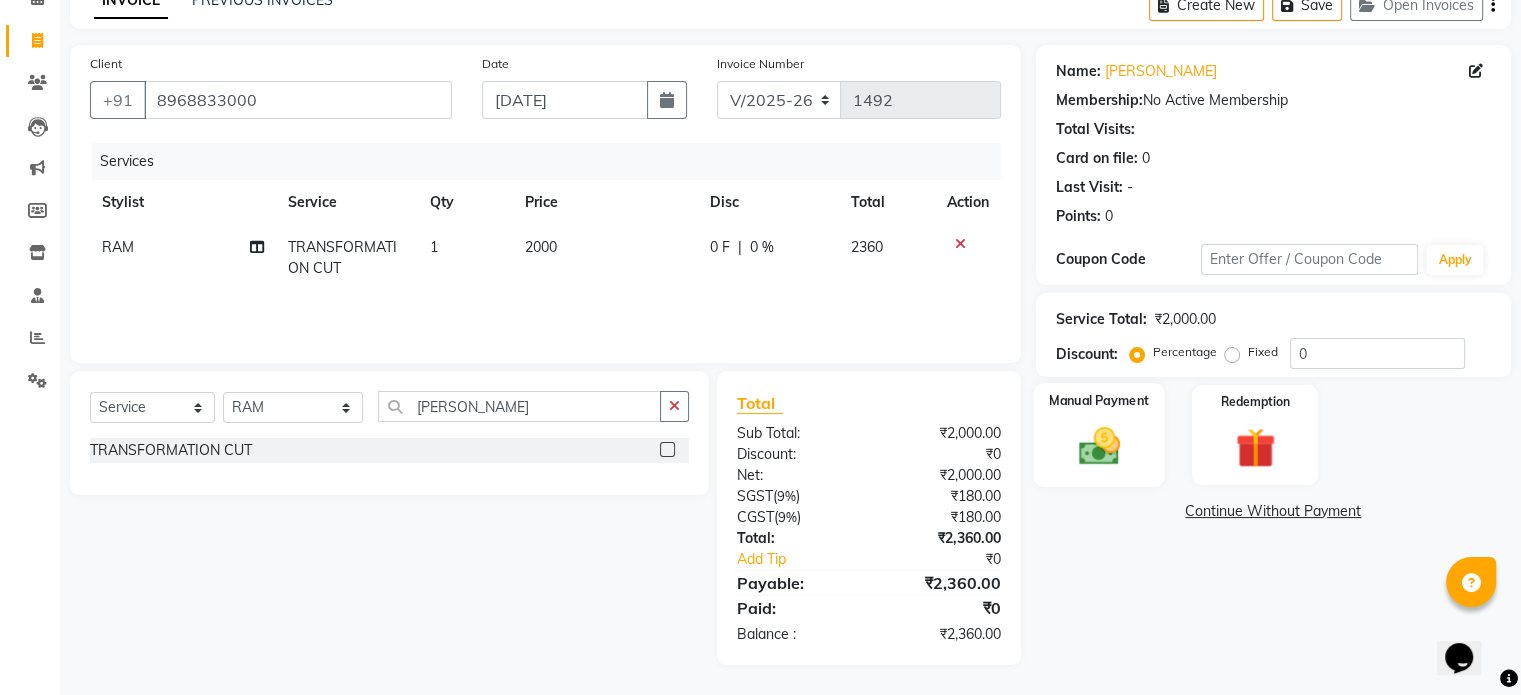 click 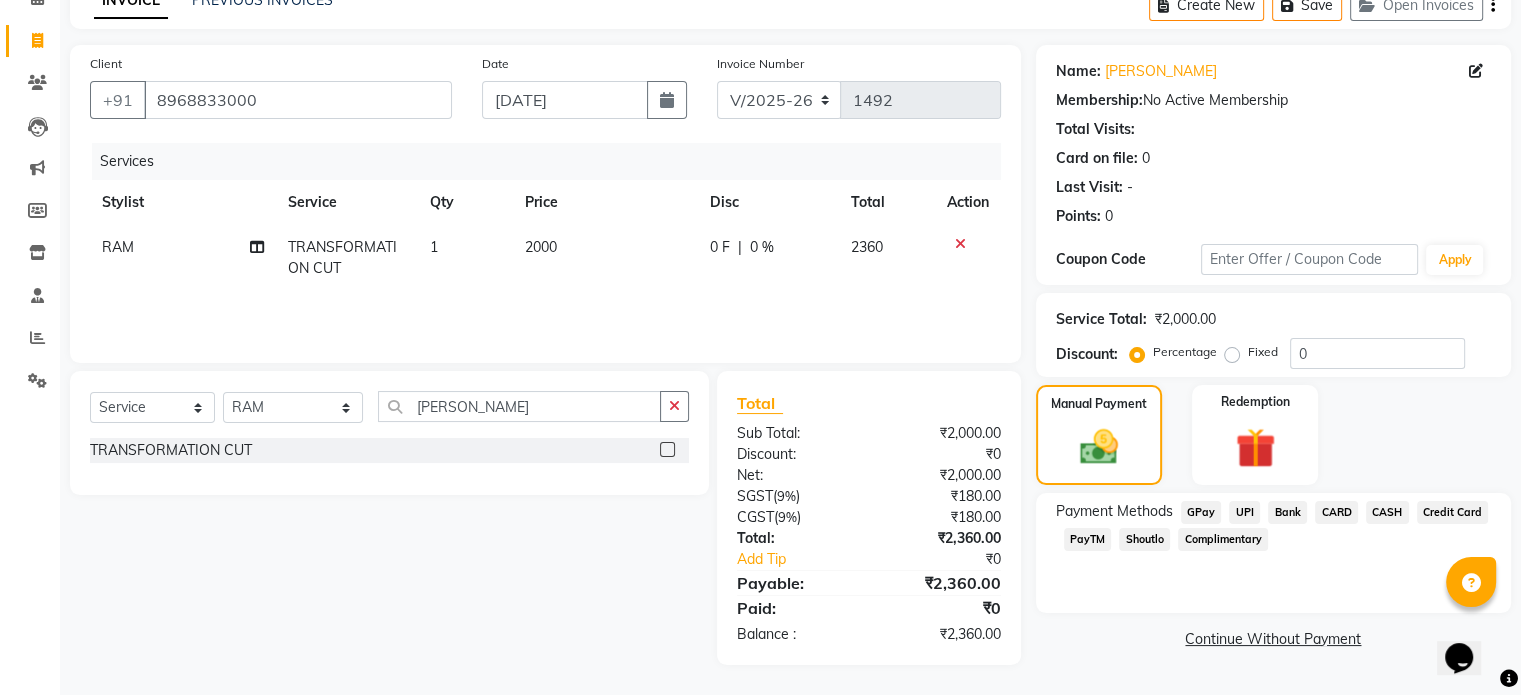 click on "UPI" 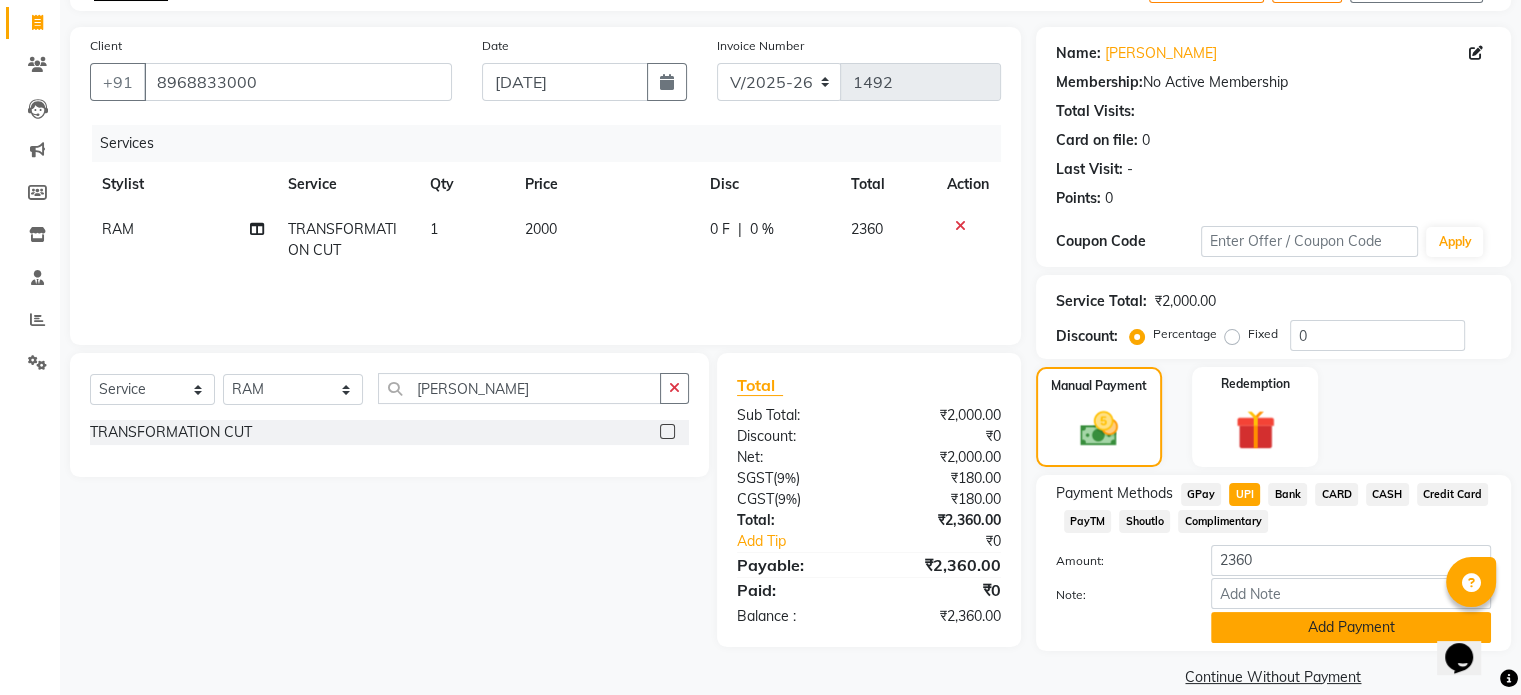 scroll, scrollTop: 152, scrollLeft: 0, axis: vertical 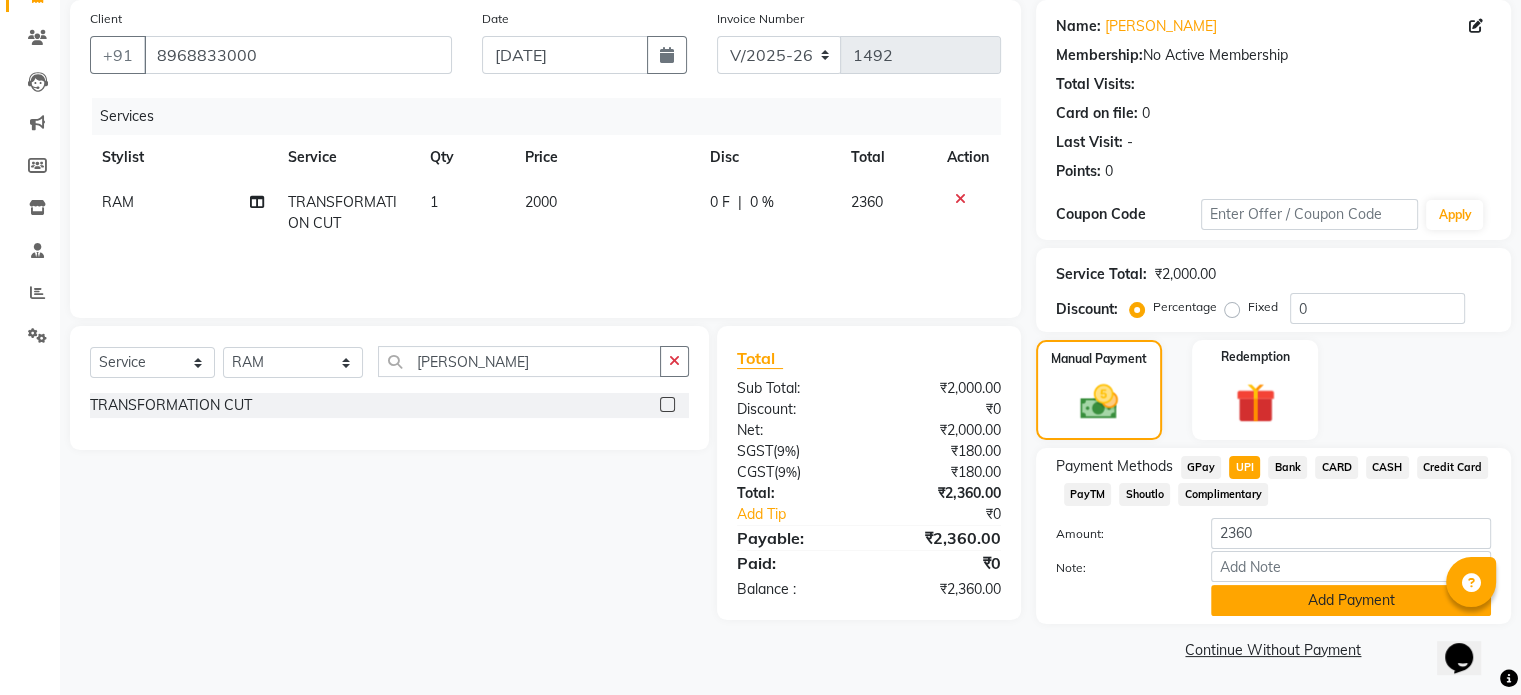 click on "Add Payment" 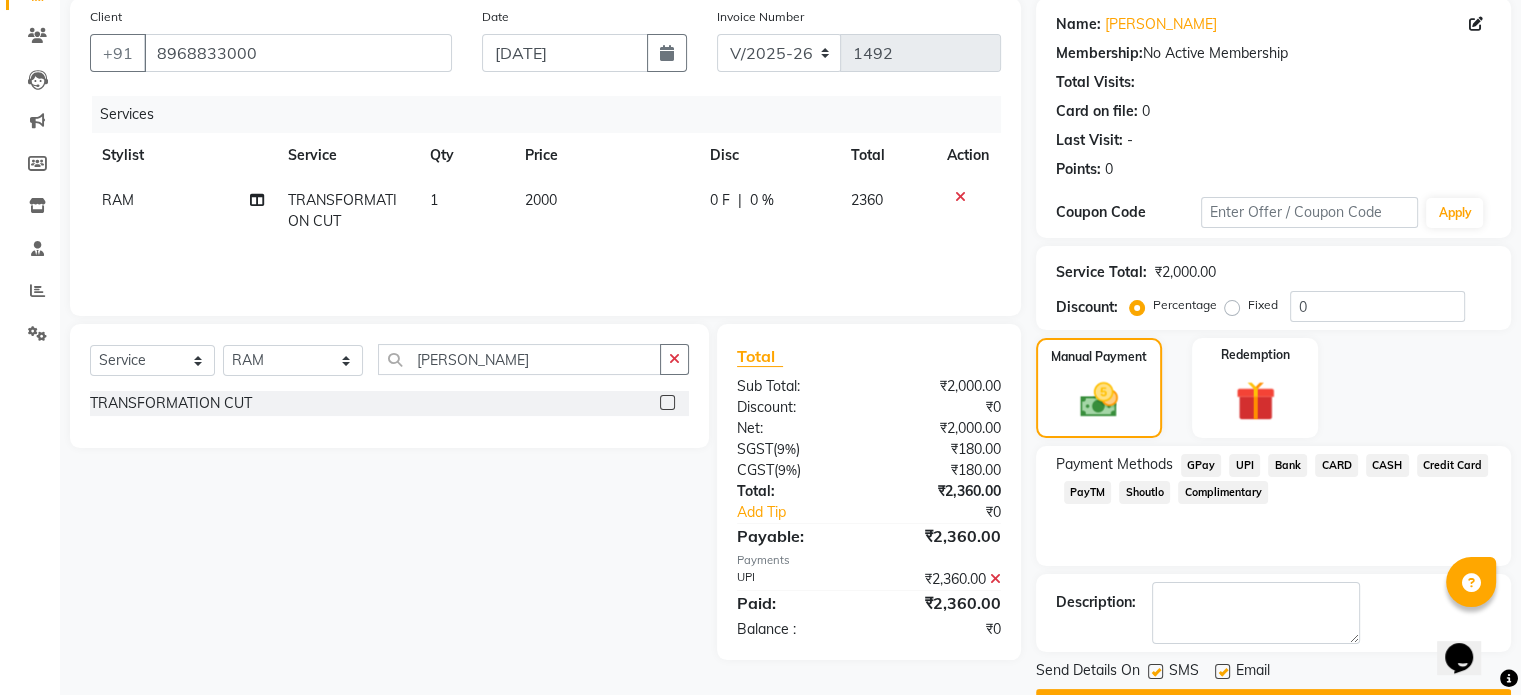 scroll, scrollTop: 205, scrollLeft: 0, axis: vertical 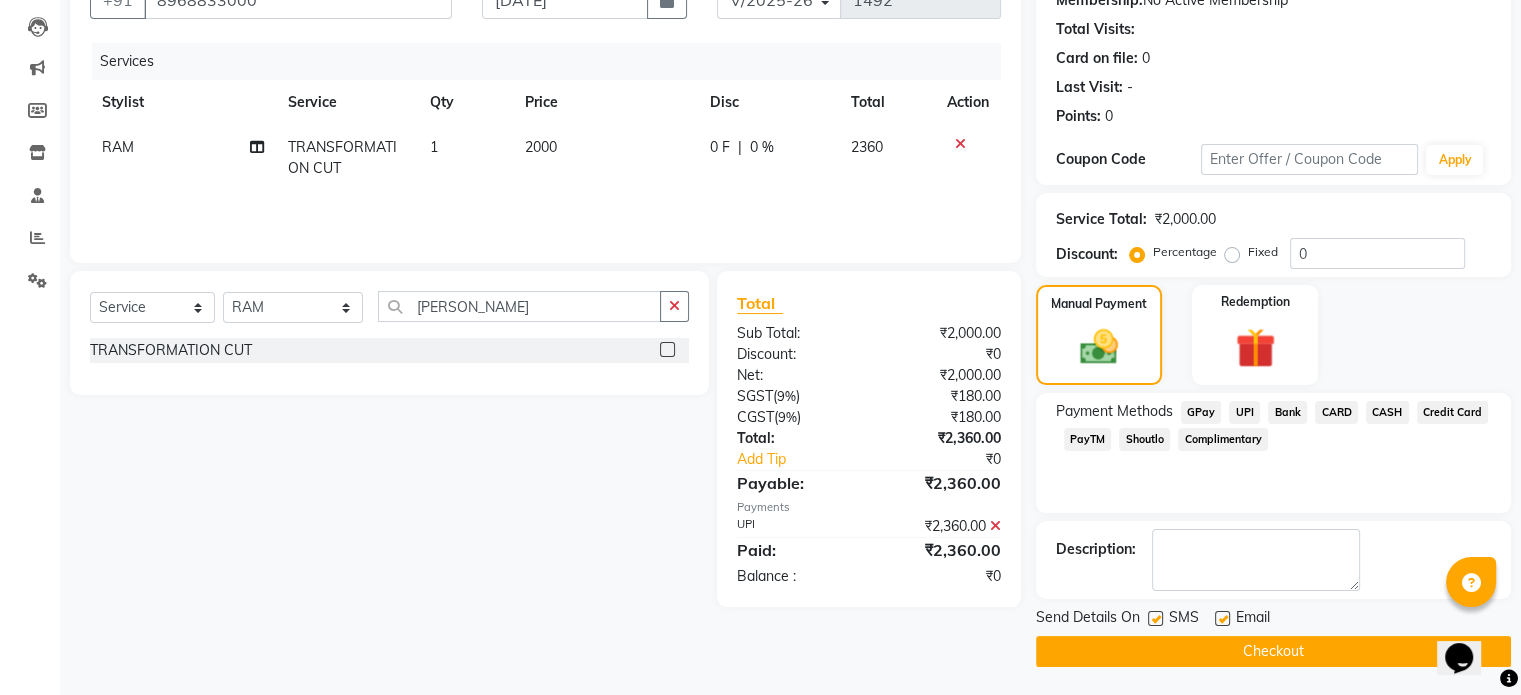 click on "Checkout" 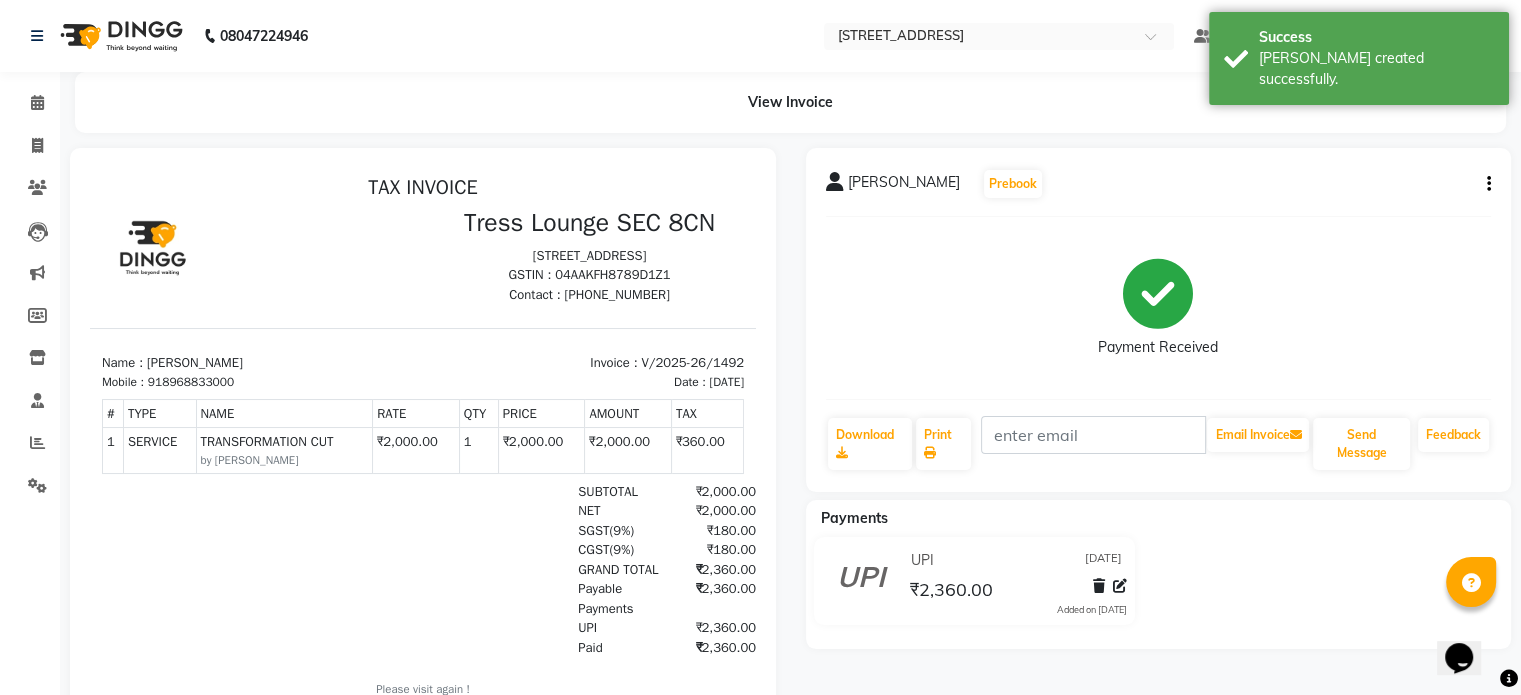 scroll, scrollTop: 0, scrollLeft: 0, axis: both 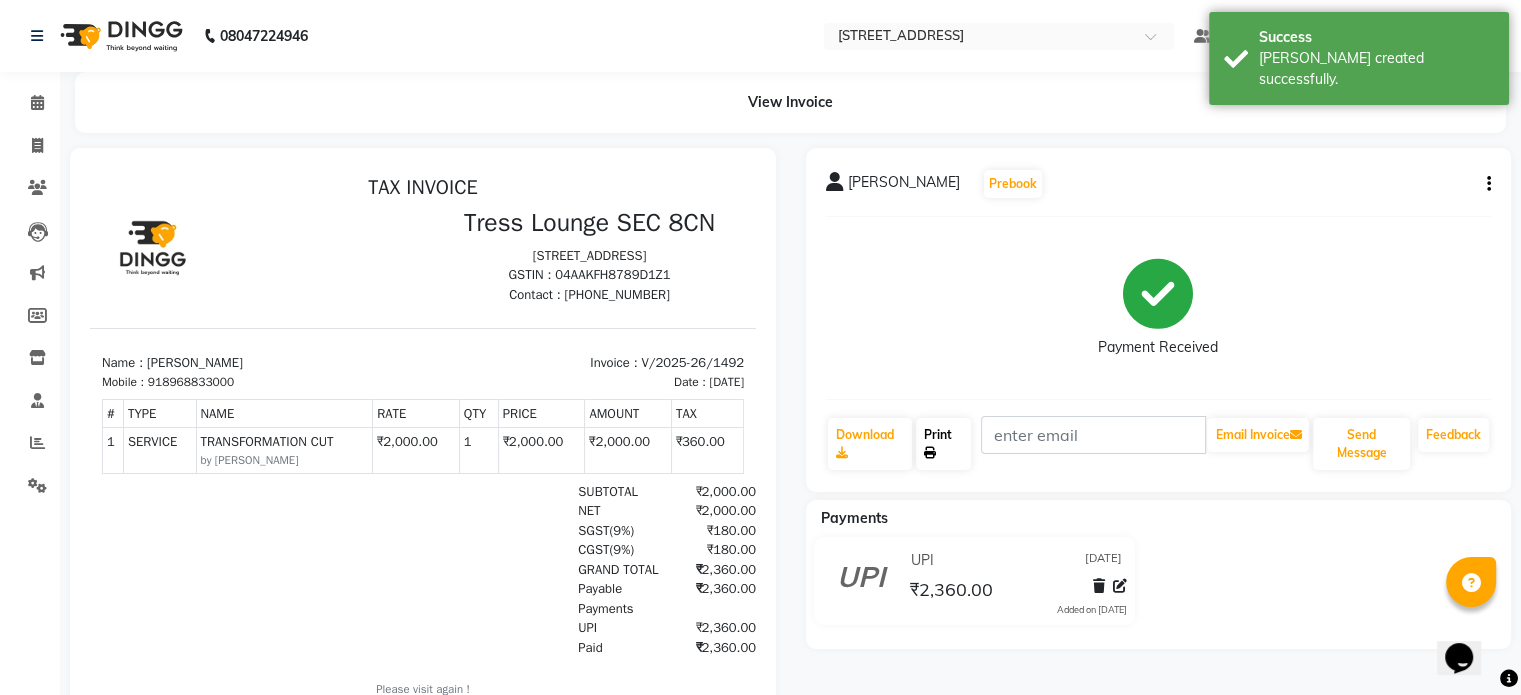 click on "Print" 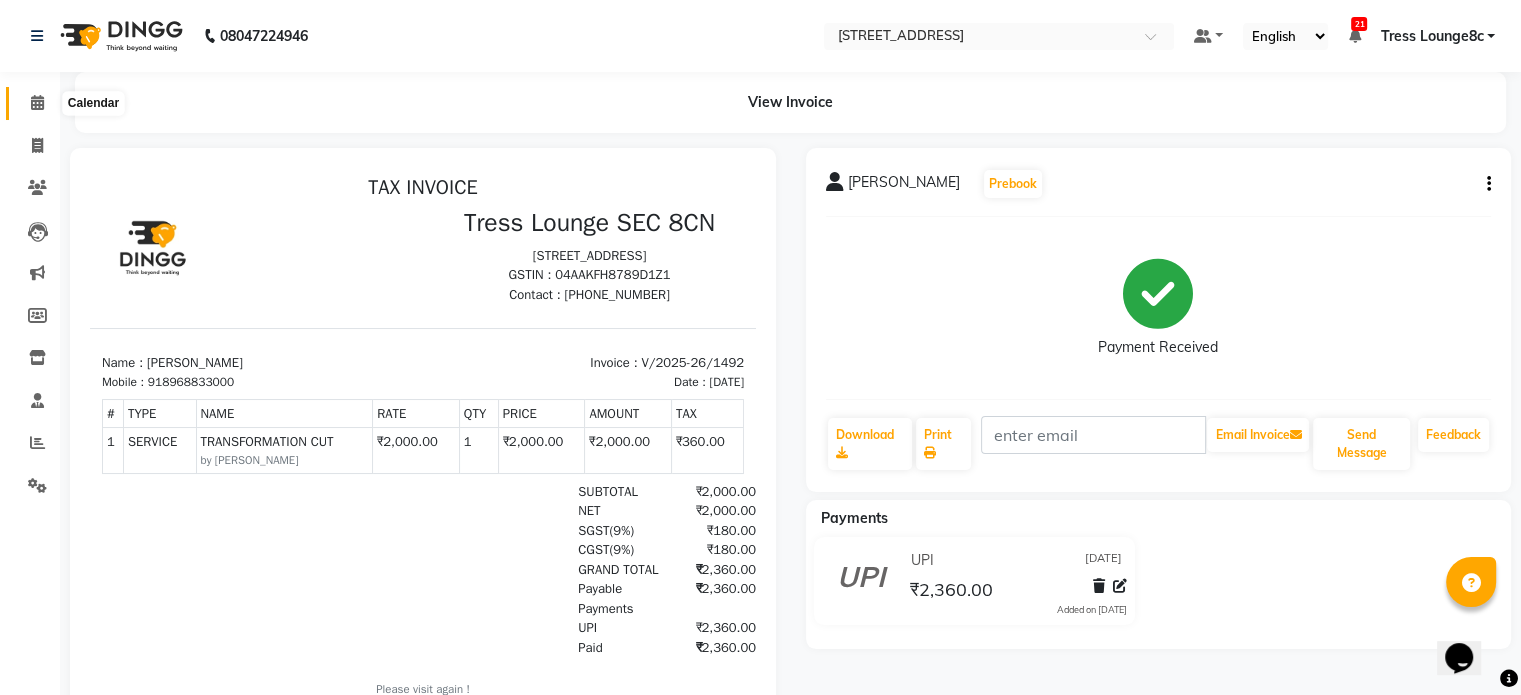 click 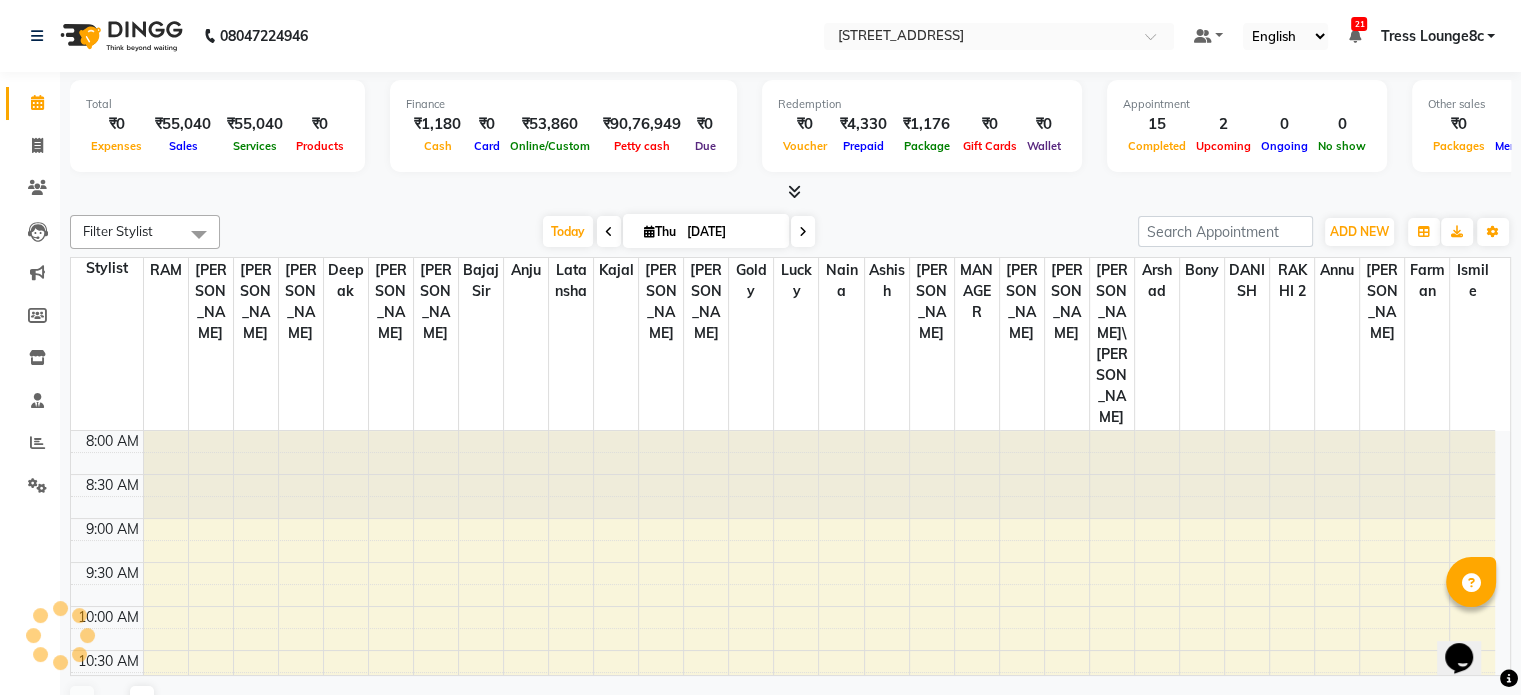 scroll, scrollTop: 0, scrollLeft: 0, axis: both 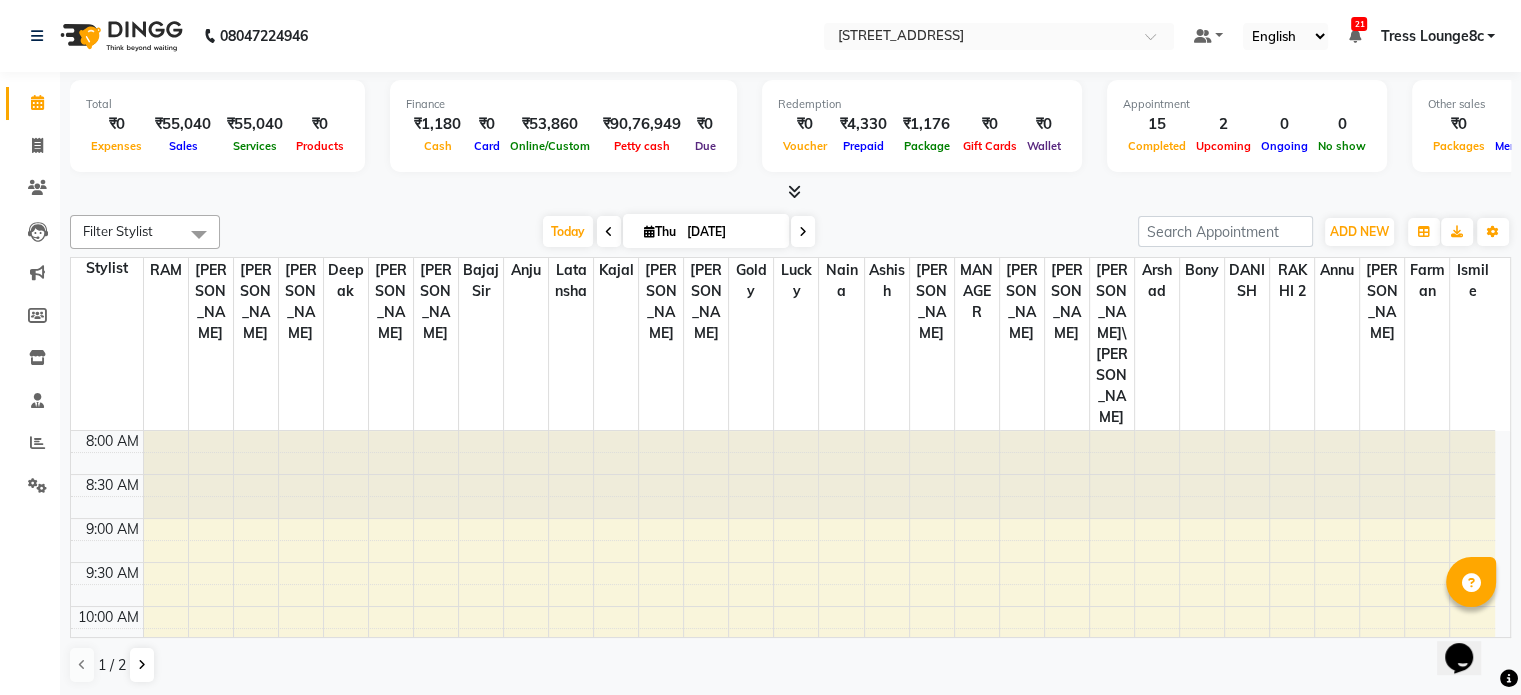 click at bounding box center [794, 191] 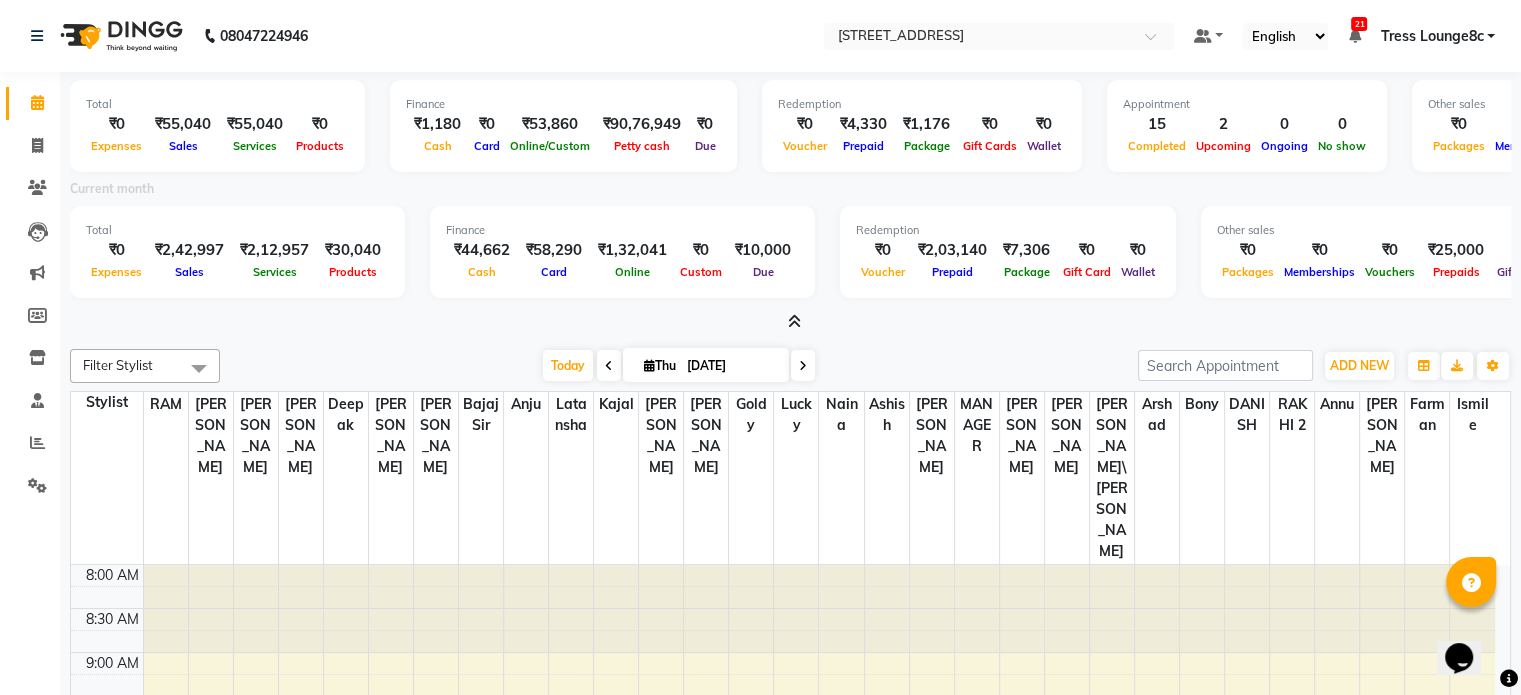 click at bounding box center (794, 321) 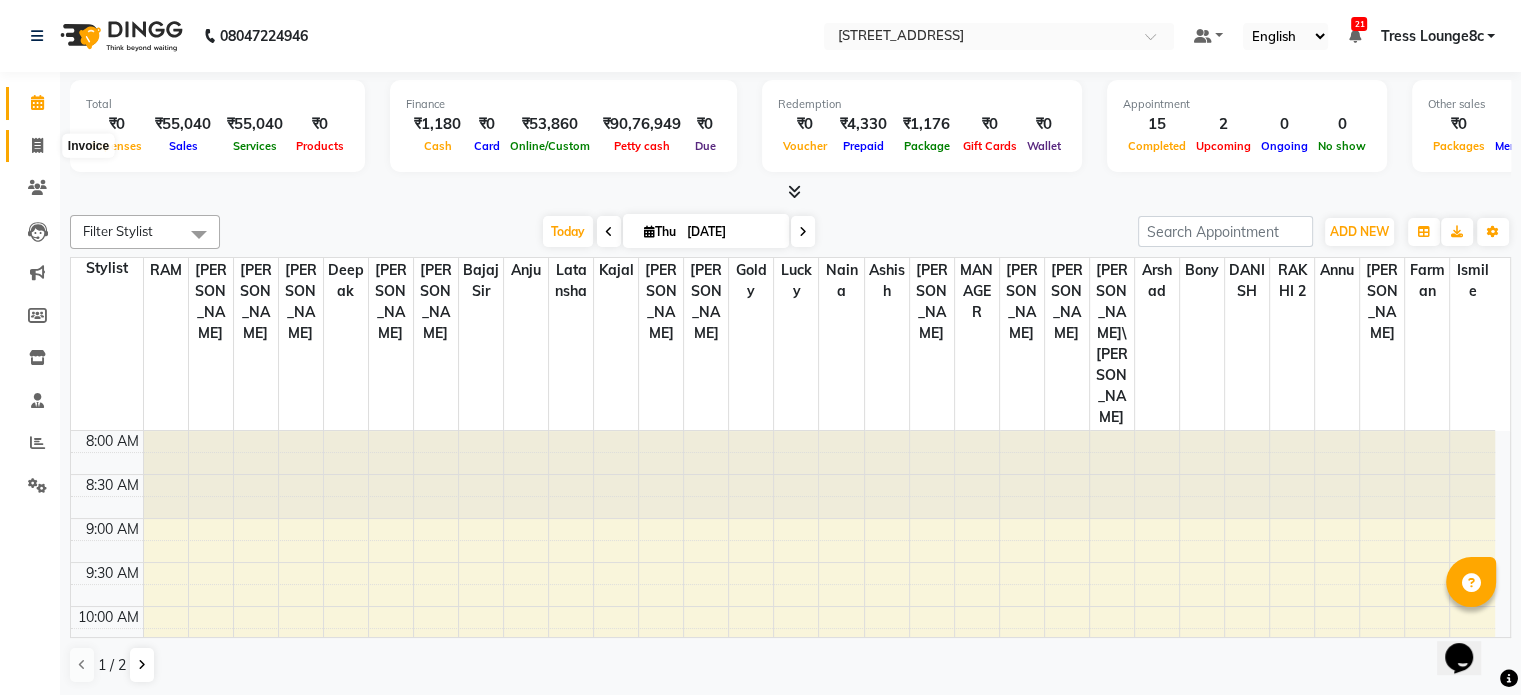 click 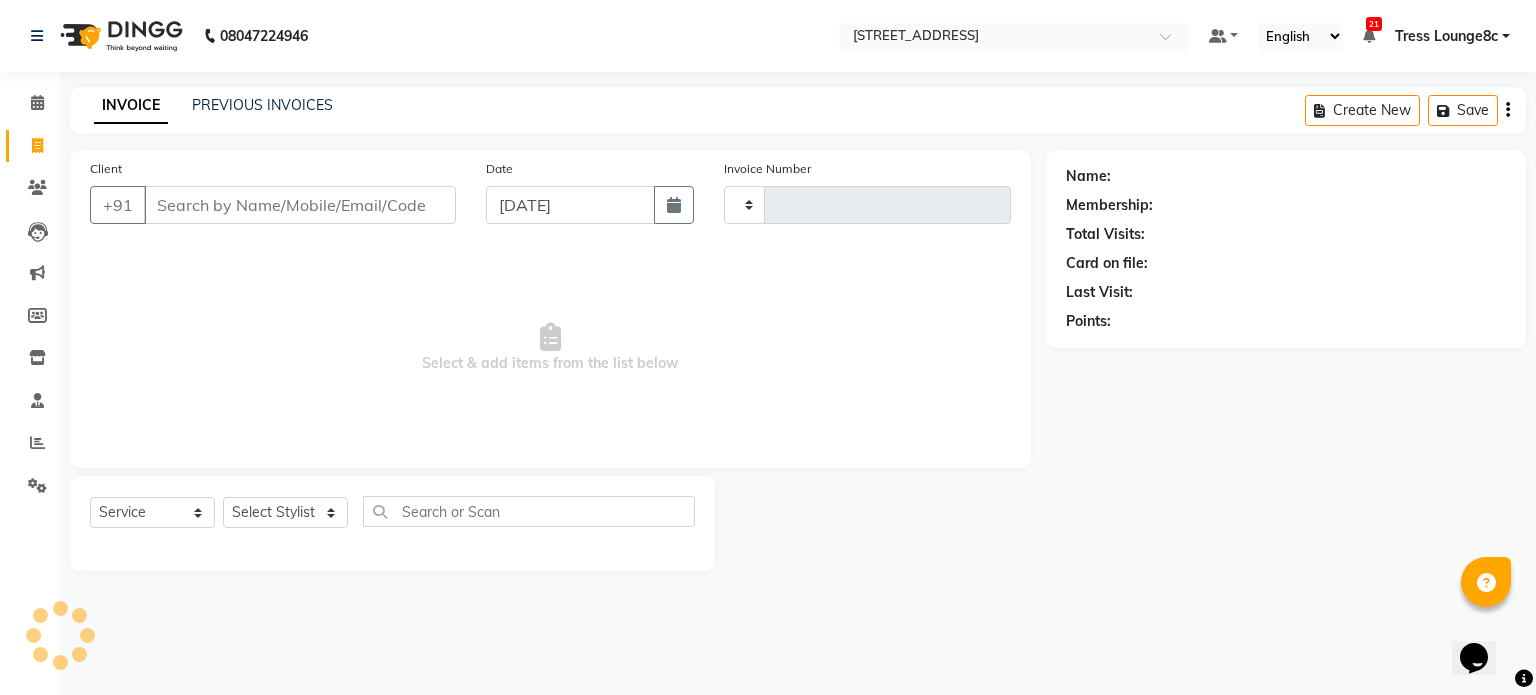 type on "1493" 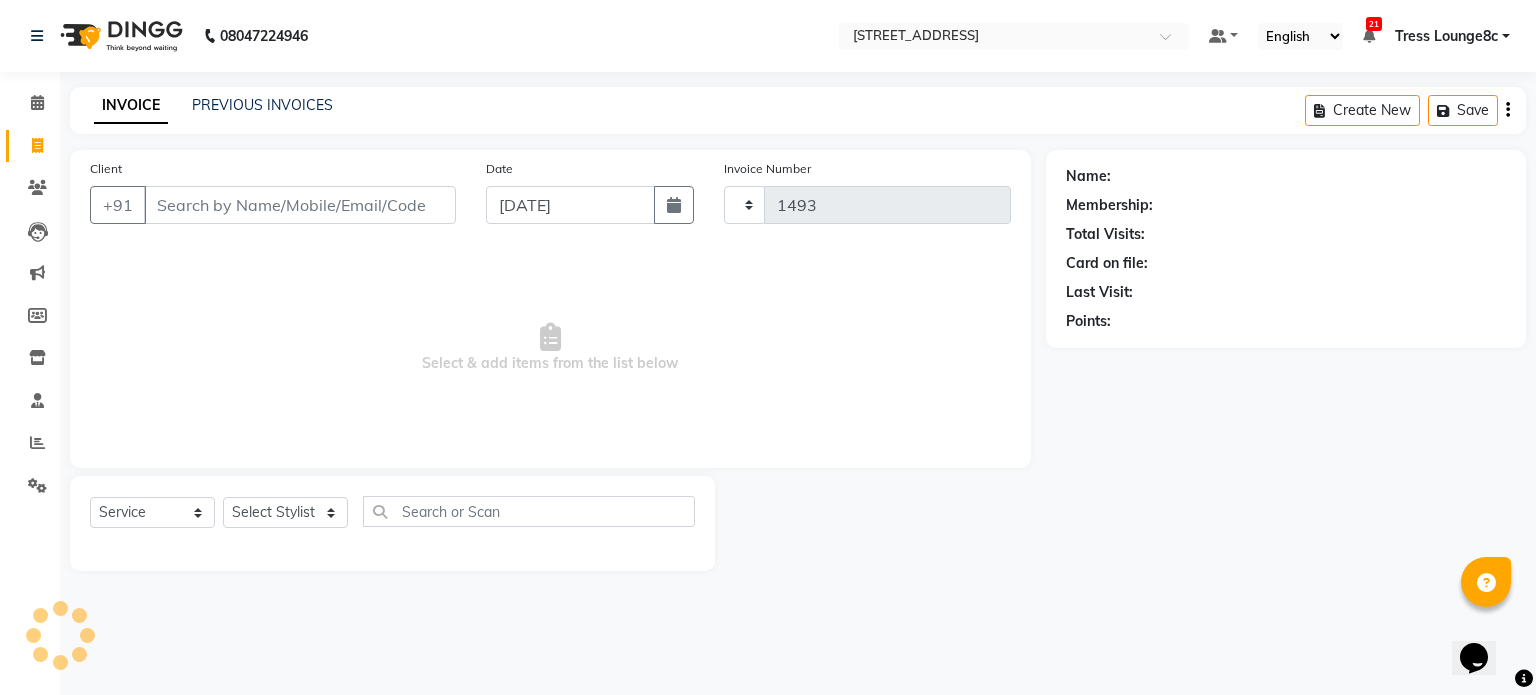 select on "5703" 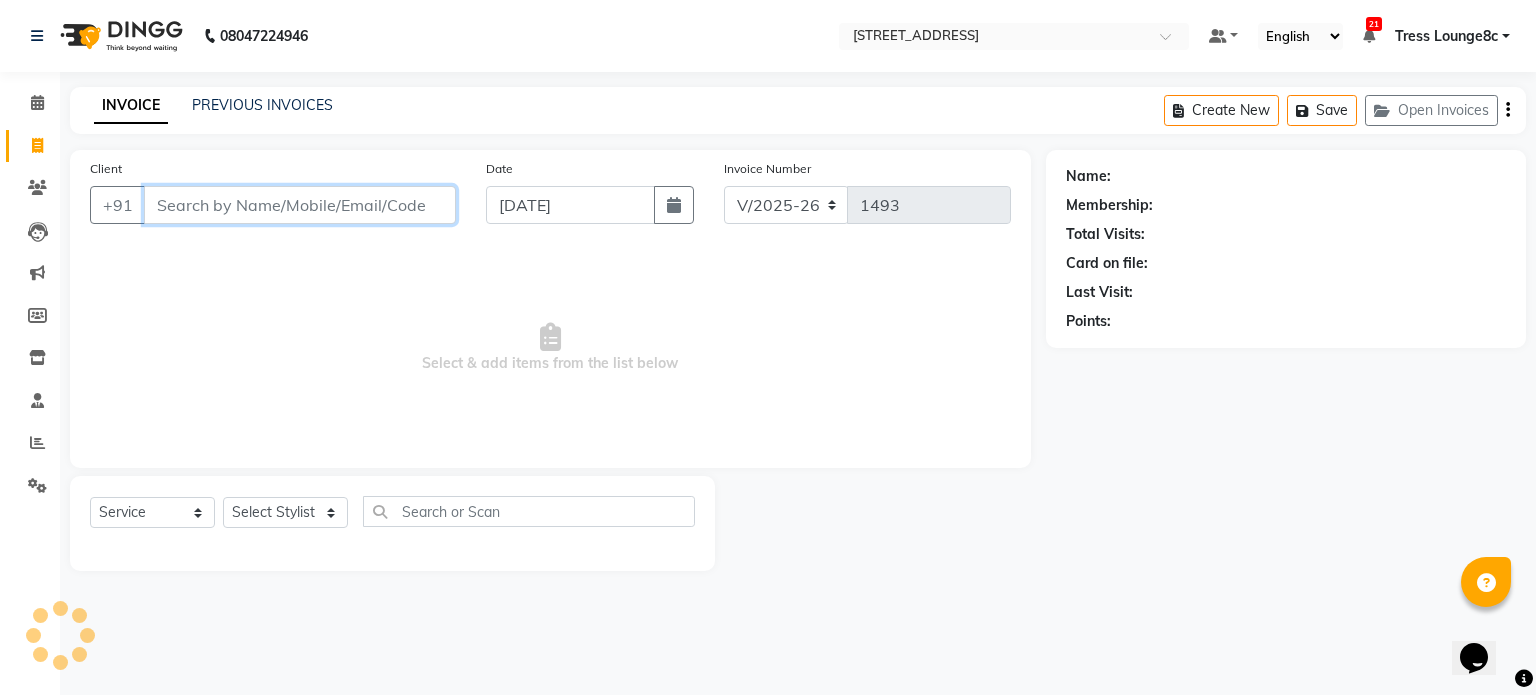 click on "Client" at bounding box center (300, 205) 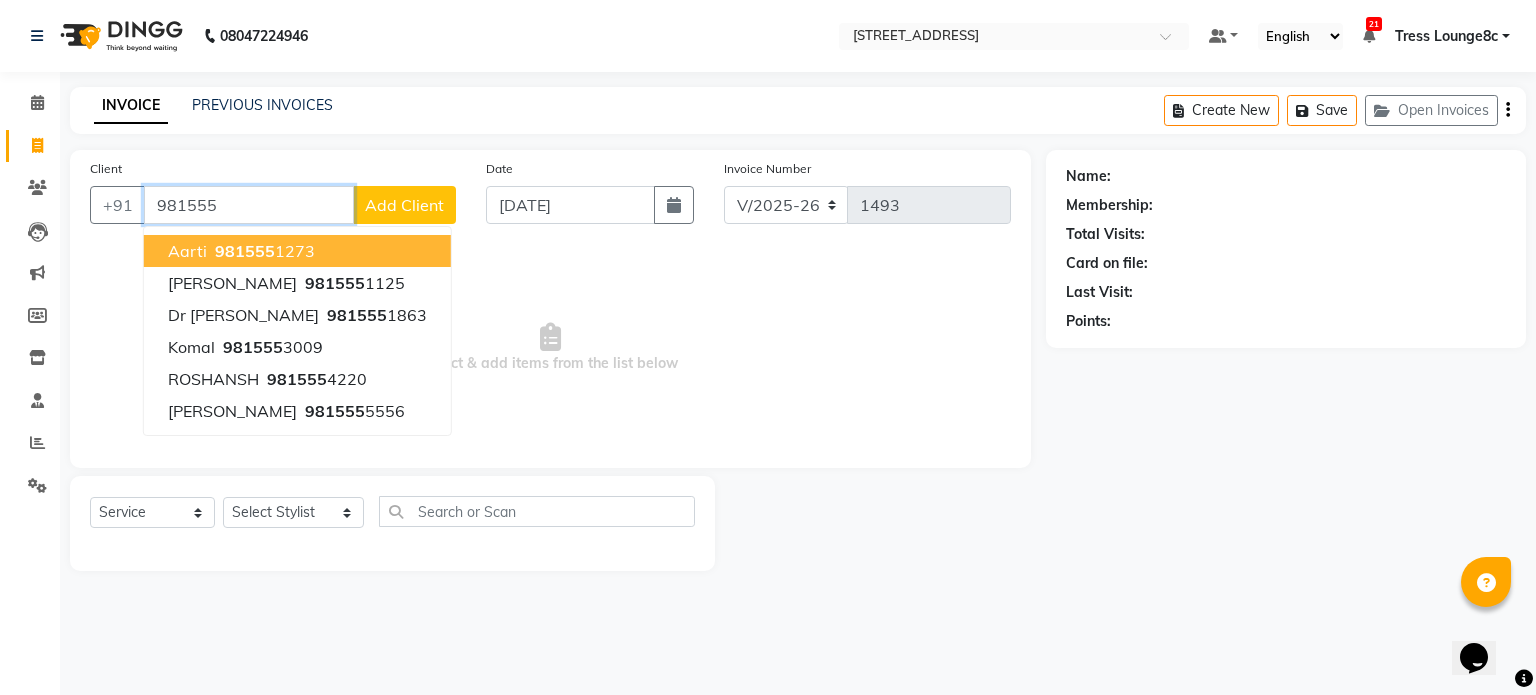 click on "981555 1273" at bounding box center (263, 251) 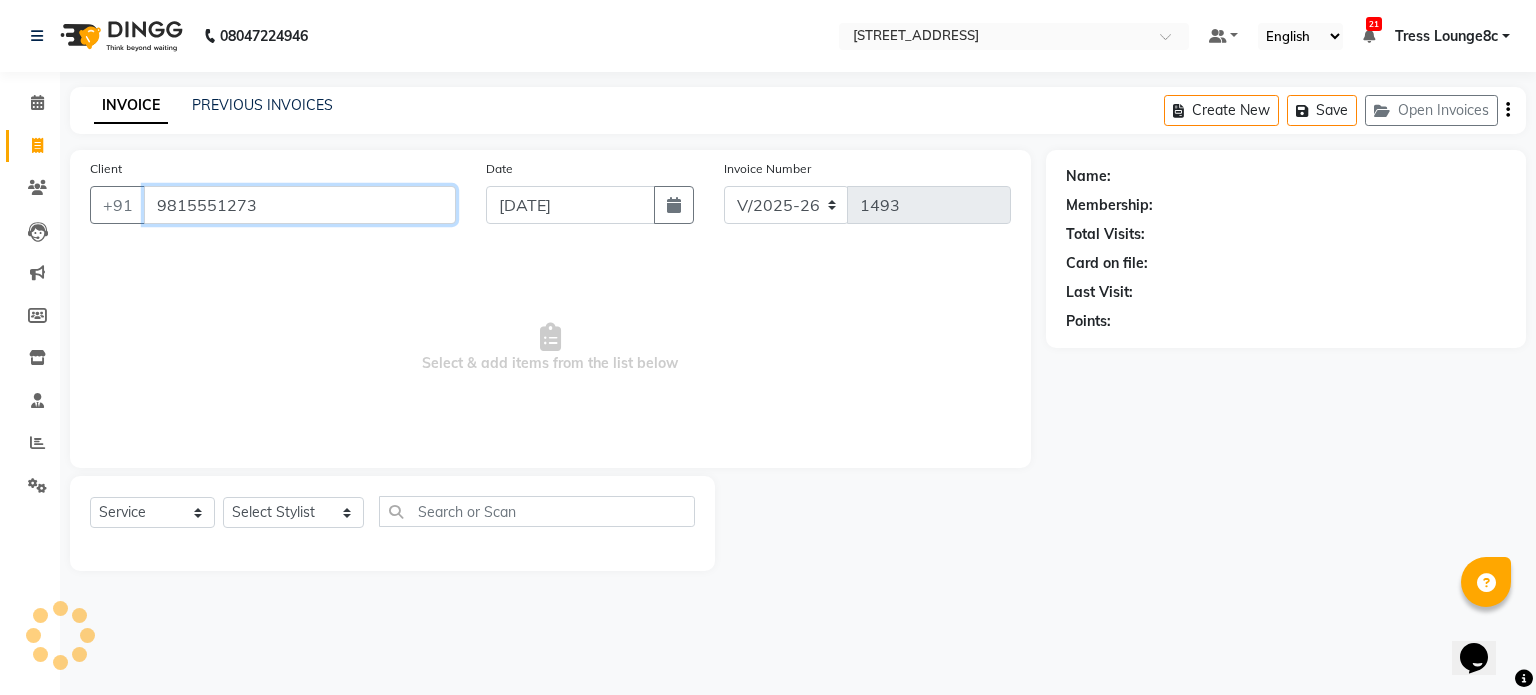 type on "9815551273" 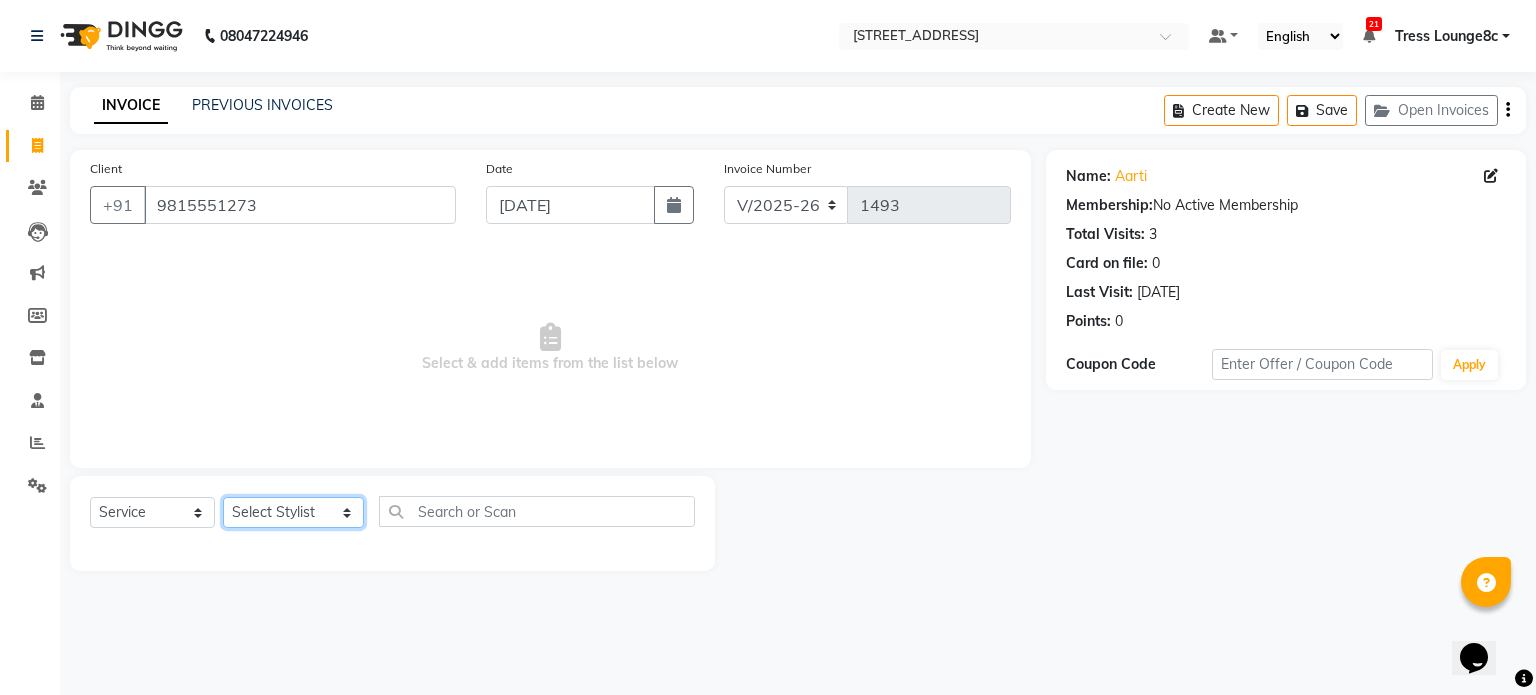 click on "Select Stylist Aamir akhil Alice Anju Annu  Arshad Ashish Bajaj sir Bony DANISH Deepak Dhrishti Farman gagan goldy Imran khan Ismile Jassi kajal KARAN Latansha Lucky MANAGER MUSKAN naina NEELU\ BONNY Raakhi  rajinder RAKHI 2 RAM Ripti ROOP Roseleen Ruth Sagar Saleem SalmaN Sameer SHAHEEN Shiv Shriya SRISHTI tomba veena VINOD WASIM zakir" 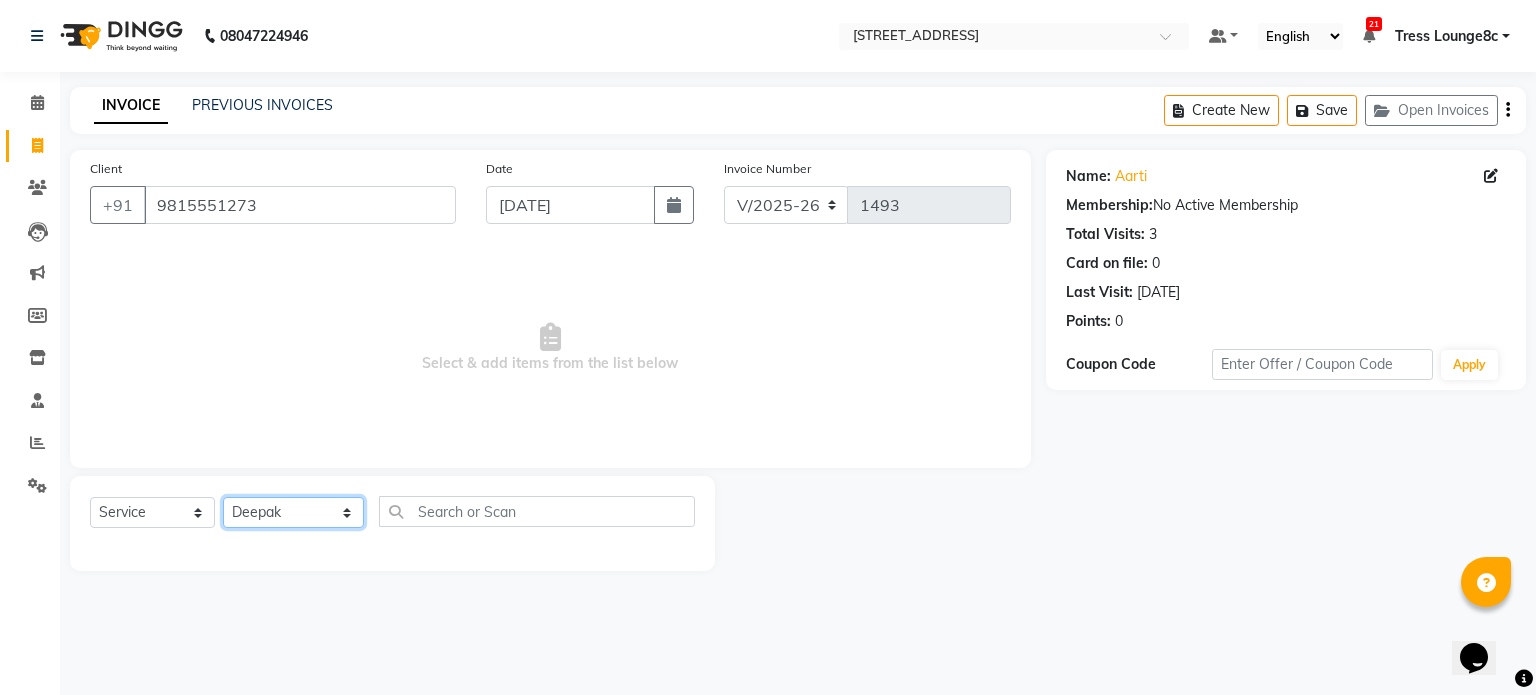 click on "Select Stylist Aamir akhil Alice Anju Annu  Arshad Ashish Bajaj sir Bony DANISH Deepak Dhrishti Farman gagan goldy Imran khan Ismile Jassi kajal KARAN Latansha Lucky MANAGER MUSKAN naina NEELU\ BONNY Raakhi  rajinder RAKHI 2 RAM Ripti ROOP Roseleen Ruth Sagar Saleem SalmaN Sameer SHAHEEN Shiv Shriya SRISHTI tomba veena VINOD WASIM zakir" 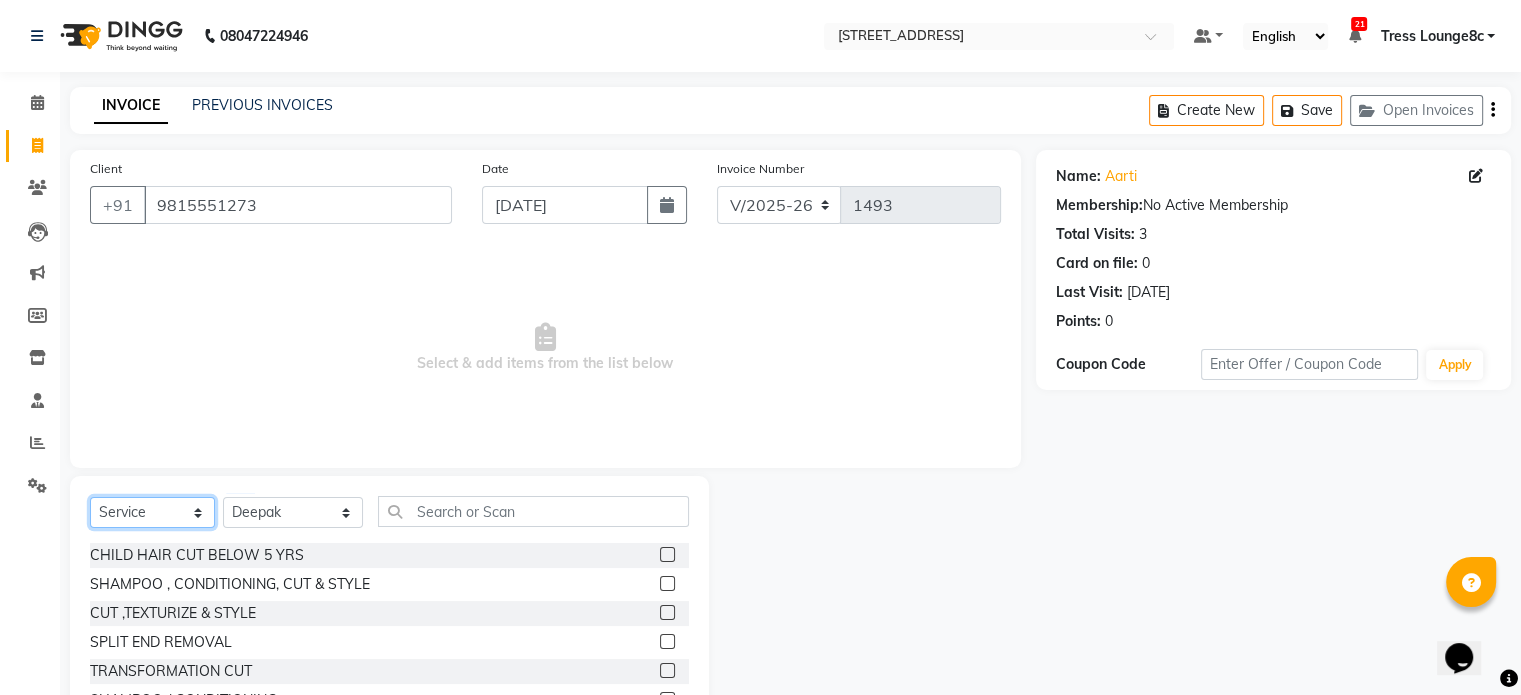 click on "Select  Service  Product  Membership  Package Voucher Prepaid Gift Card" 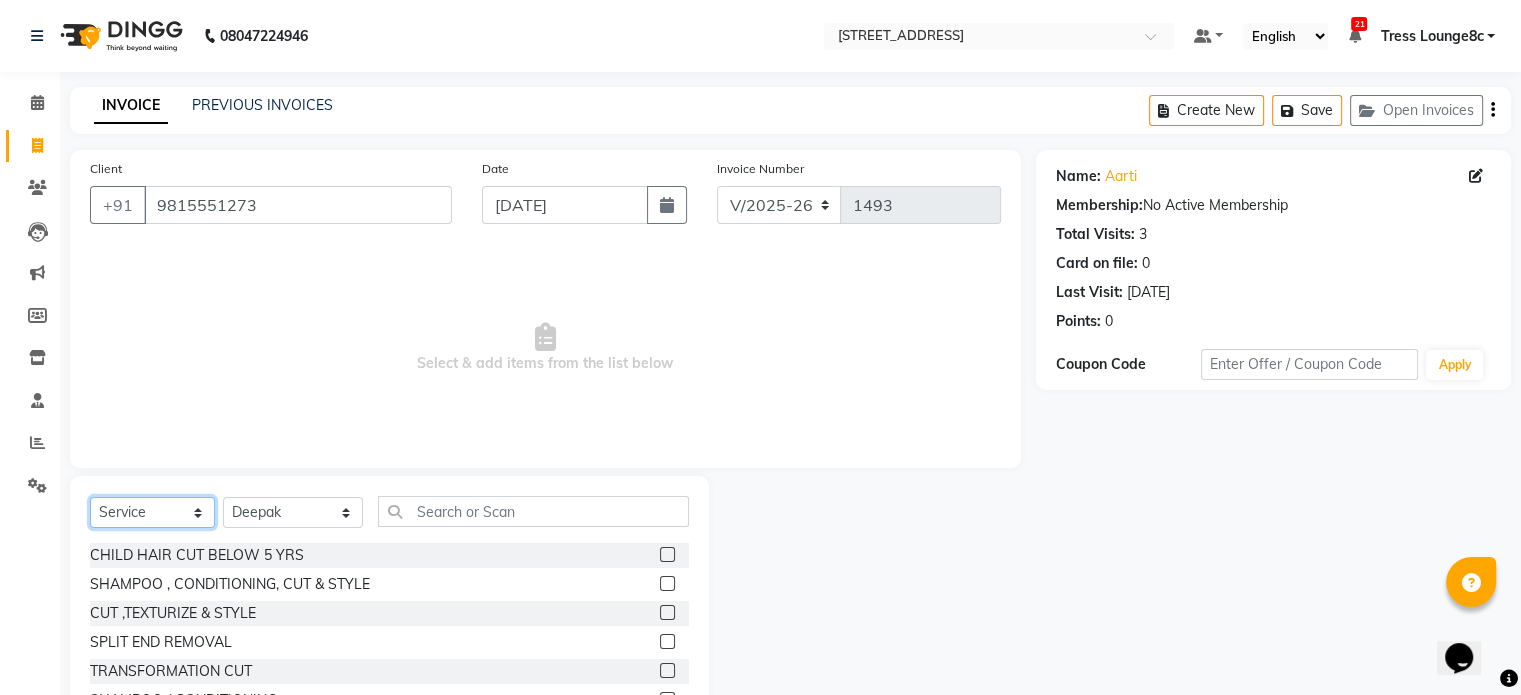 select on "product" 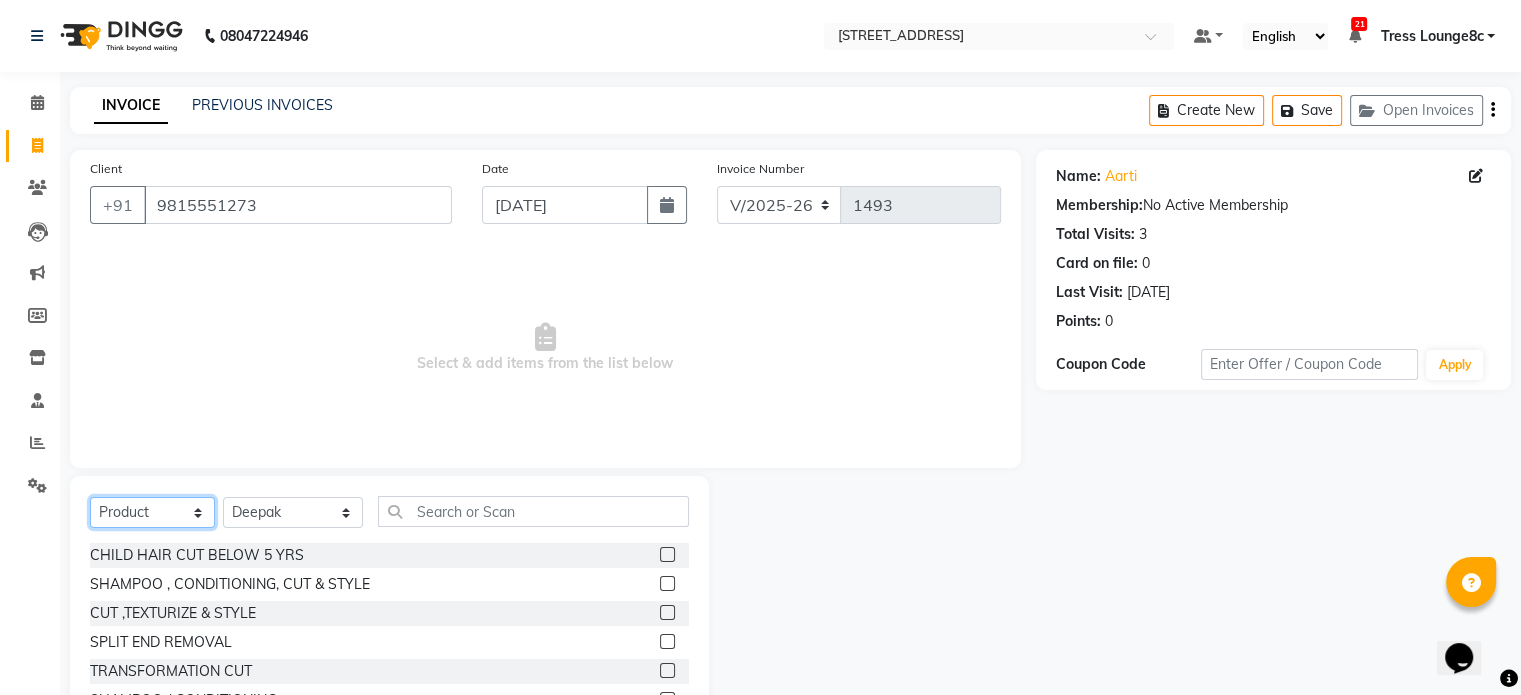 click on "Select  Service  Product  Membership  Package Voucher Prepaid Gift Card" 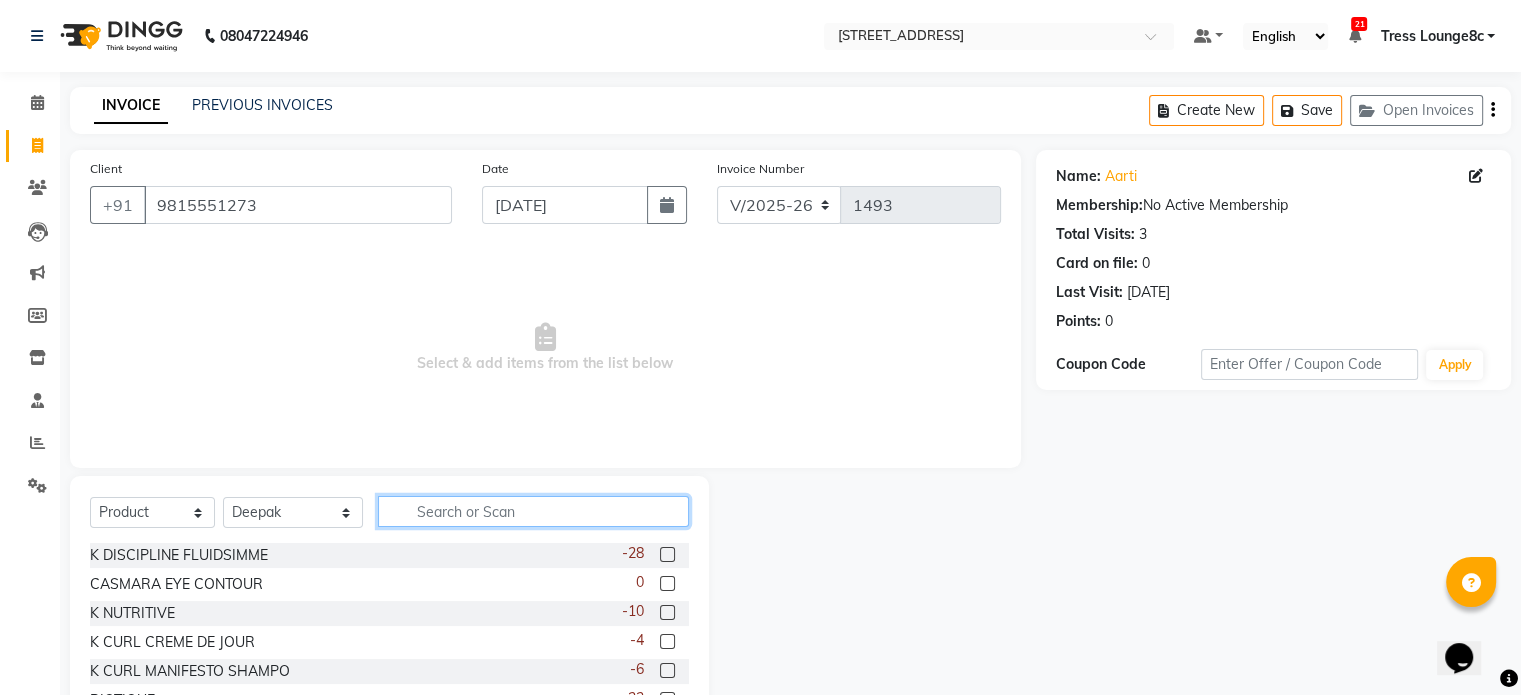 click 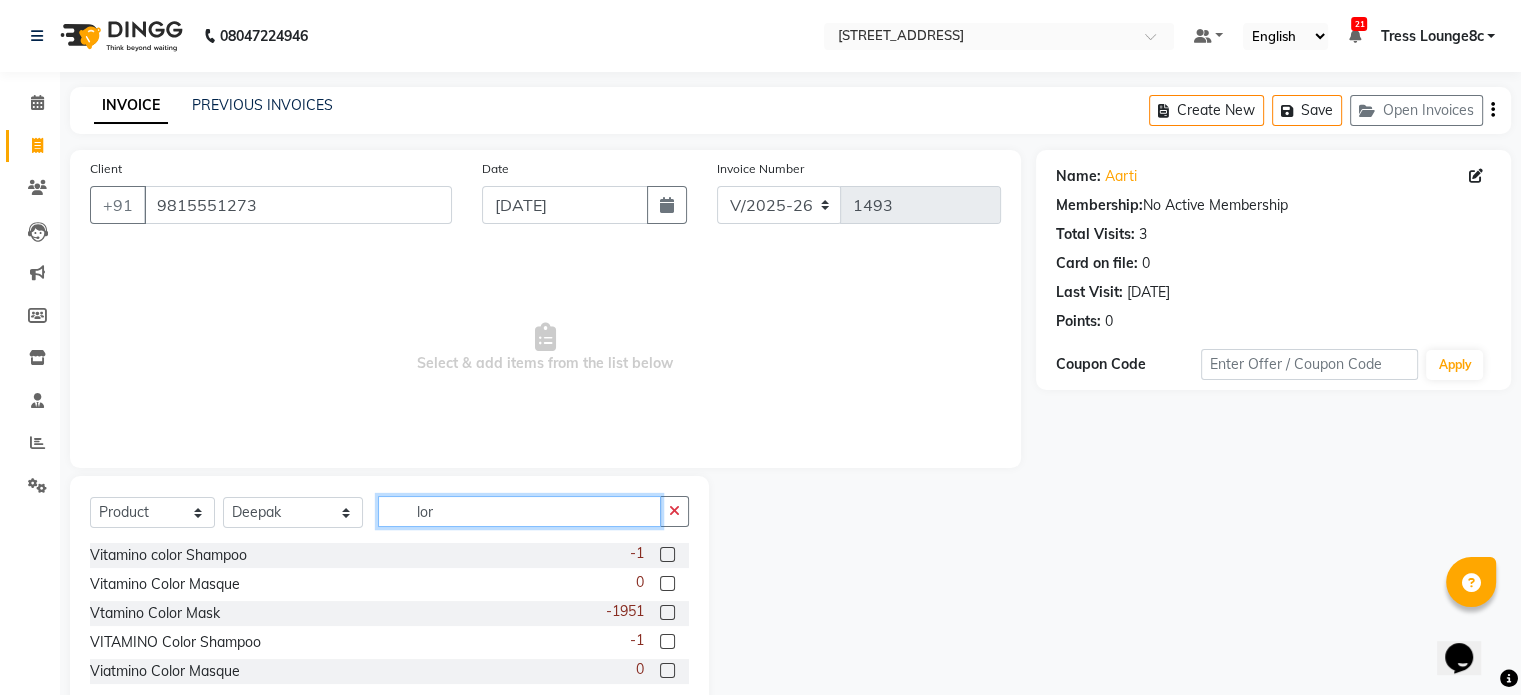 scroll, scrollTop: 52, scrollLeft: 0, axis: vertical 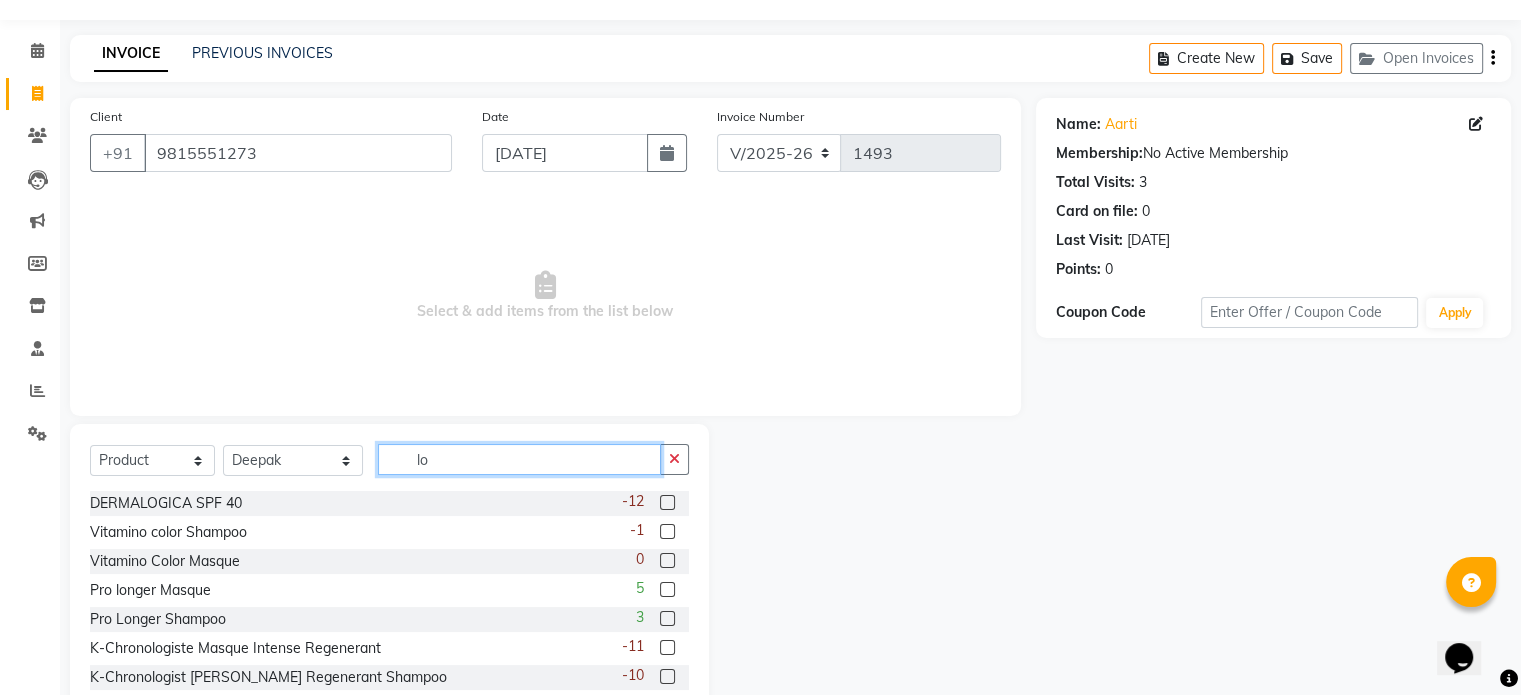 type on "l" 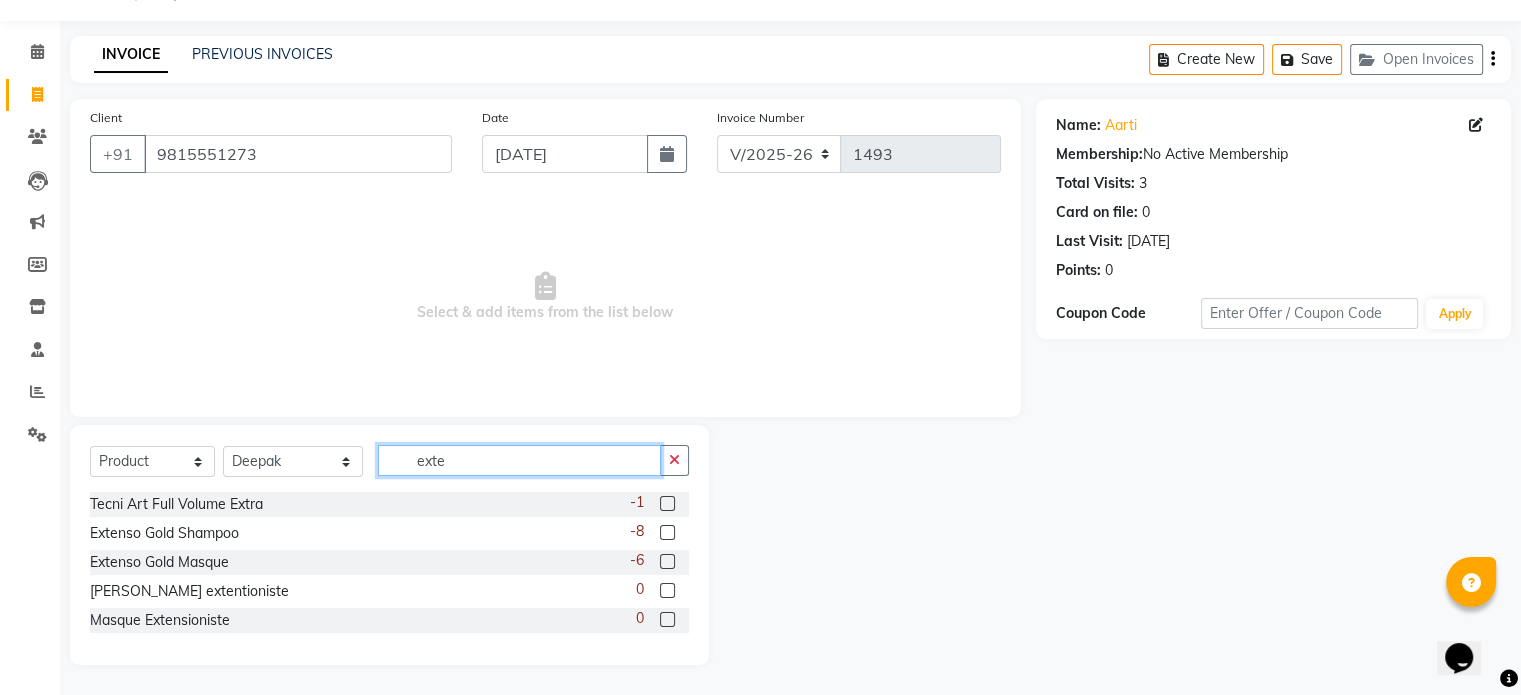 scroll, scrollTop: 22, scrollLeft: 0, axis: vertical 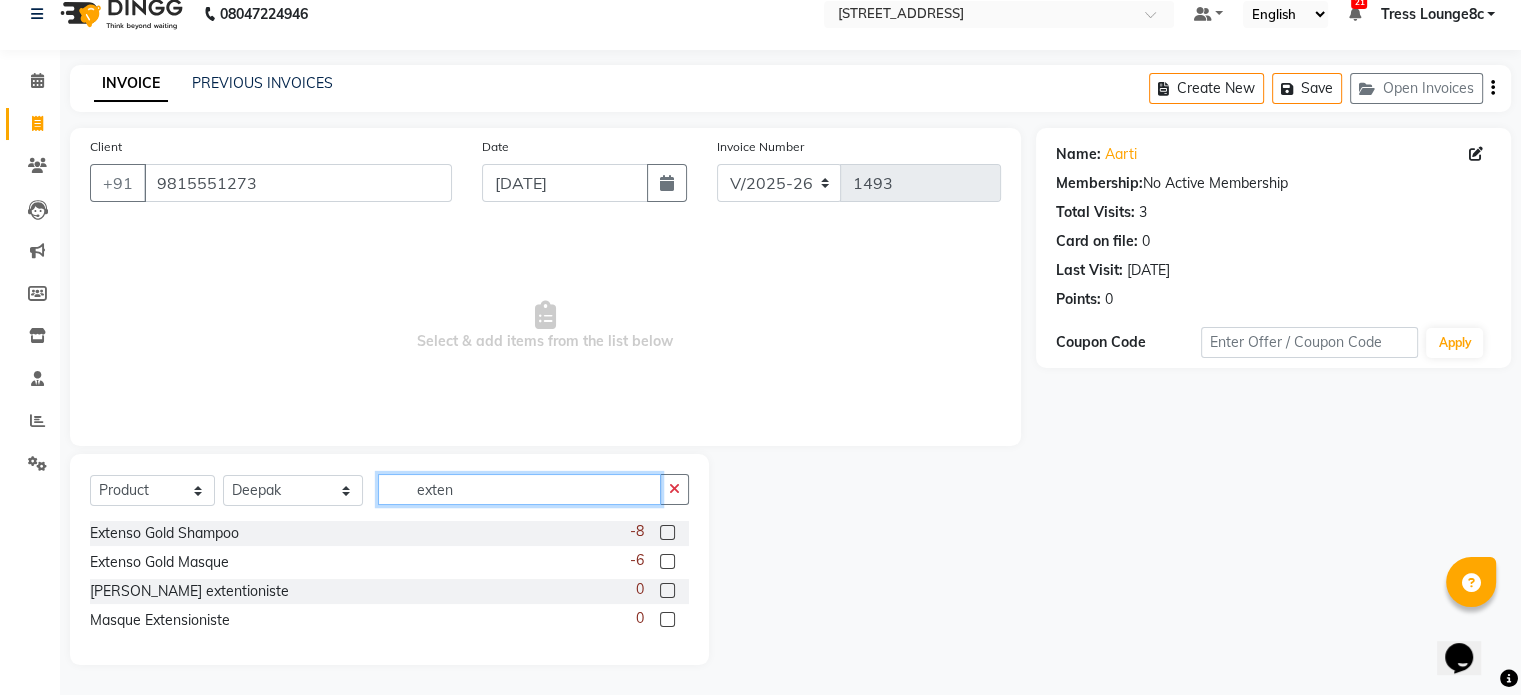 type on "exten" 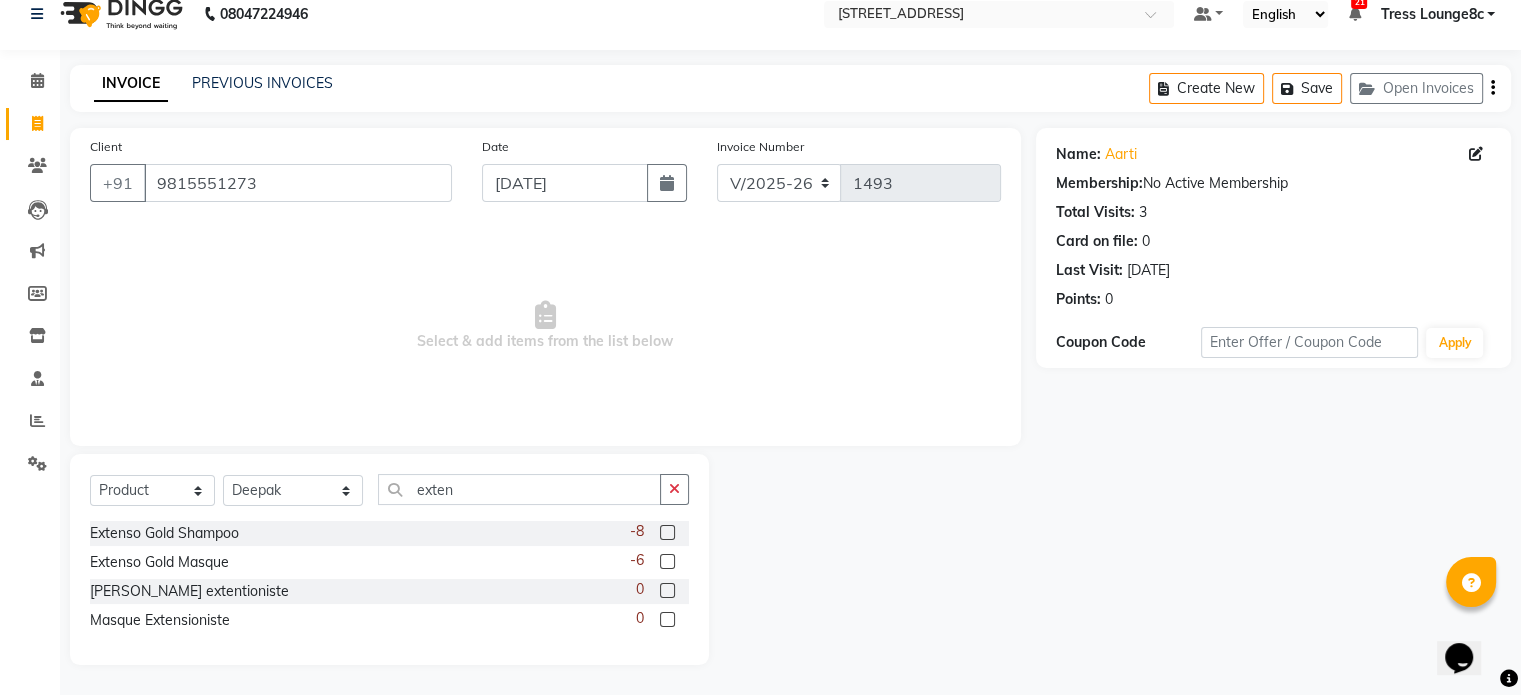 click 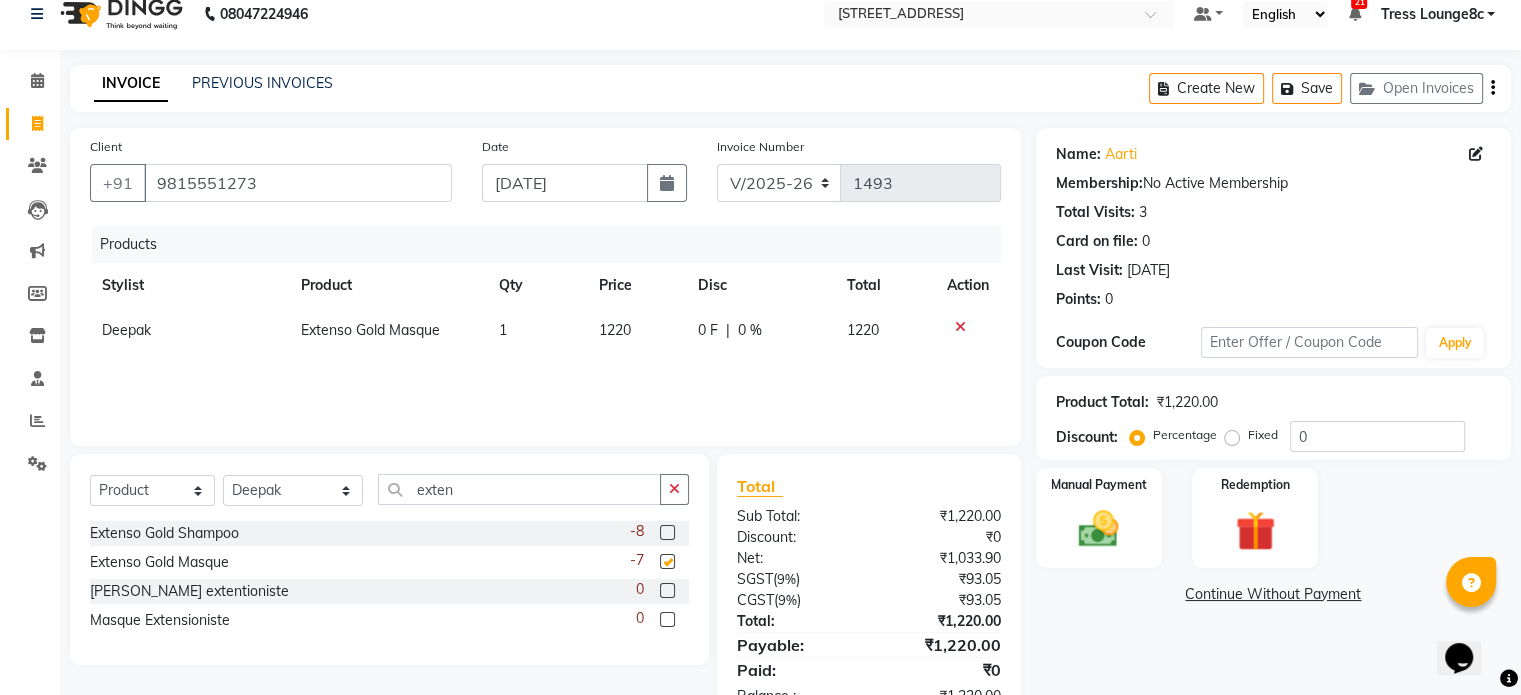 checkbox on "false" 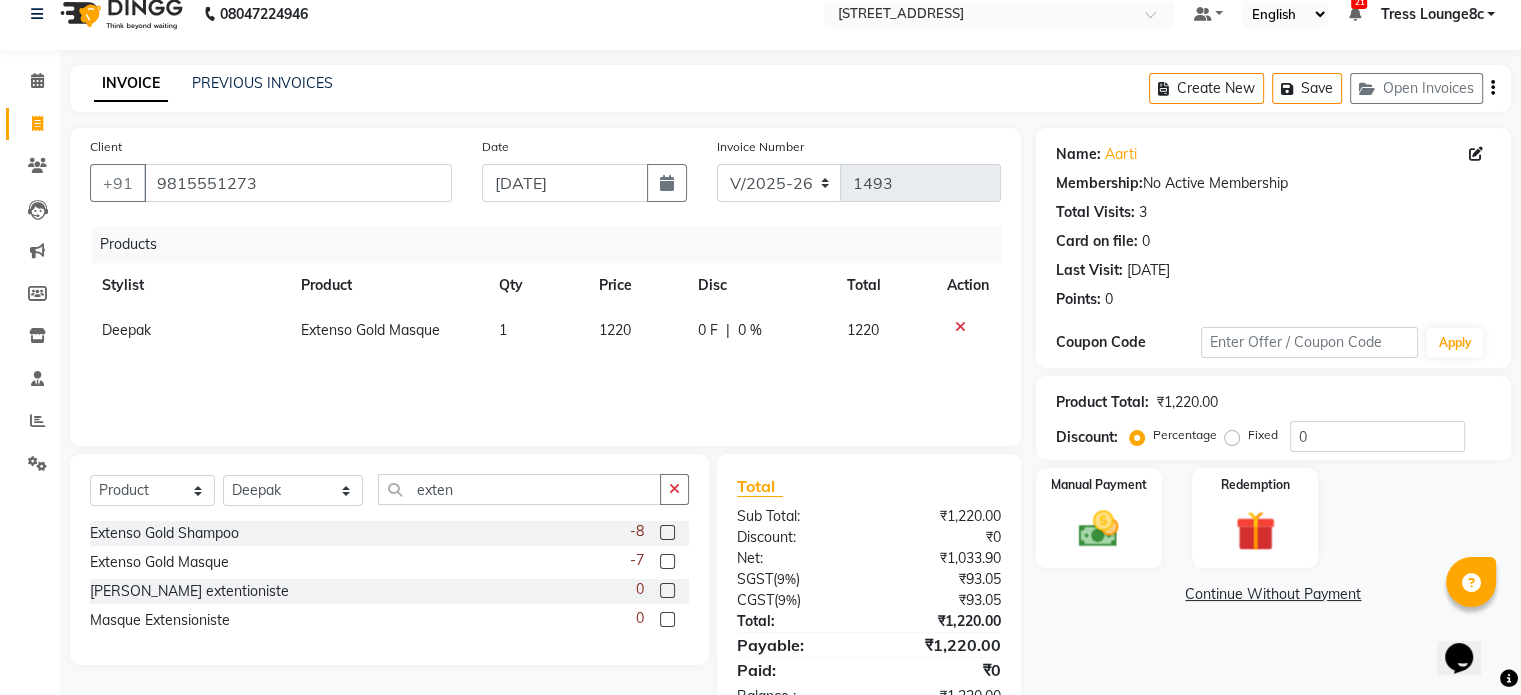 click 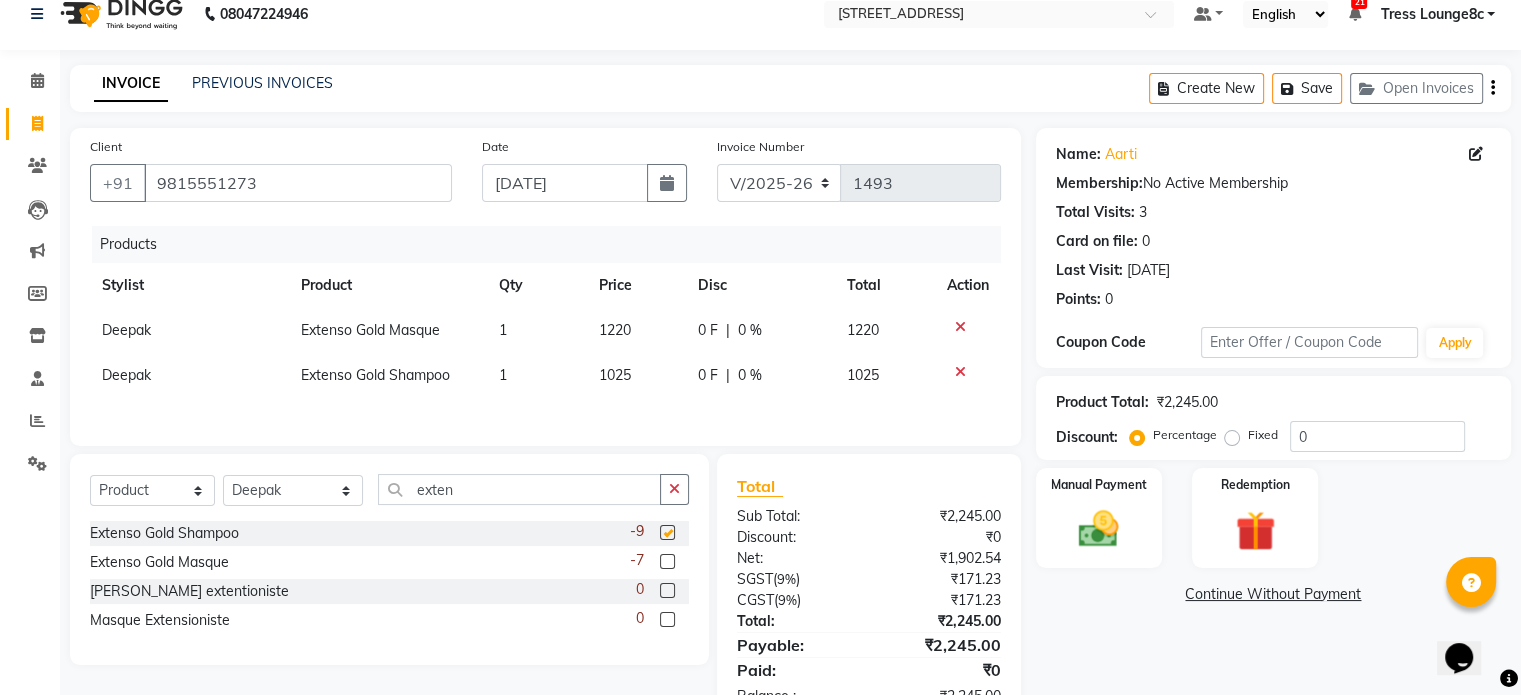 checkbox on "false" 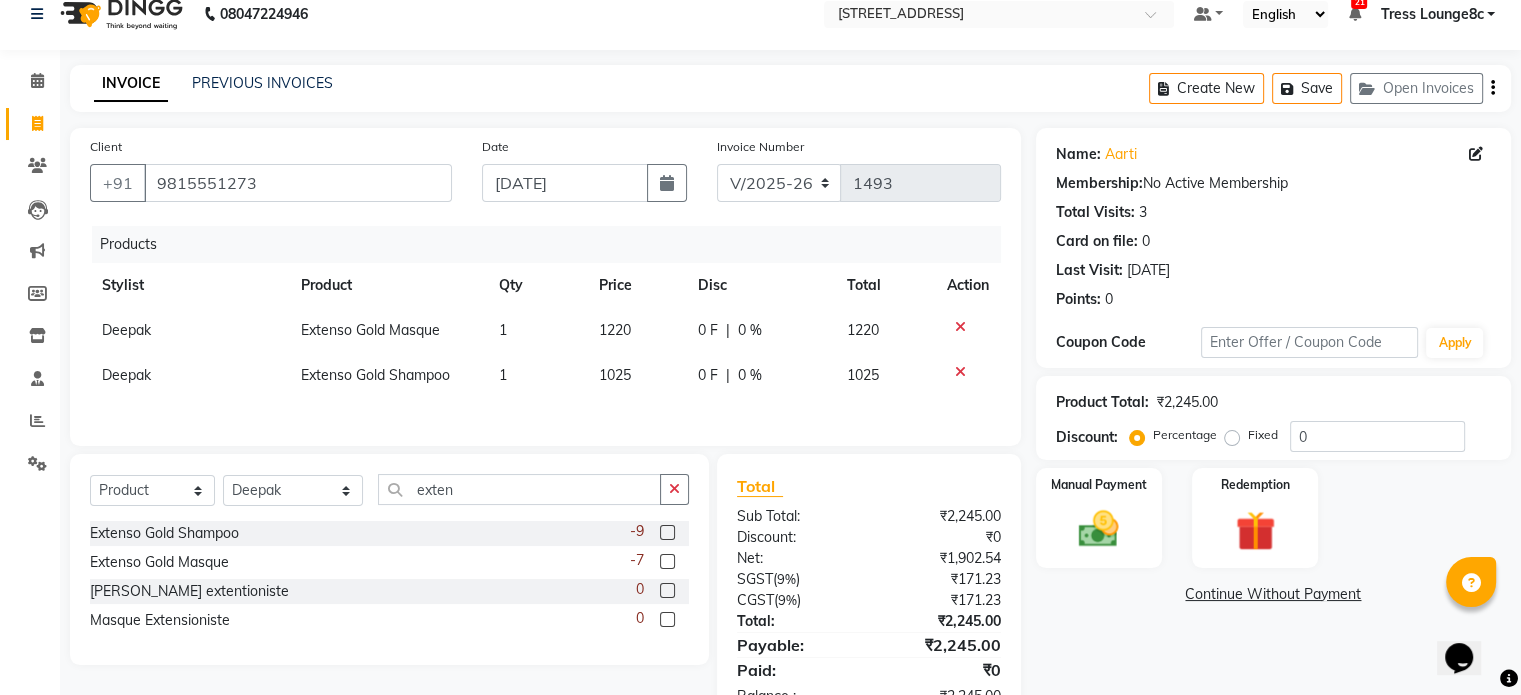 scroll, scrollTop: 88, scrollLeft: 0, axis: vertical 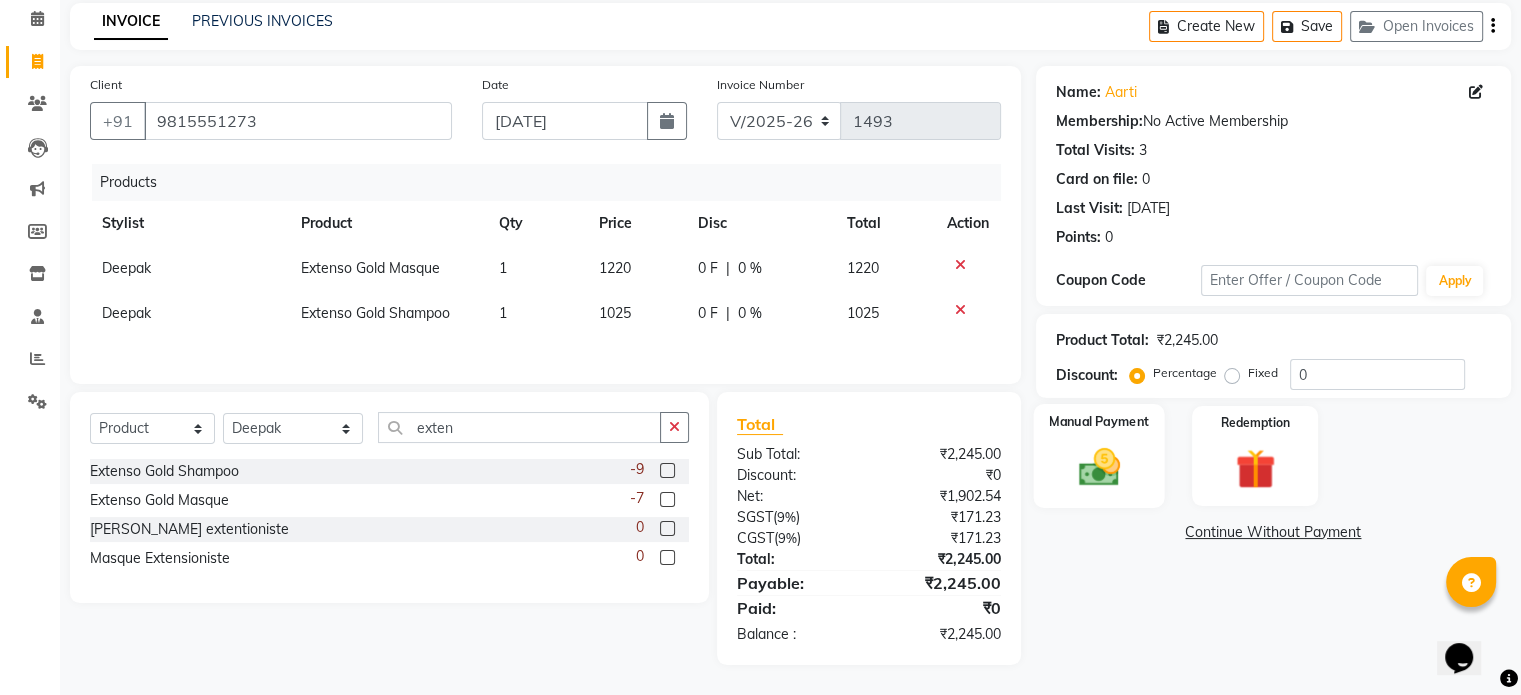 click 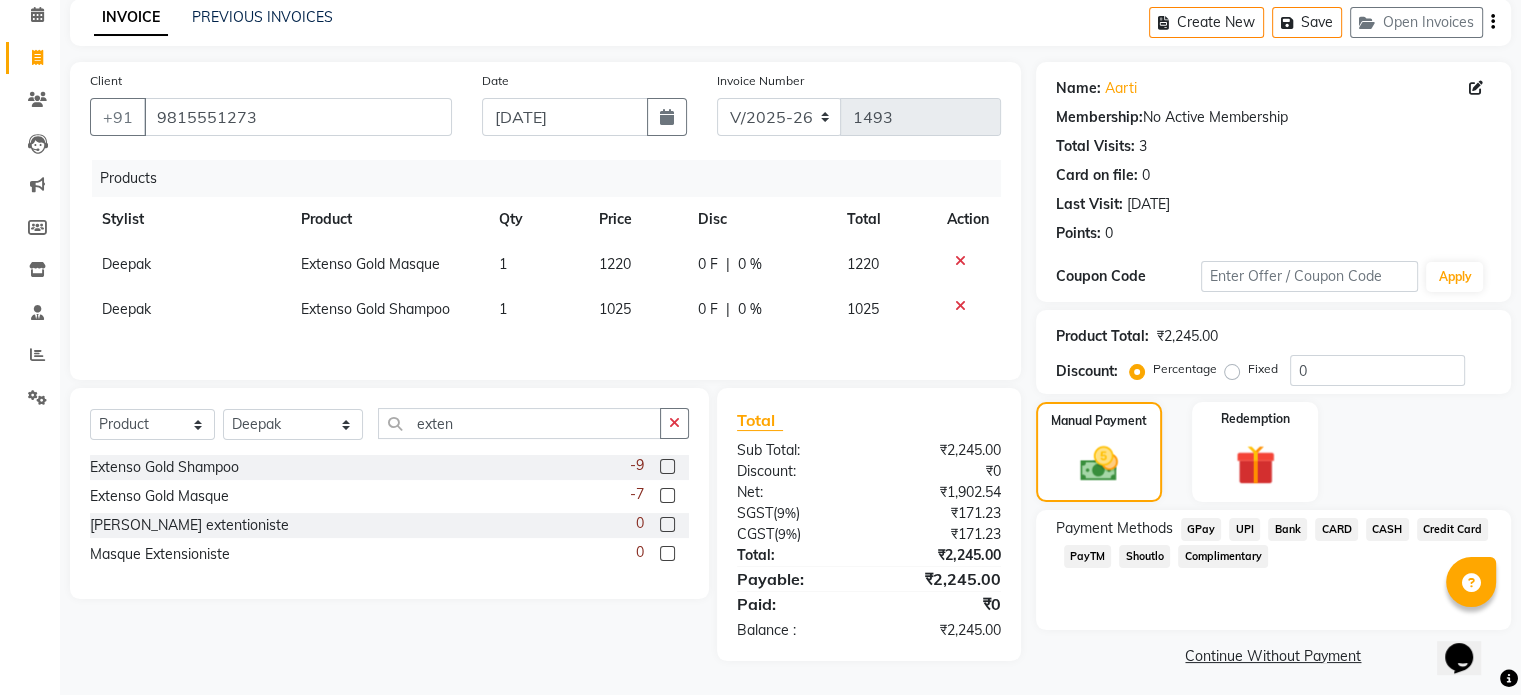click on "CASH" 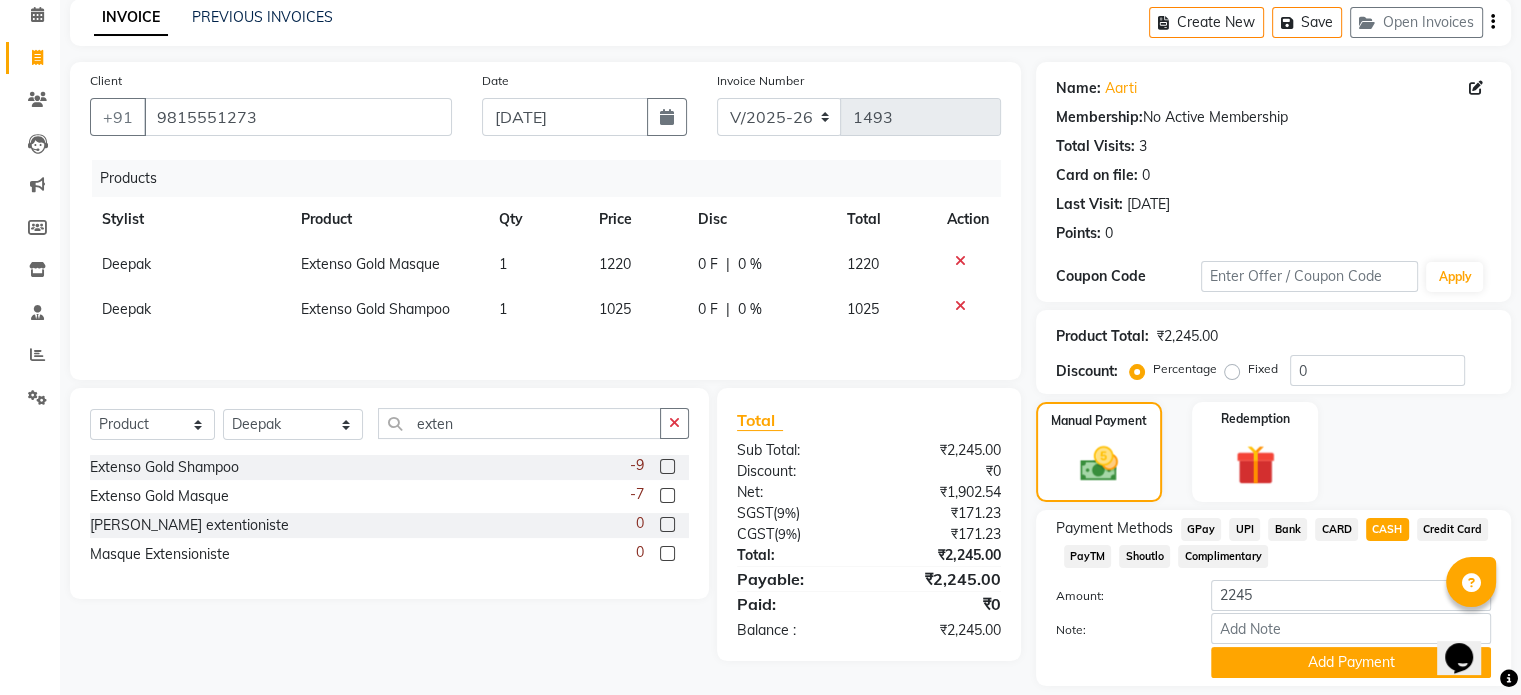scroll, scrollTop: 152, scrollLeft: 0, axis: vertical 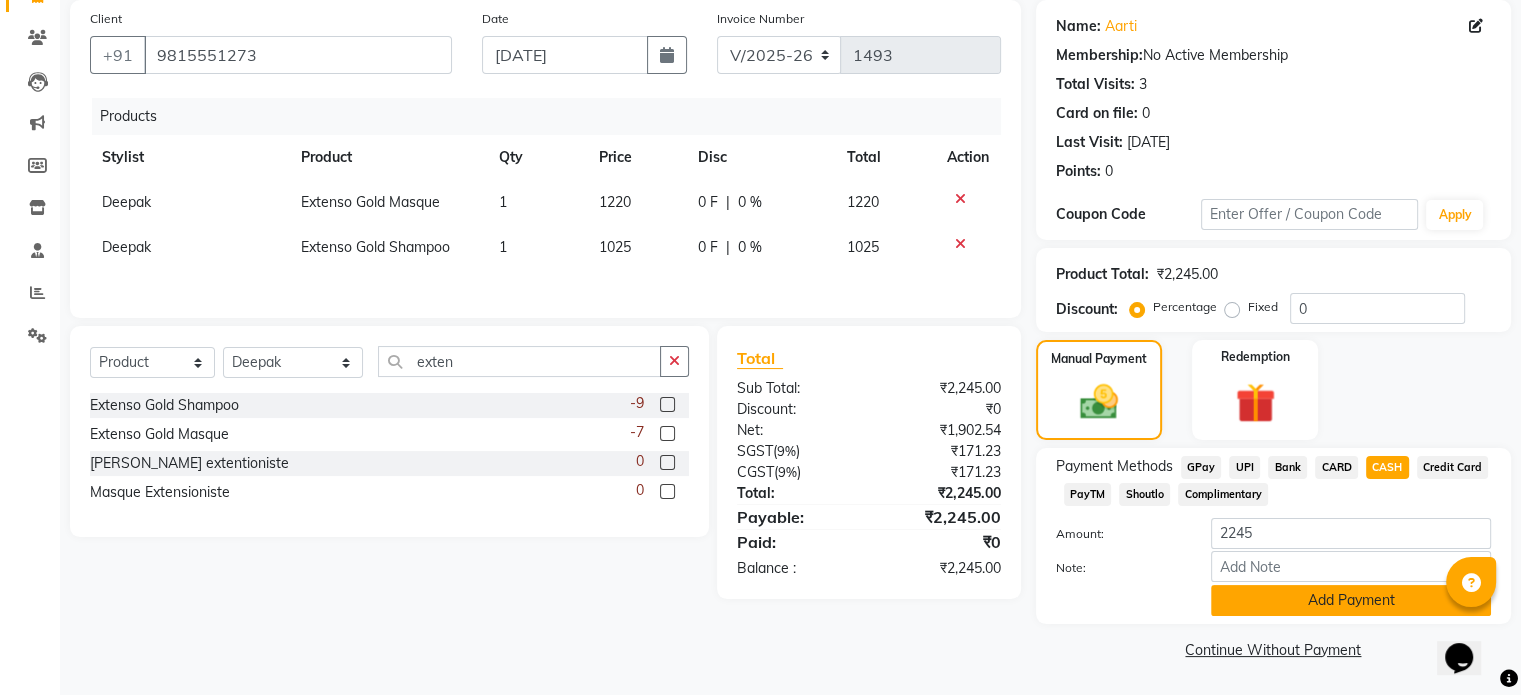 click on "Add Payment" 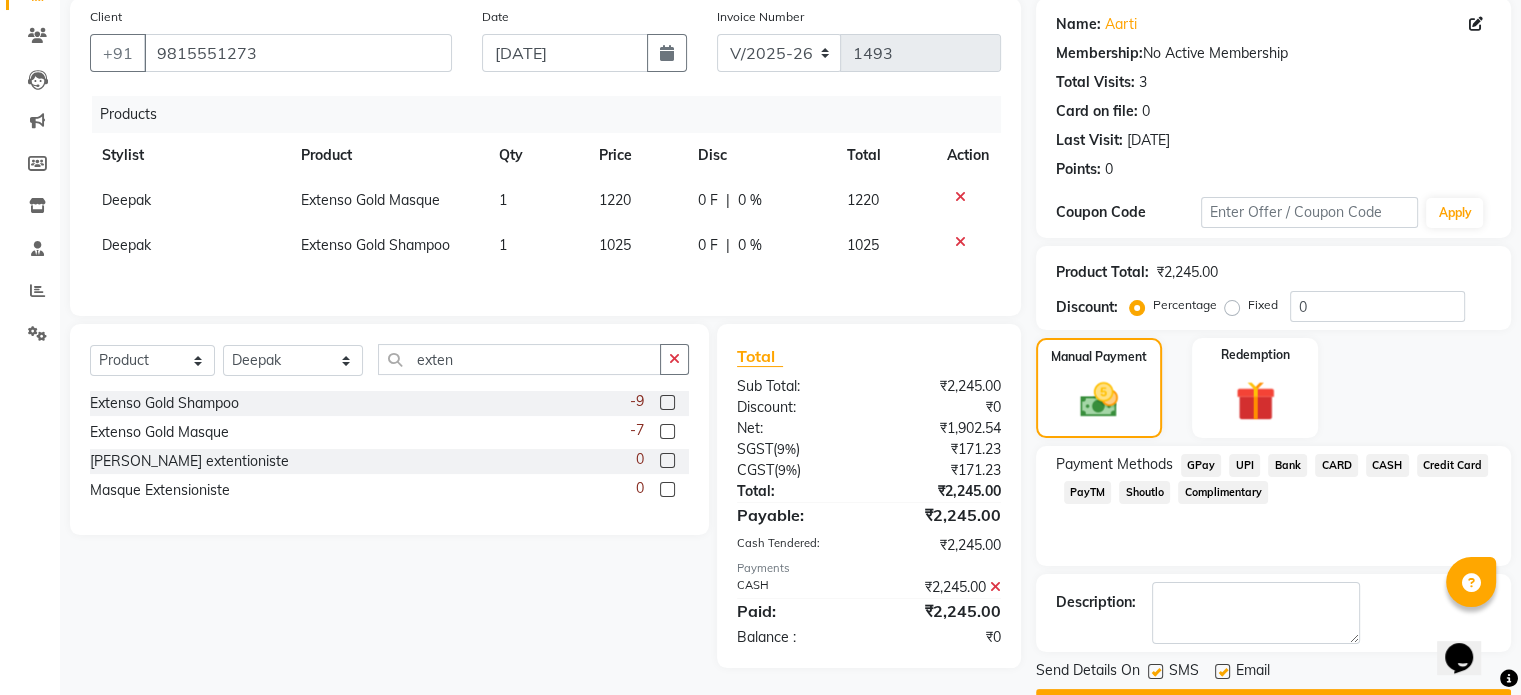 scroll, scrollTop: 205, scrollLeft: 0, axis: vertical 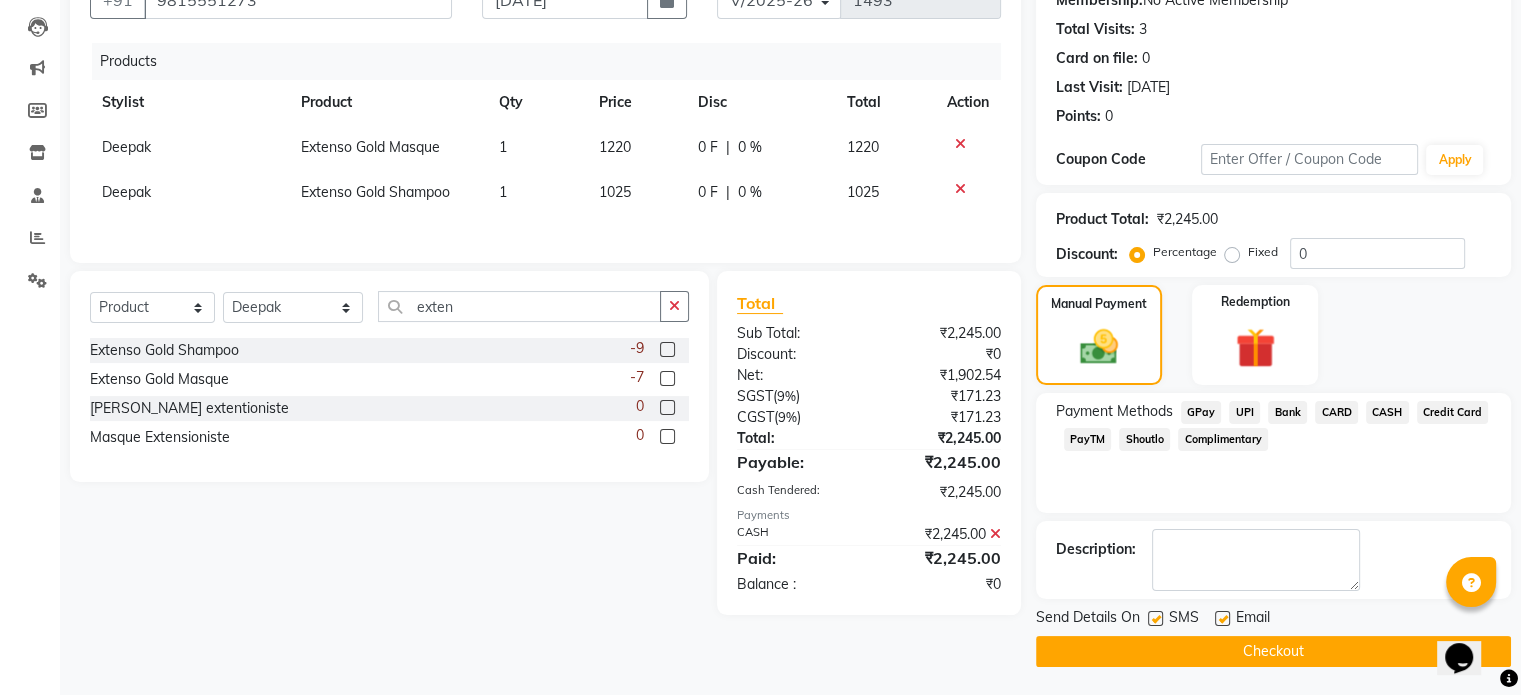 click on "Checkout" 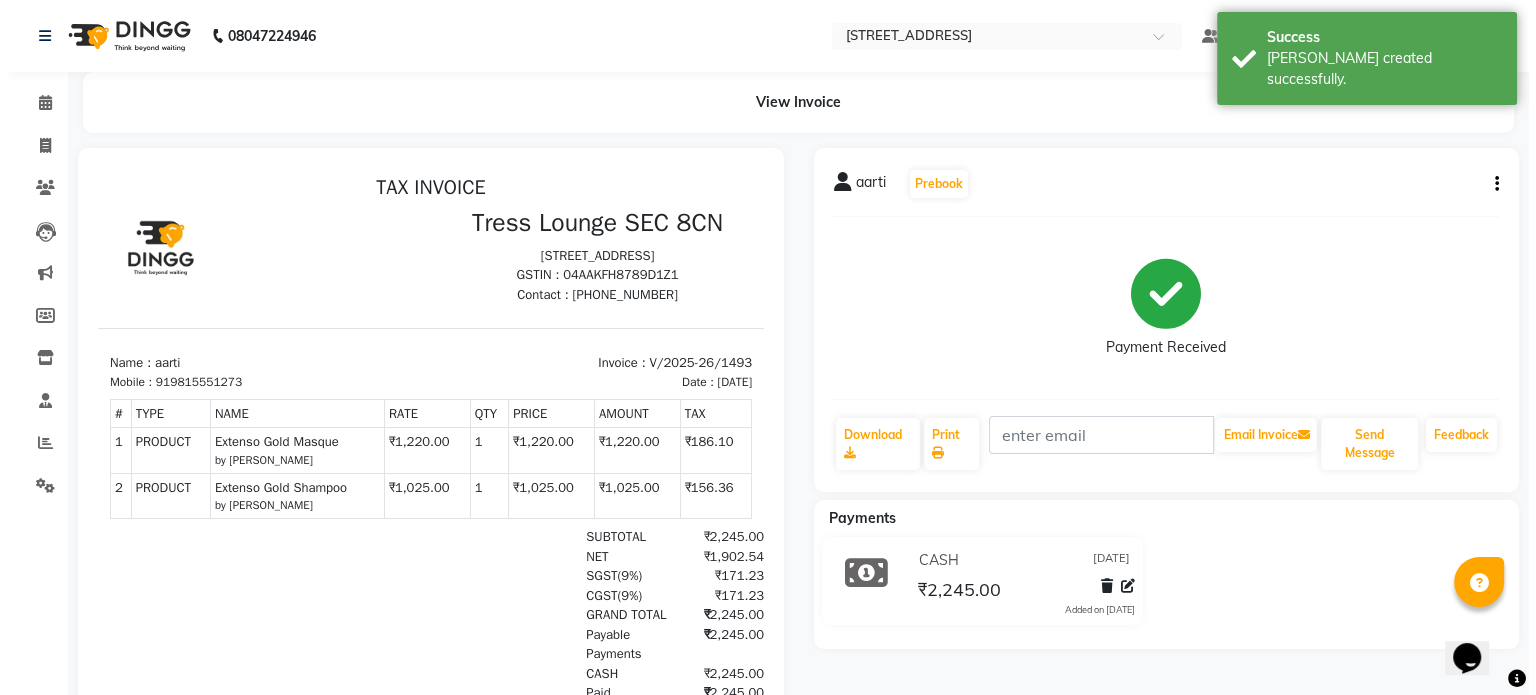 scroll, scrollTop: 0, scrollLeft: 0, axis: both 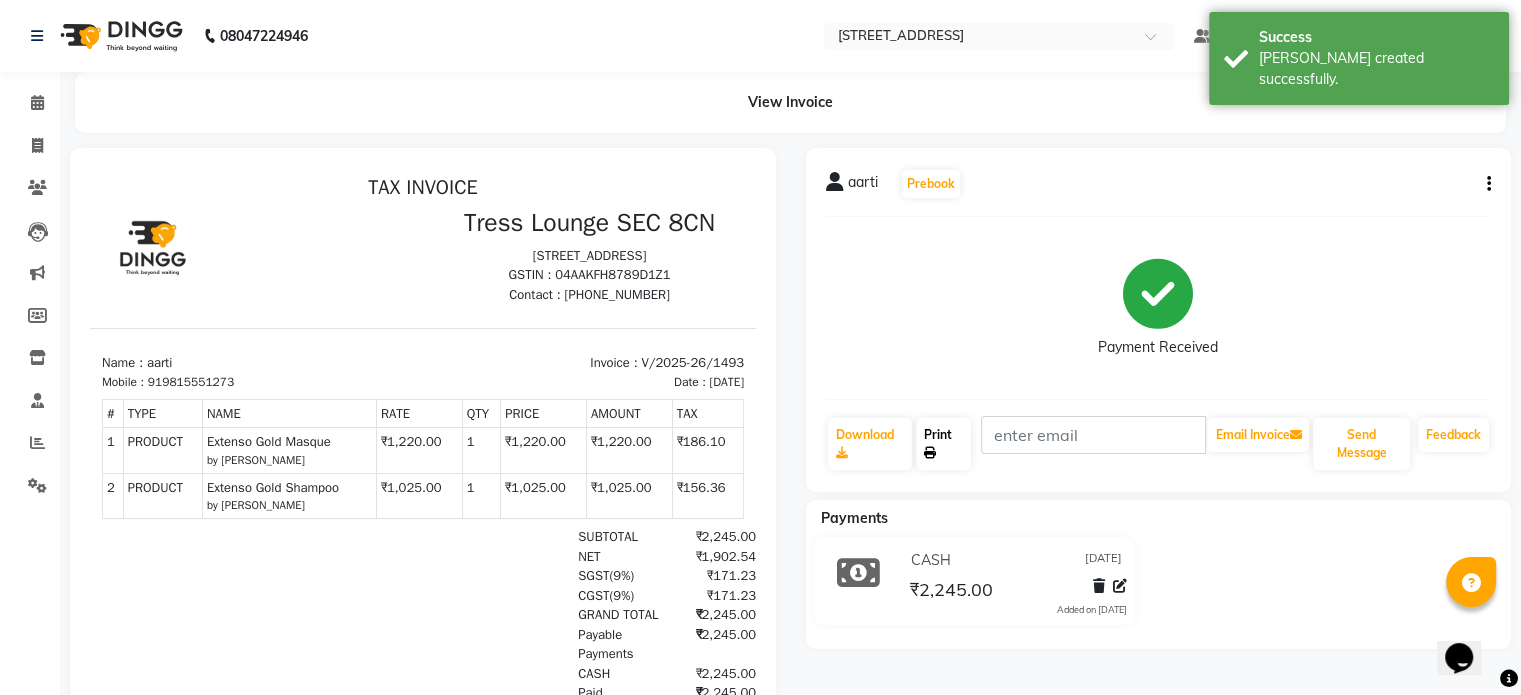 click on "Print" 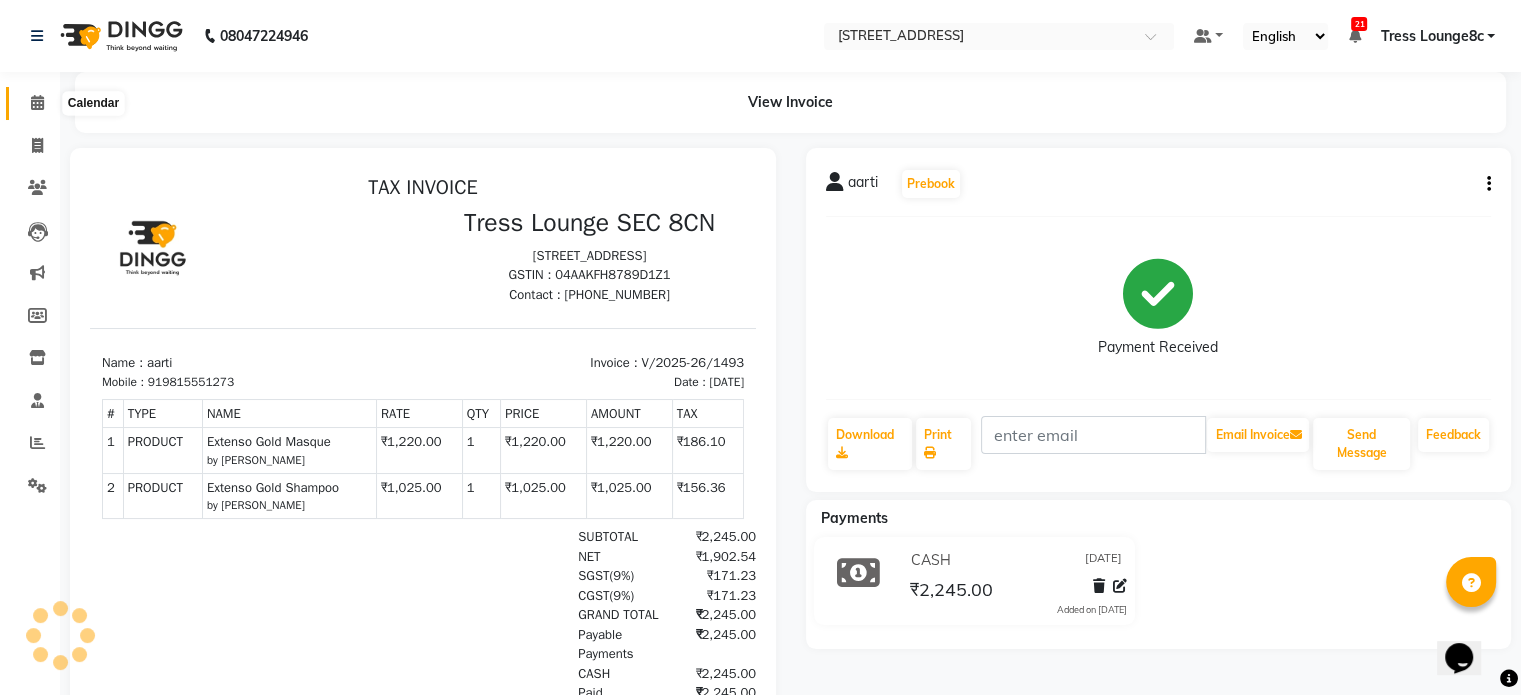 click 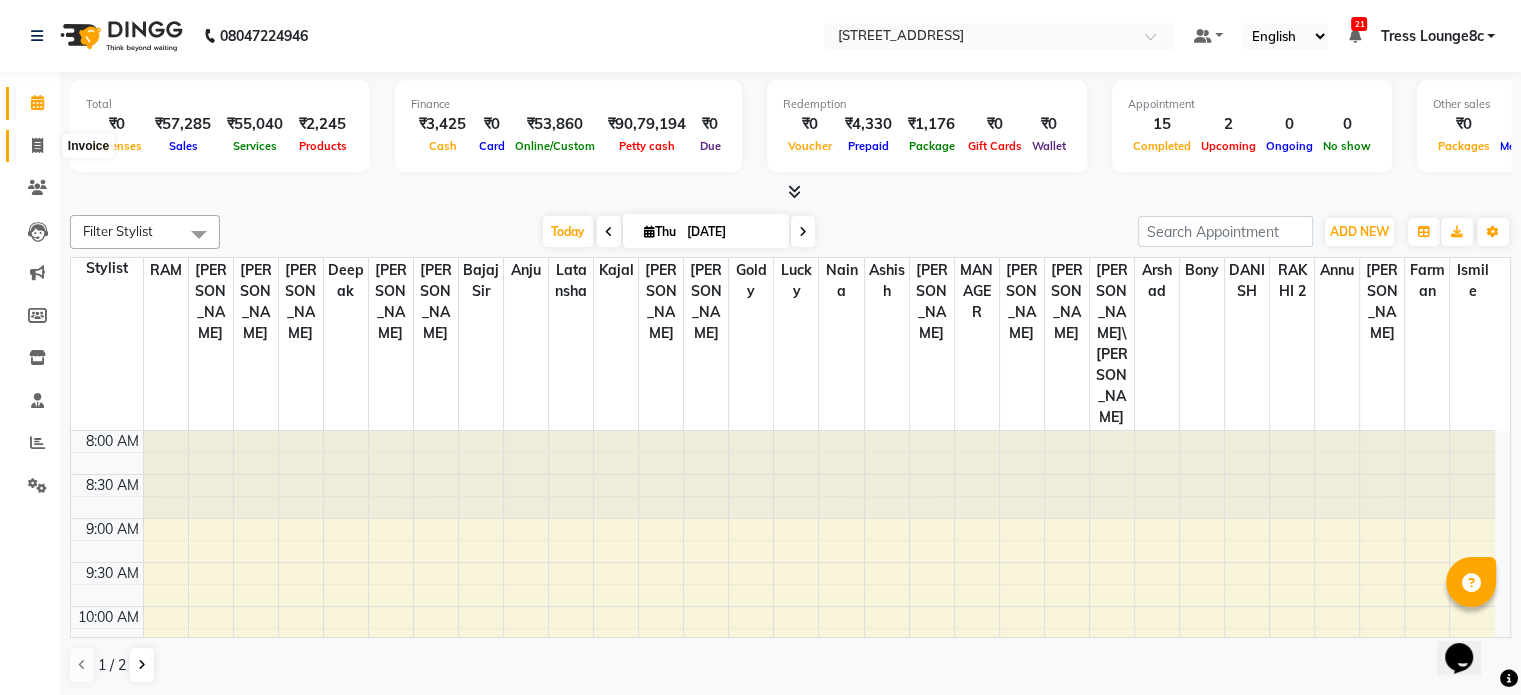 click 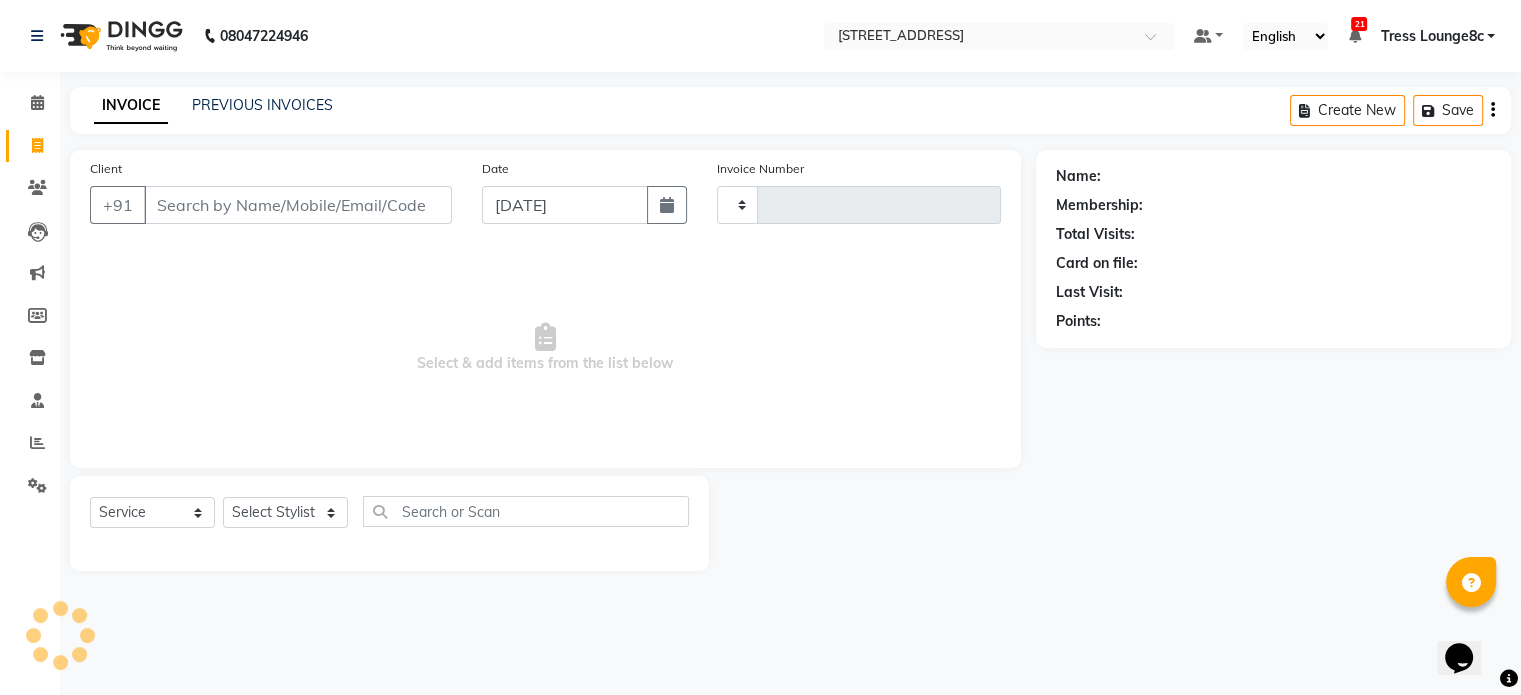 type on "1494" 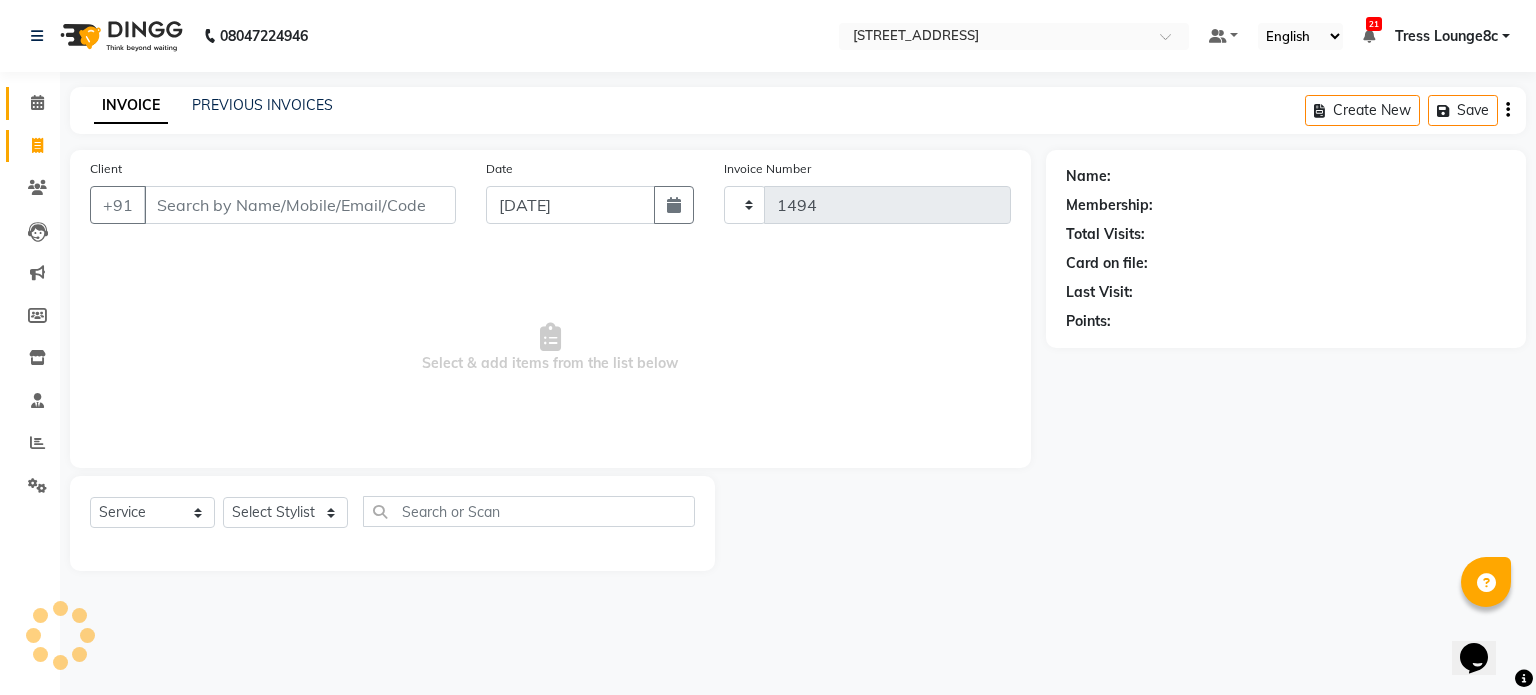 select on "5703" 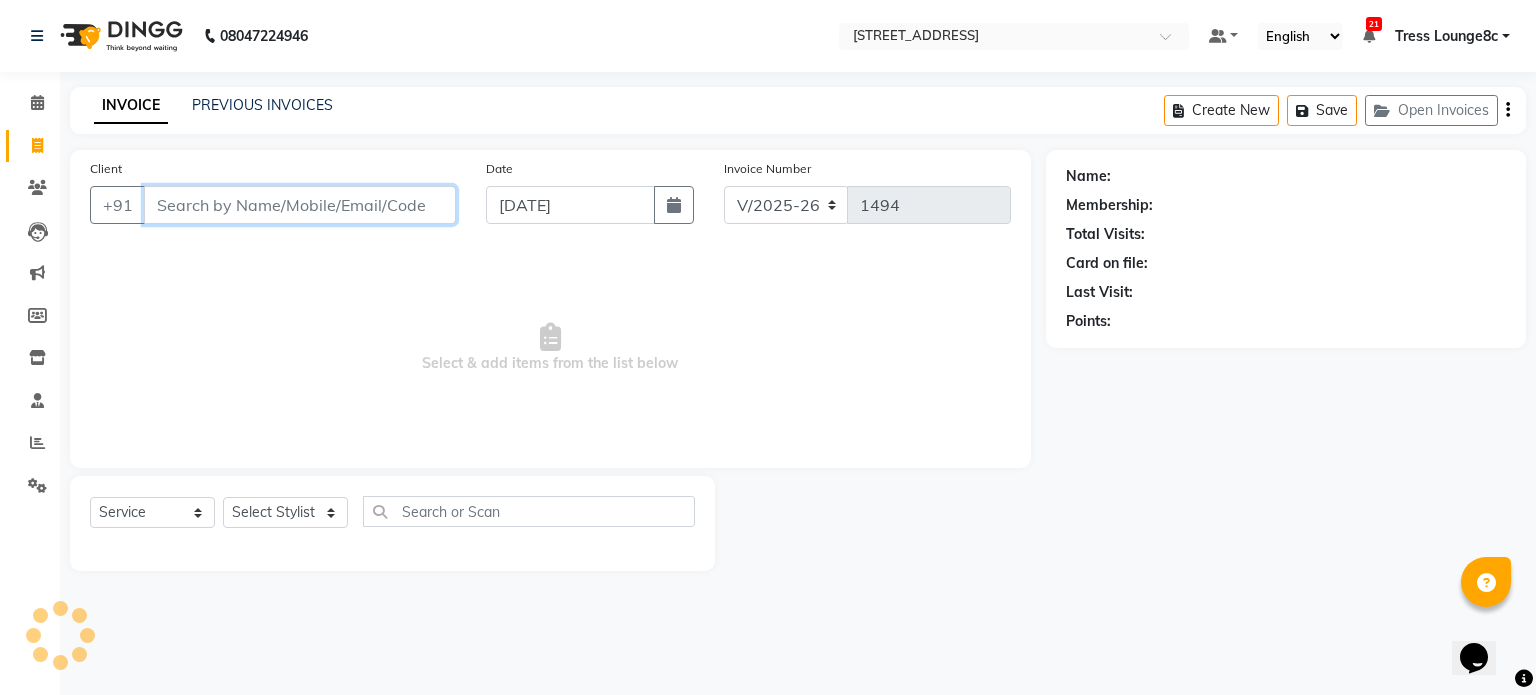 click on "Client" at bounding box center [300, 205] 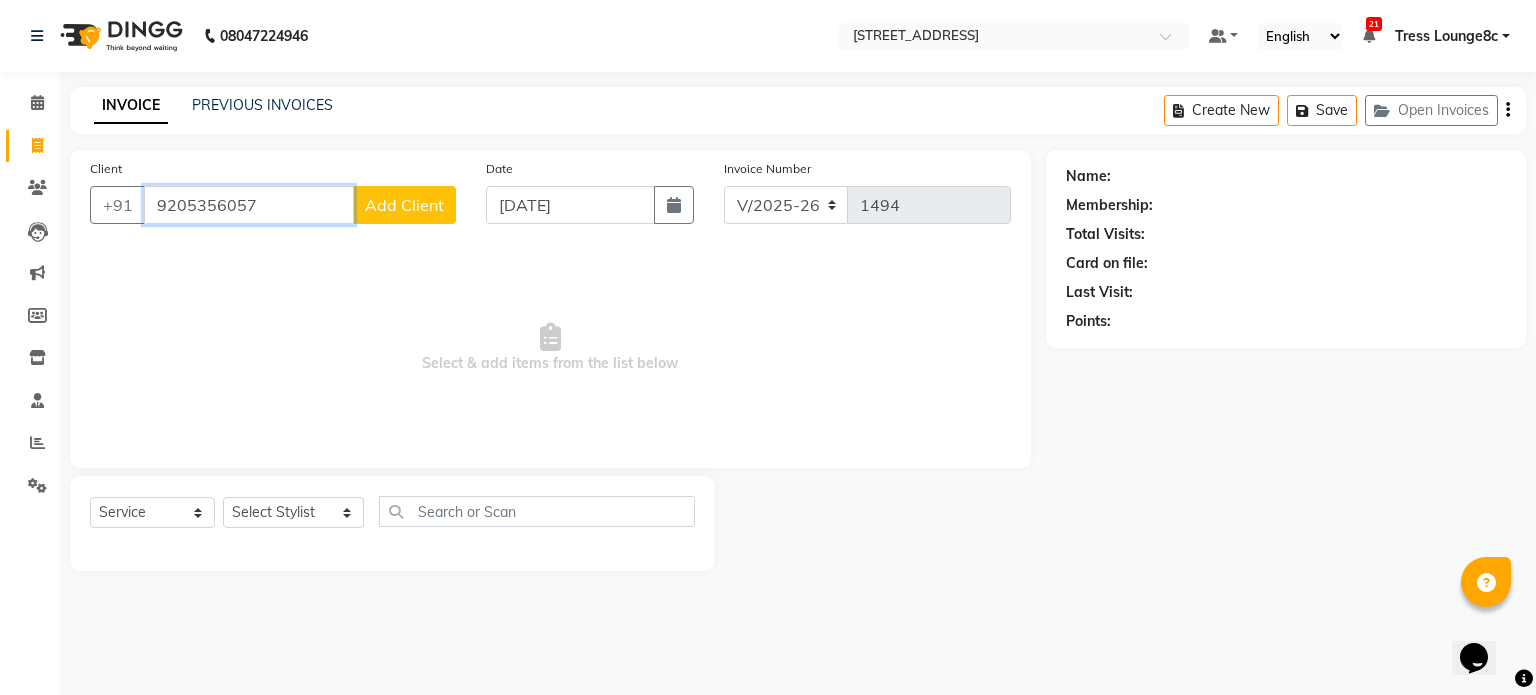 type on "9205356057" 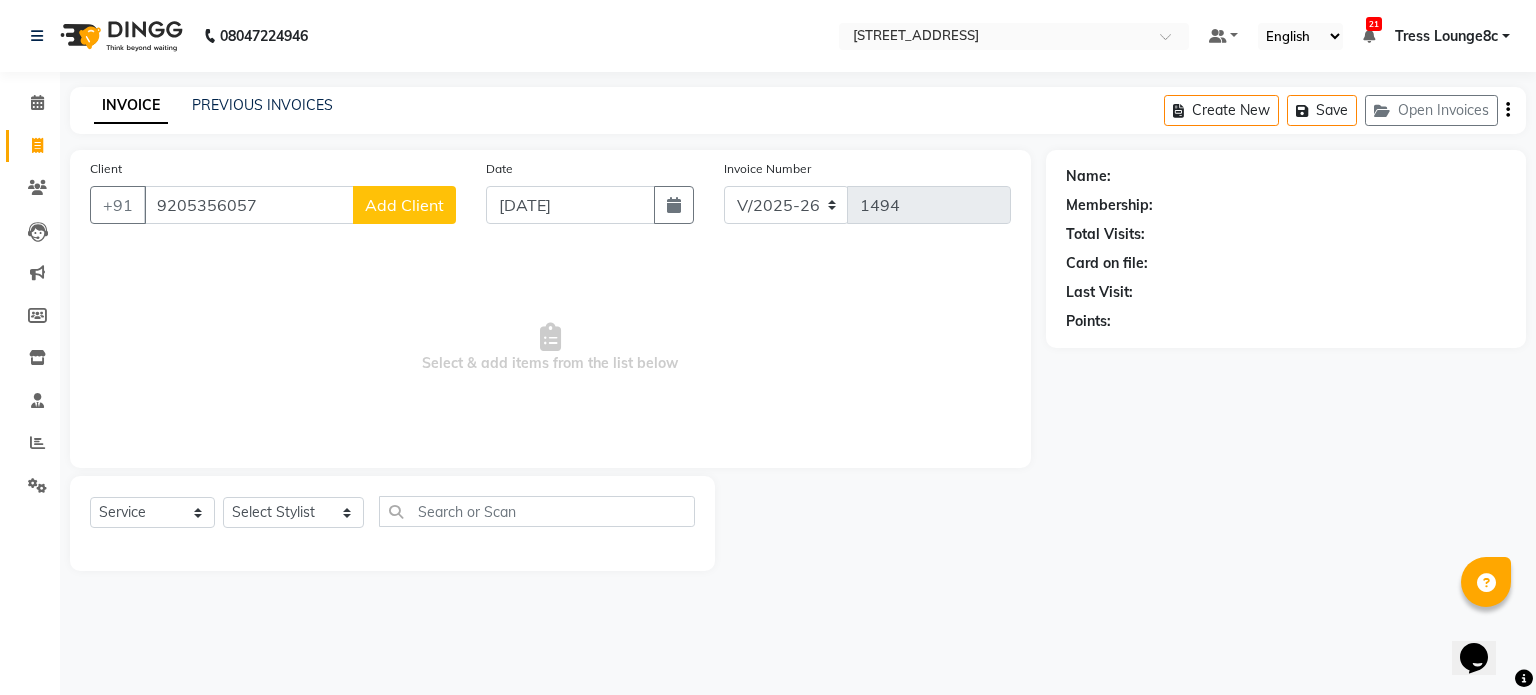 click on "Add Client" 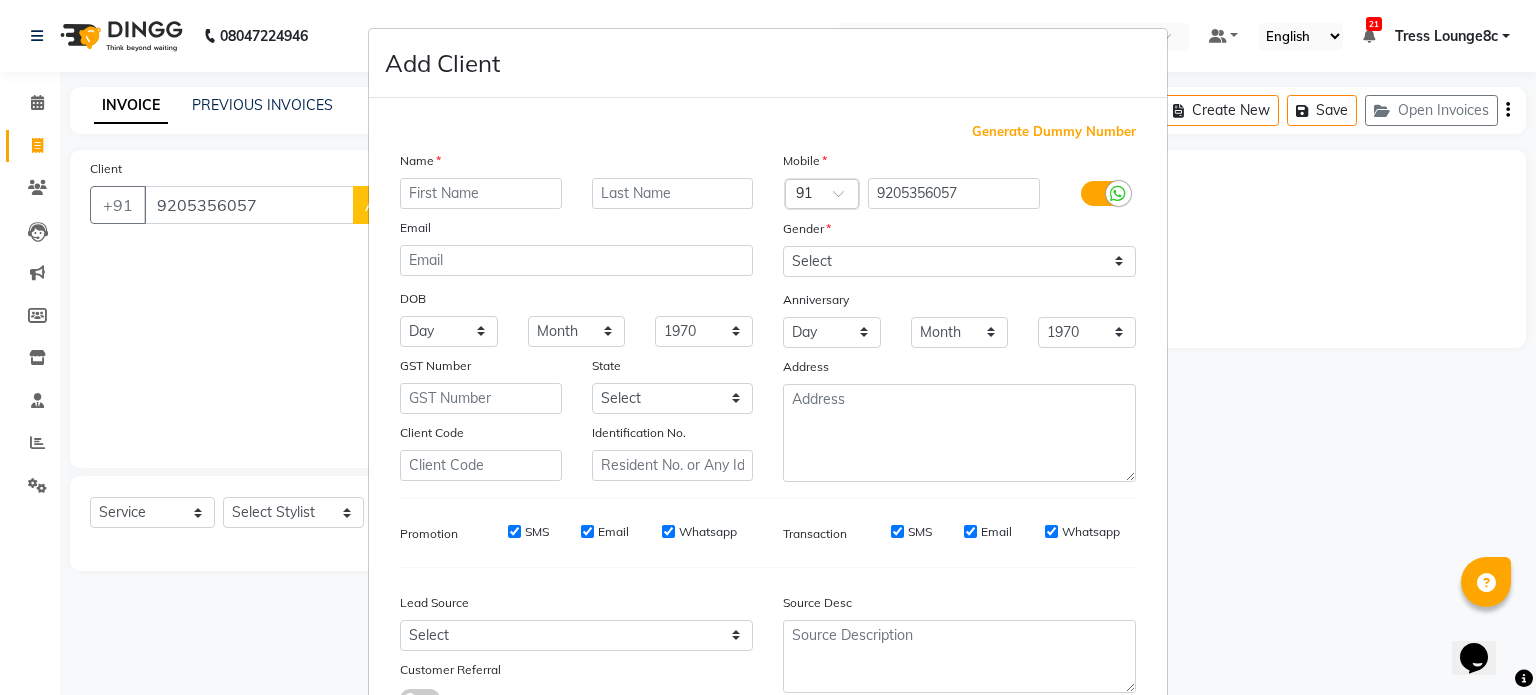 click at bounding box center (481, 193) 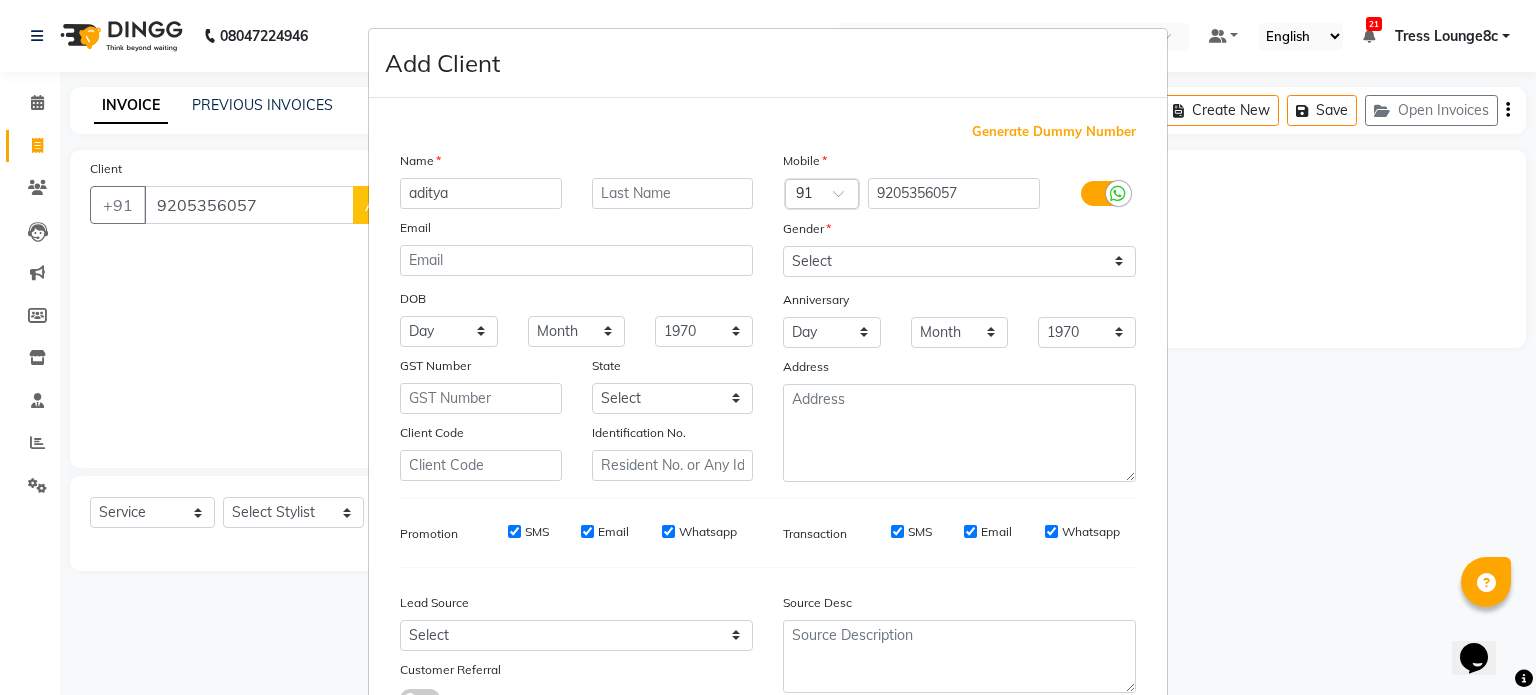 type on "aditya" 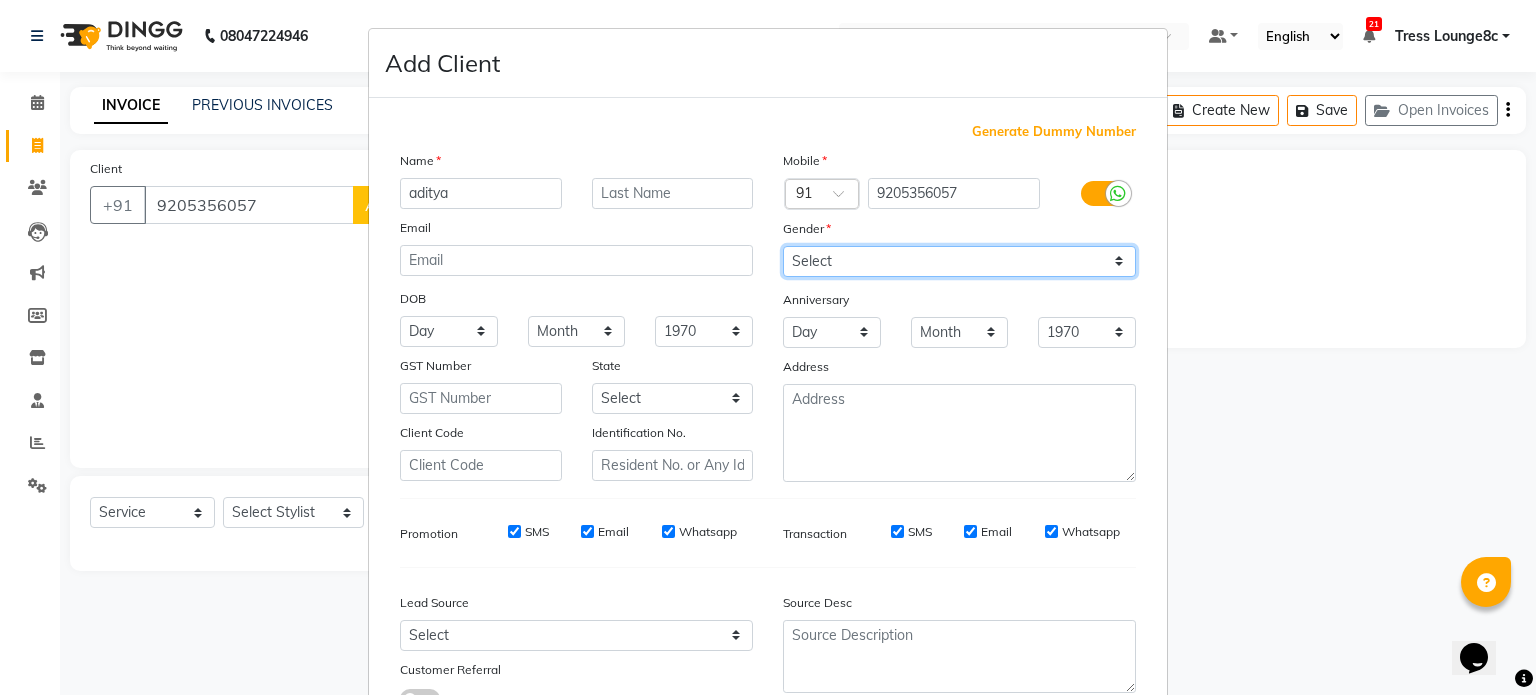 click on "Select Male Female Other Prefer Not To Say" at bounding box center [959, 261] 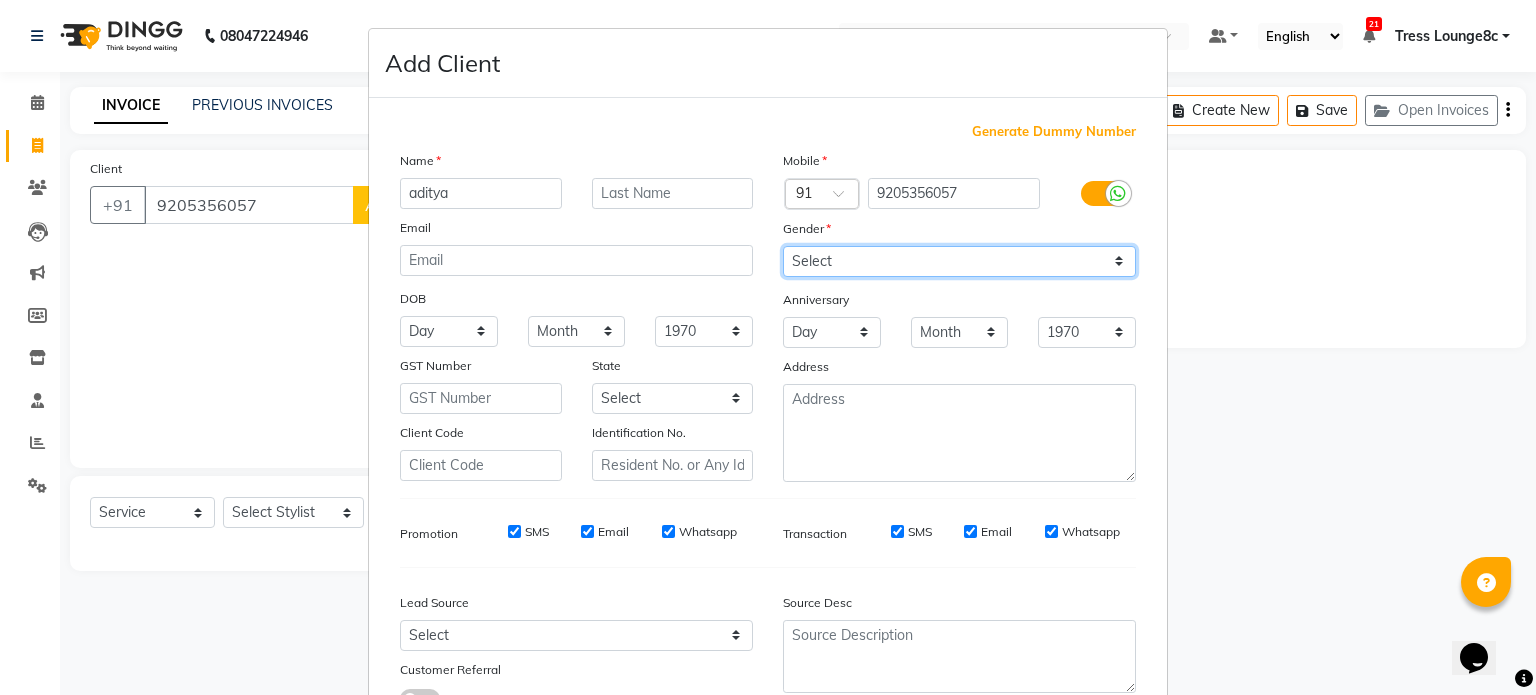 select on "male" 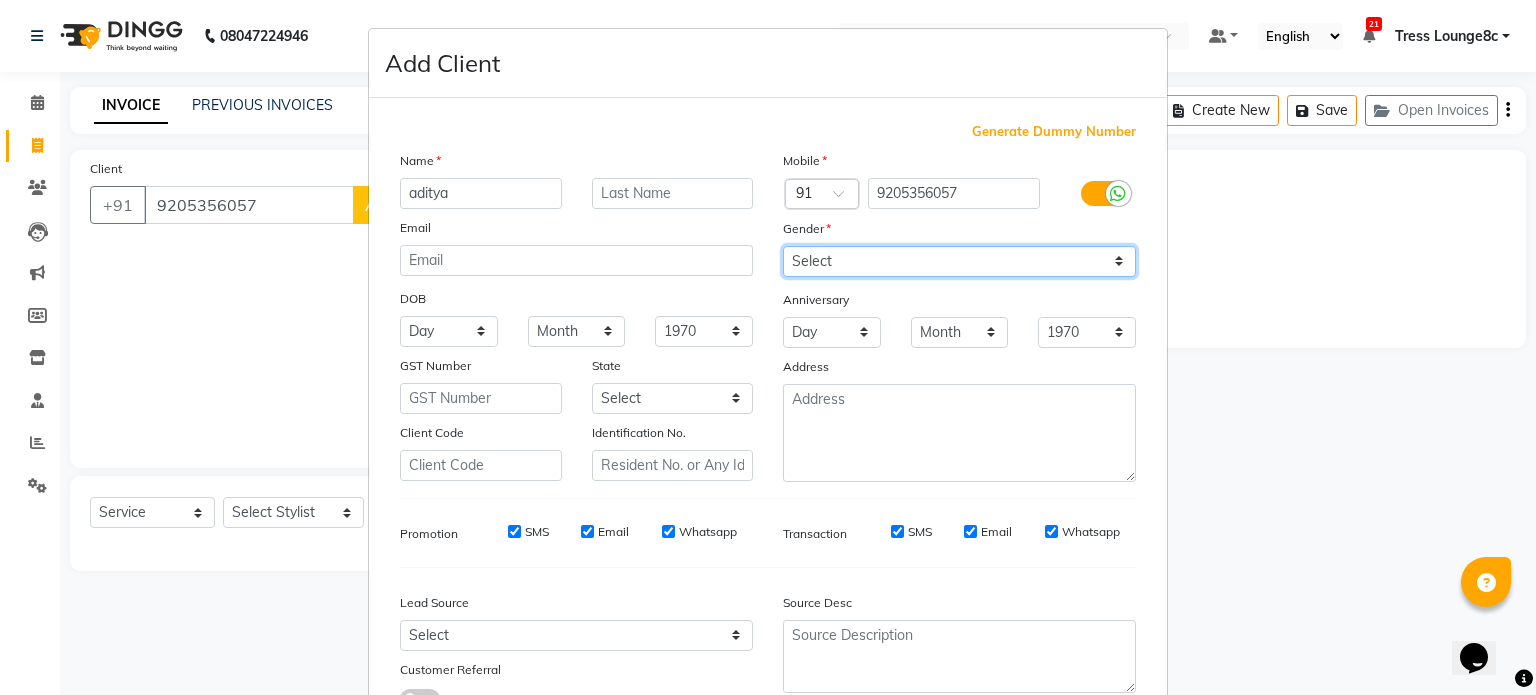 click on "Select Male Female Other Prefer Not To Say" at bounding box center (959, 261) 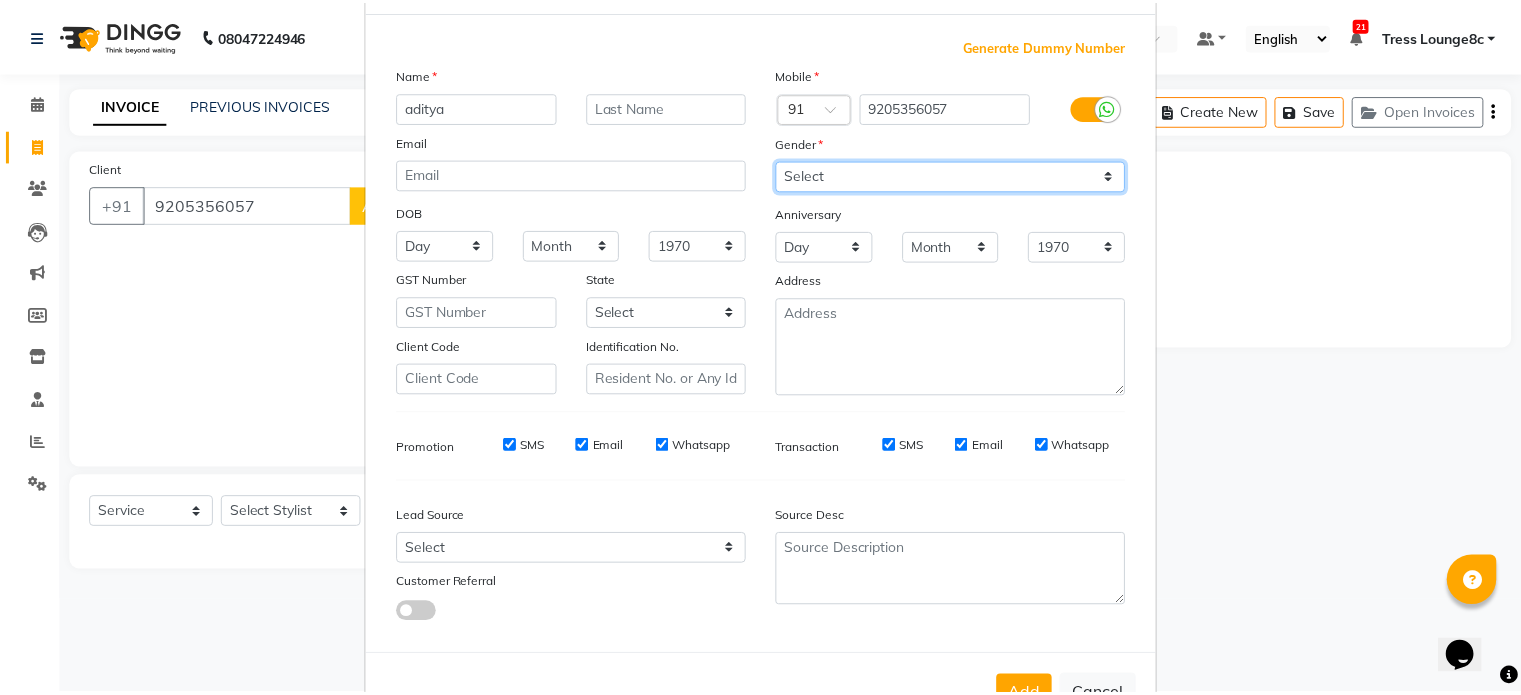 scroll, scrollTop: 161, scrollLeft: 0, axis: vertical 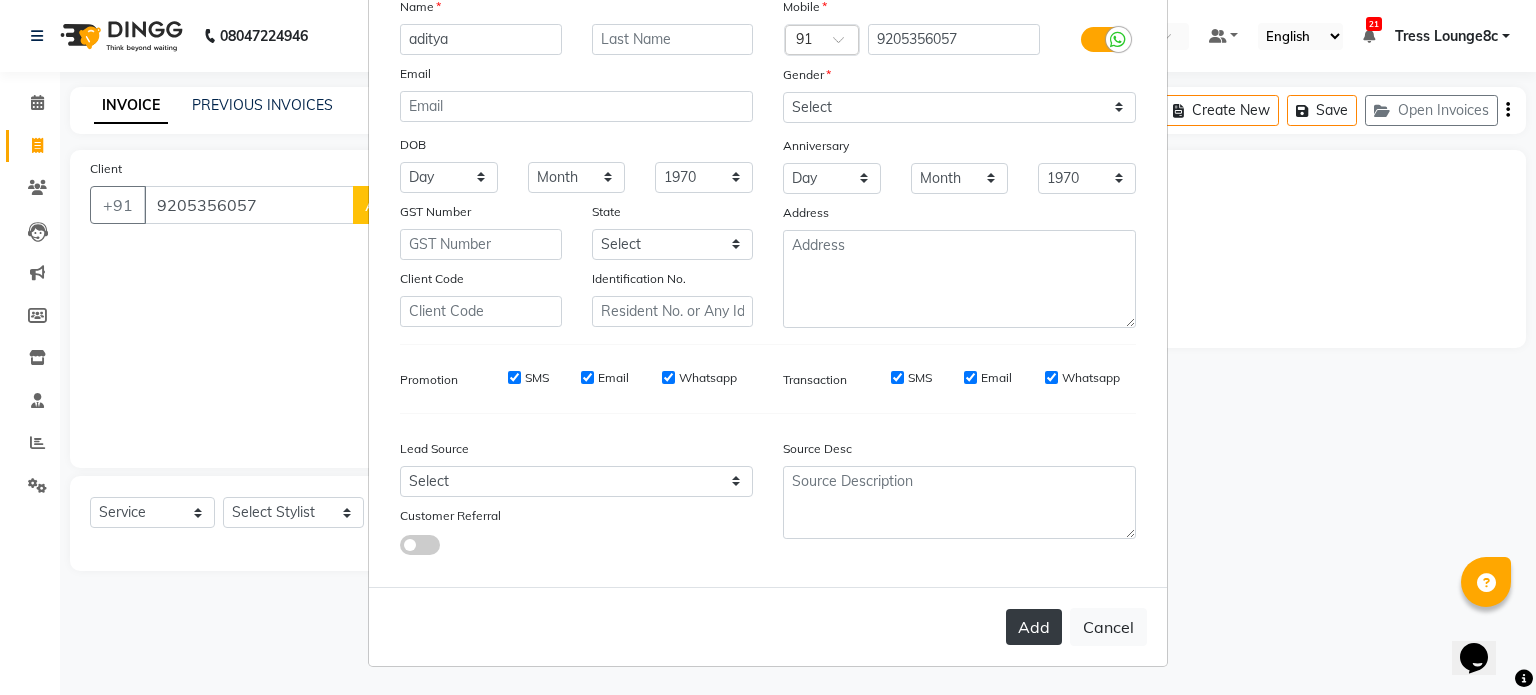 click on "Add" at bounding box center [1034, 627] 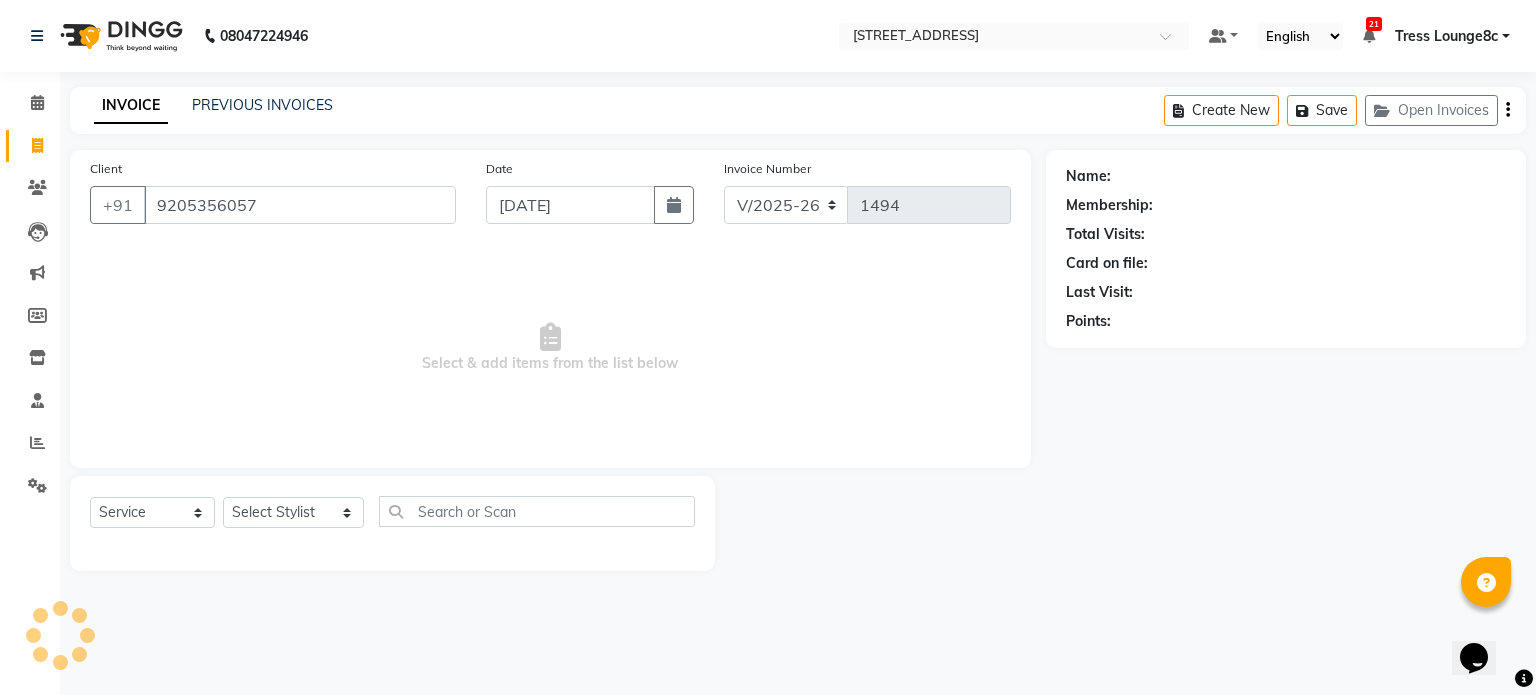 type 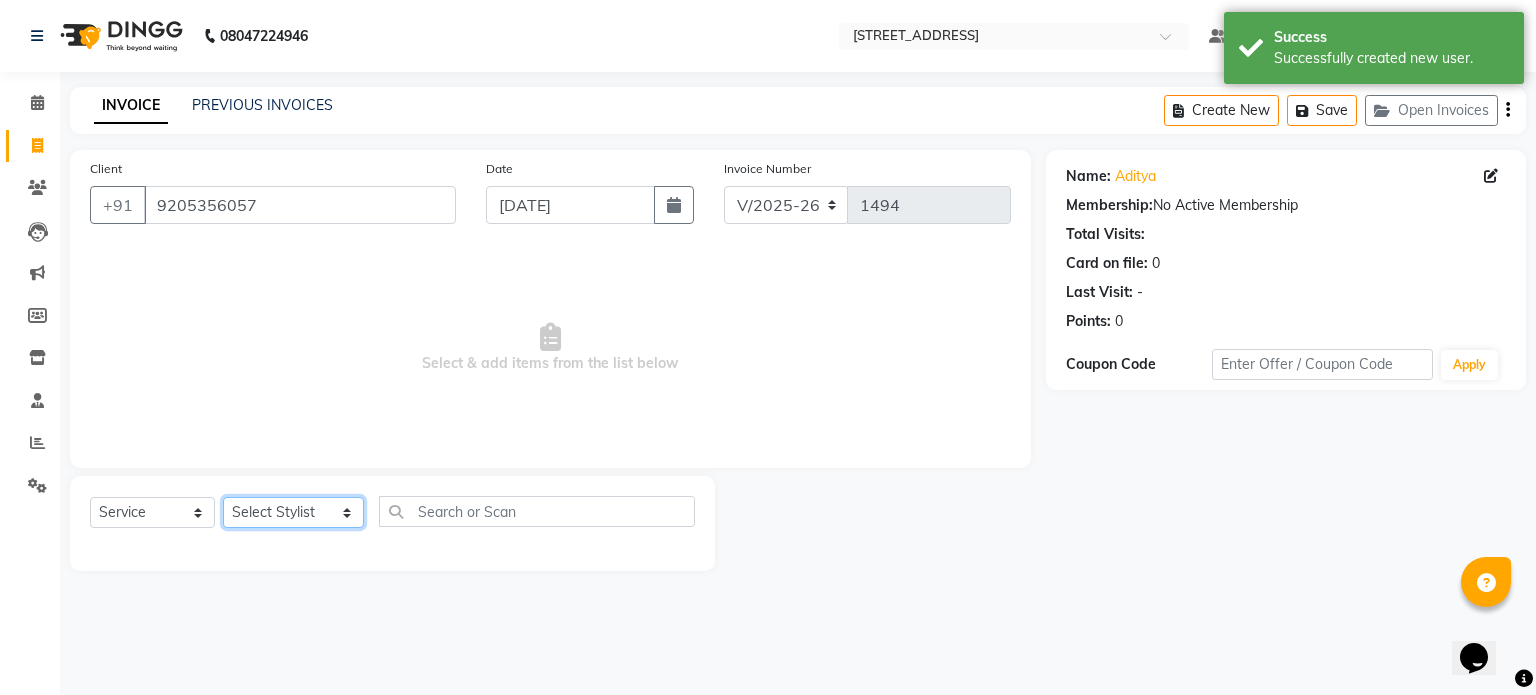 click on "Select Stylist Aamir akhil Alice Anju Annu  Arshad Ashish Bajaj sir Bony DANISH Deepak Dhrishti Farman gagan goldy Imran khan Ismile Jassi kajal KARAN Latansha Lucky MANAGER MUSKAN naina NEELU\ BONNY Raakhi  rajinder RAKHI 2 RAM Ripti ROOP Roseleen Ruth Sagar Saleem SalmaN Sameer SHAHEEN Shiv Shriya SRISHTI tomba veena VINOD WASIM zakir" 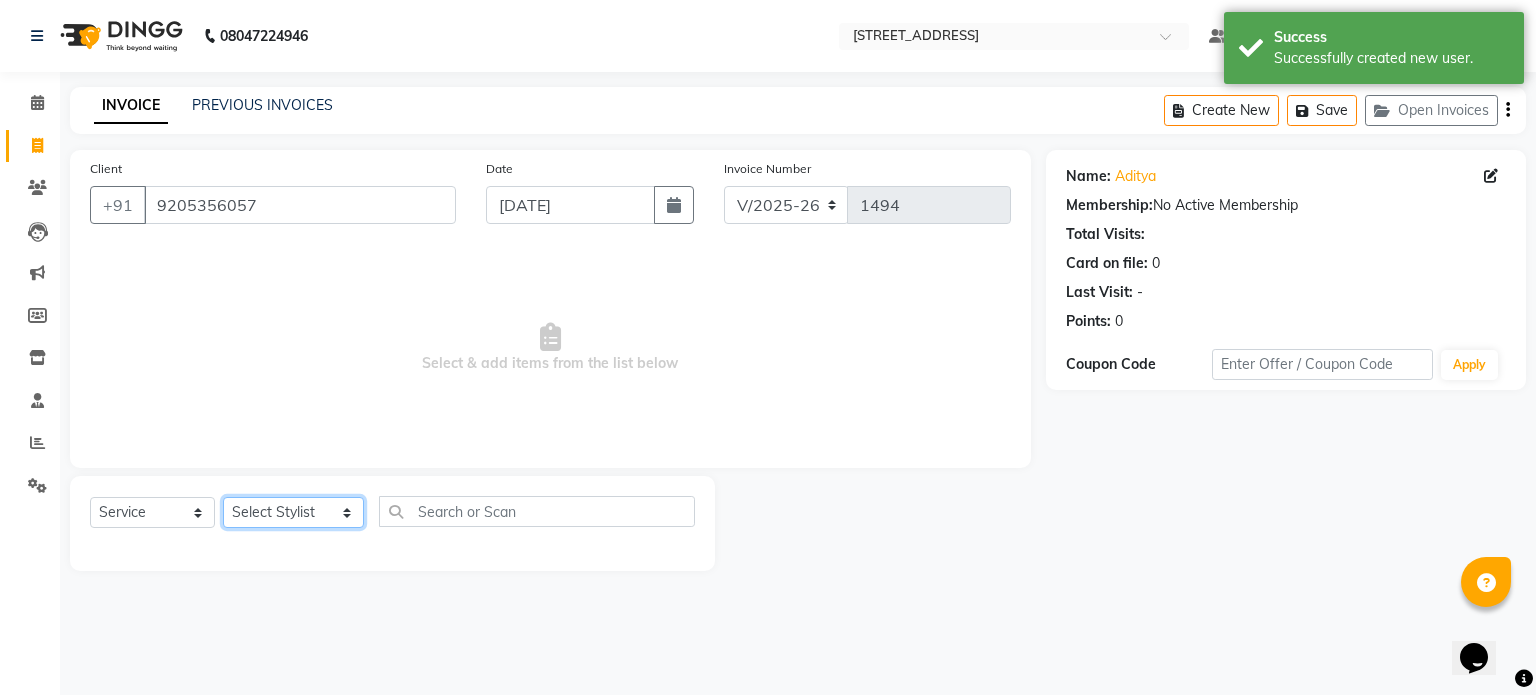 select on "39101" 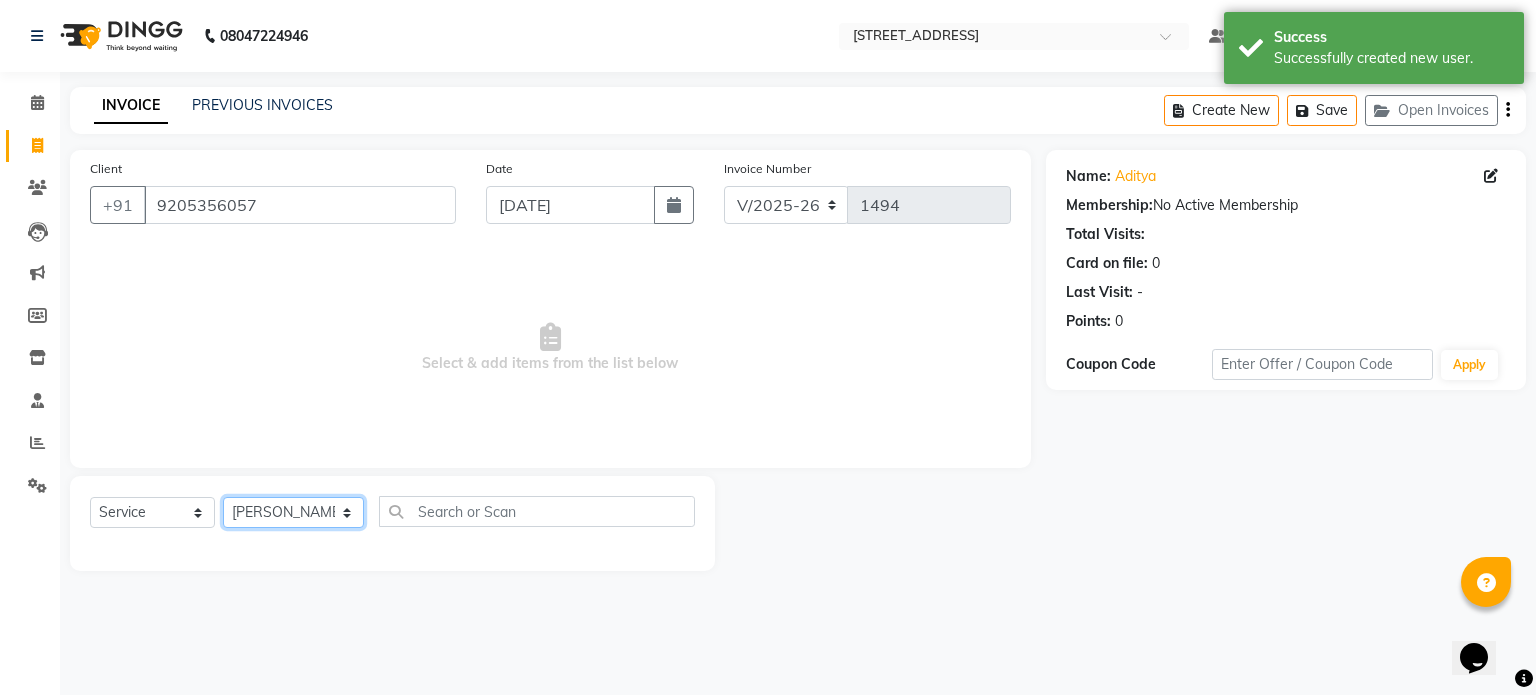 click on "Select Stylist Aamir akhil Alice Anju Annu  Arshad Ashish Bajaj sir Bony DANISH Deepak Dhrishti Farman gagan goldy Imran khan Ismile Jassi kajal KARAN Latansha Lucky MANAGER MUSKAN naina NEELU\ BONNY Raakhi  rajinder RAKHI 2 RAM Ripti ROOP Roseleen Ruth Sagar Saleem SalmaN Sameer SHAHEEN Shiv Shriya SRISHTI tomba veena VINOD WASIM zakir" 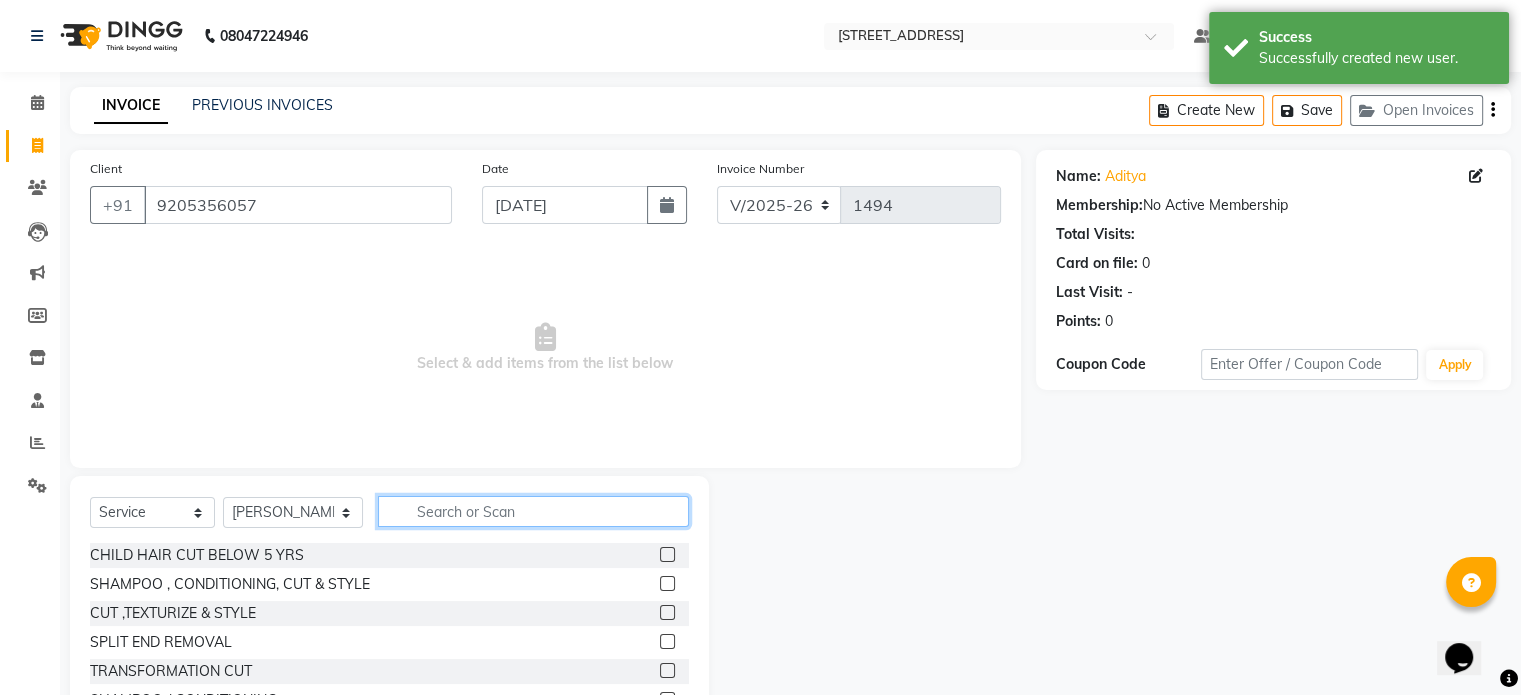 click 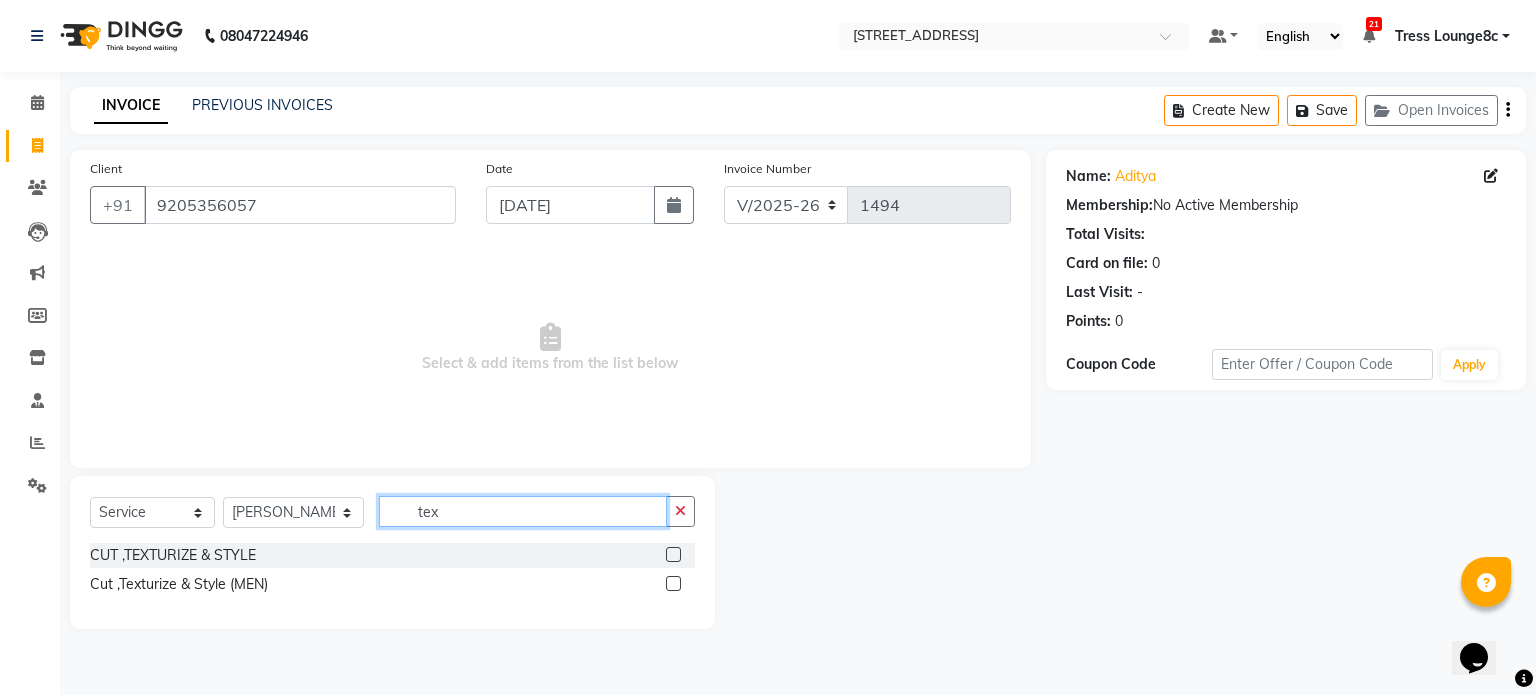 type on "tex" 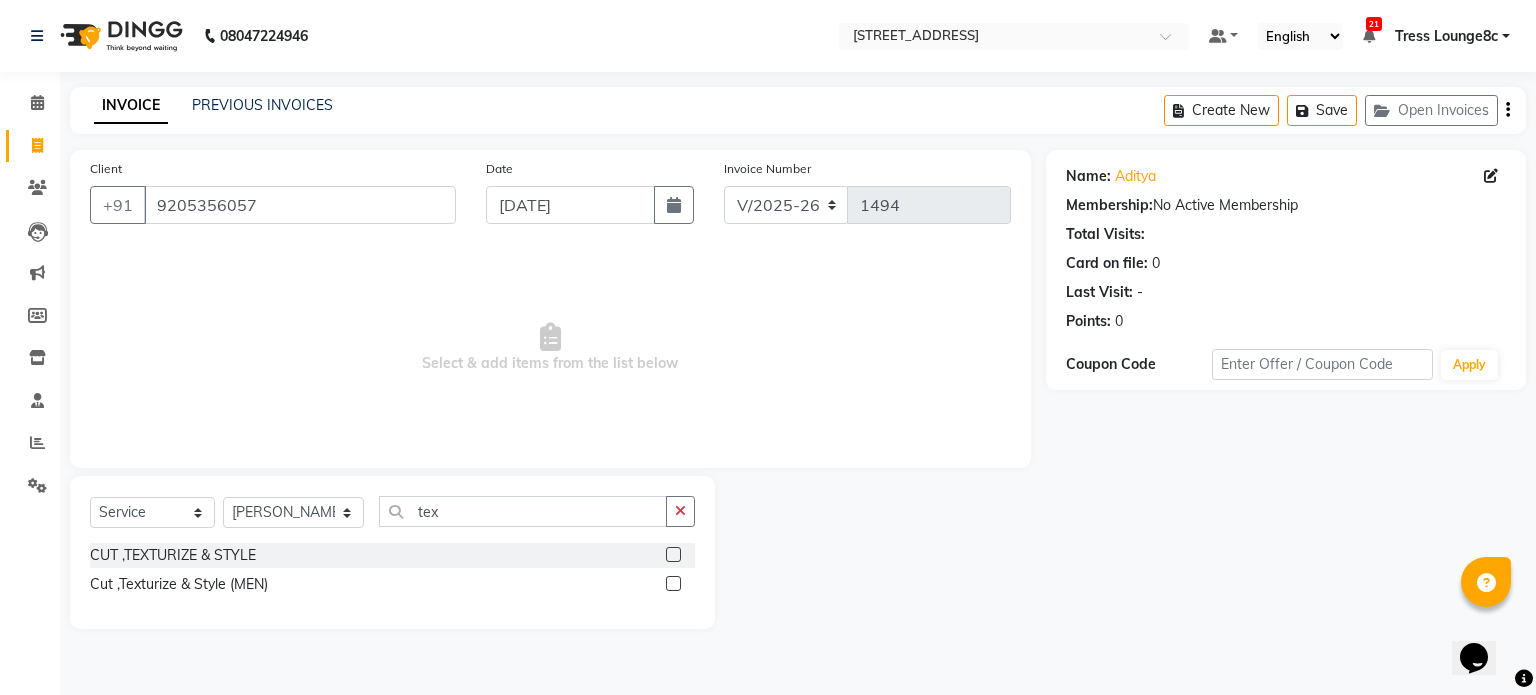 click 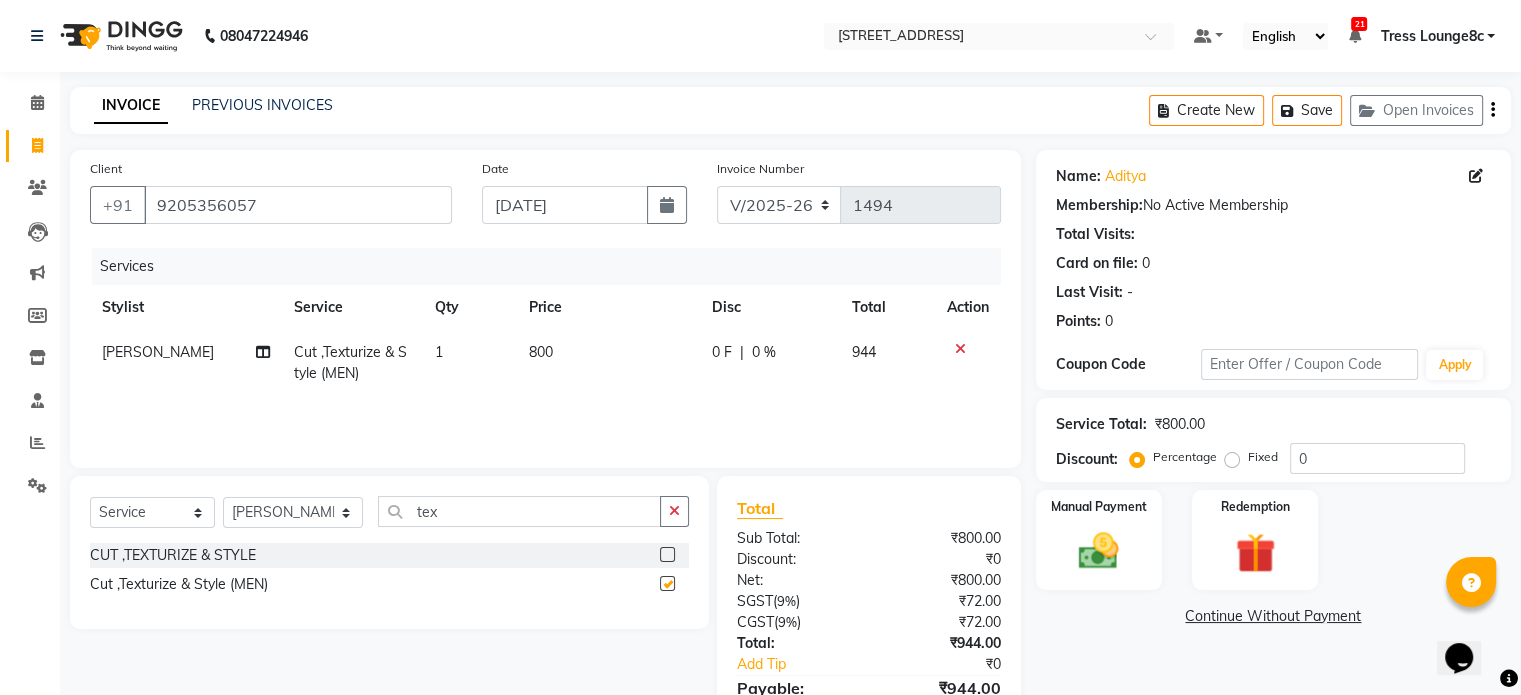 checkbox on "false" 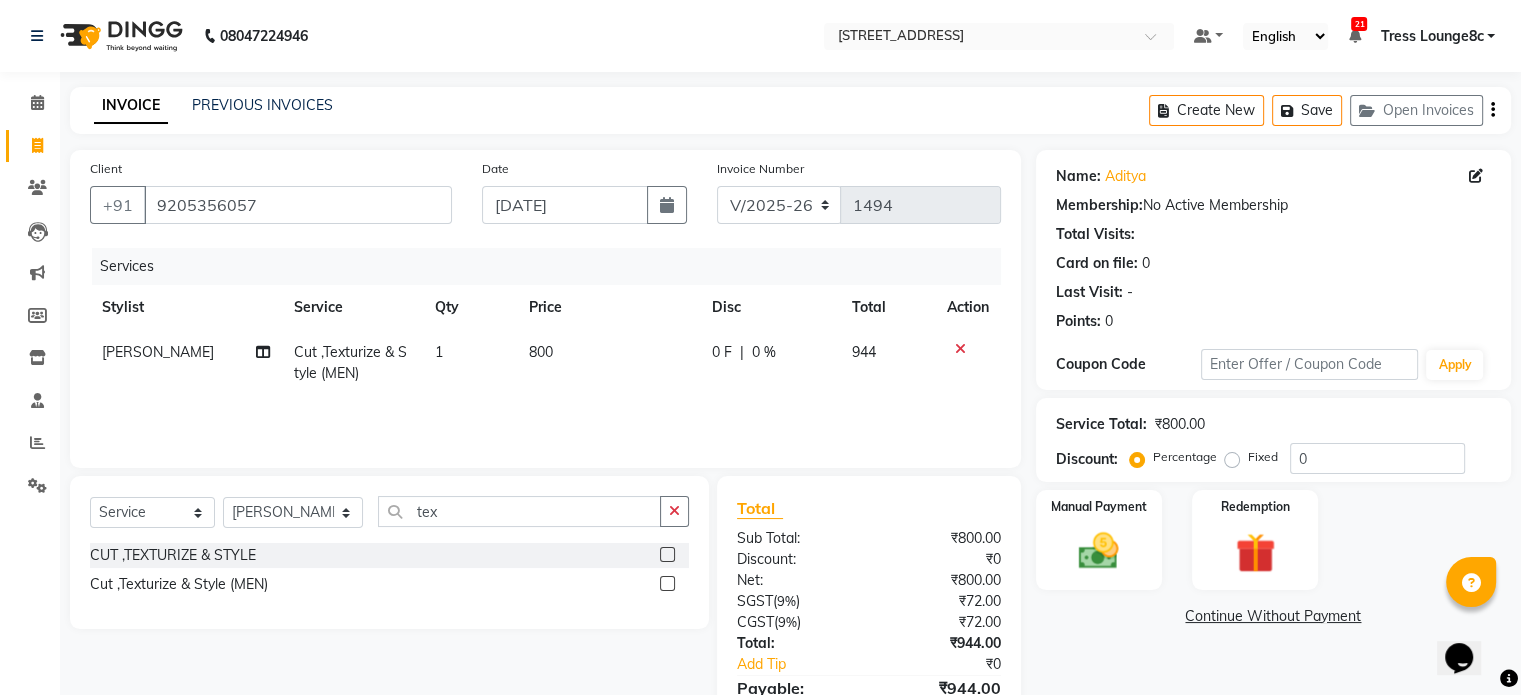 scroll, scrollTop: 105, scrollLeft: 0, axis: vertical 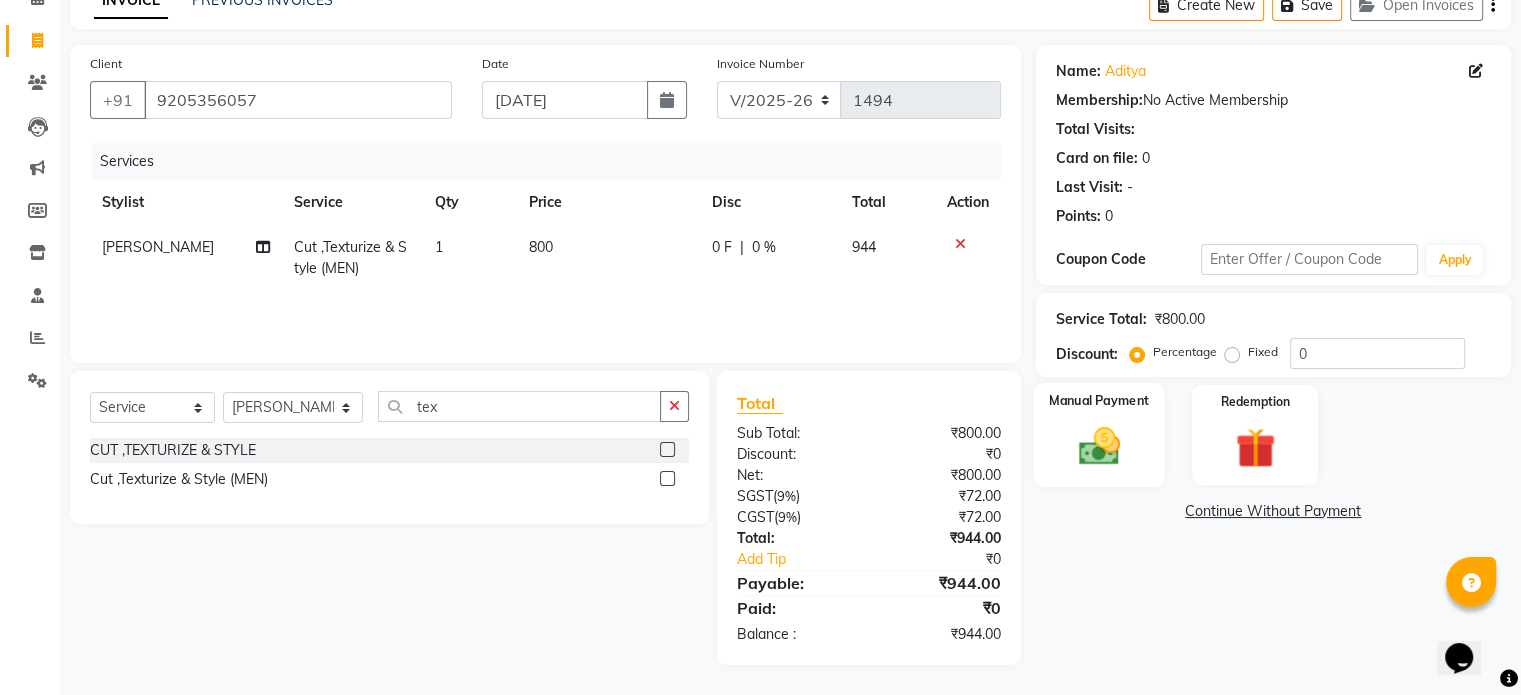 click 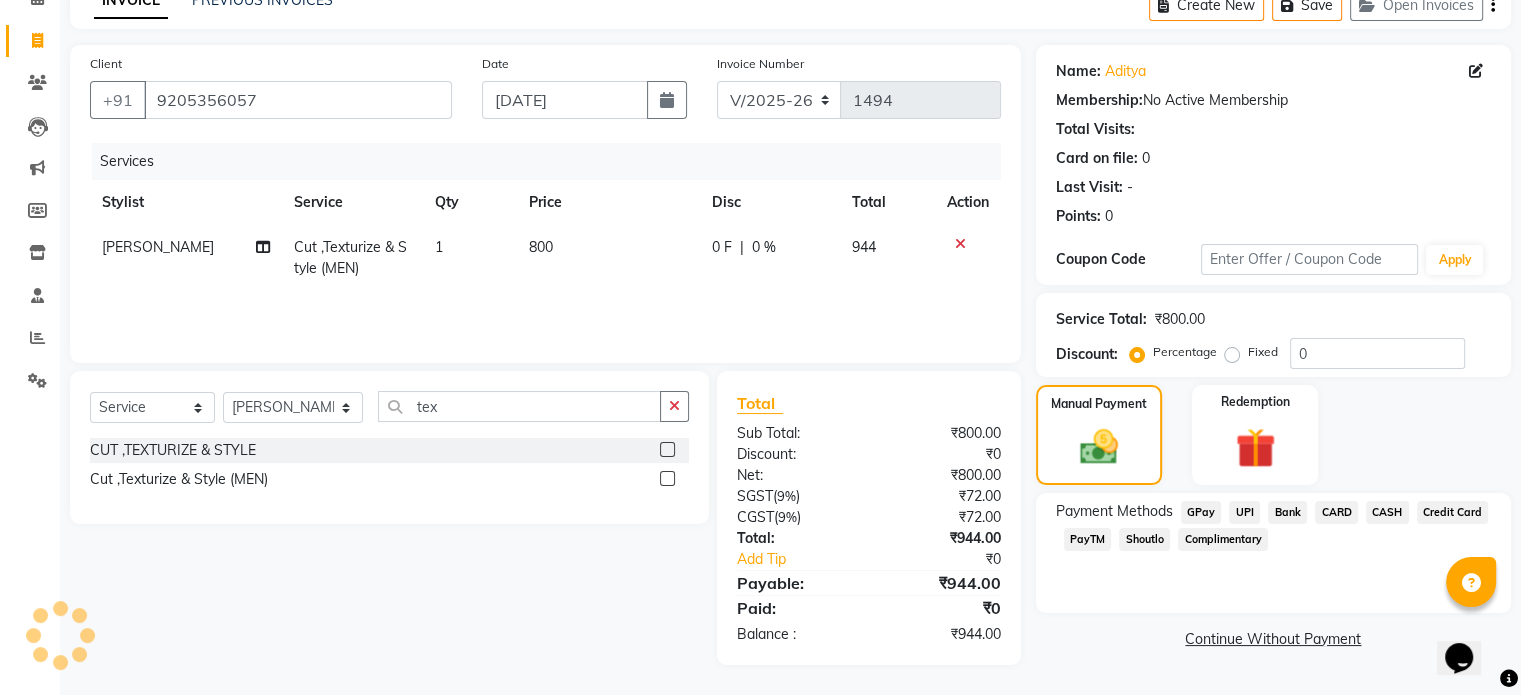 click on "CARD" 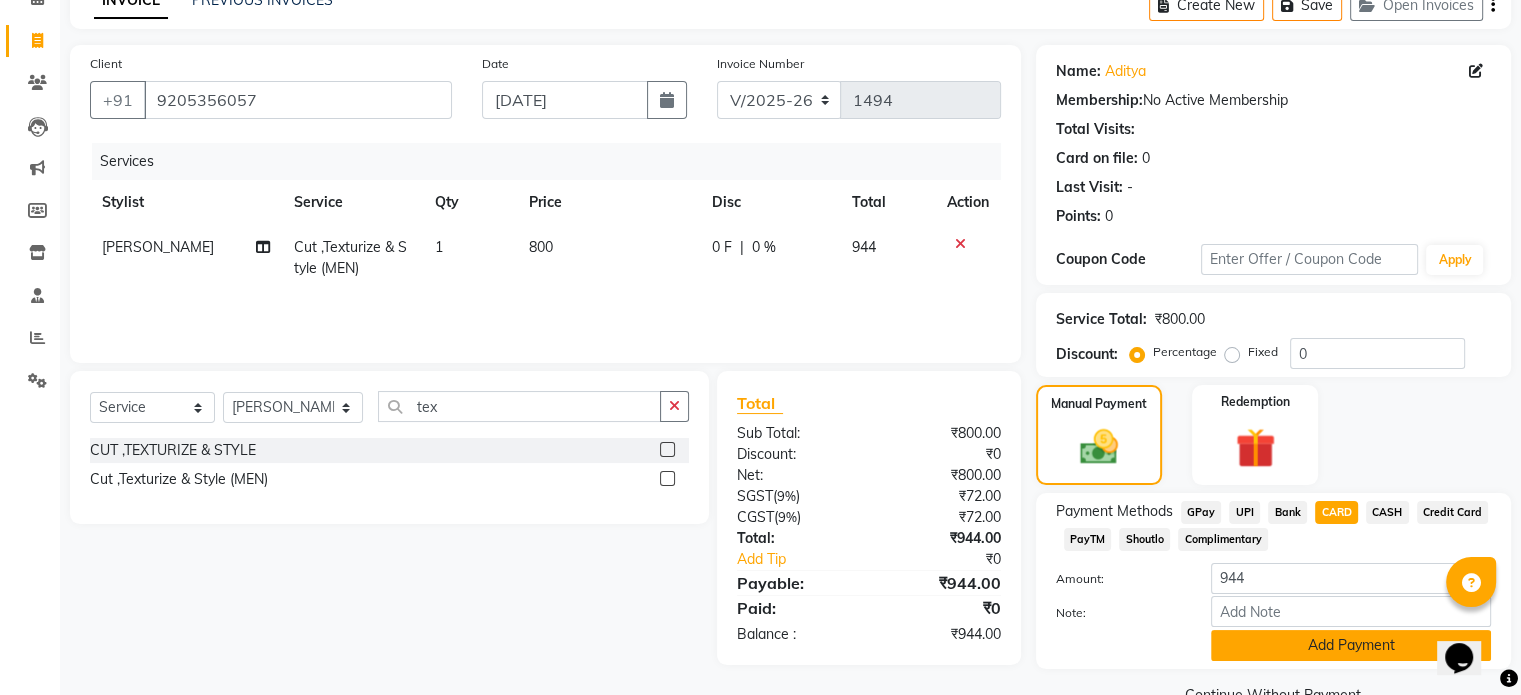 scroll, scrollTop: 152, scrollLeft: 0, axis: vertical 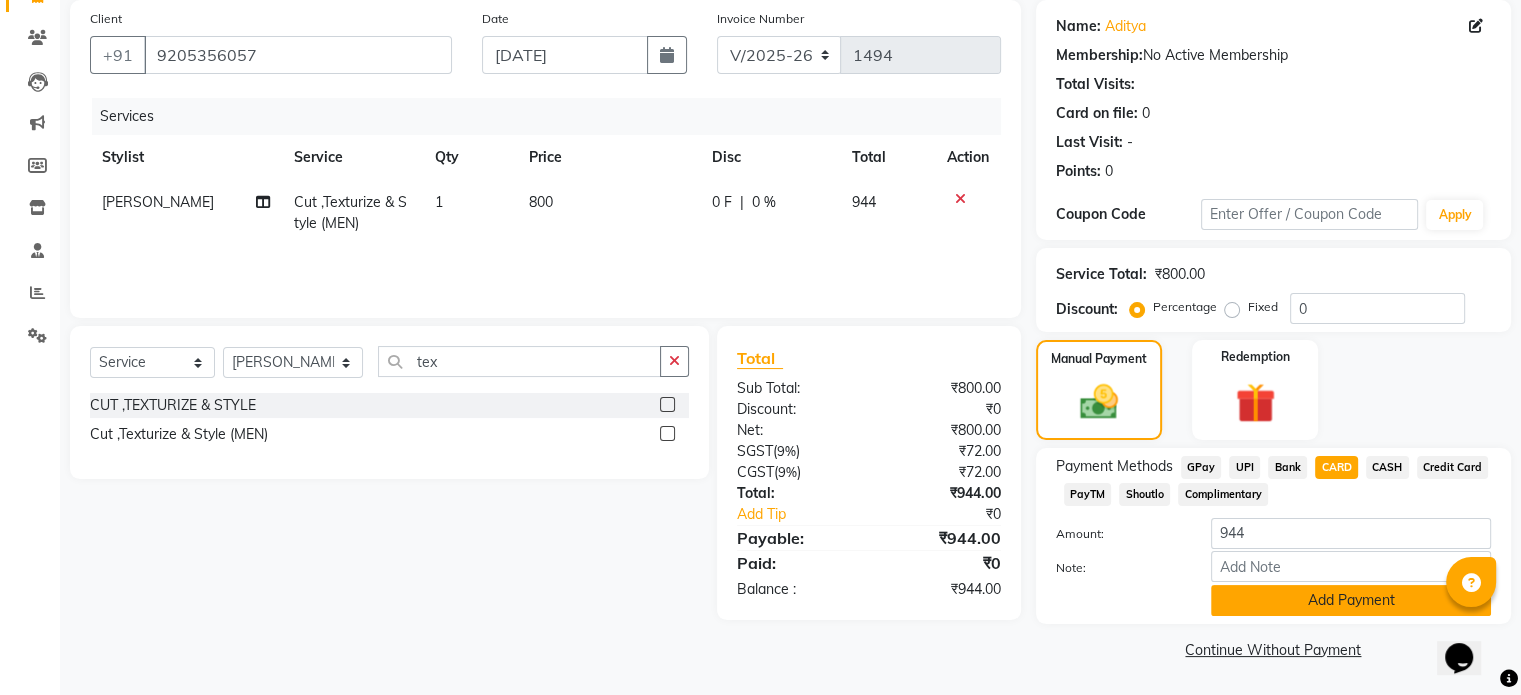 click on "Add Payment" 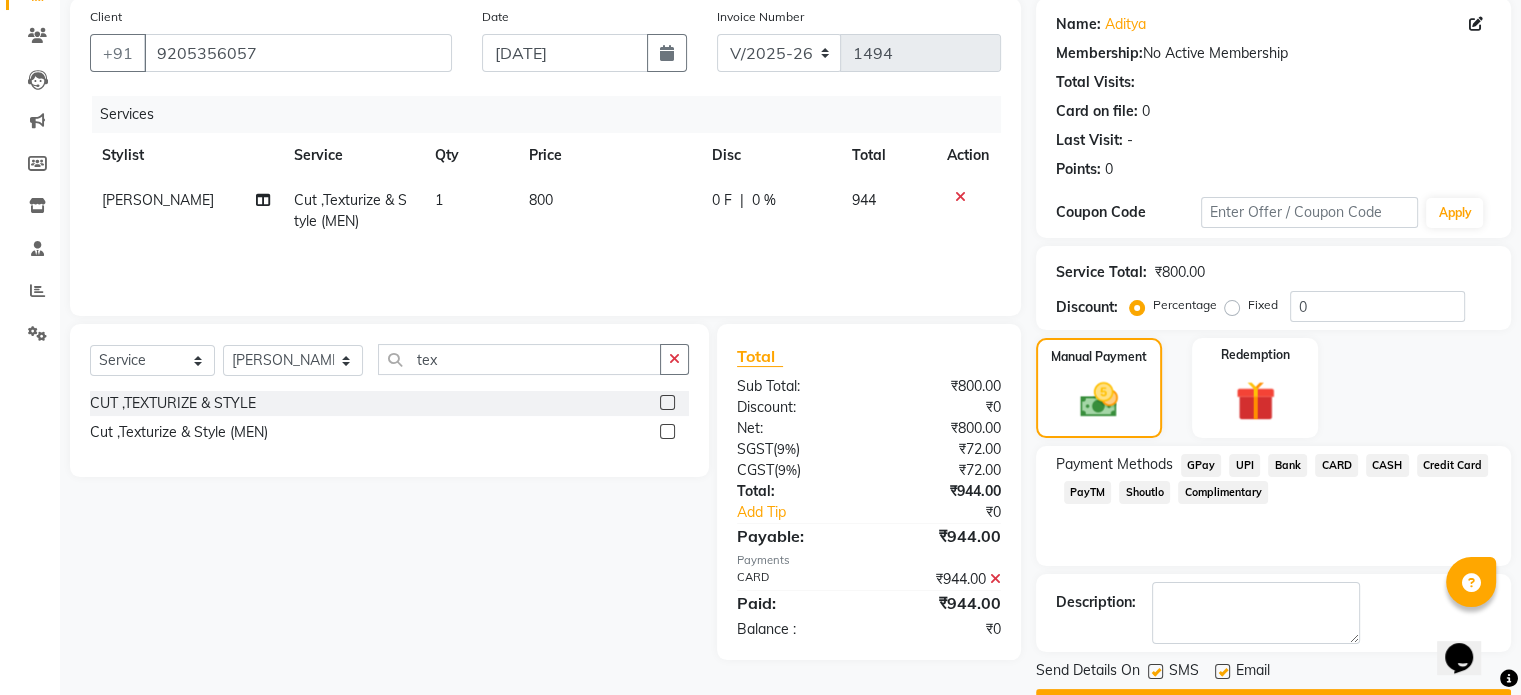 scroll, scrollTop: 205, scrollLeft: 0, axis: vertical 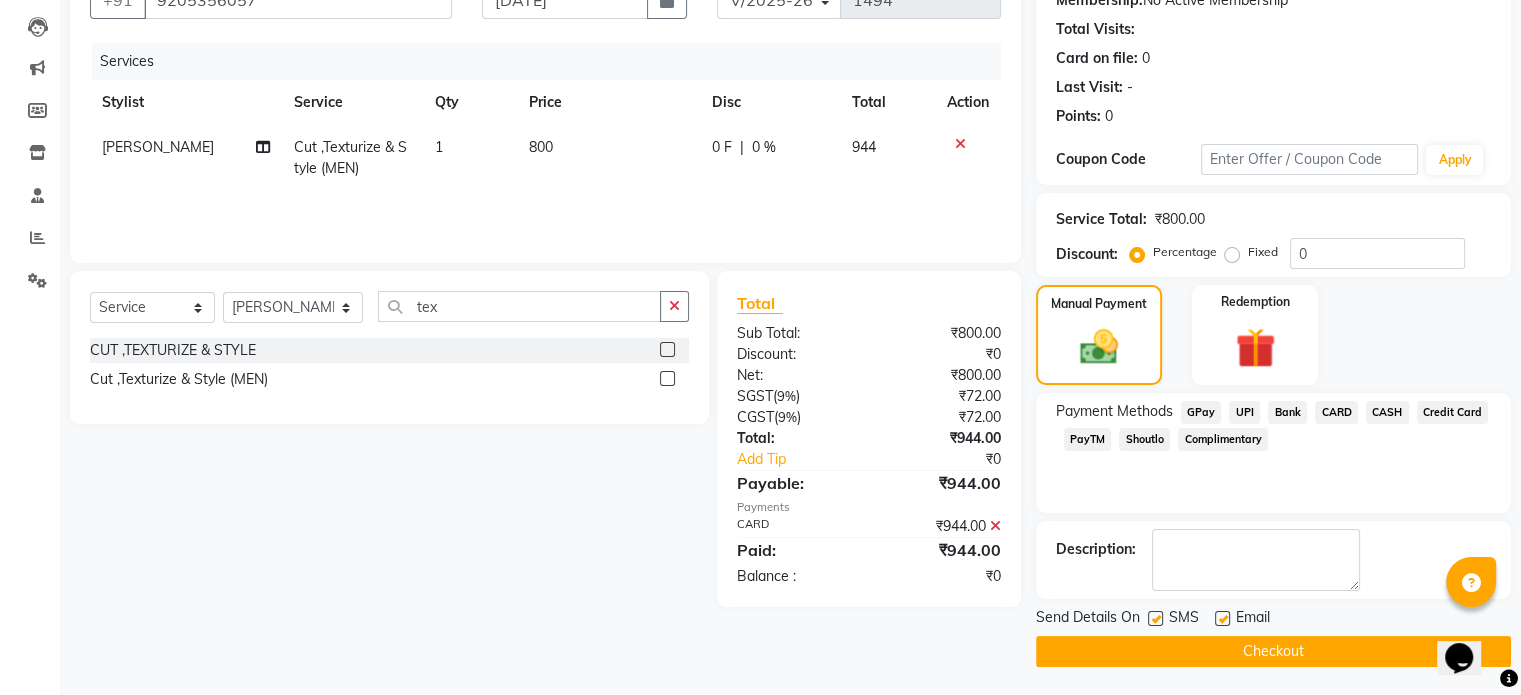 click on "Checkout" 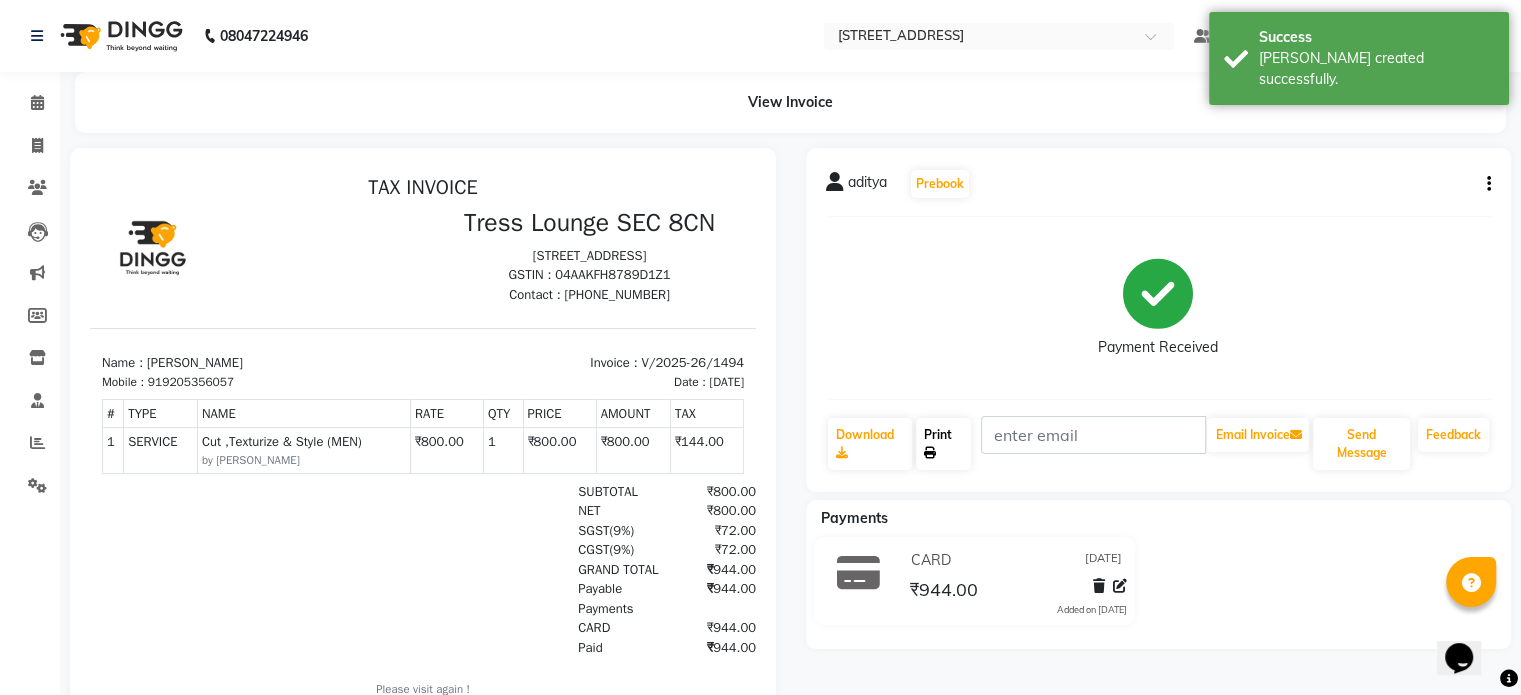 scroll, scrollTop: 0, scrollLeft: 0, axis: both 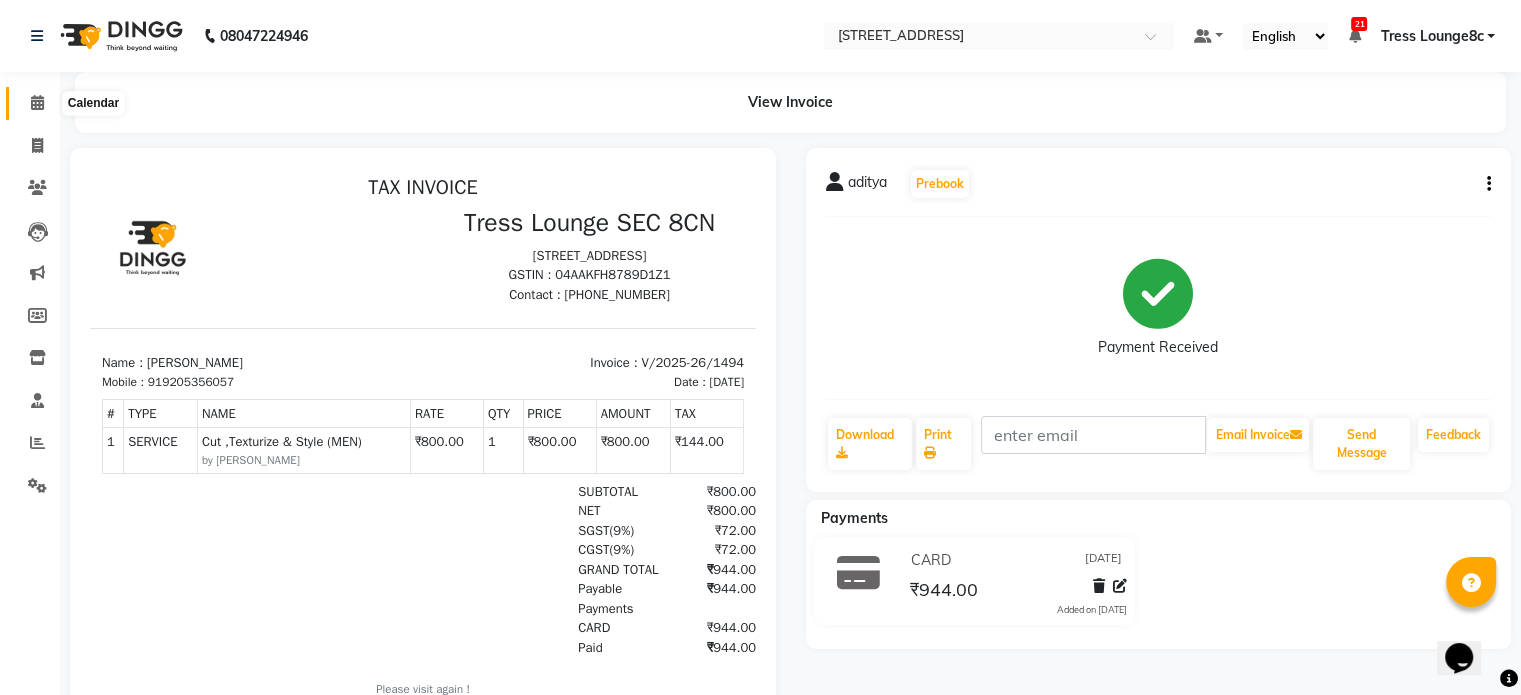 click 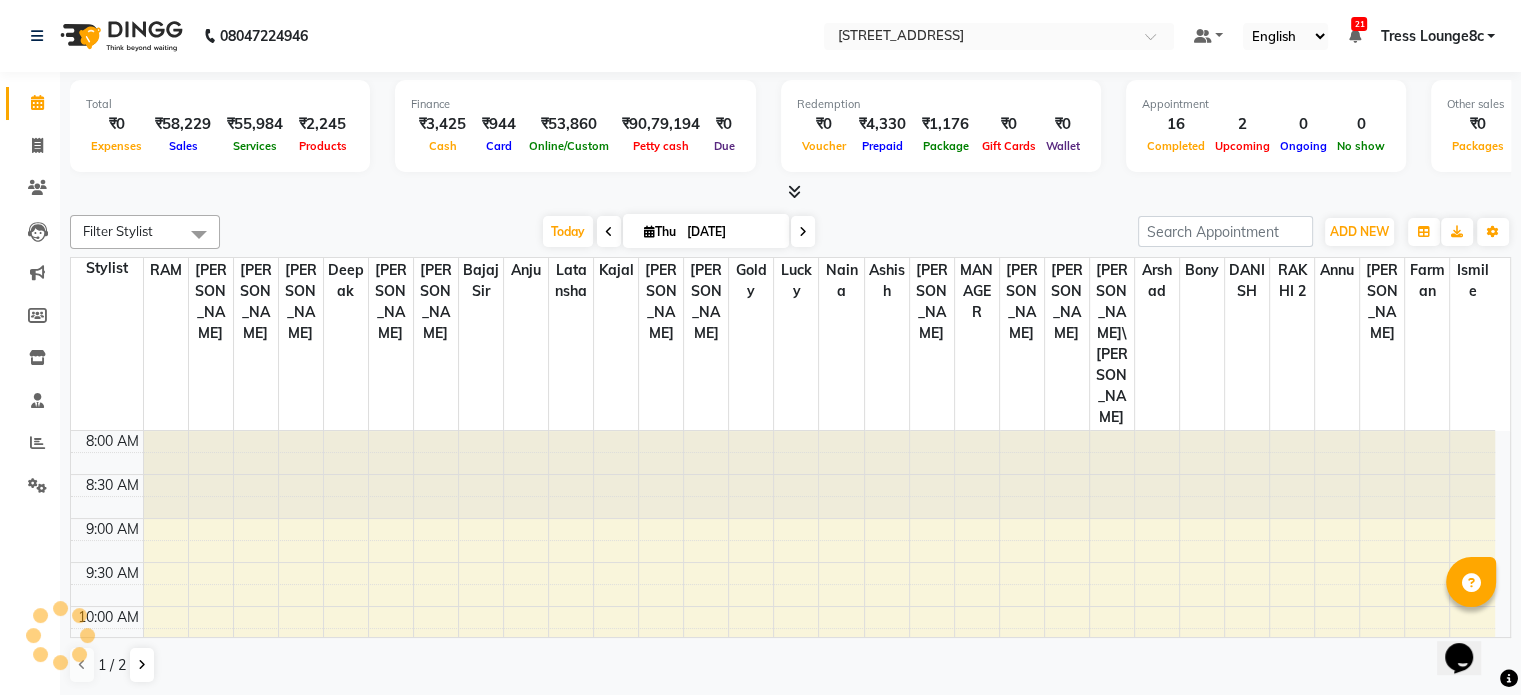 scroll, scrollTop: 0, scrollLeft: 0, axis: both 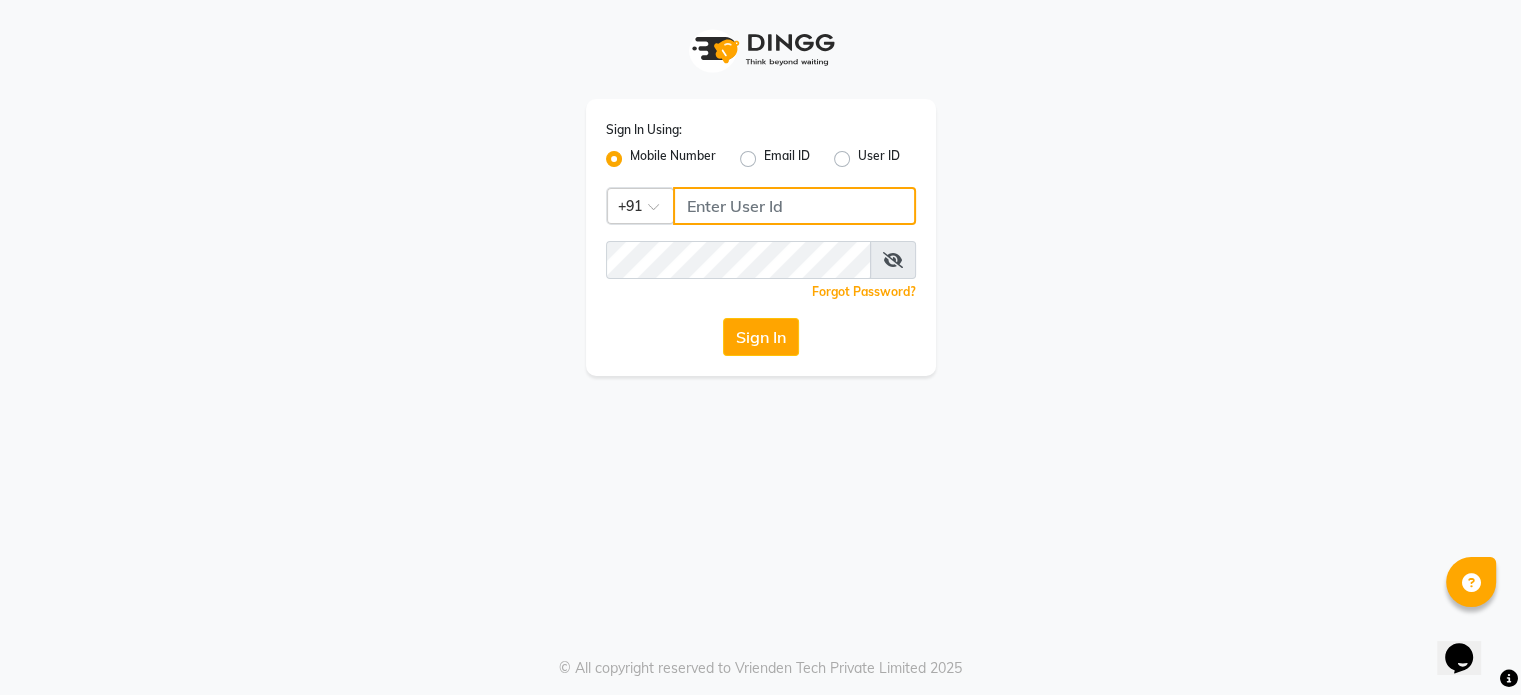type on "6239163922" 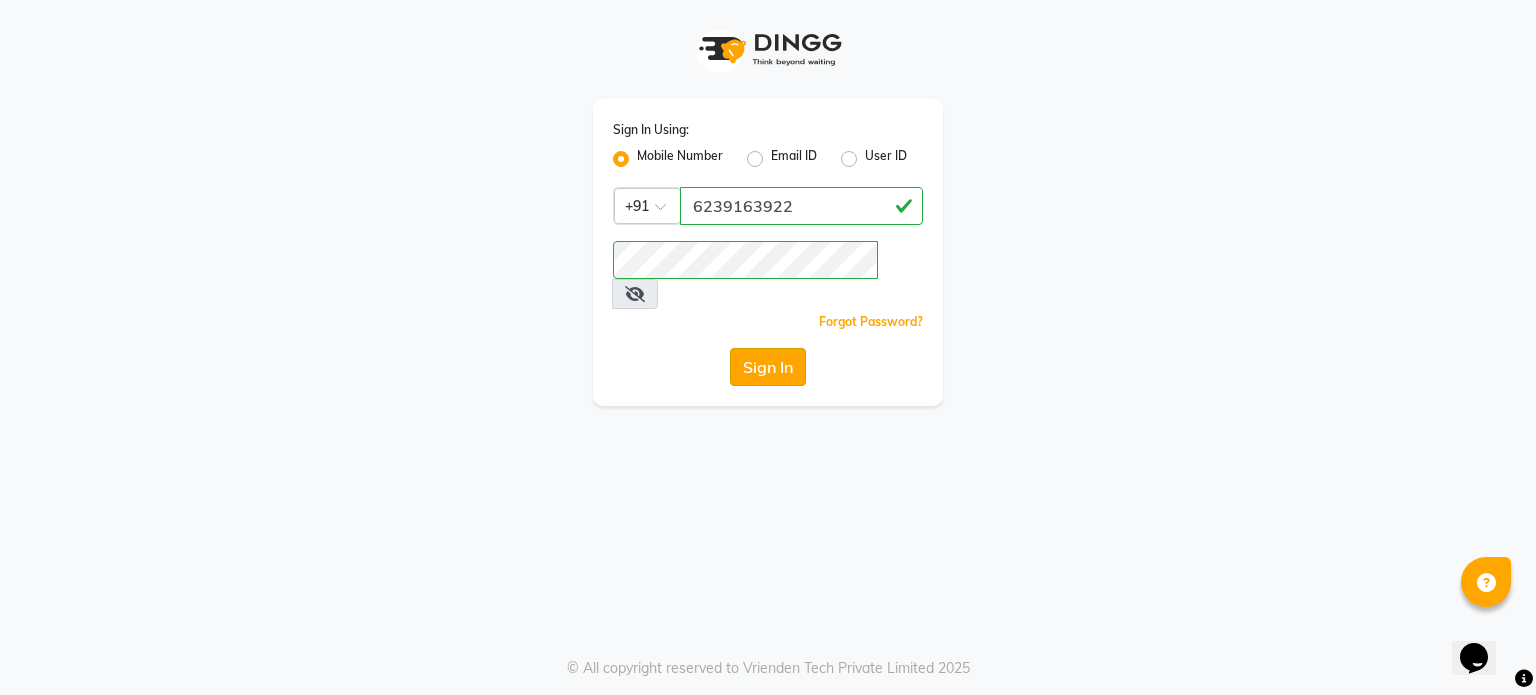 click on "Sign In" 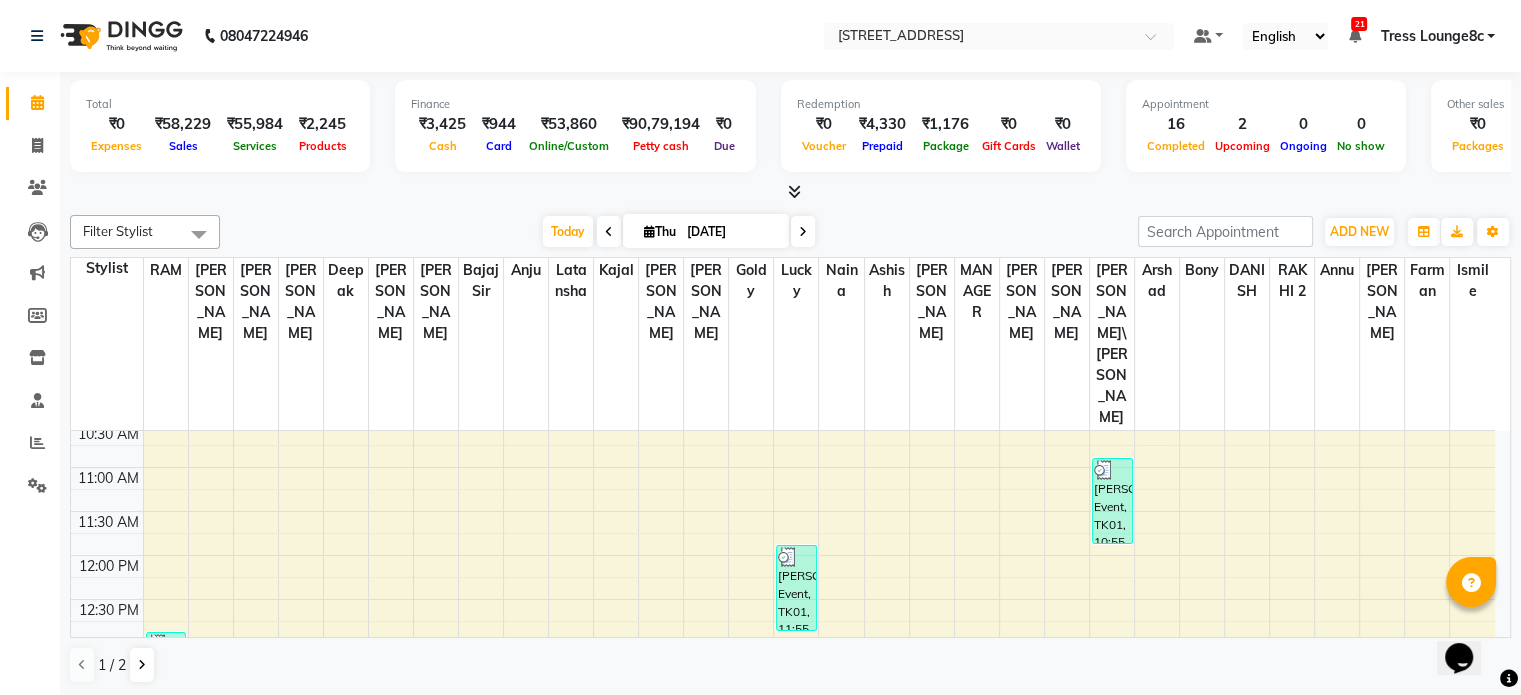 scroll, scrollTop: 0, scrollLeft: 0, axis: both 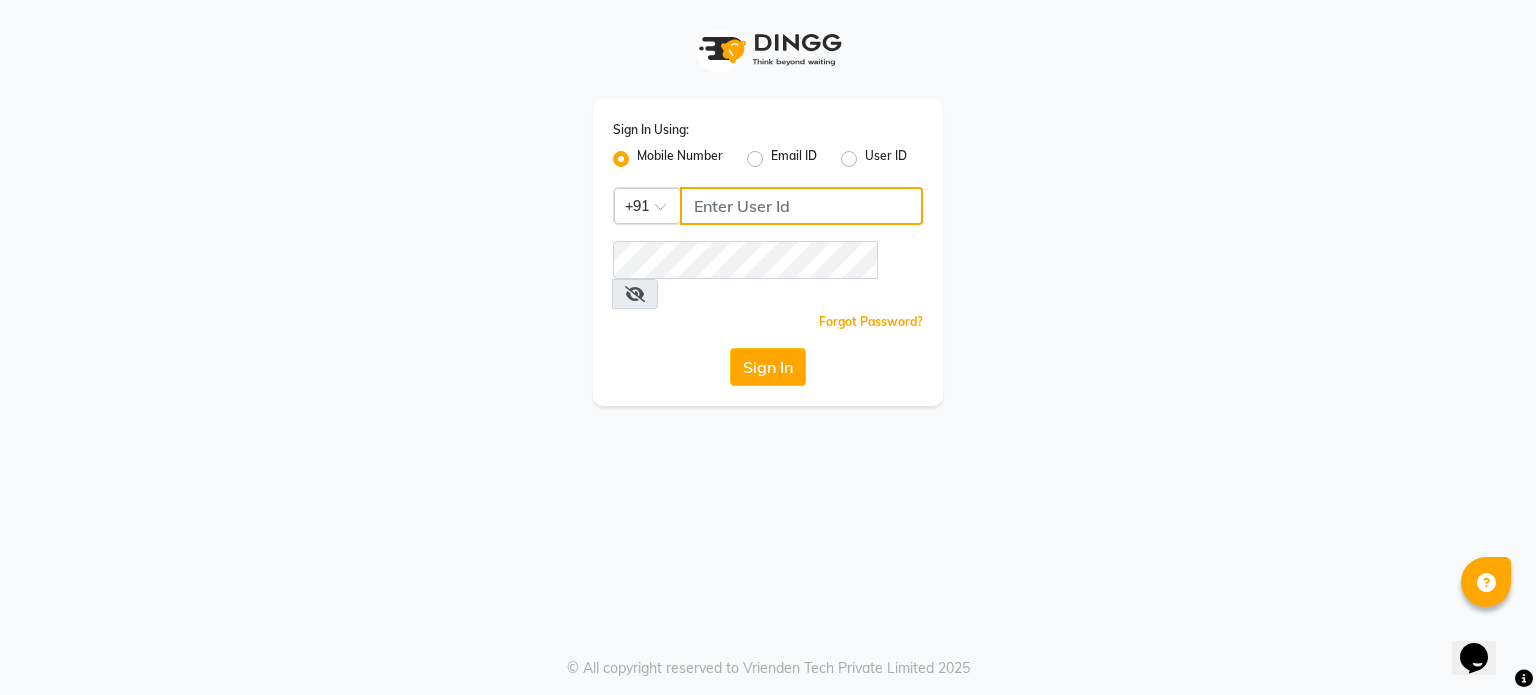 type on "6239163922" 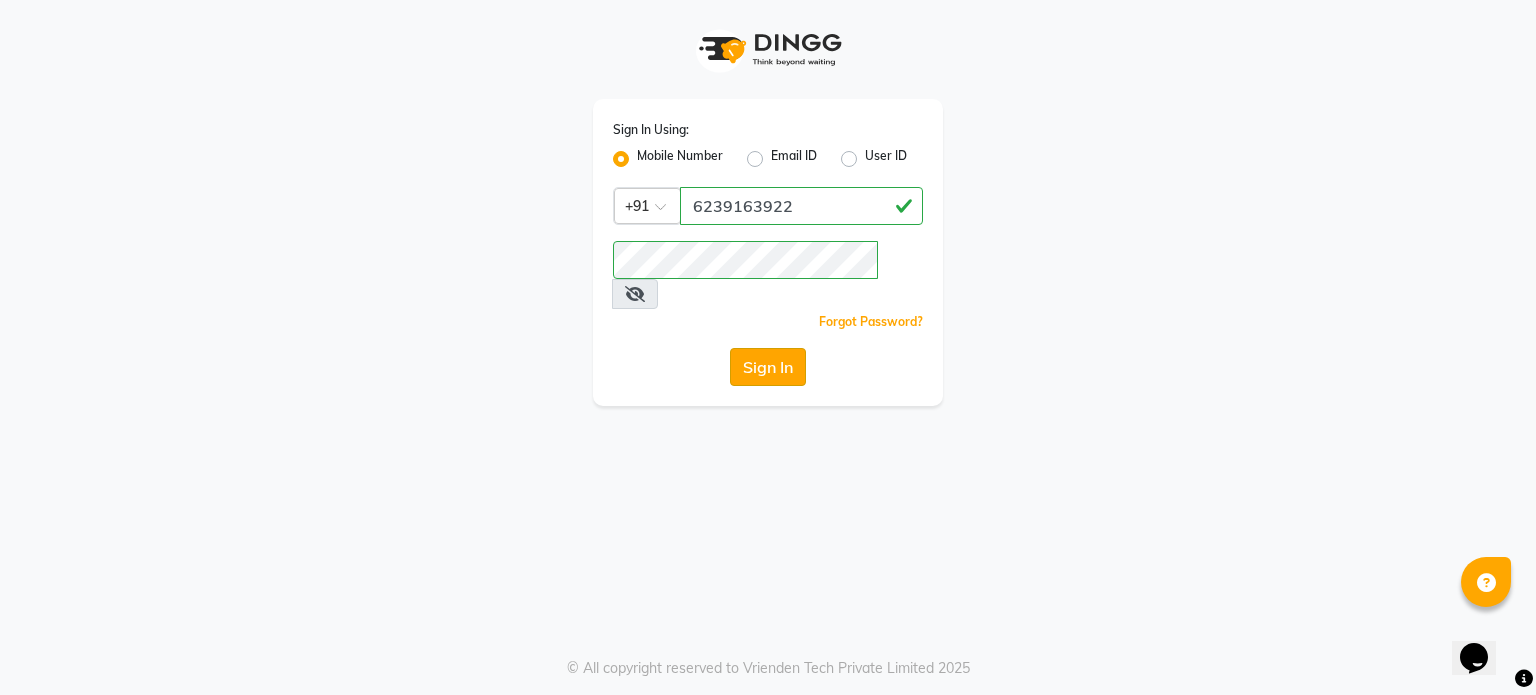 click on "Sign In" 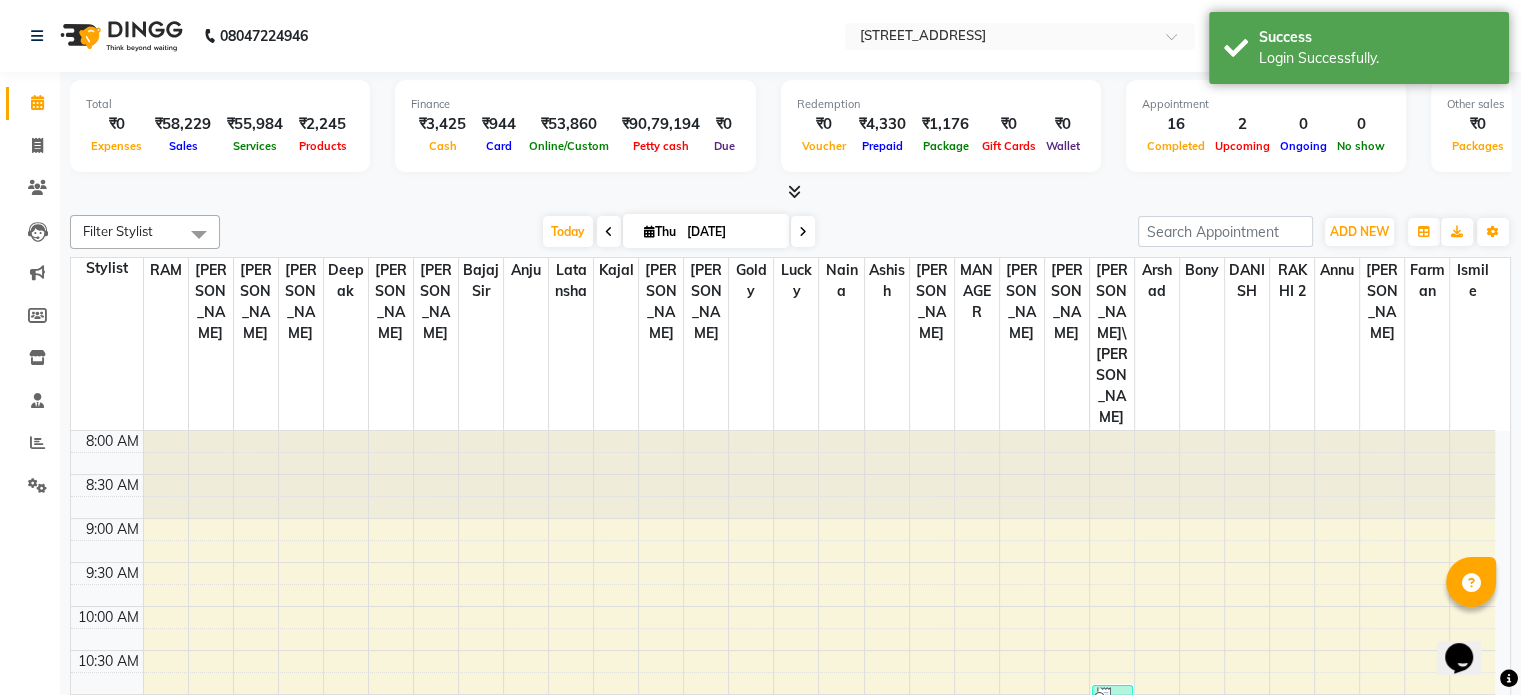 scroll, scrollTop: 0, scrollLeft: 0, axis: both 